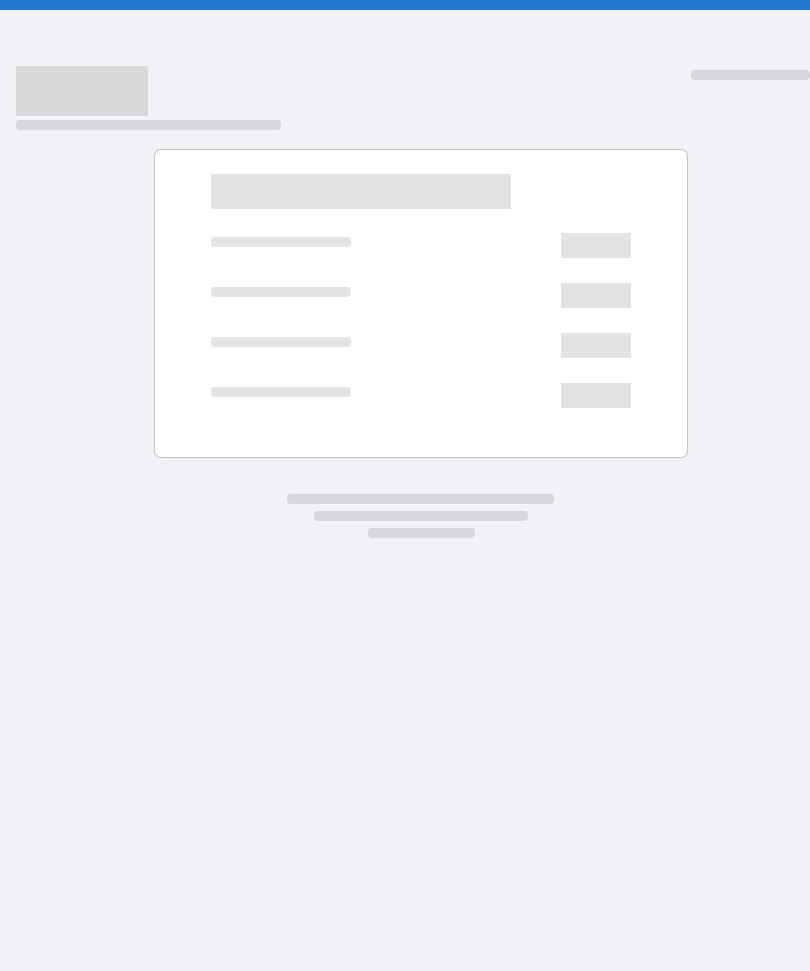 scroll, scrollTop: 0, scrollLeft: 0, axis: both 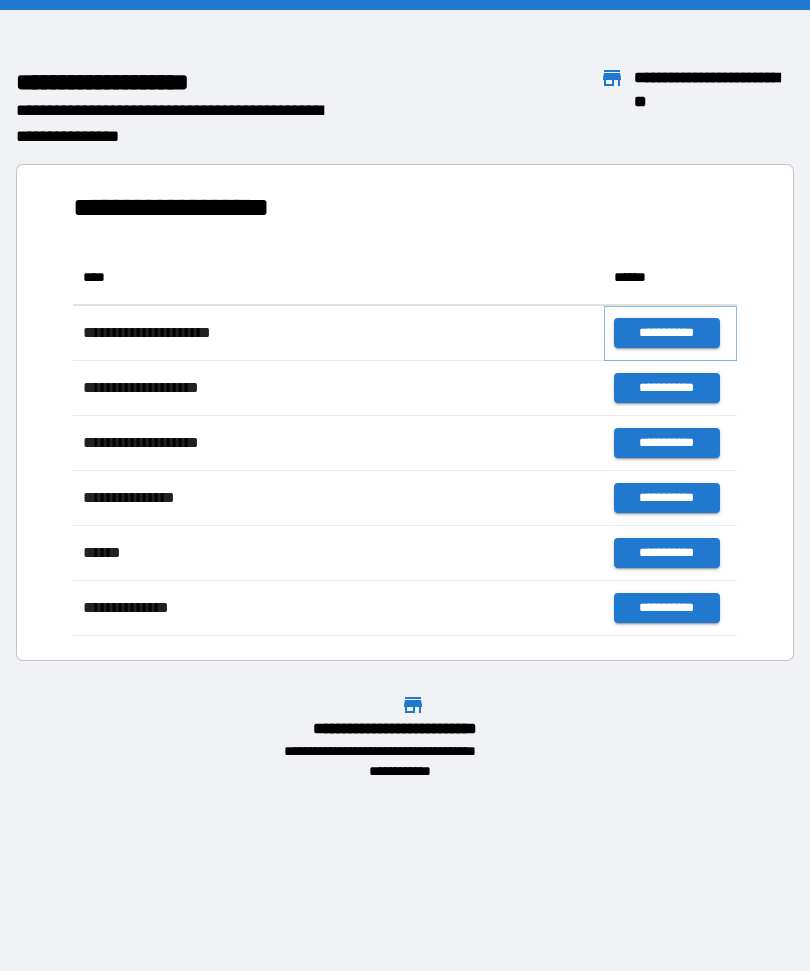 click on "**********" at bounding box center [666, 333] 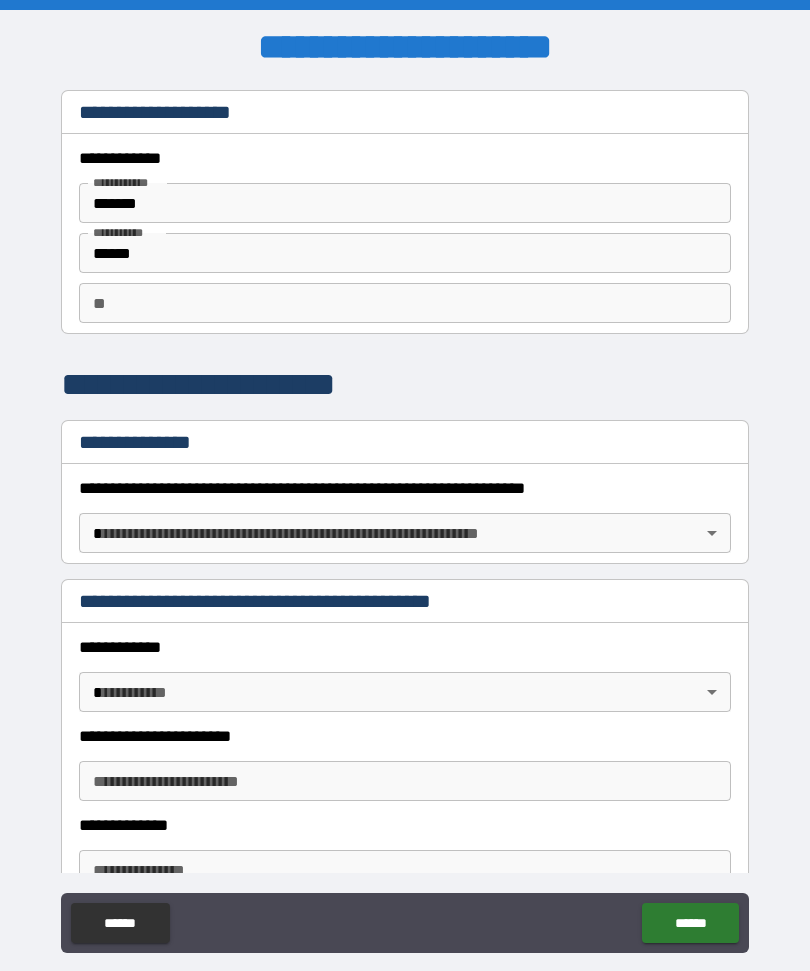 click on "*******" at bounding box center (405, 203) 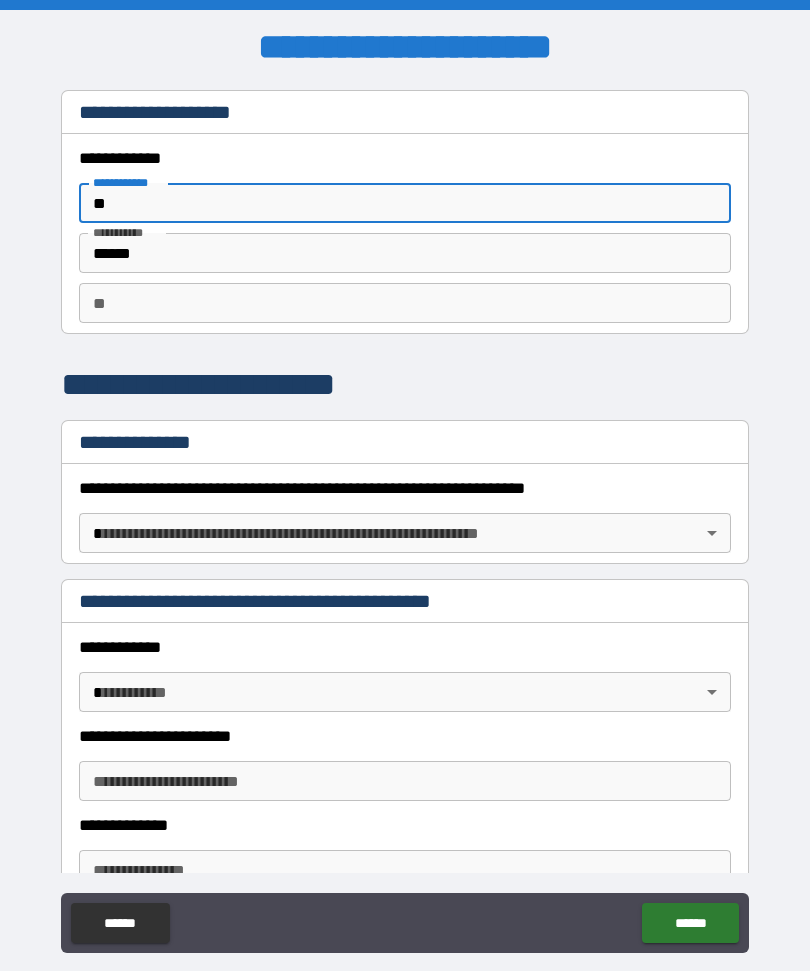 type on "*" 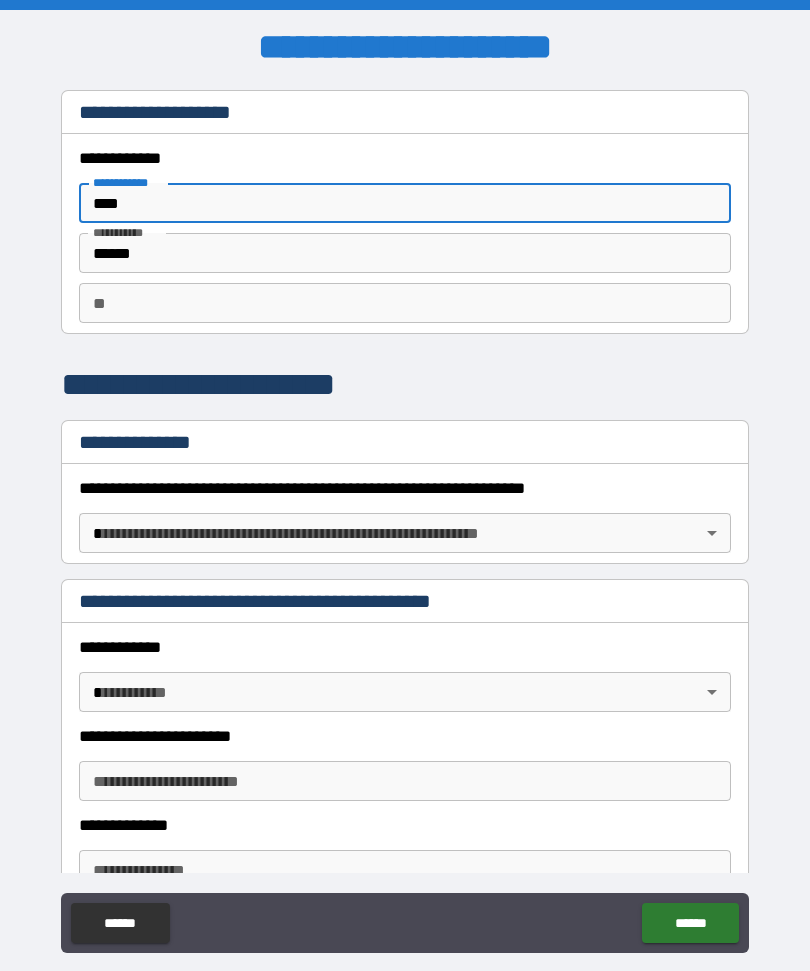 type on "****" 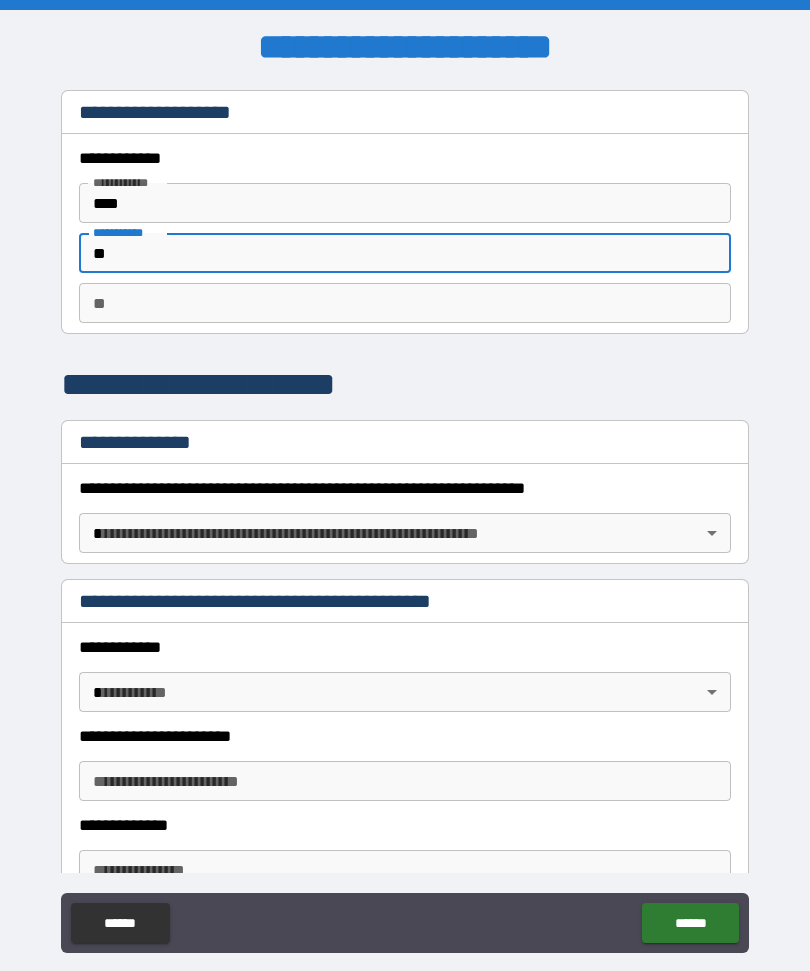 type on "*" 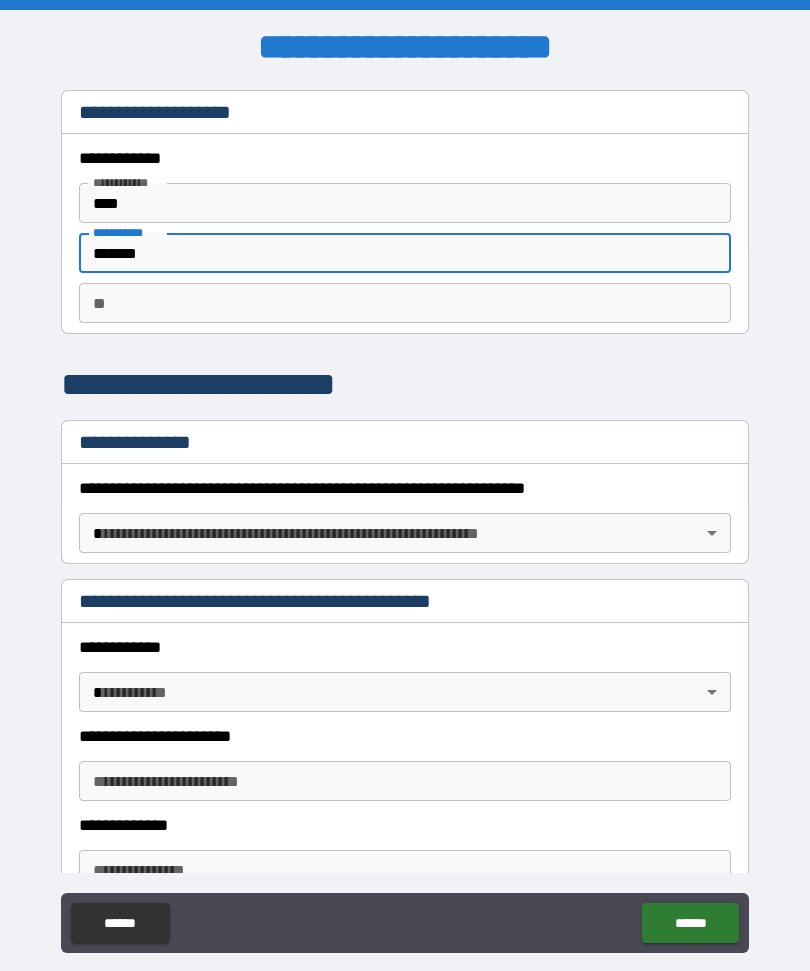 type on "*******" 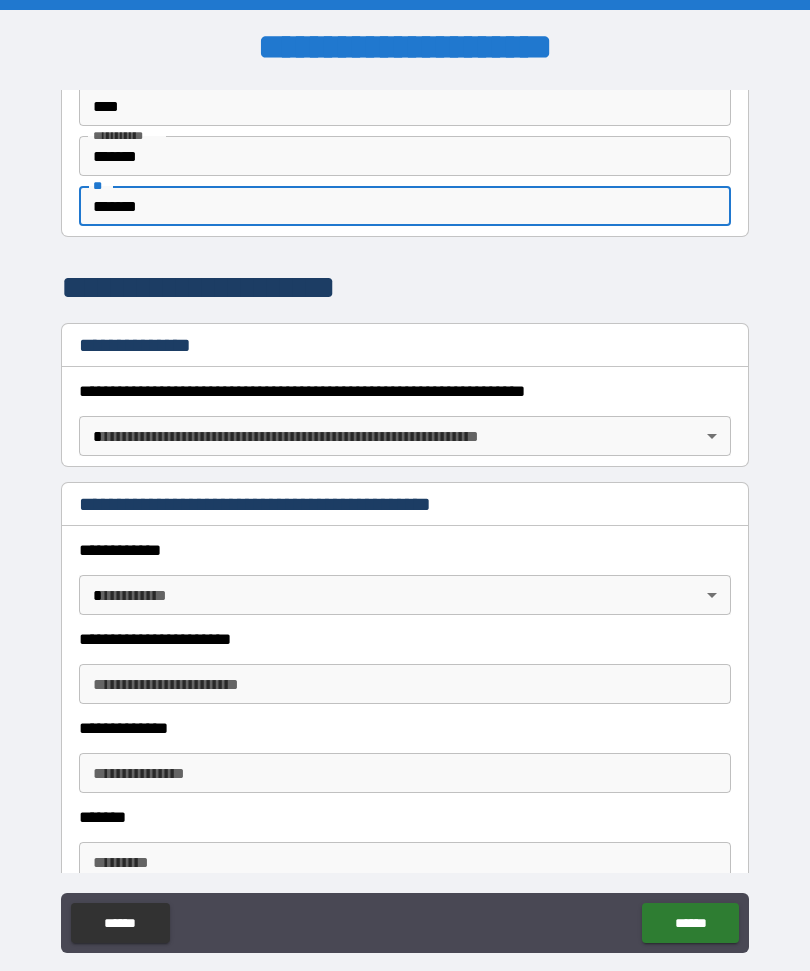 scroll, scrollTop: 104, scrollLeft: 0, axis: vertical 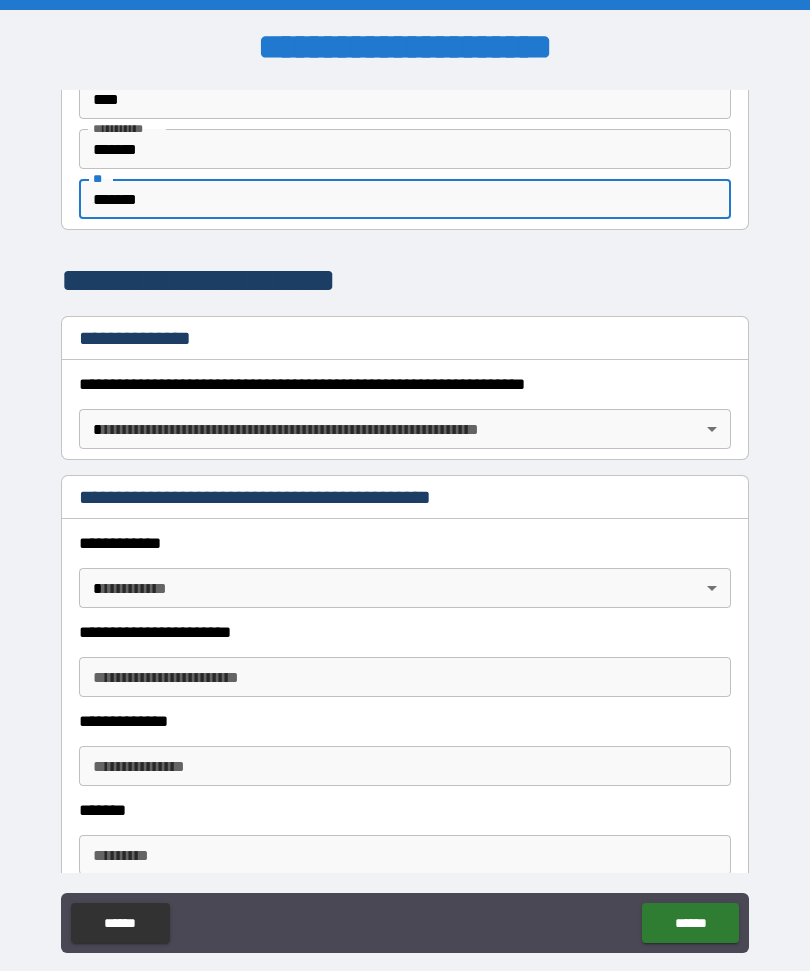 type on "*******" 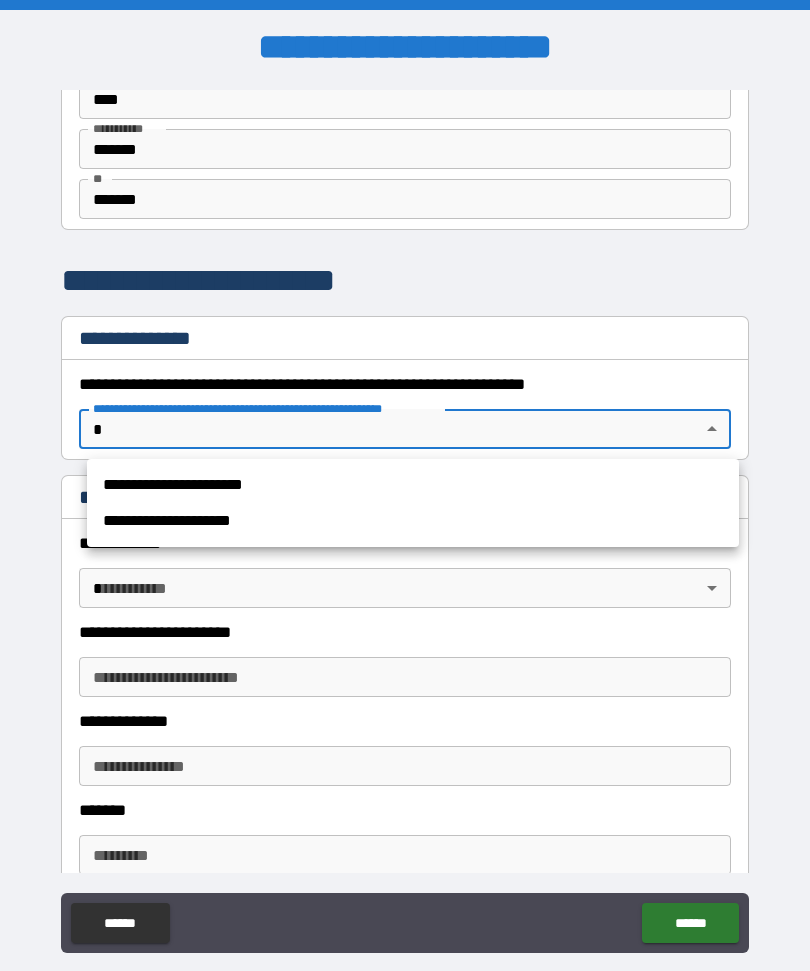 click on "**********" at bounding box center (413, 485) 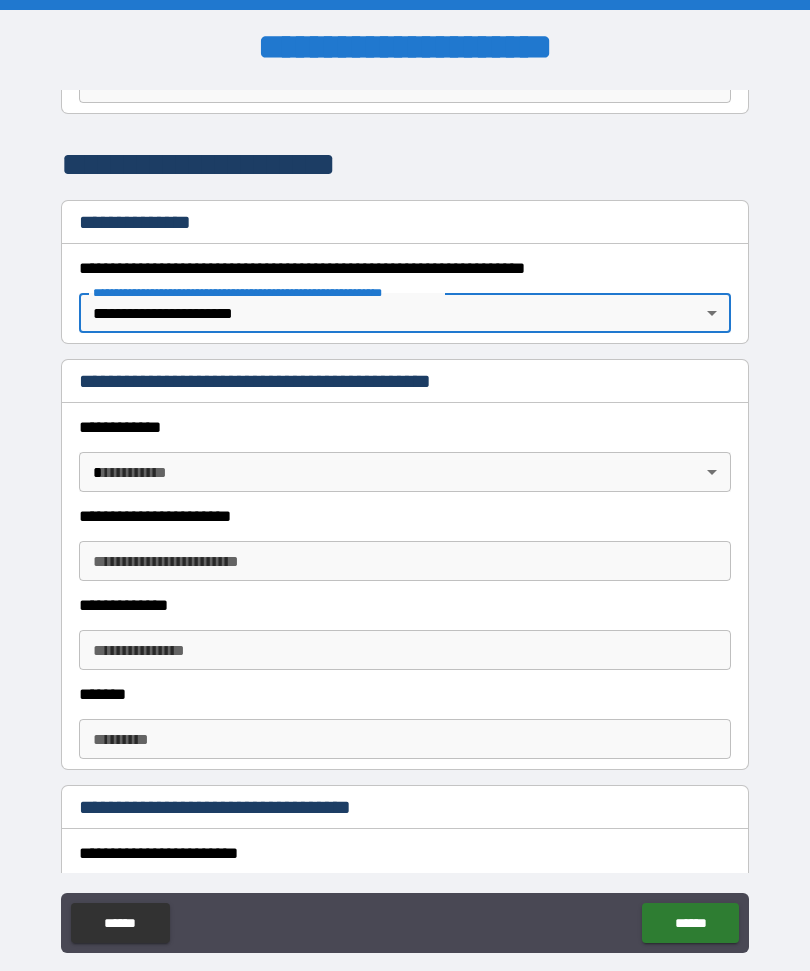 scroll, scrollTop: 221, scrollLeft: 0, axis: vertical 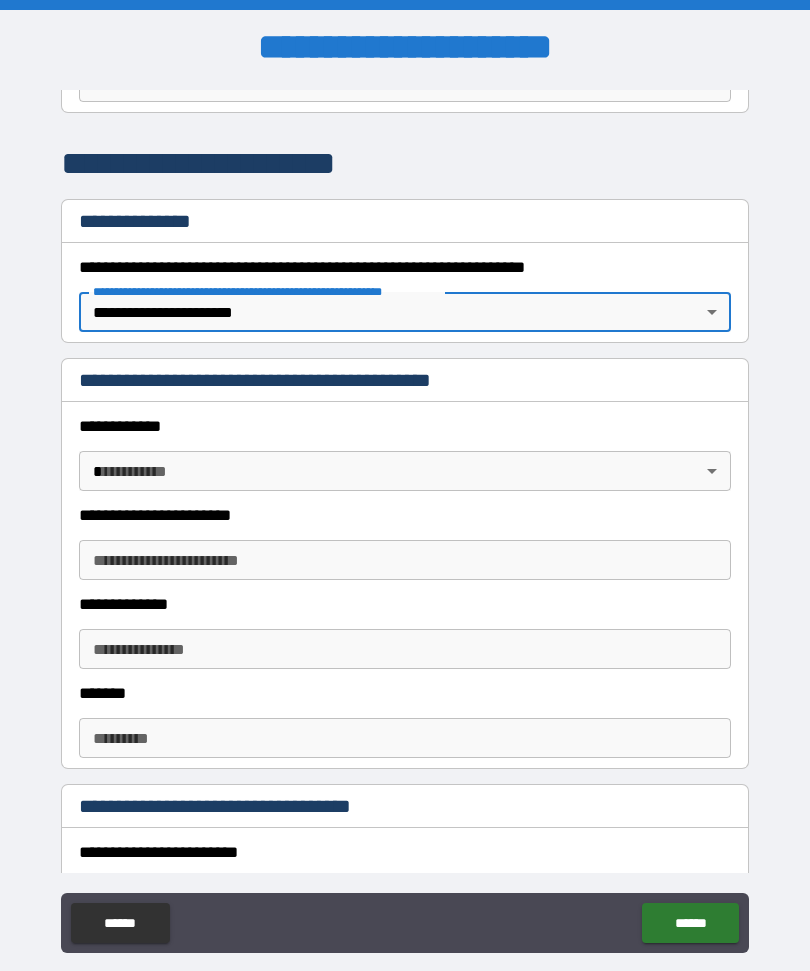 click on "**********" at bounding box center (405, 519) 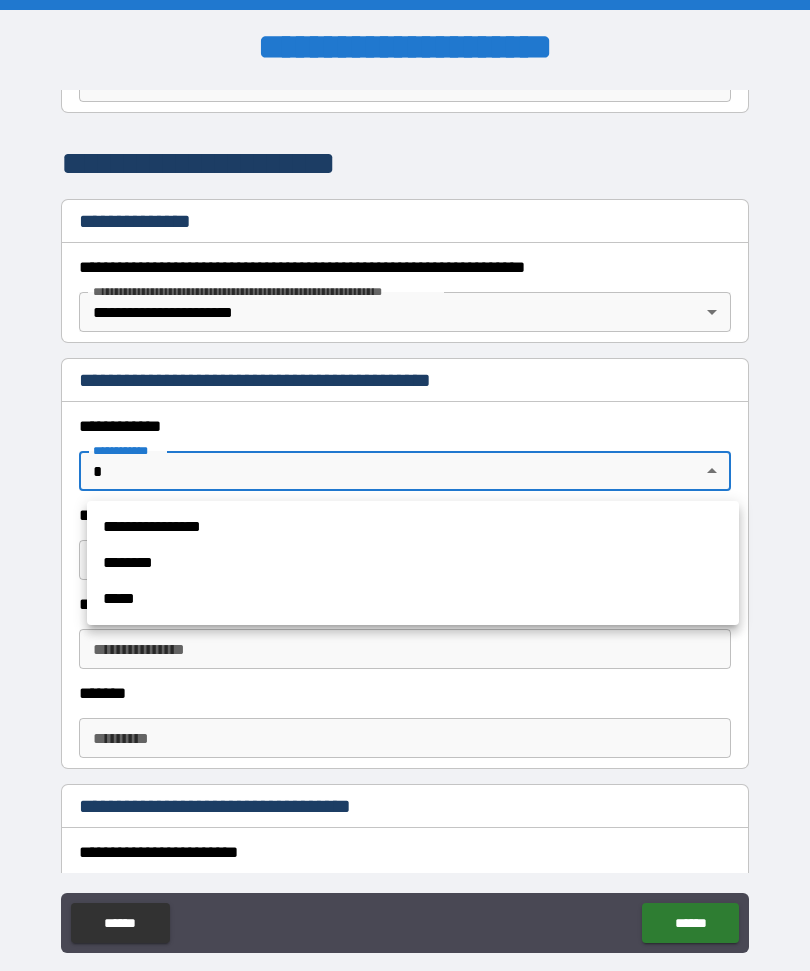 click on "**********" at bounding box center [413, 527] 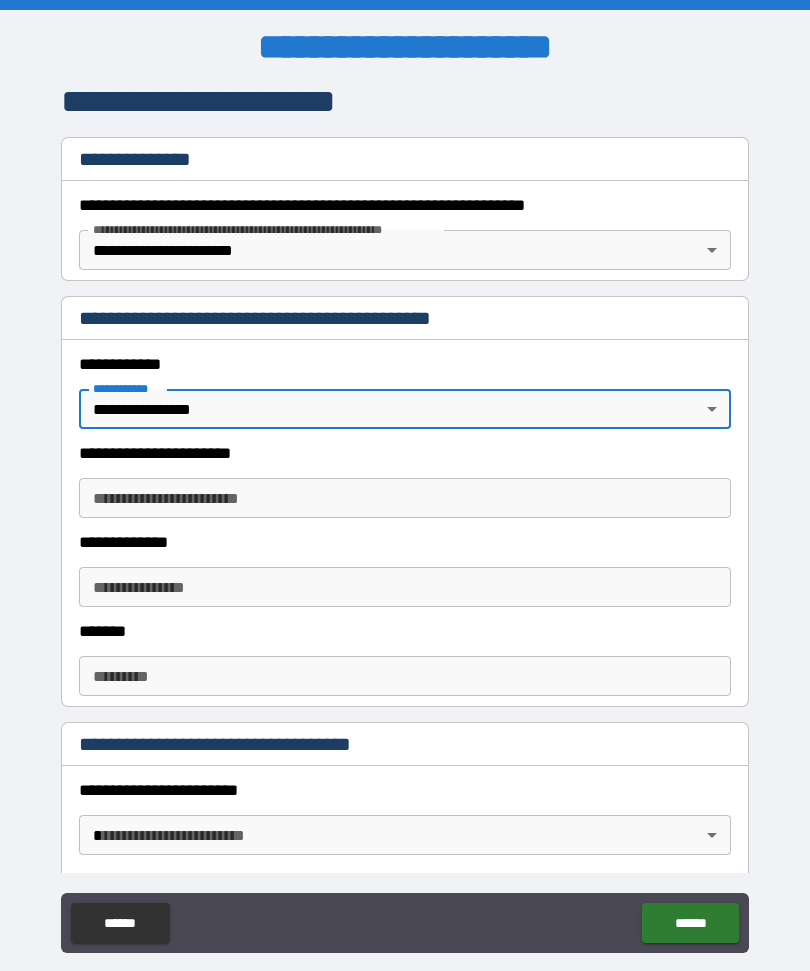 scroll, scrollTop: 284, scrollLeft: 0, axis: vertical 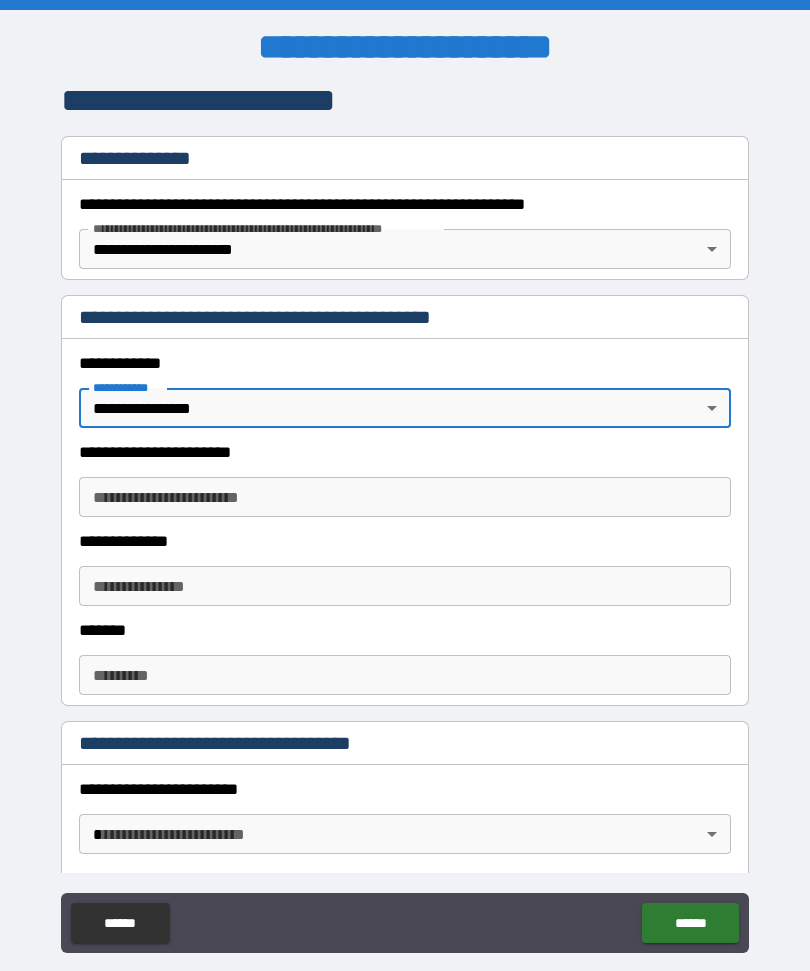 click on "**********" at bounding box center (405, 497) 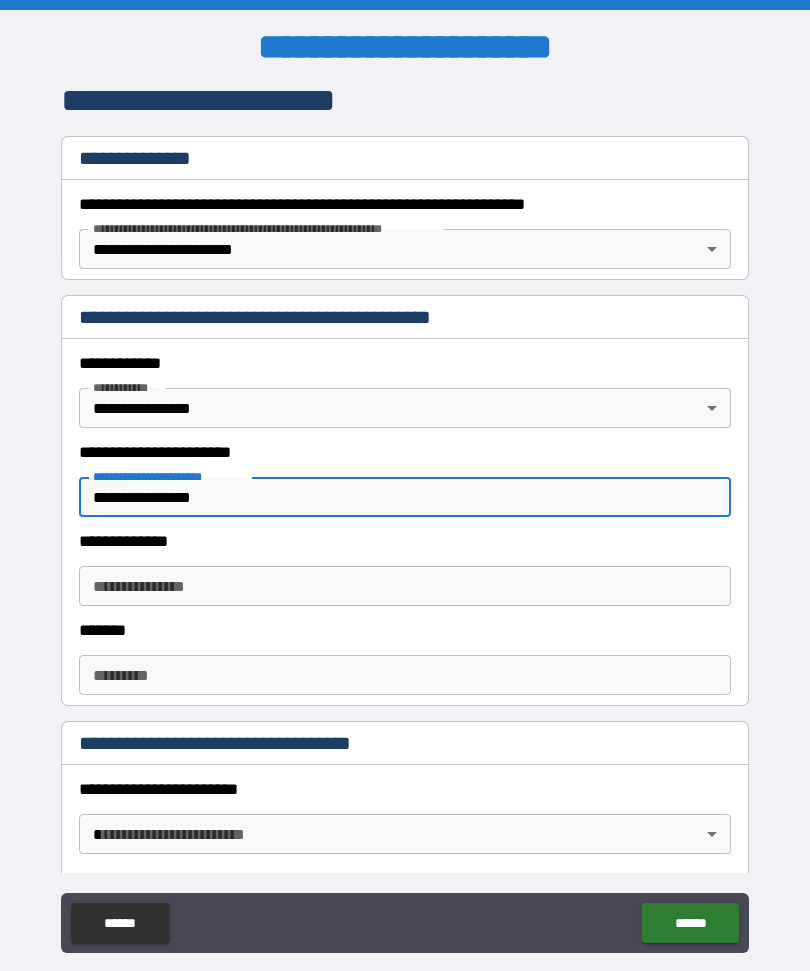 click on "**********" at bounding box center (405, 541) 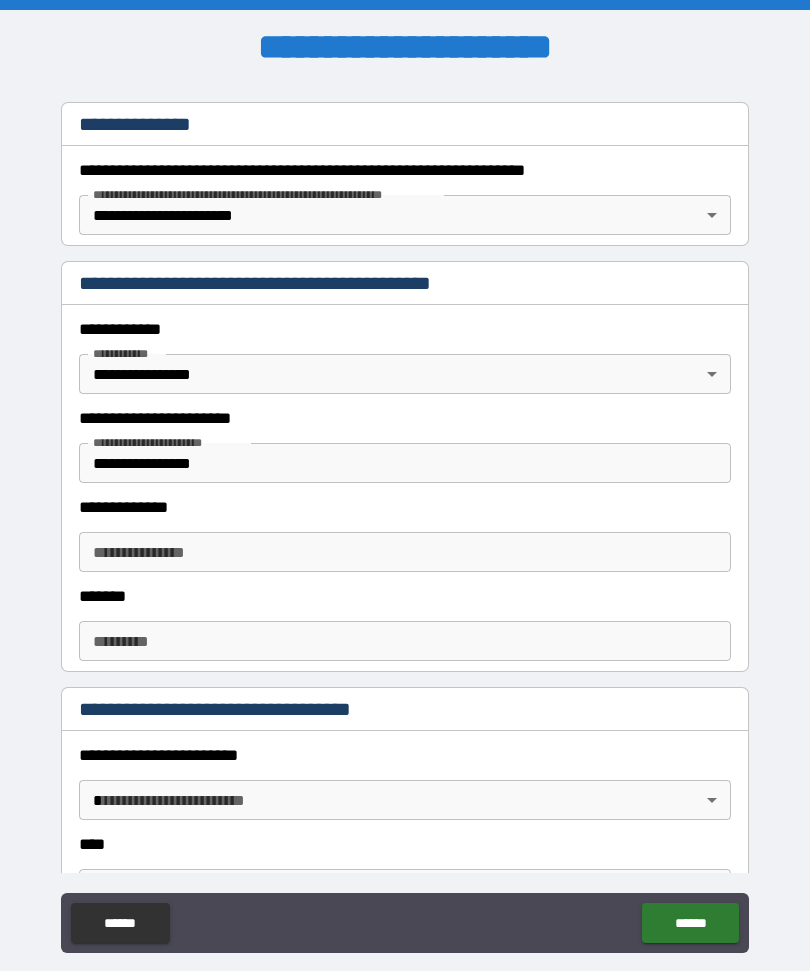 scroll, scrollTop: 320, scrollLeft: 0, axis: vertical 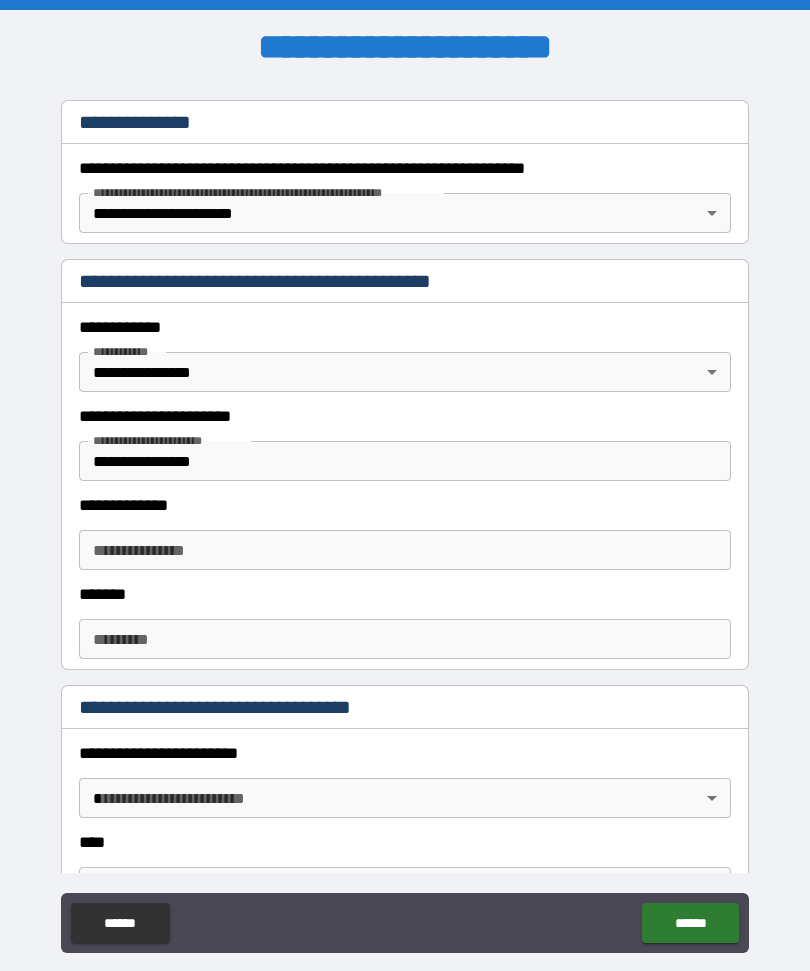 click on "**********" at bounding box center (405, 550) 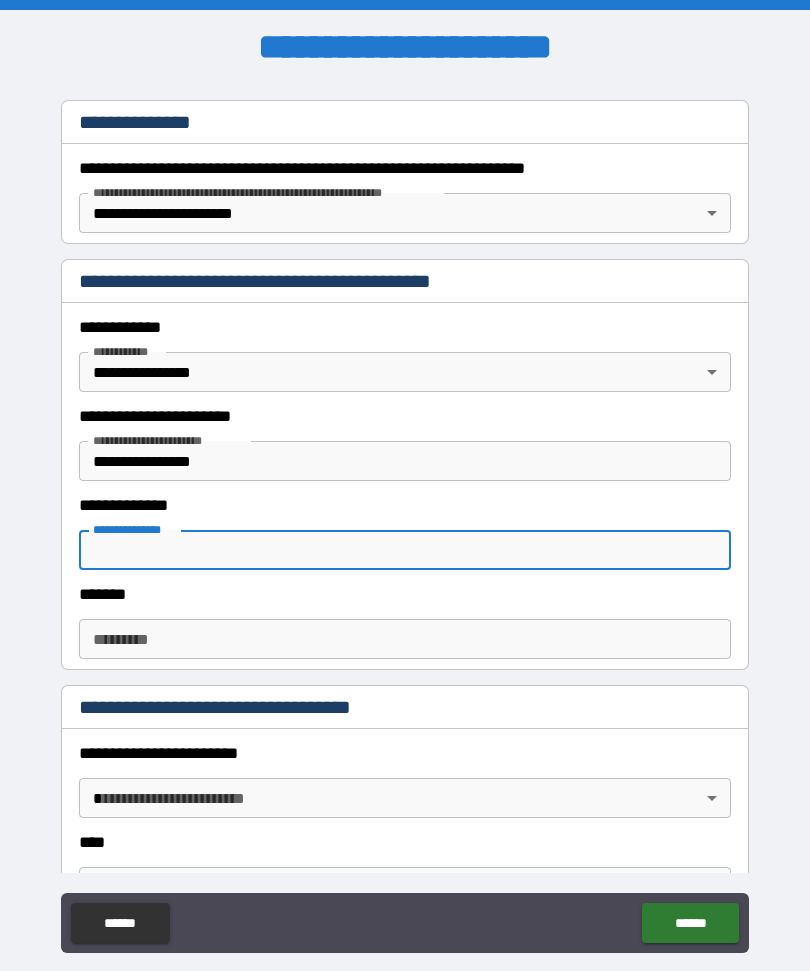 click on "**********" at bounding box center [405, 461] 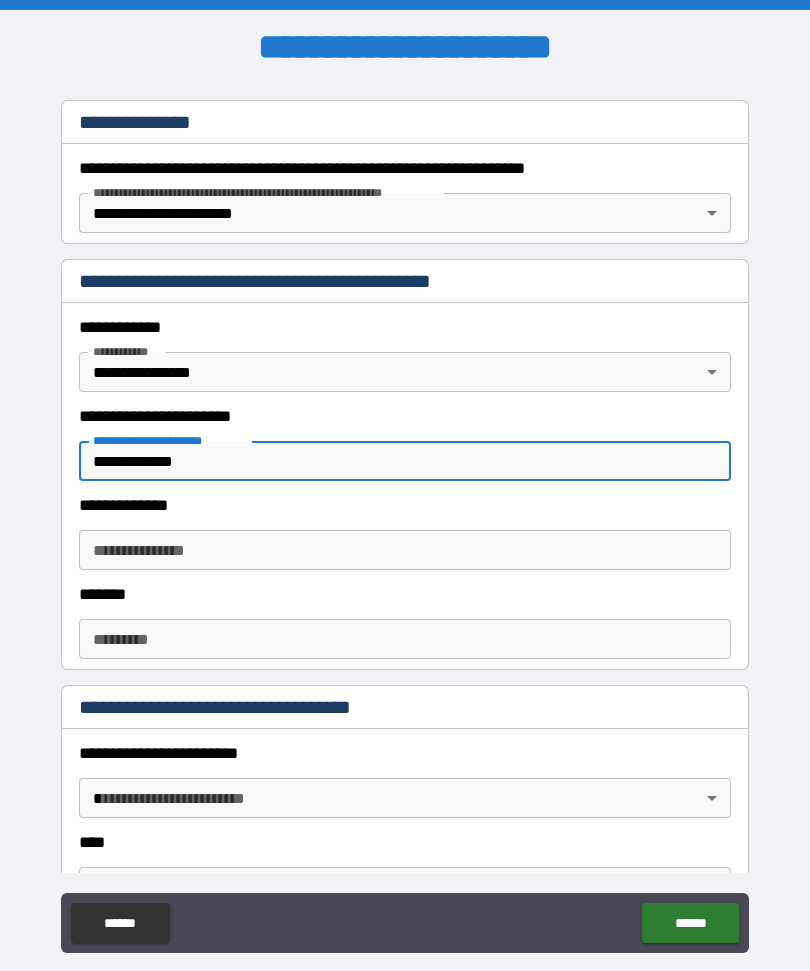 type on "**********" 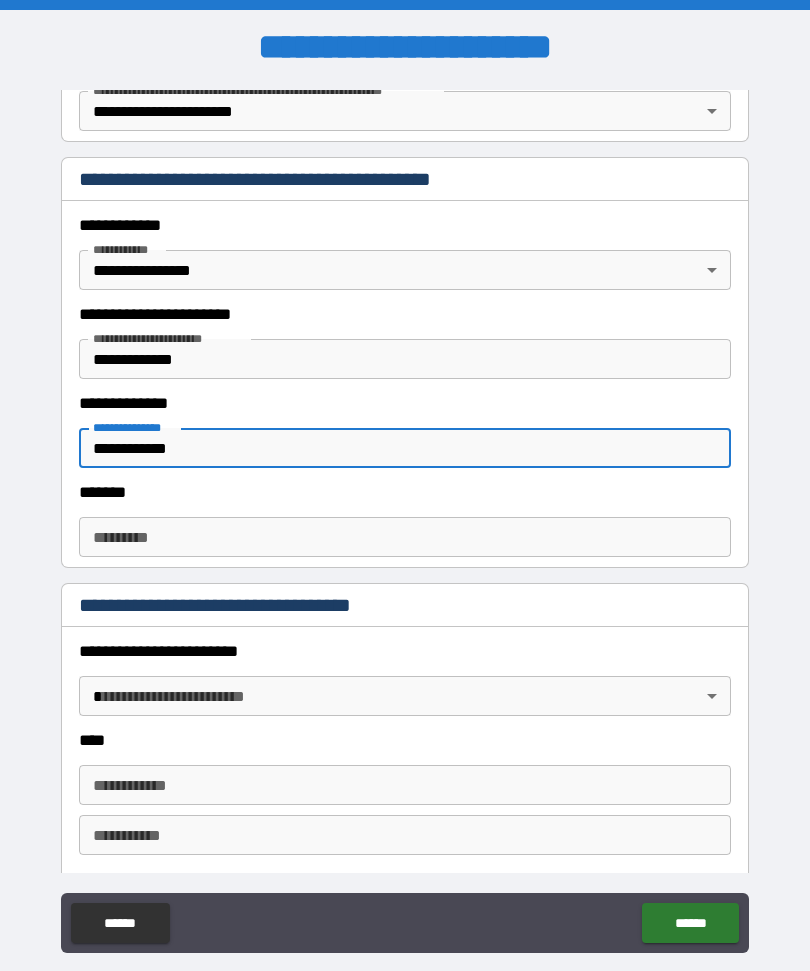 scroll, scrollTop: 456, scrollLeft: 0, axis: vertical 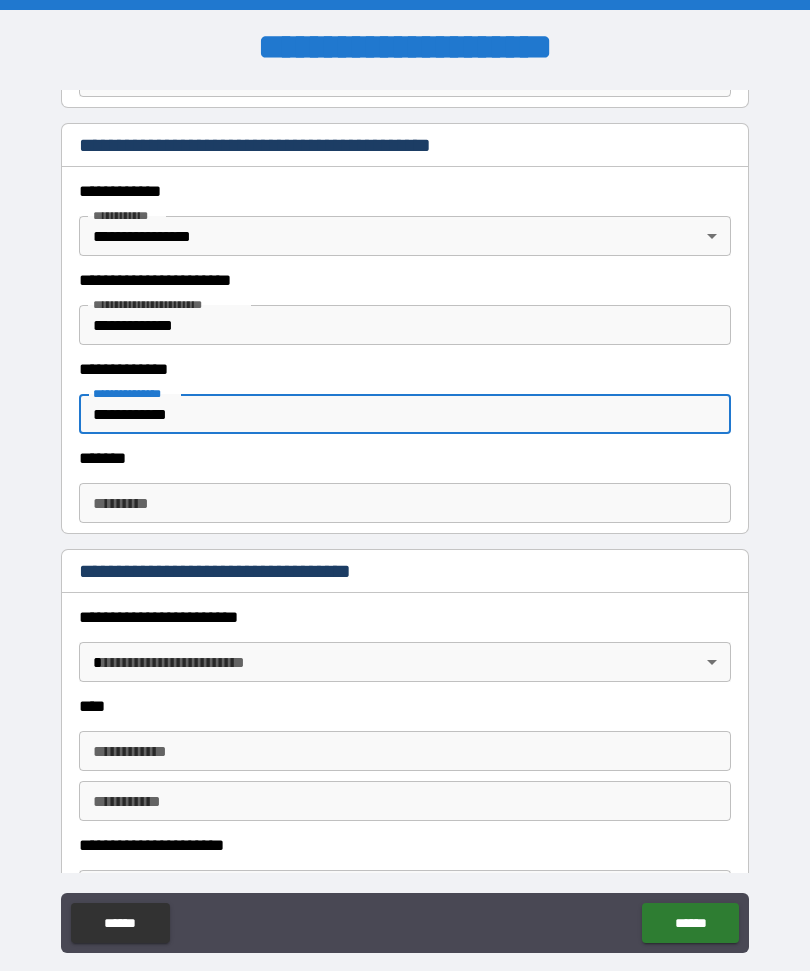 type on "**********" 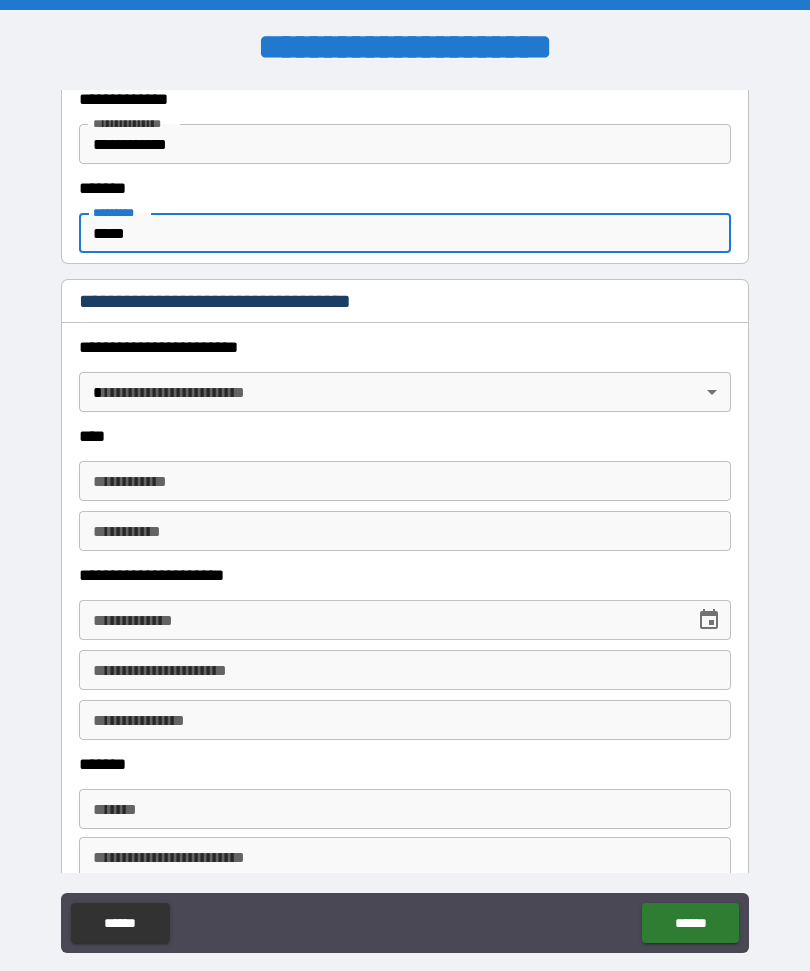 scroll, scrollTop: 733, scrollLeft: 0, axis: vertical 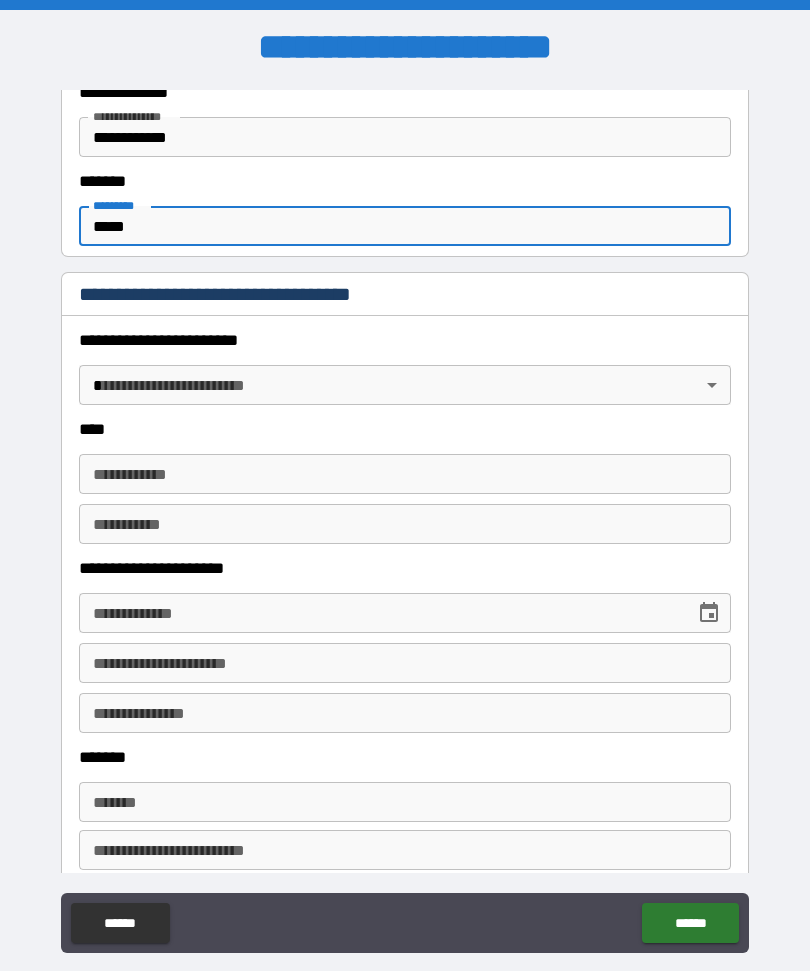 type on "*****" 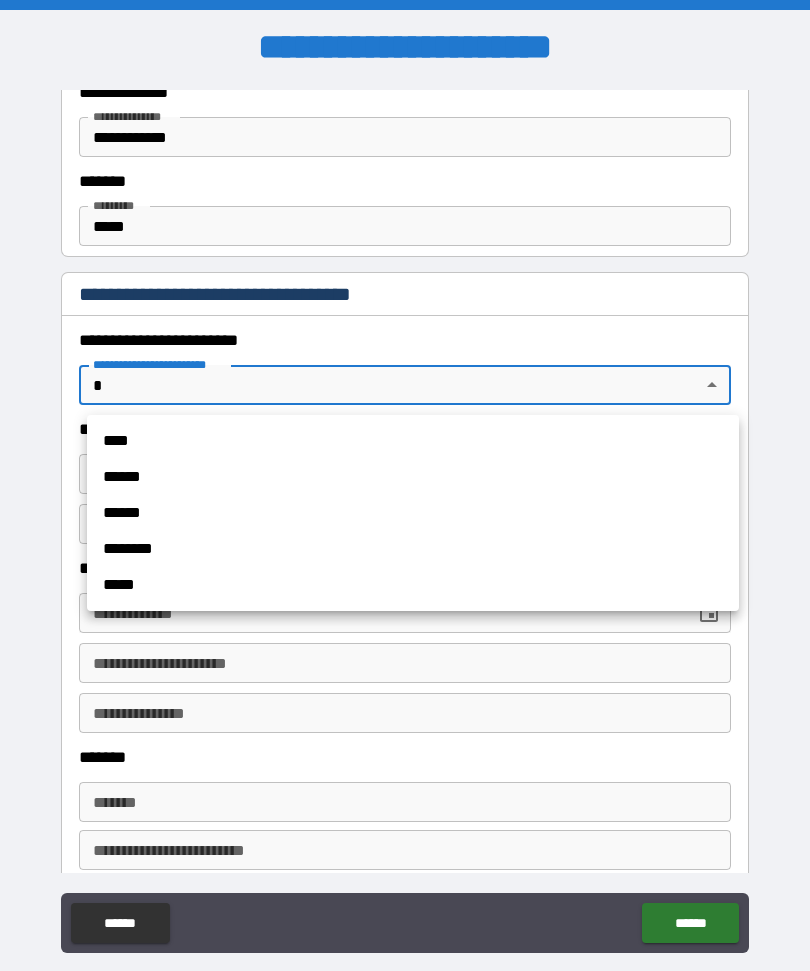 click on "****" at bounding box center [413, 441] 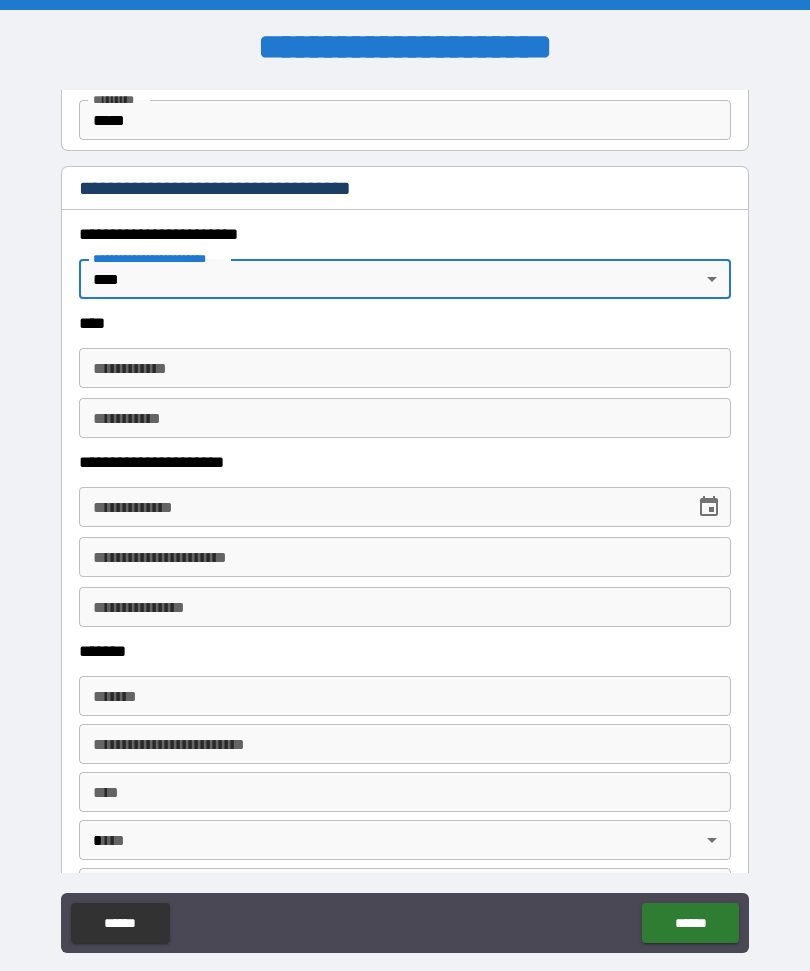 scroll, scrollTop: 862, scrollLeft: 0, axis: vertical 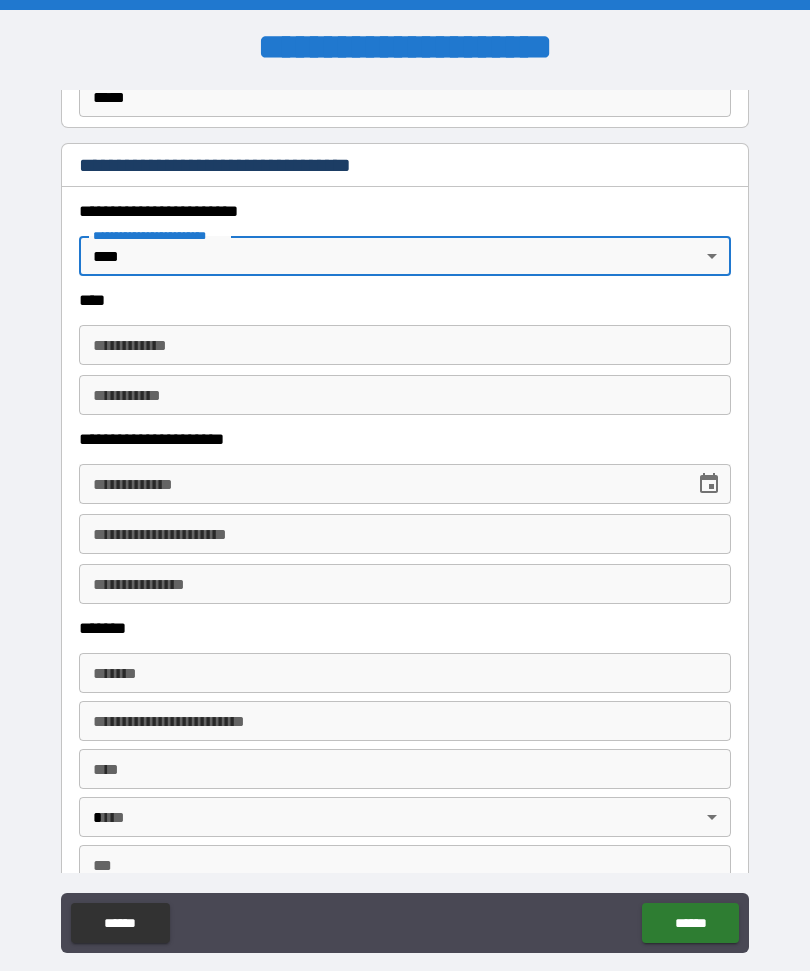click on "**********" at bounding box center [405, 345] 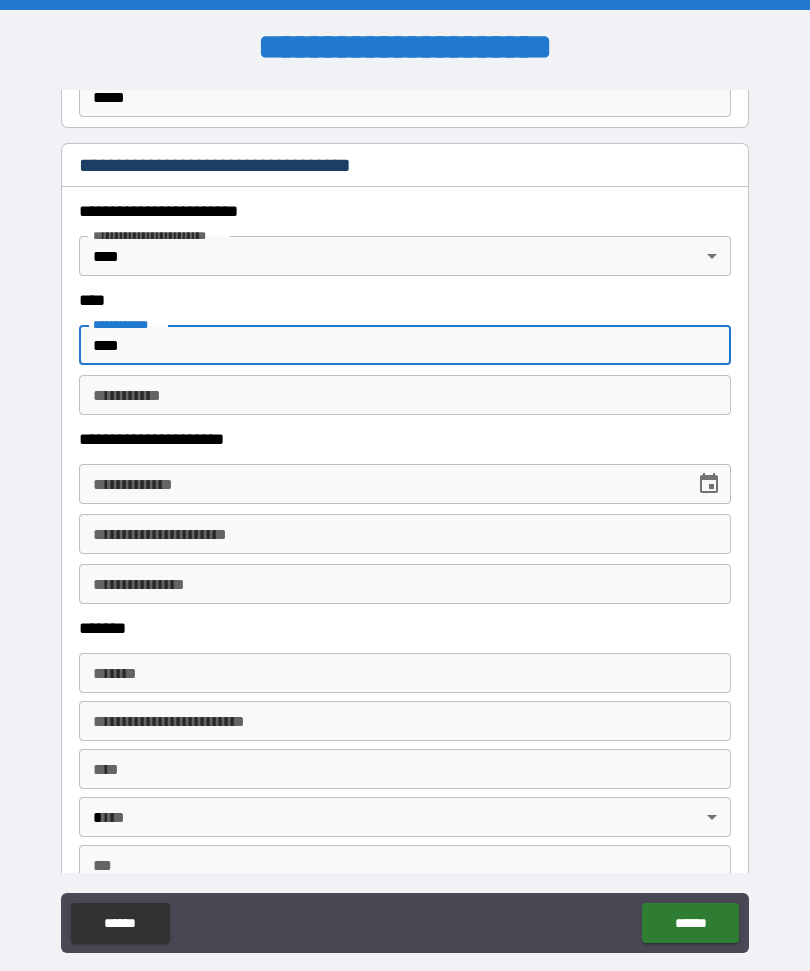 type on "****" 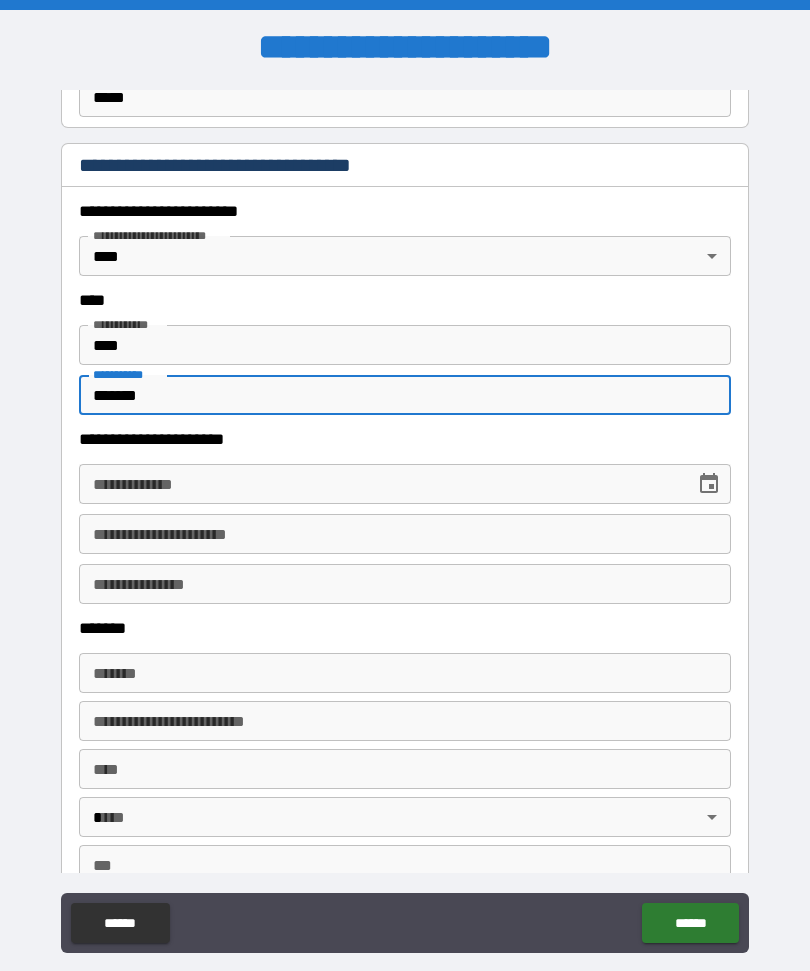 type on "*******" 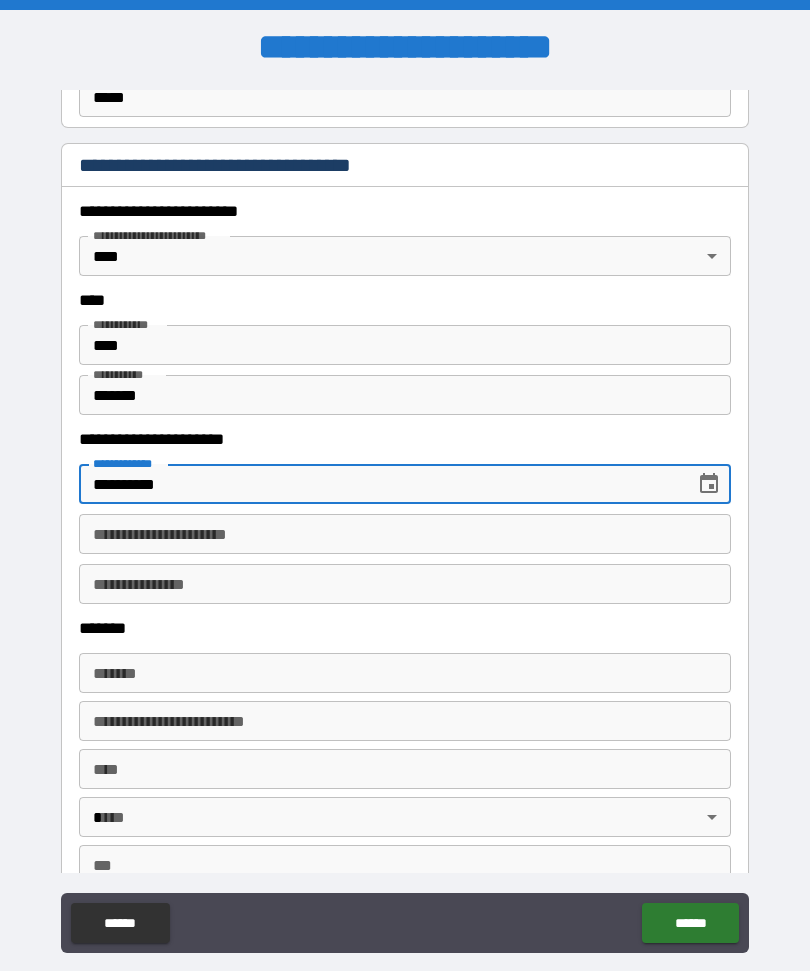 type on "**********" 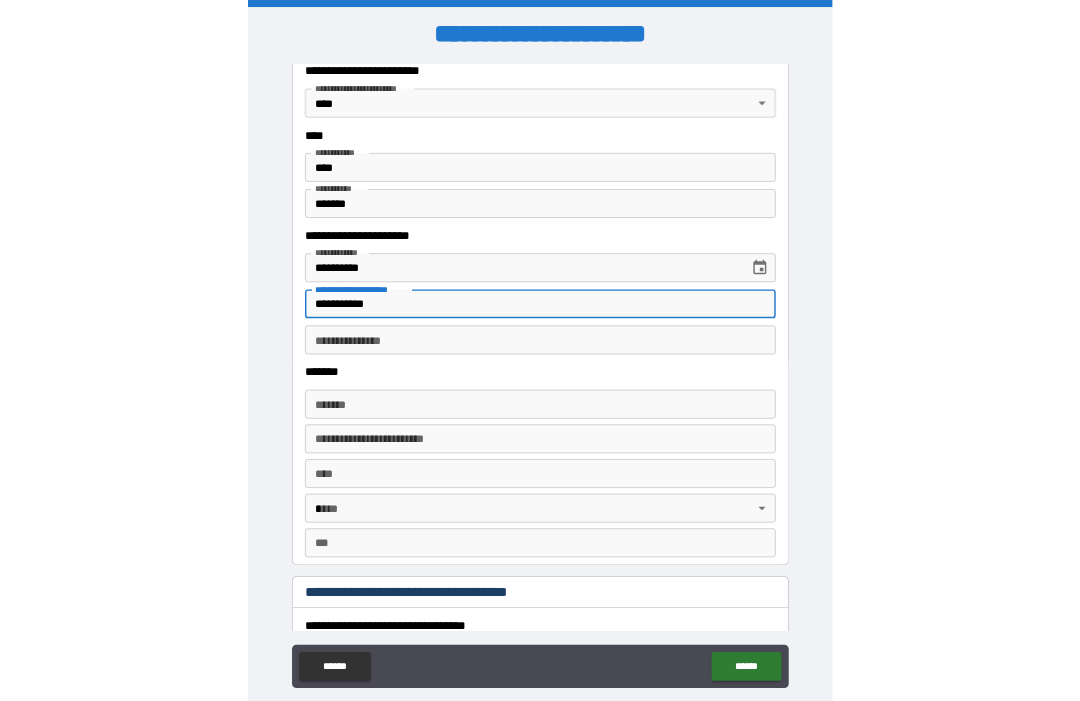 scroll, scrollTop: 982, scrollLeft: 0, axis: vertical 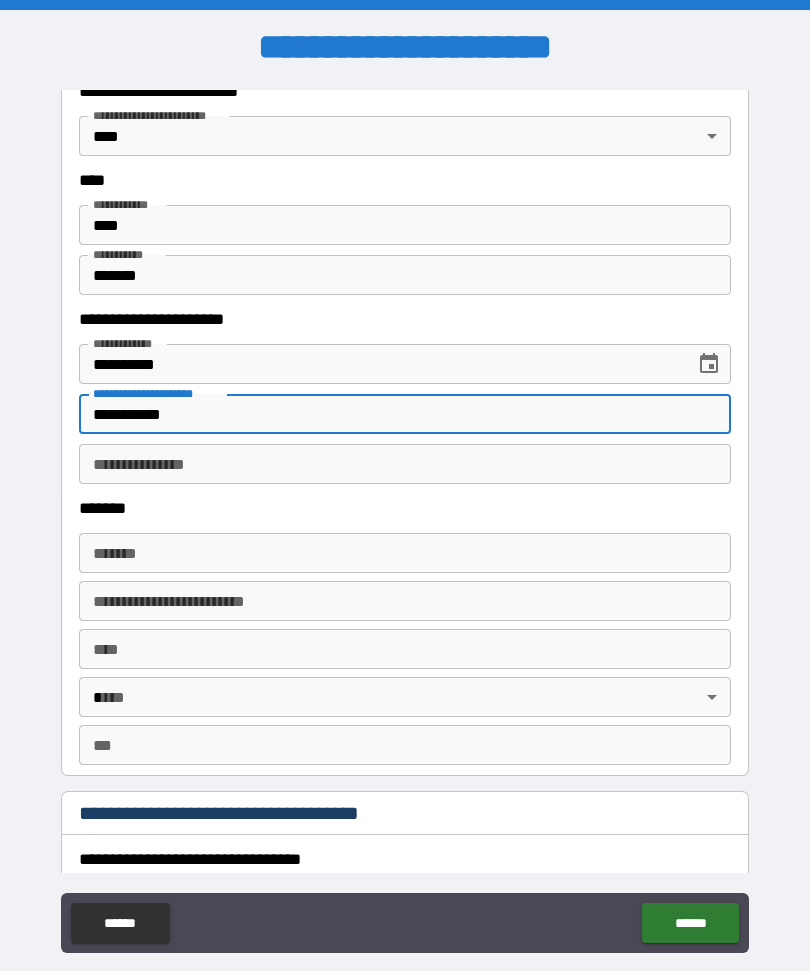 type on "**********" 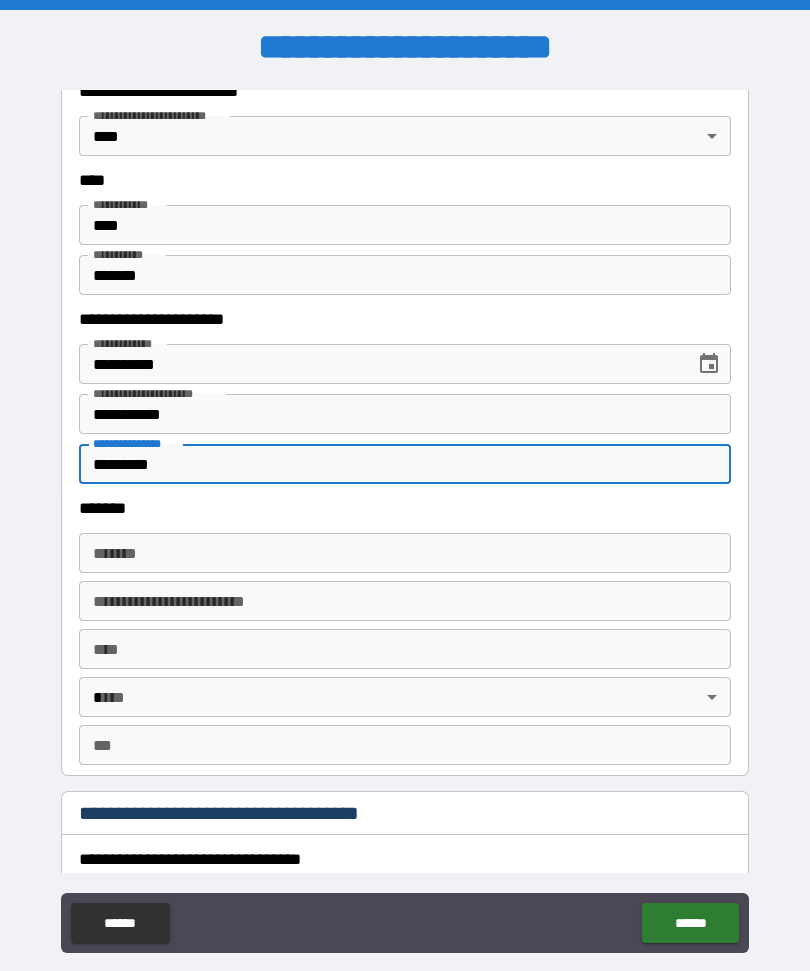 type on "*********" 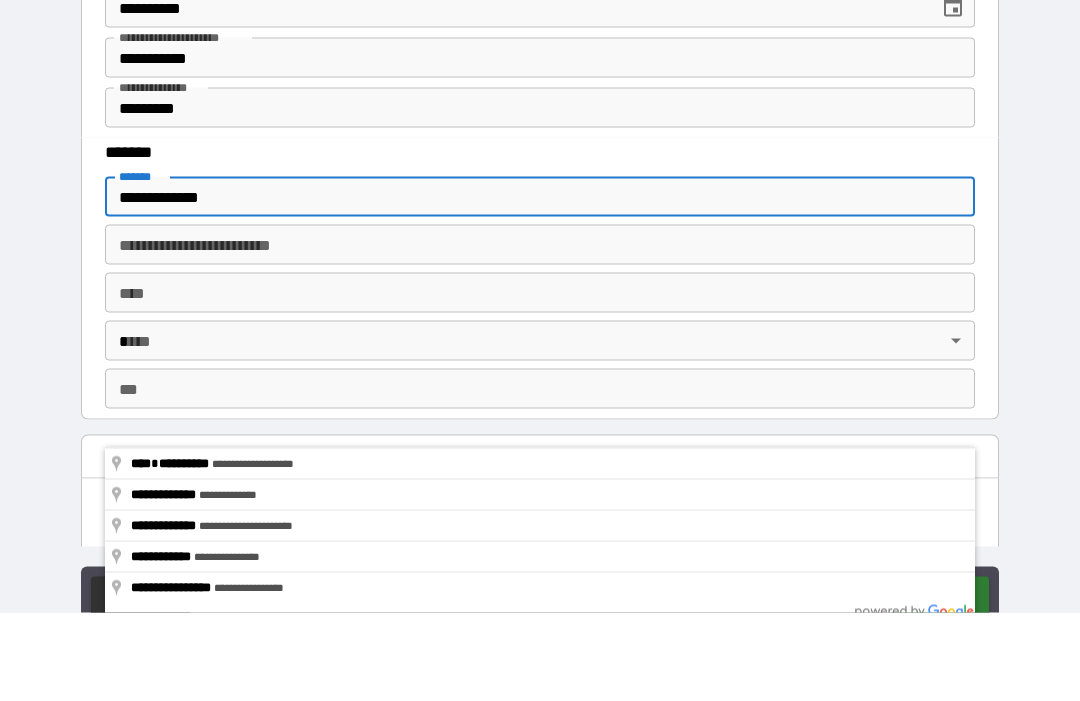 scroll, scrollTop: 1218, scrollLeft: 0, axis: vertical 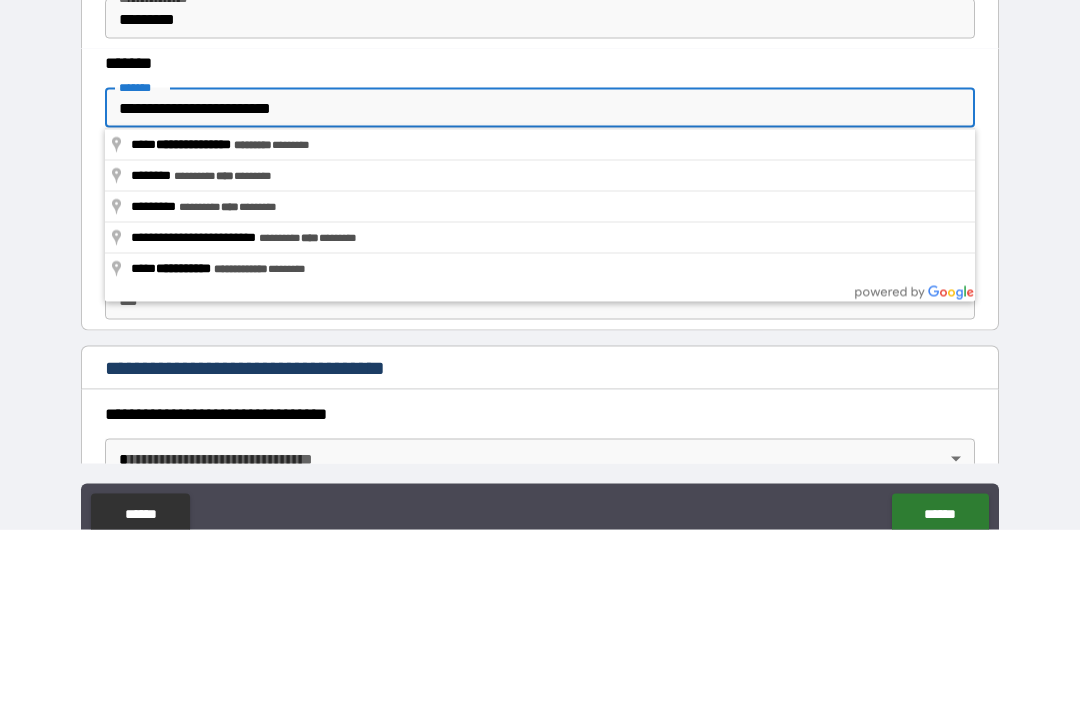 click on "**********" at bounding box center (540, 386) 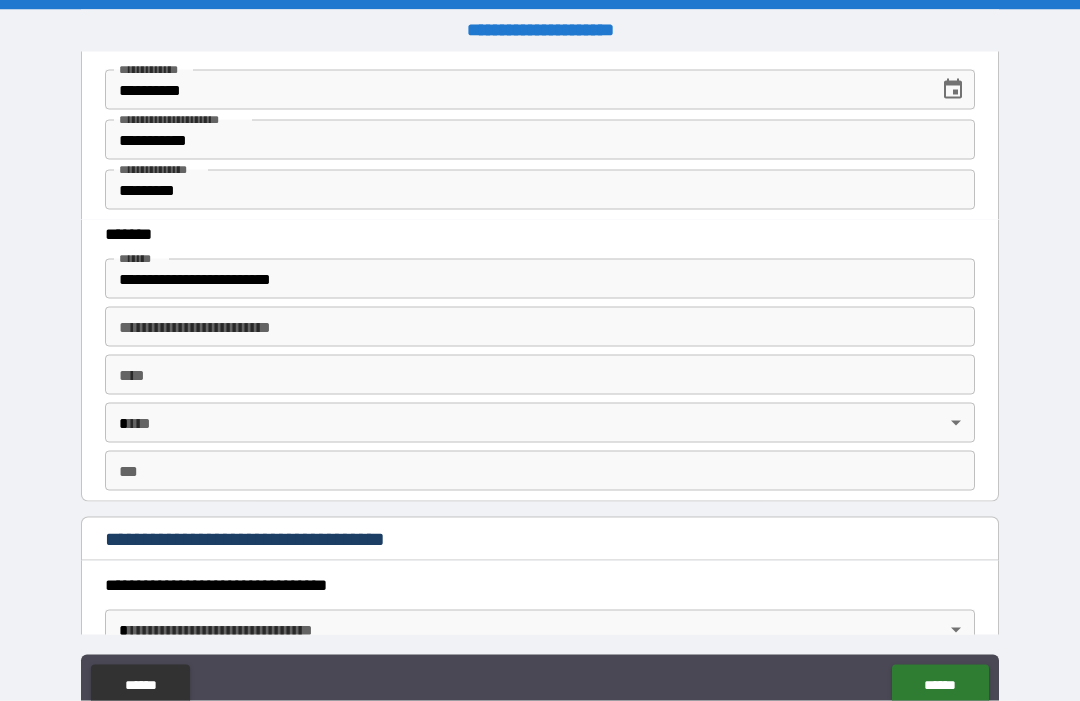 click on "****" at bounding box center (540, 375) 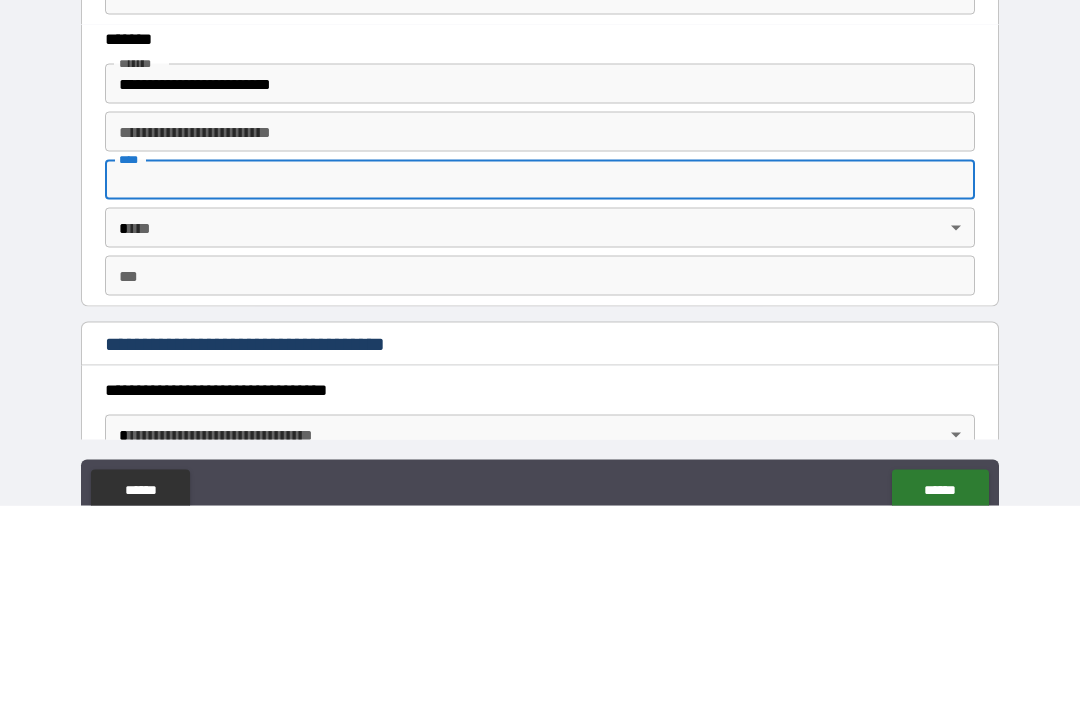 click on "**********" at bounding box center [540, 327] 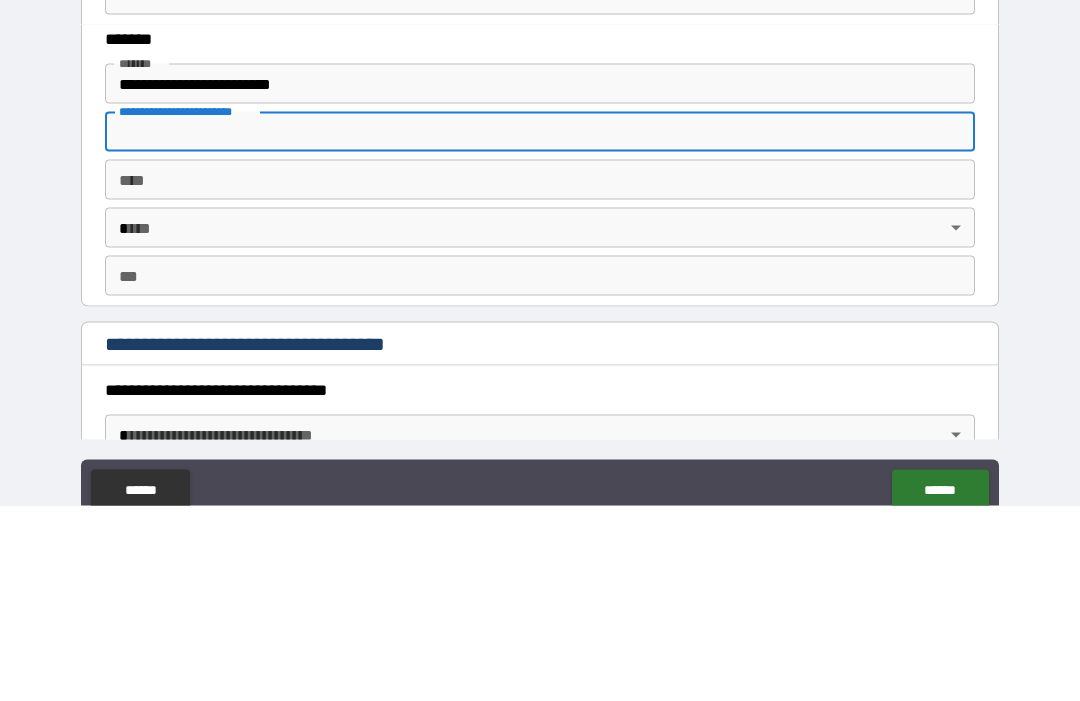 click on "**********" at bounding box center (540, 279) 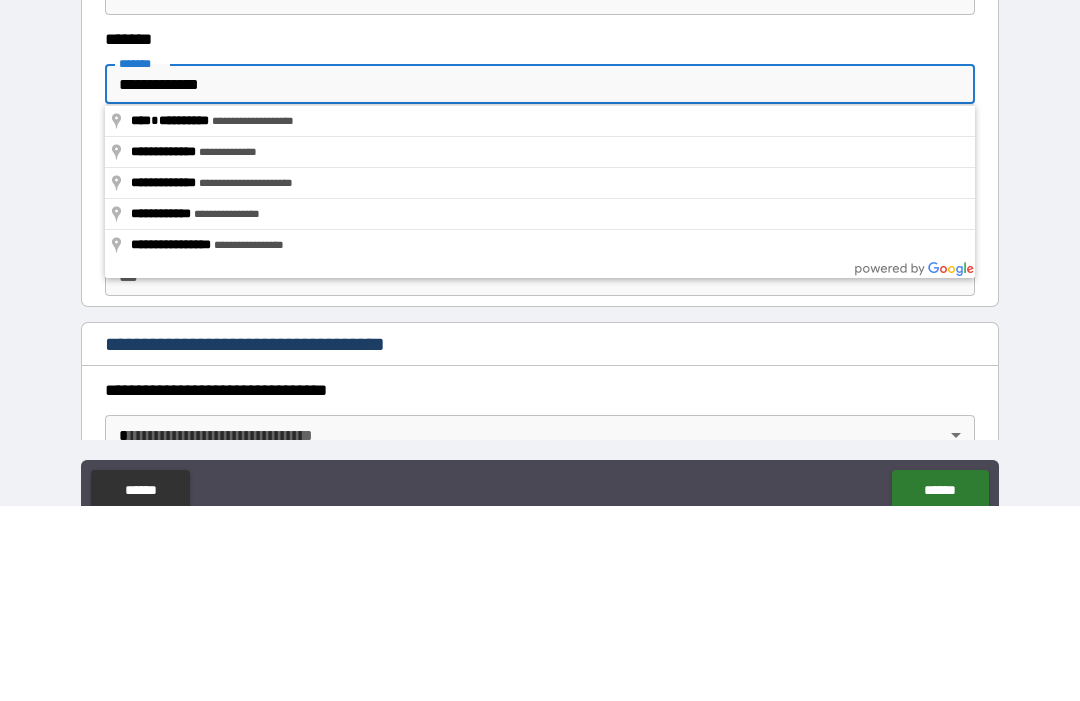 type on "**********" 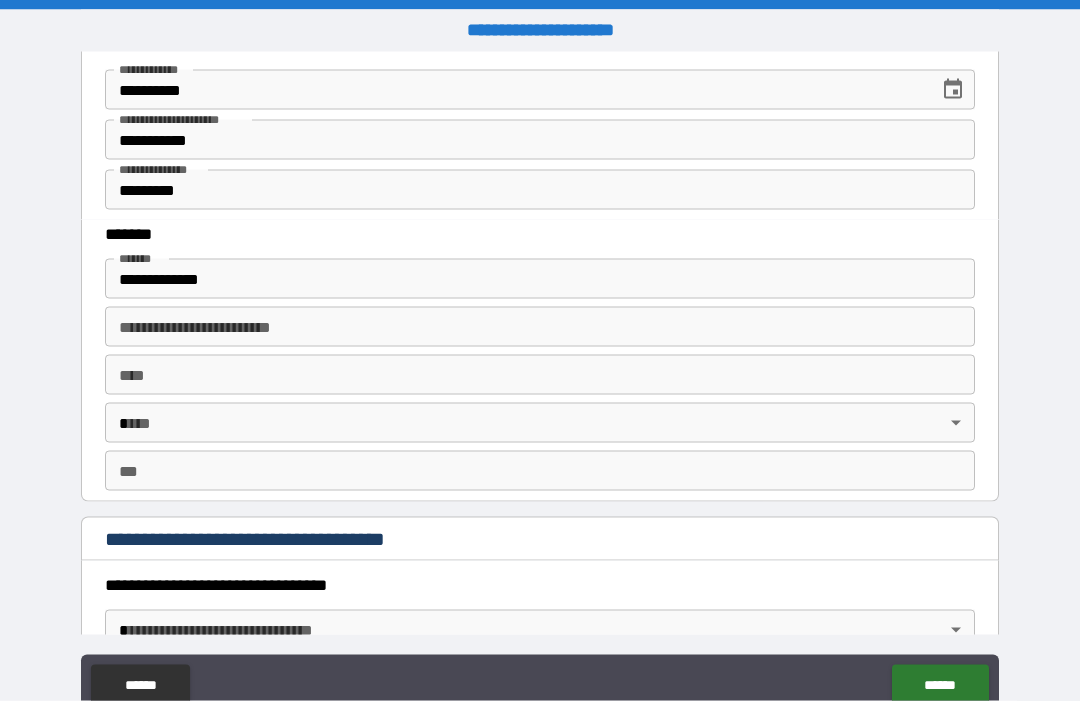 click on "****" at bounding box center [540, 375] 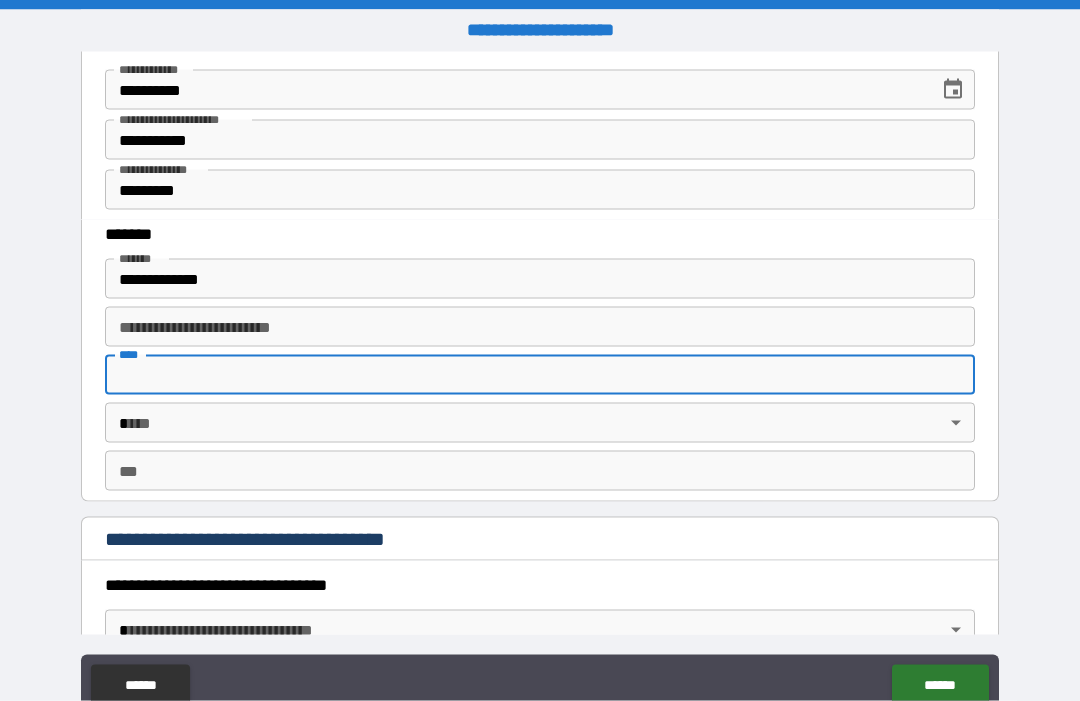scroll, scrollTop: 0, scrollLeft: 0, axis: both 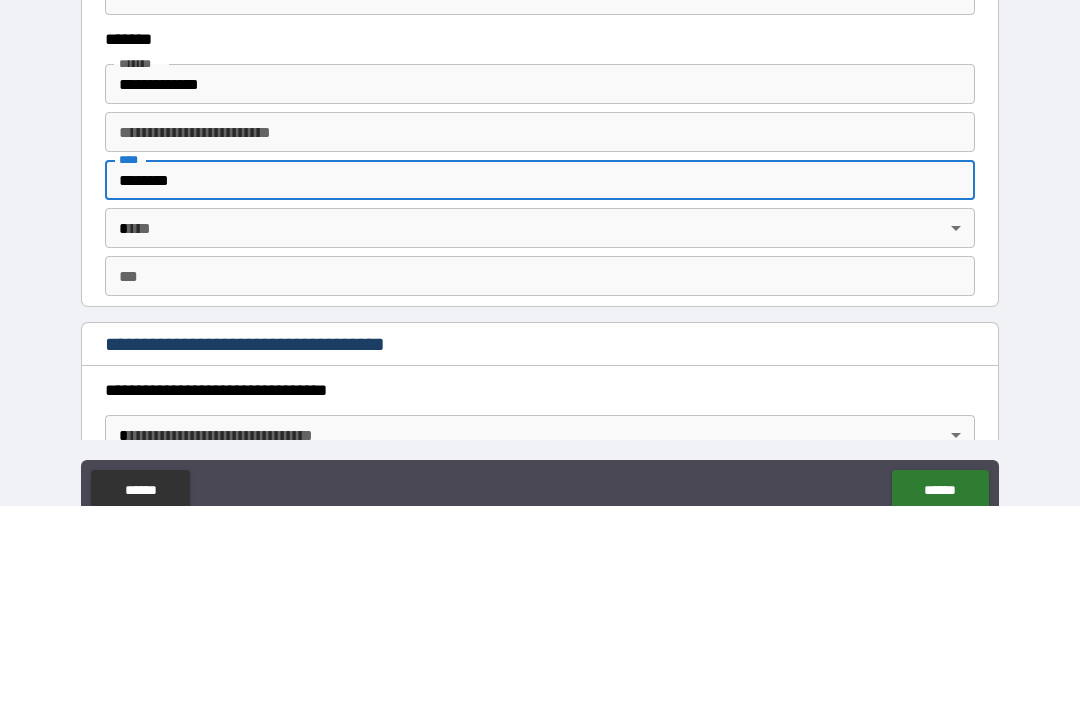 type on "********" 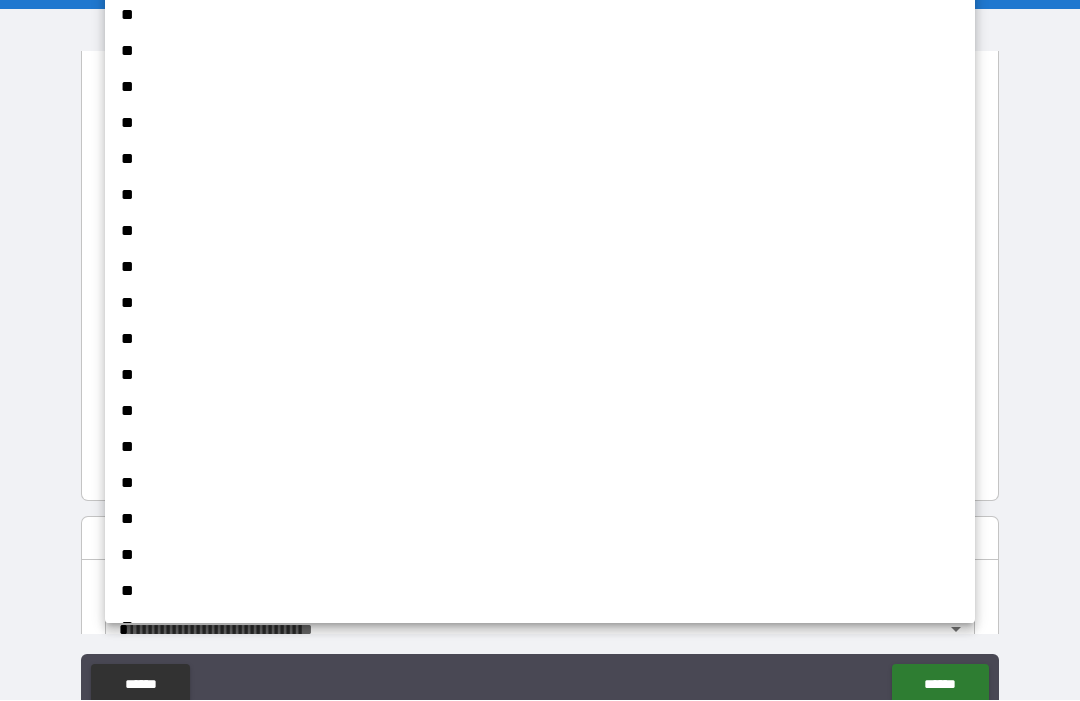 scroll, scrollTop: 657, scrollLeft: 0, axis: vertical 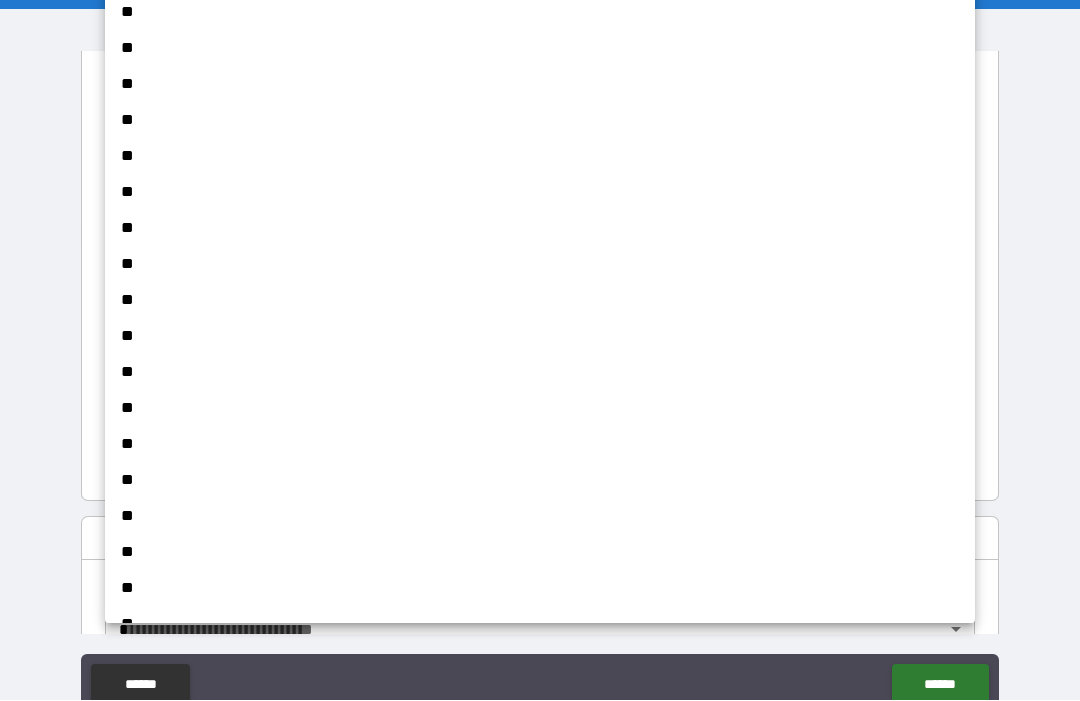 click on "**" at bounding box center (540, 553) 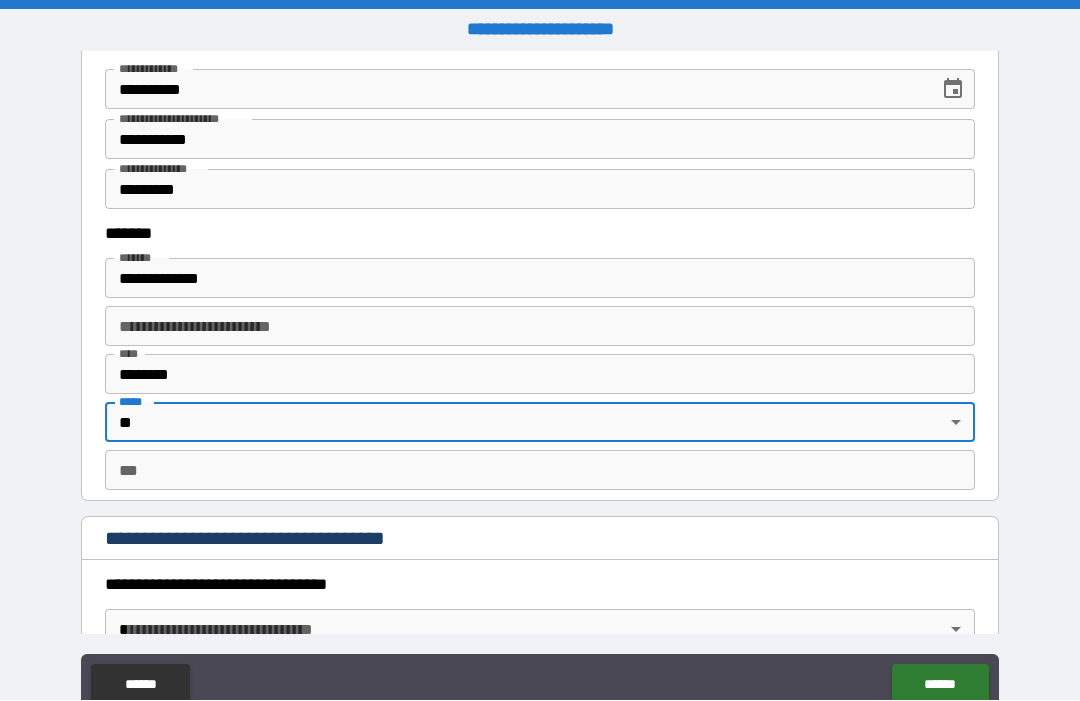 type on "**" 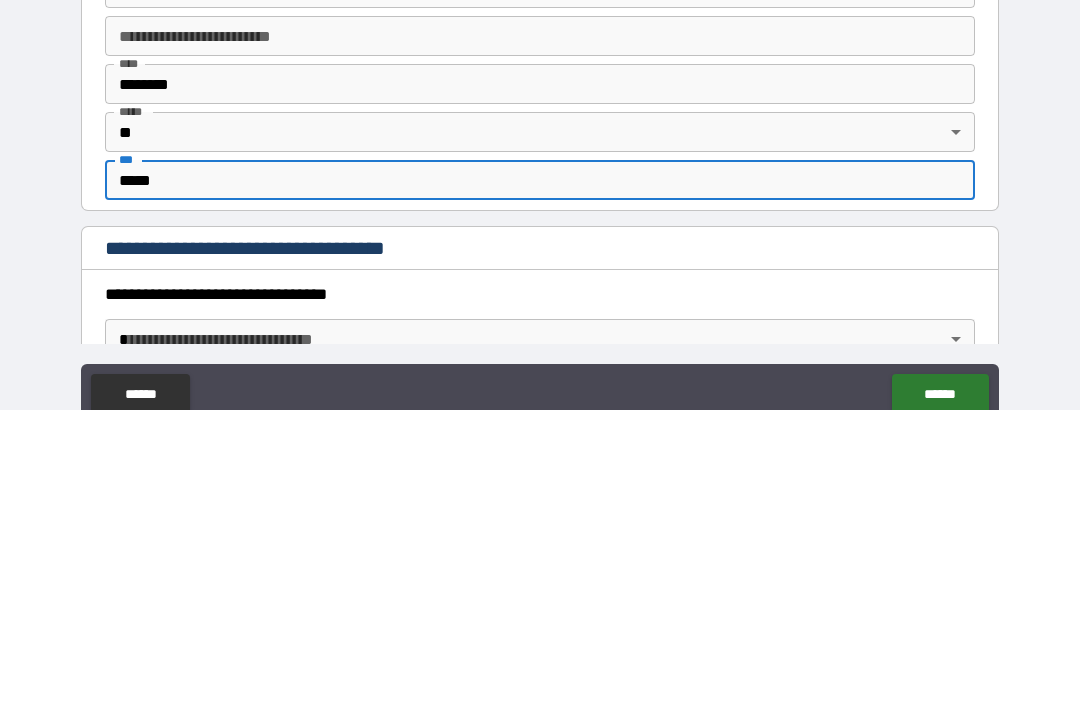 type on "*****" 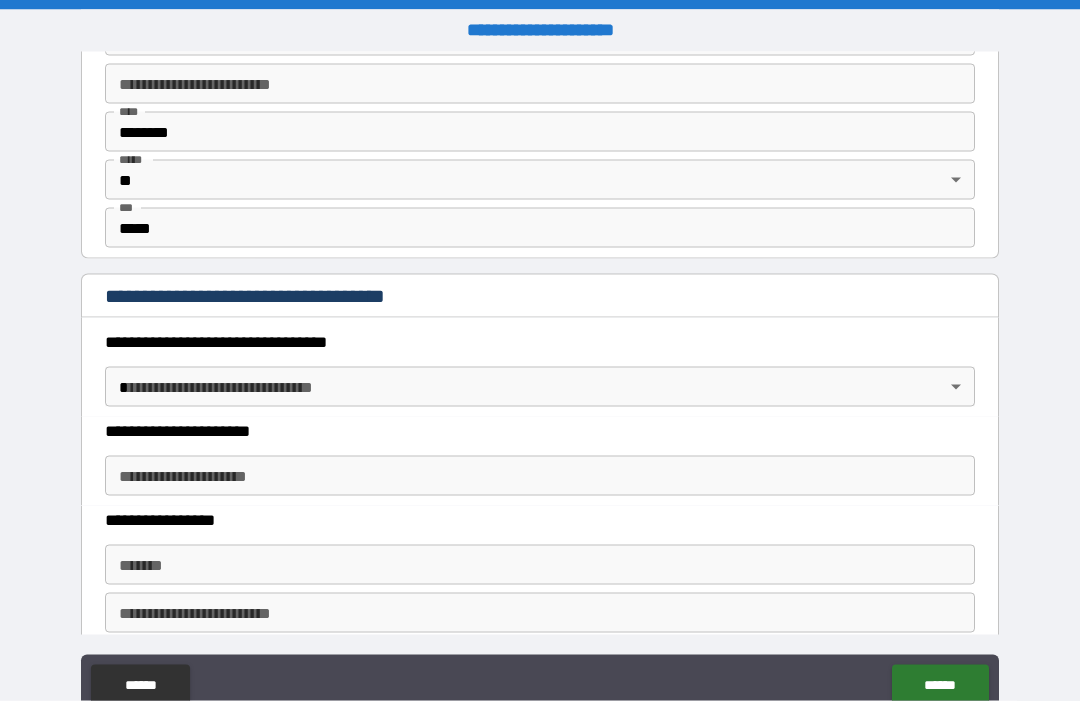 scroll, scrollTop: 1473, scrollLeft: 0, axis: vertical 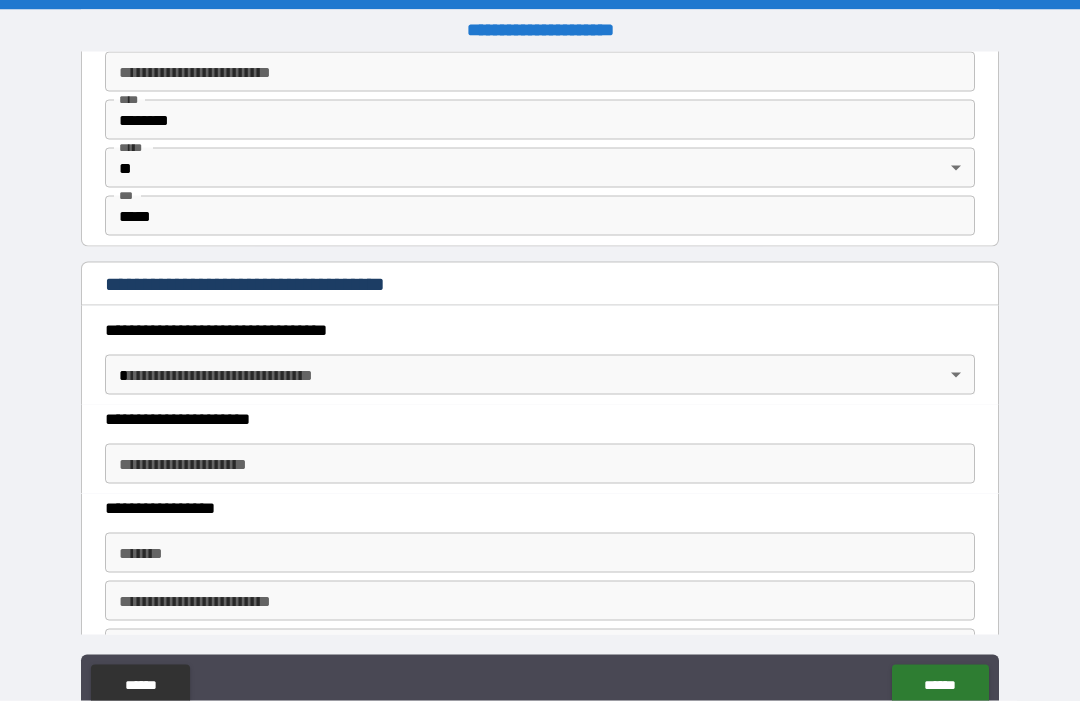 click on "**********" at bounding box center [540, 384] 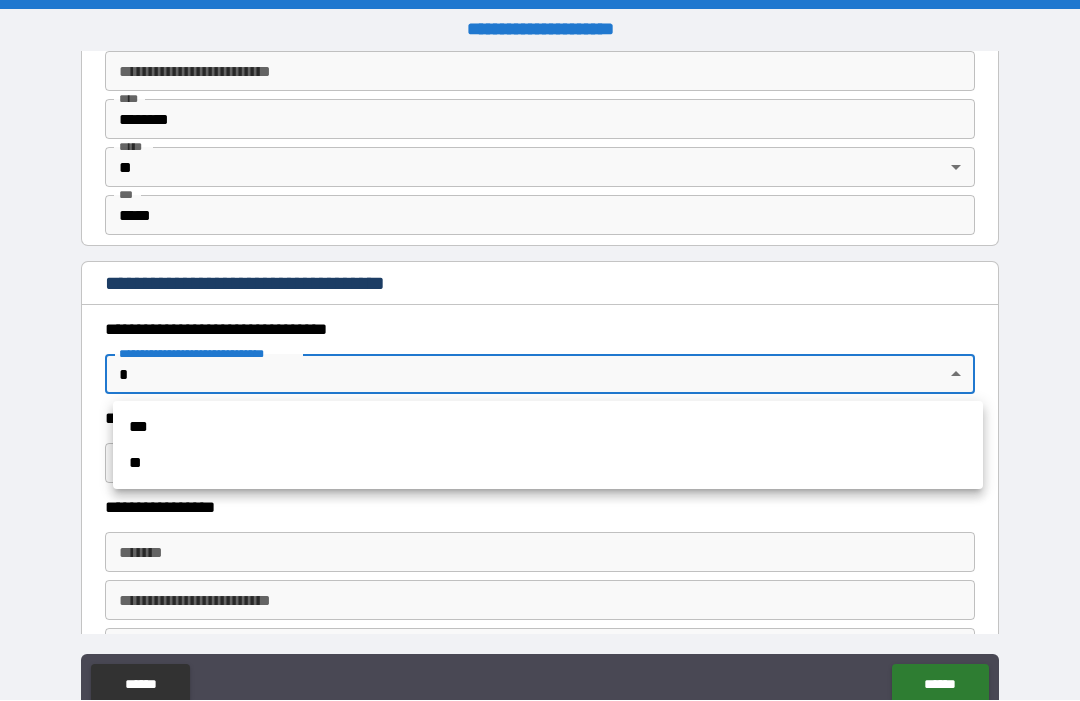 click on "***" at bounding box center (548, 428) 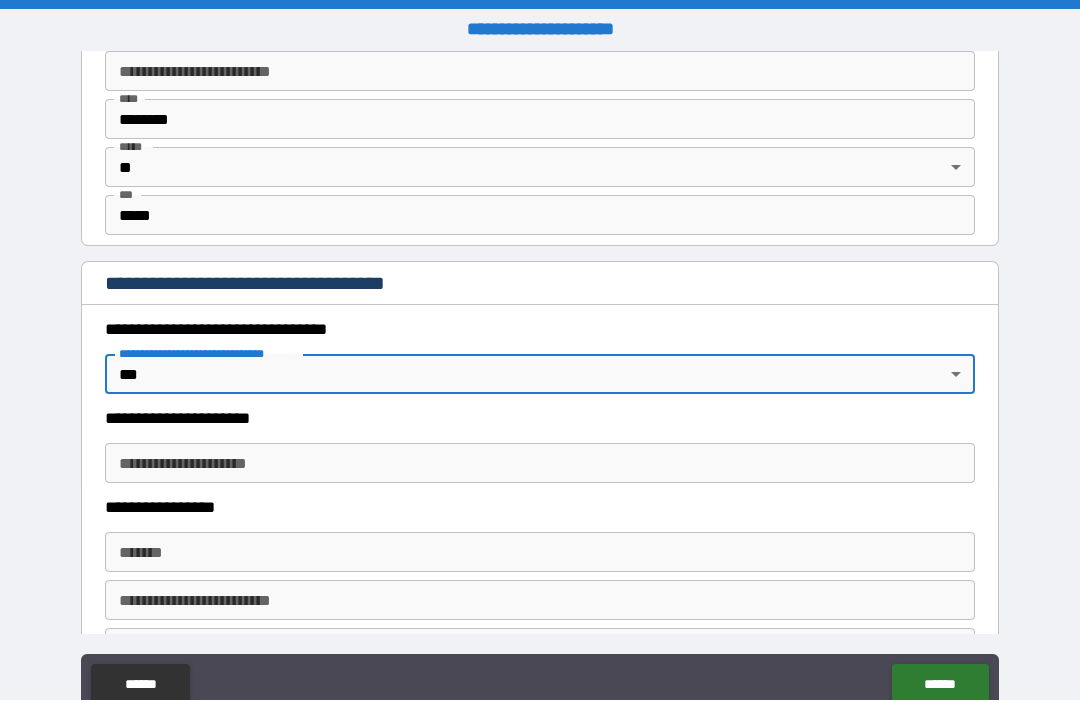 type on "*" 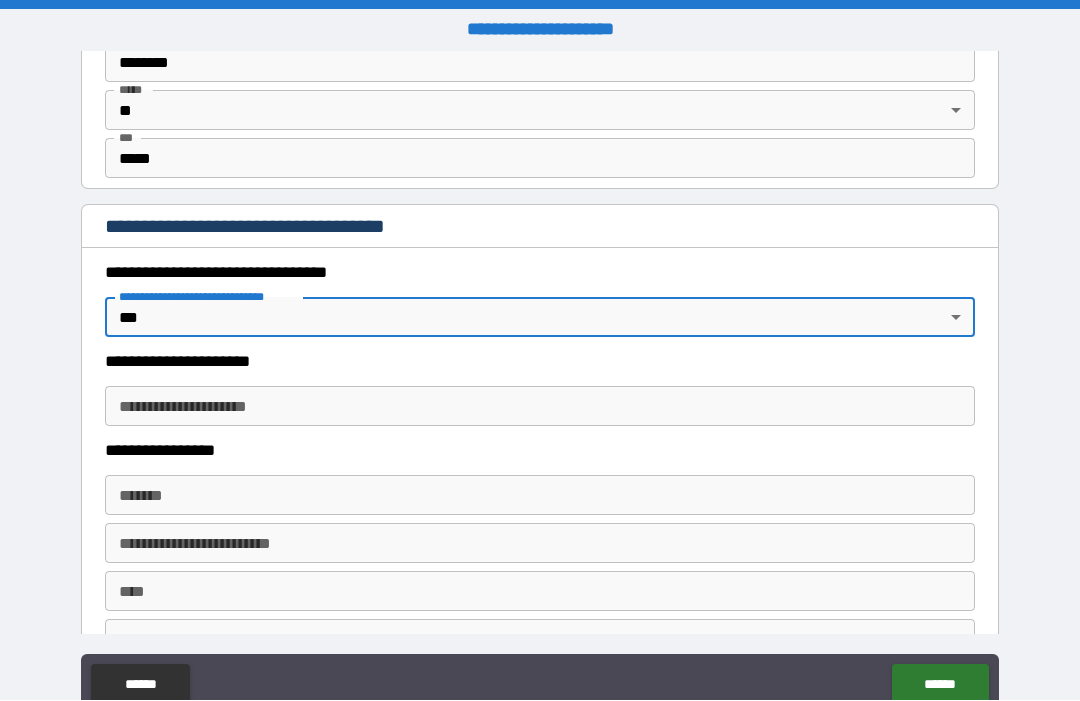 scroll, scrollTop: 1600, scrollLeft: 0, axis: vertical 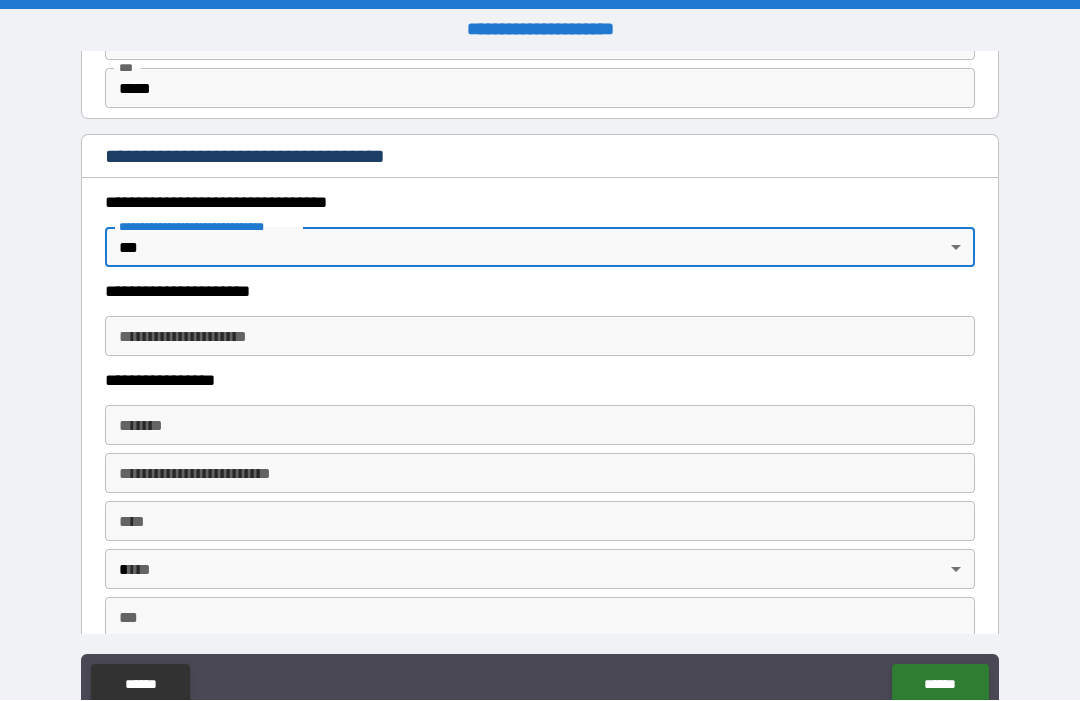 click on "**********" at bounding box center [540, 337] 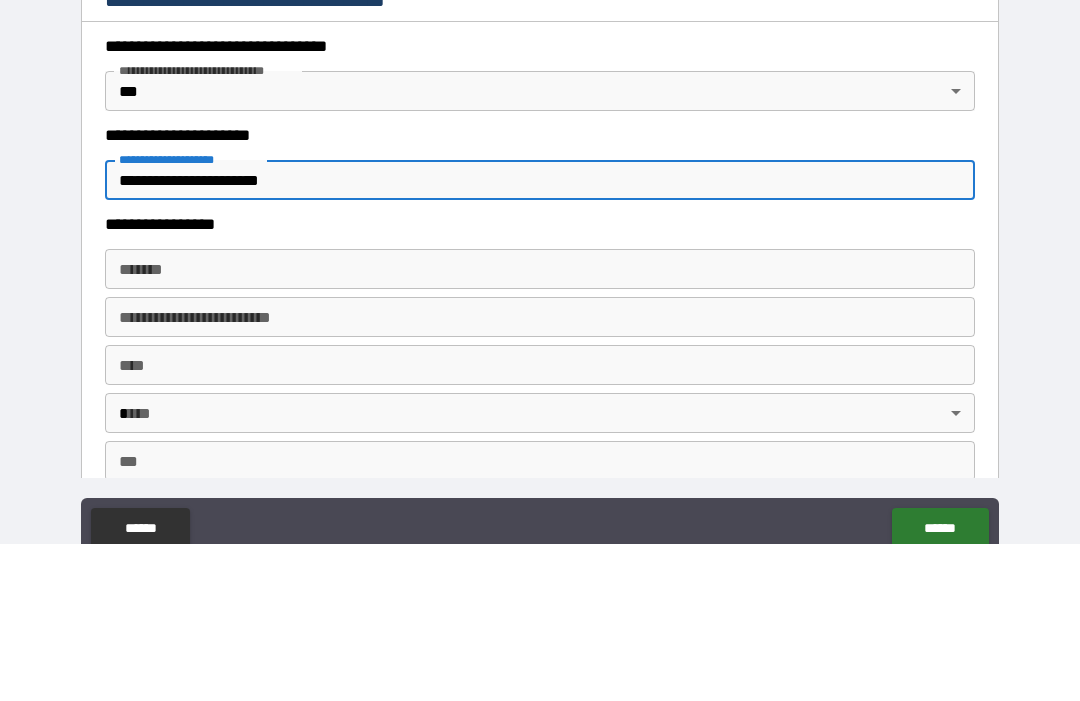 type on "**********" 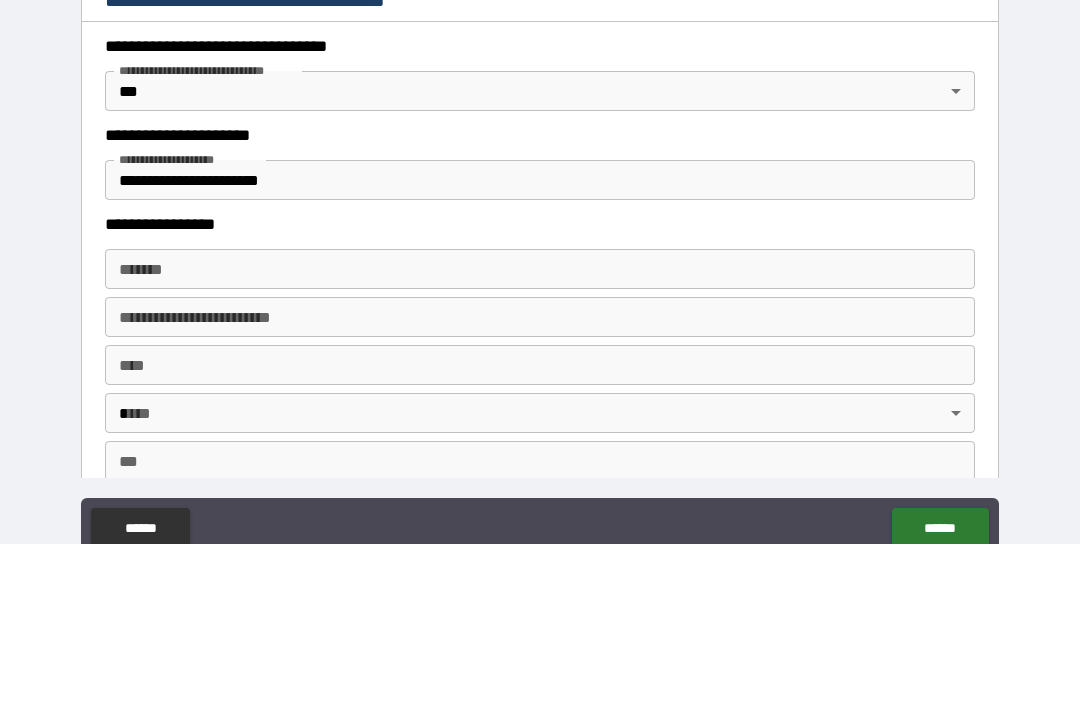 scroll, scrollTop: 0, scrollLeft: 0, axis: both 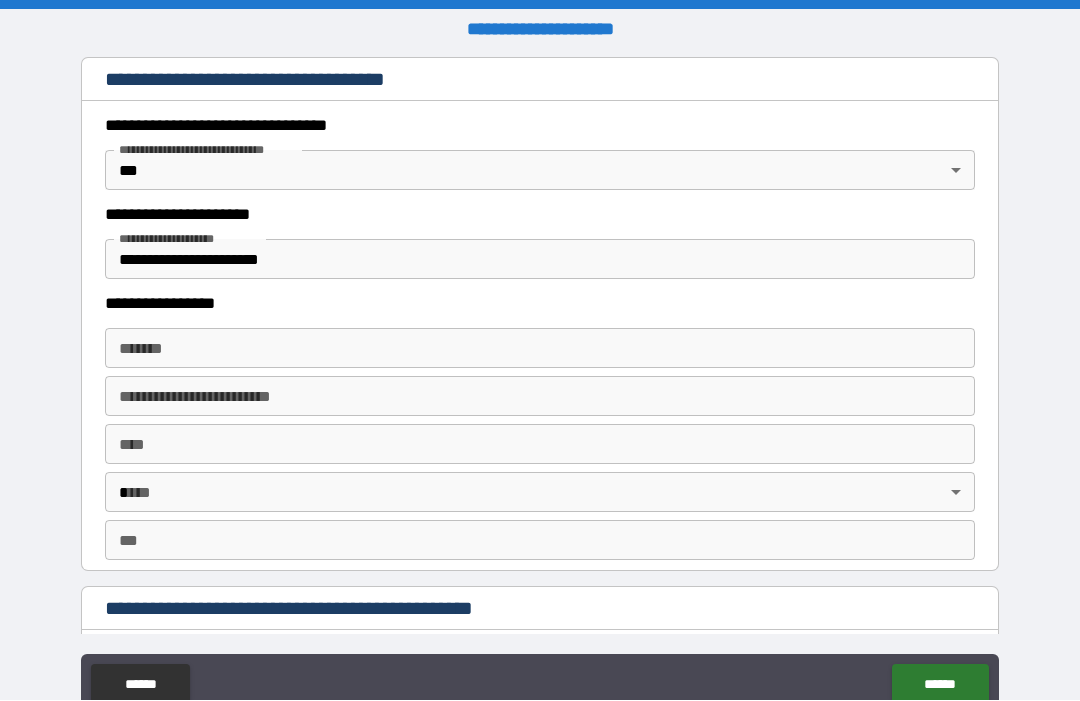 click on "*******" at bounding box center [540, 349] 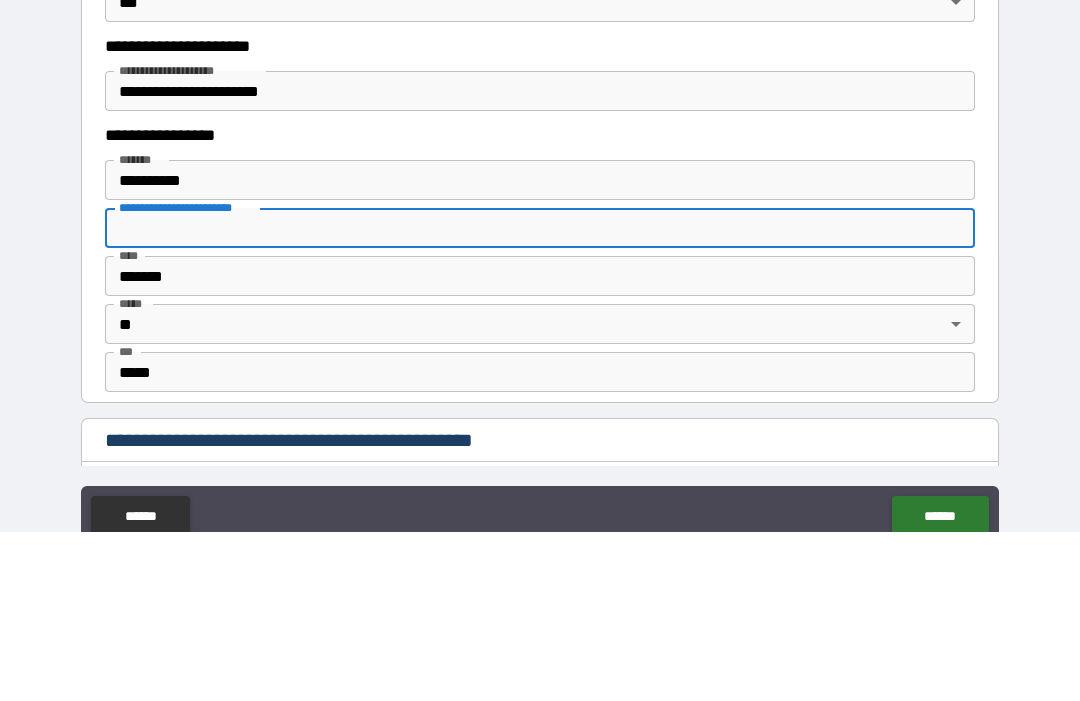 type on "**********" 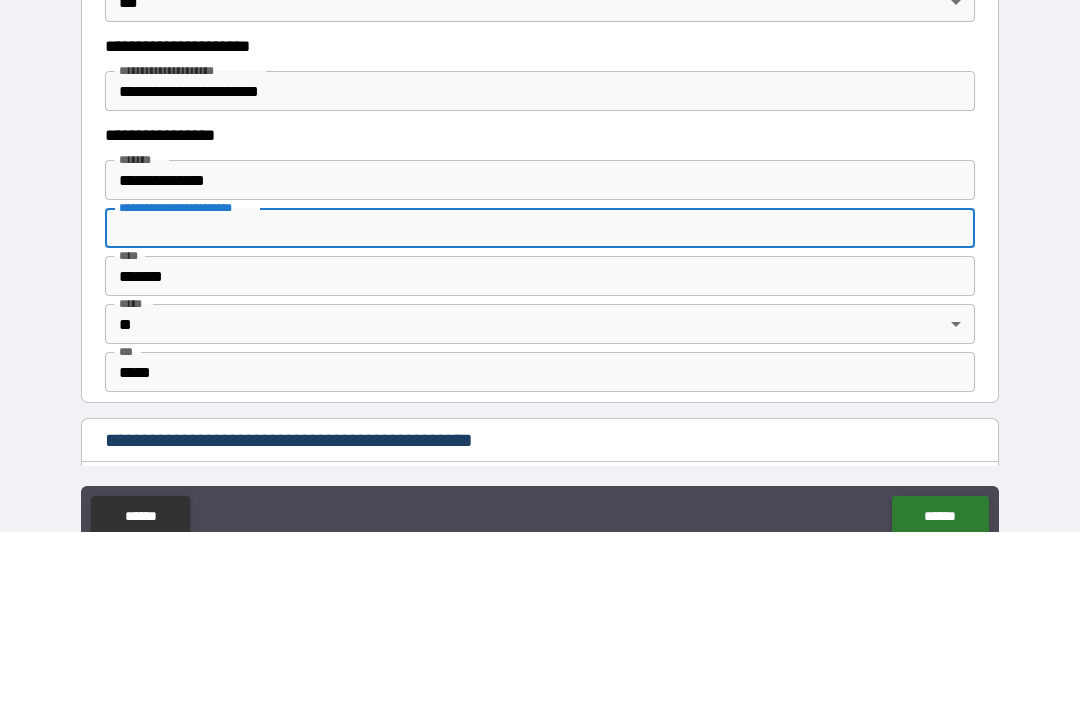 click on "**********" at bounding box center [540, 386] 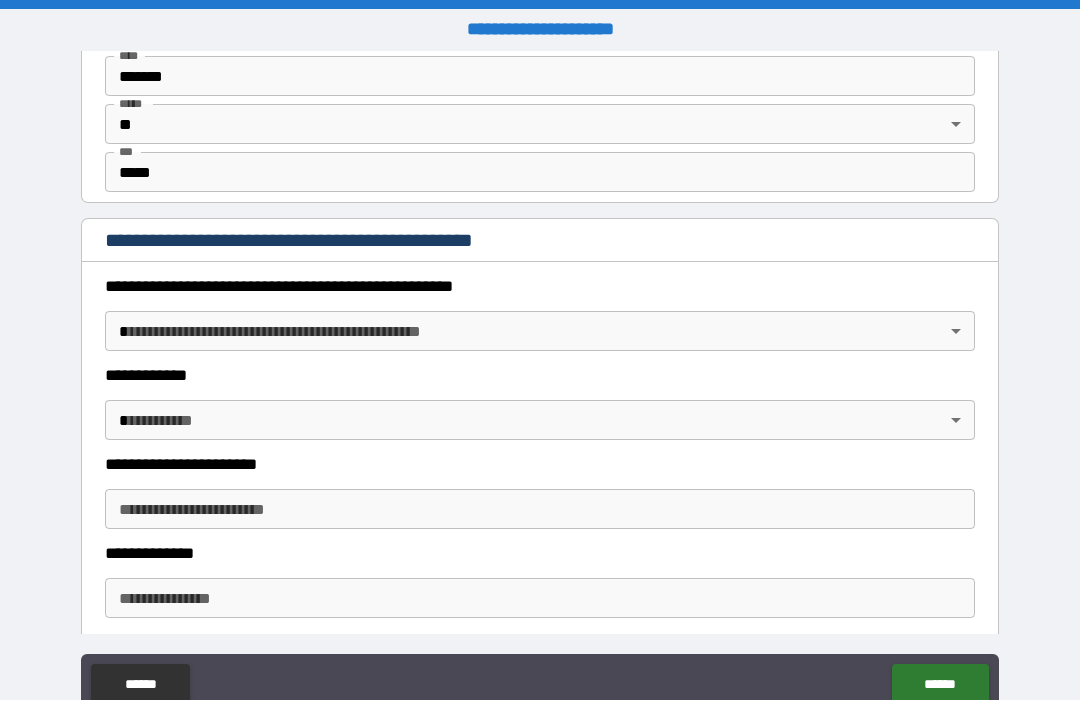 scroll, scrollTop: 2052, scrollLeft: 0, axis: vertical 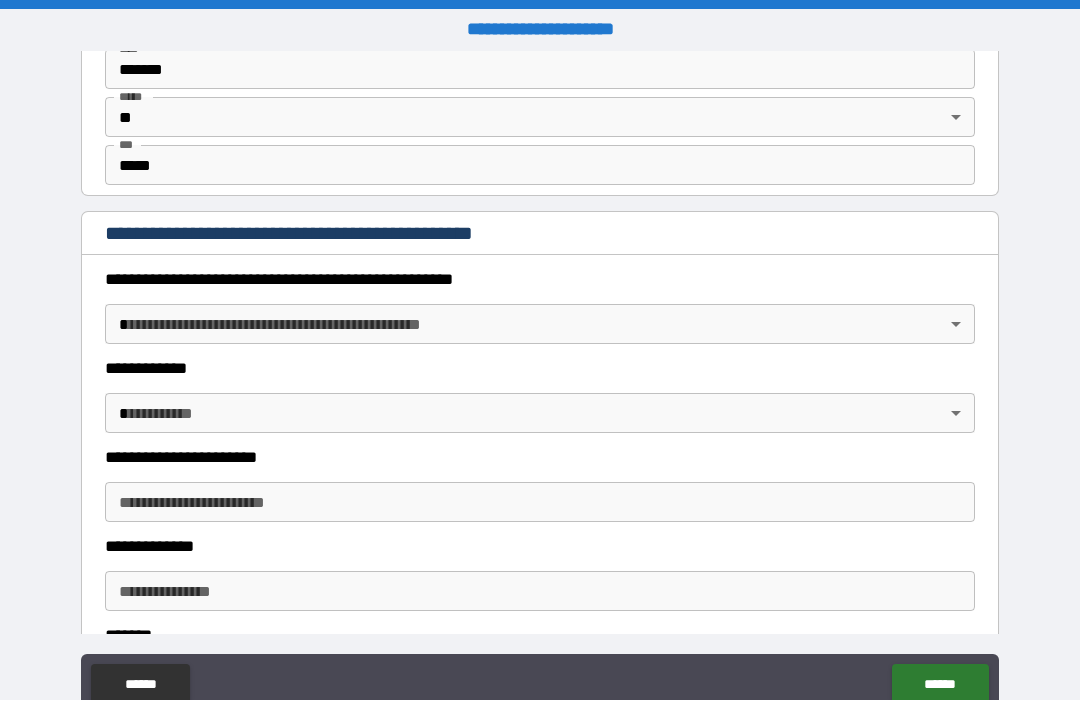 click on "**********" at bounding box center [540, 384] 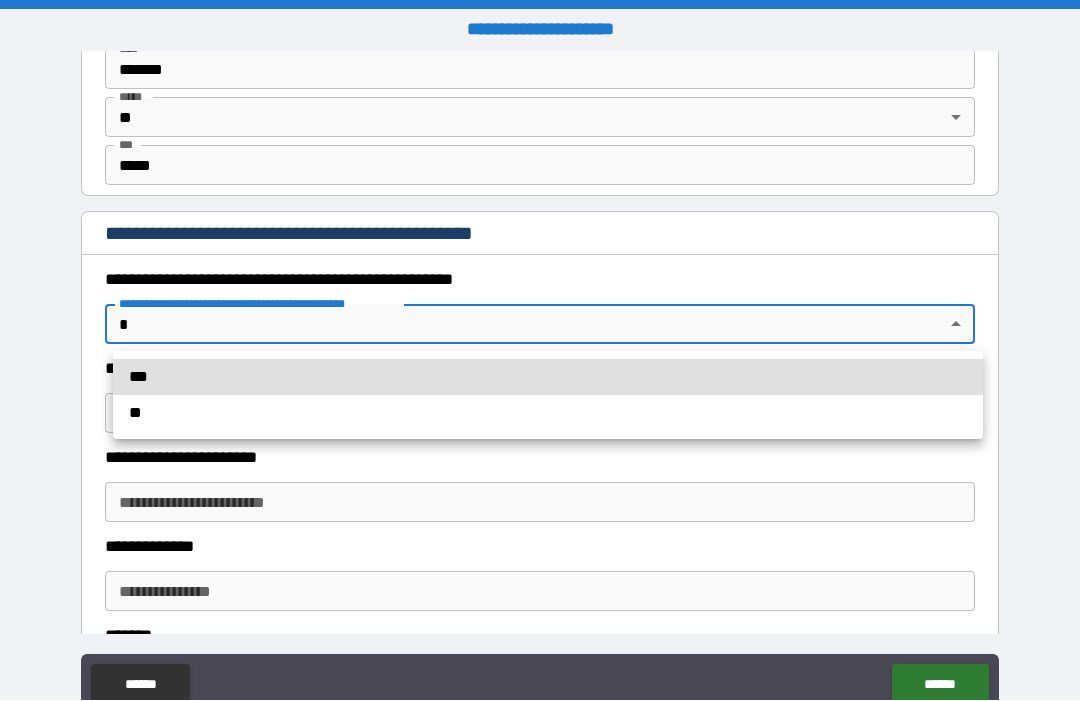 click on "**" at bounding box center [548, 414] 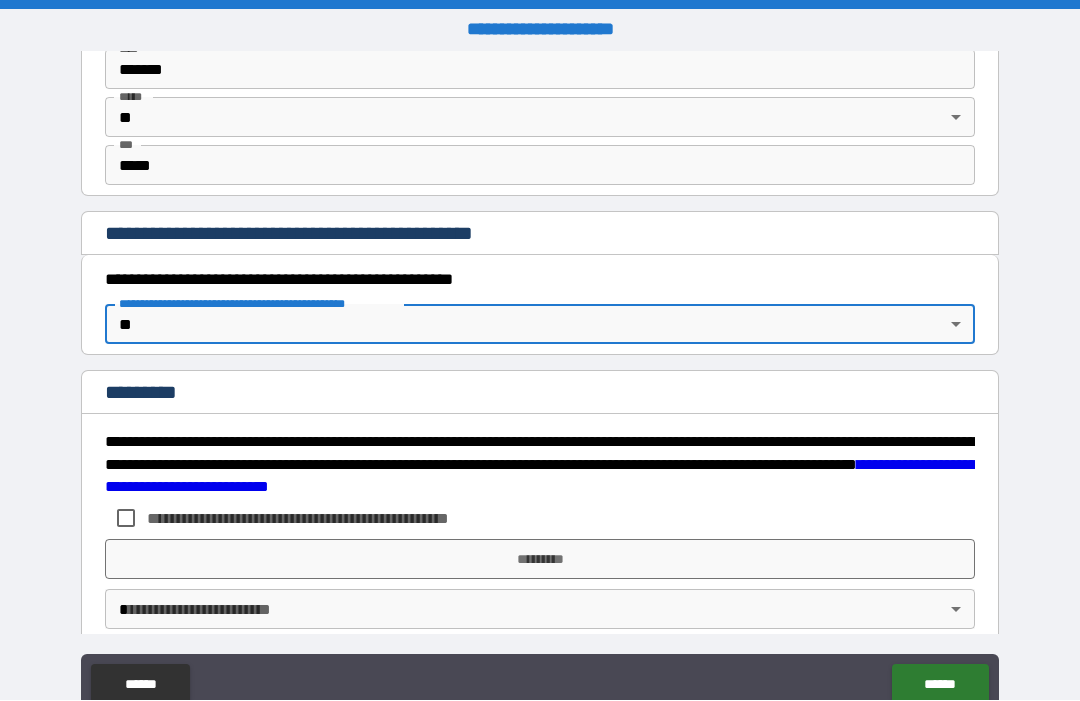 type on "*" 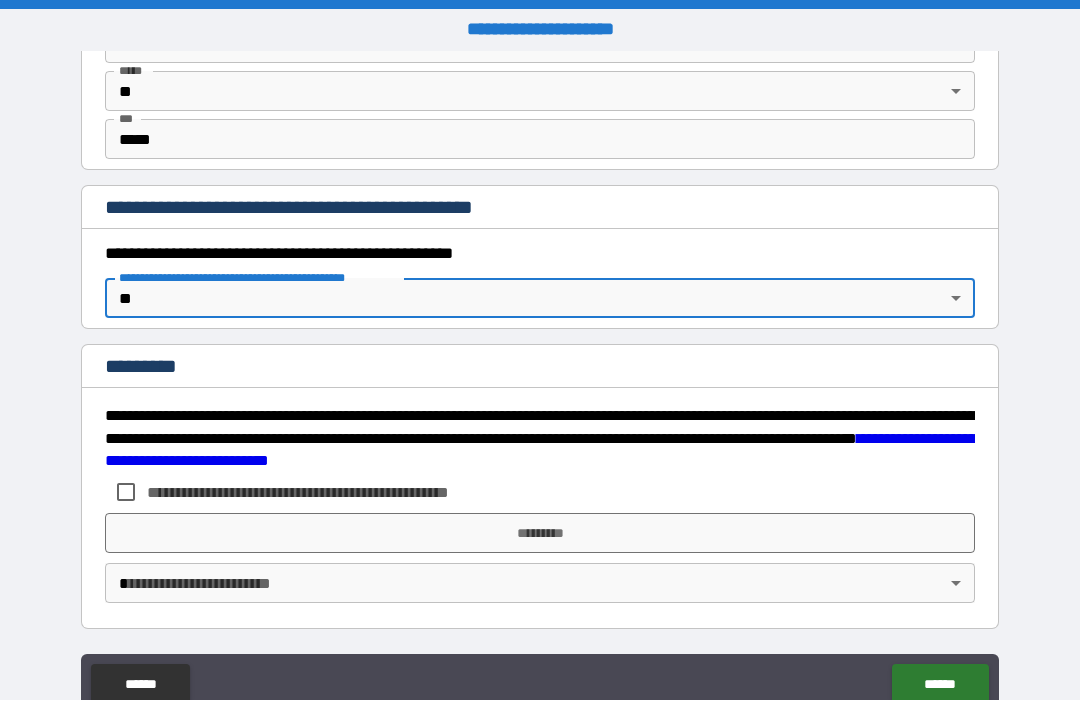 scroll, scrollTop: 2078, scrollLeft: 0, axis: vertical 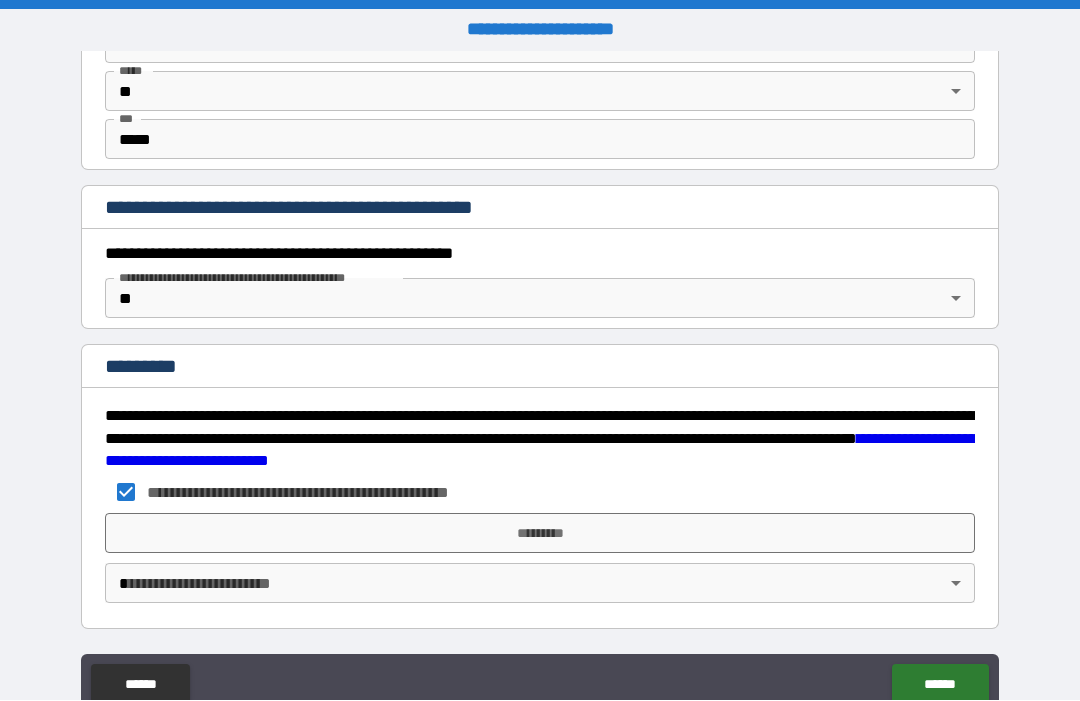 click on "*********" at bounding box center (540, 534) 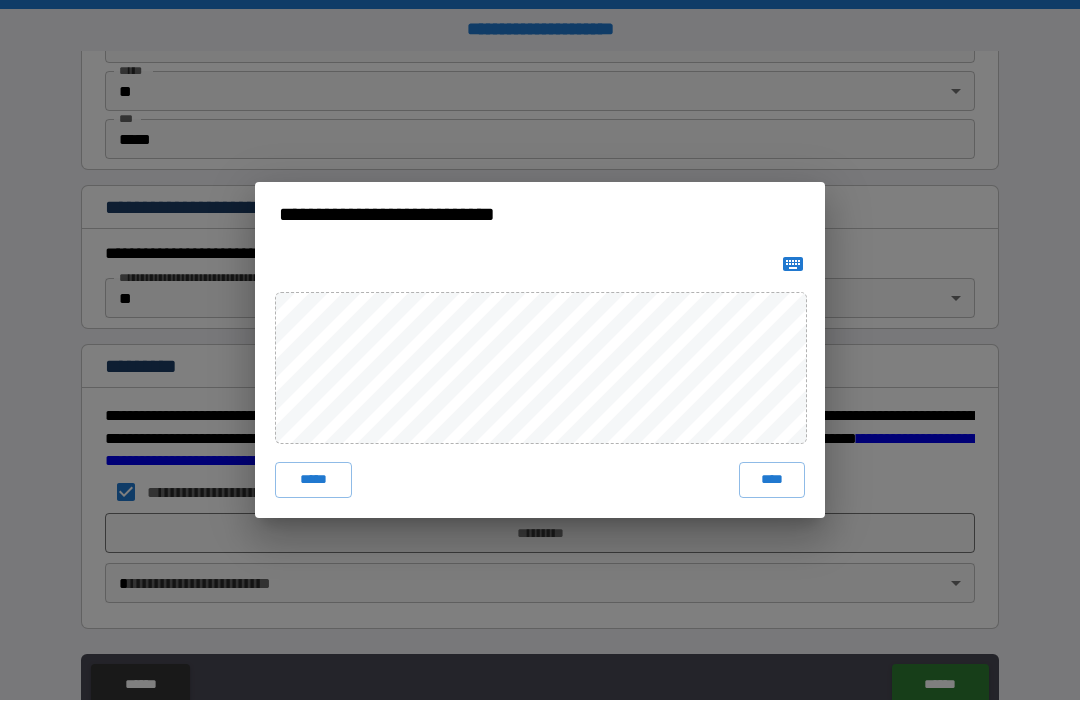 click on "****" at bounding box center [772, 481] 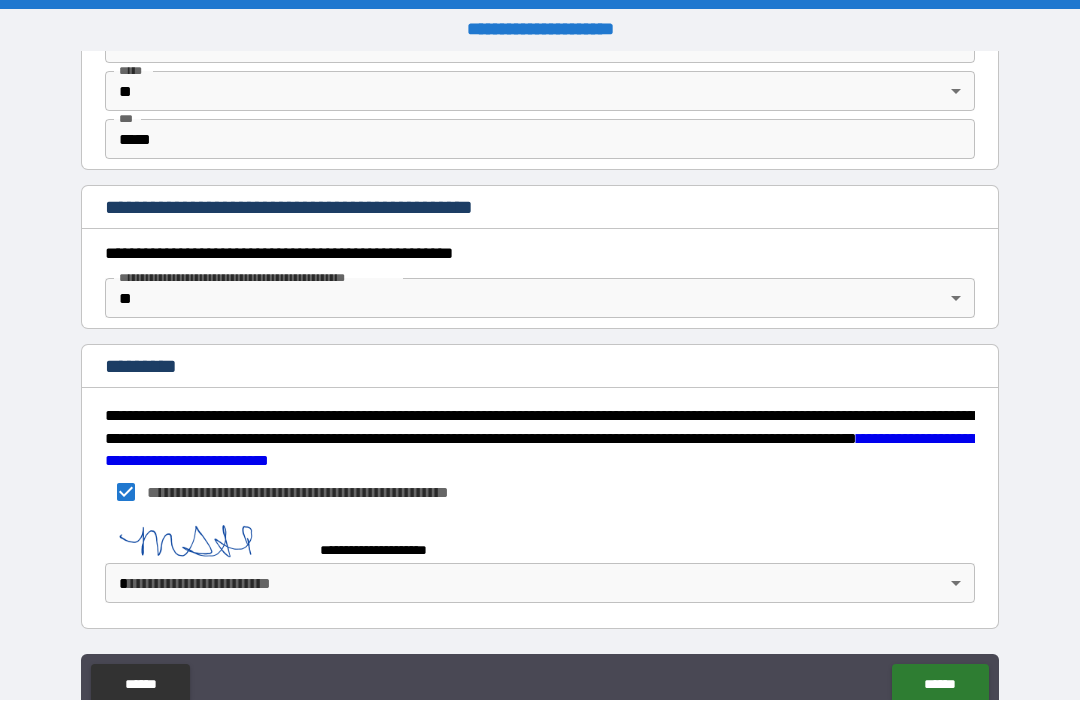 scroll, scrollTop: 2068, scrollLeft: 0, axis: vertical 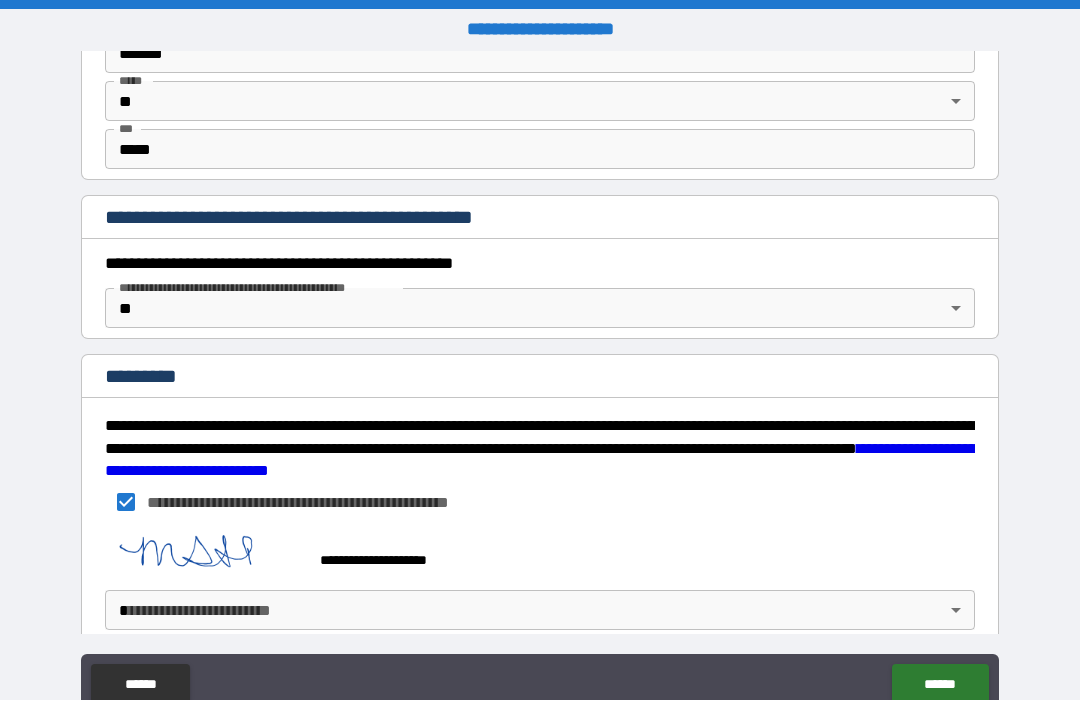 click on "******" at bounding box center [940, 685] 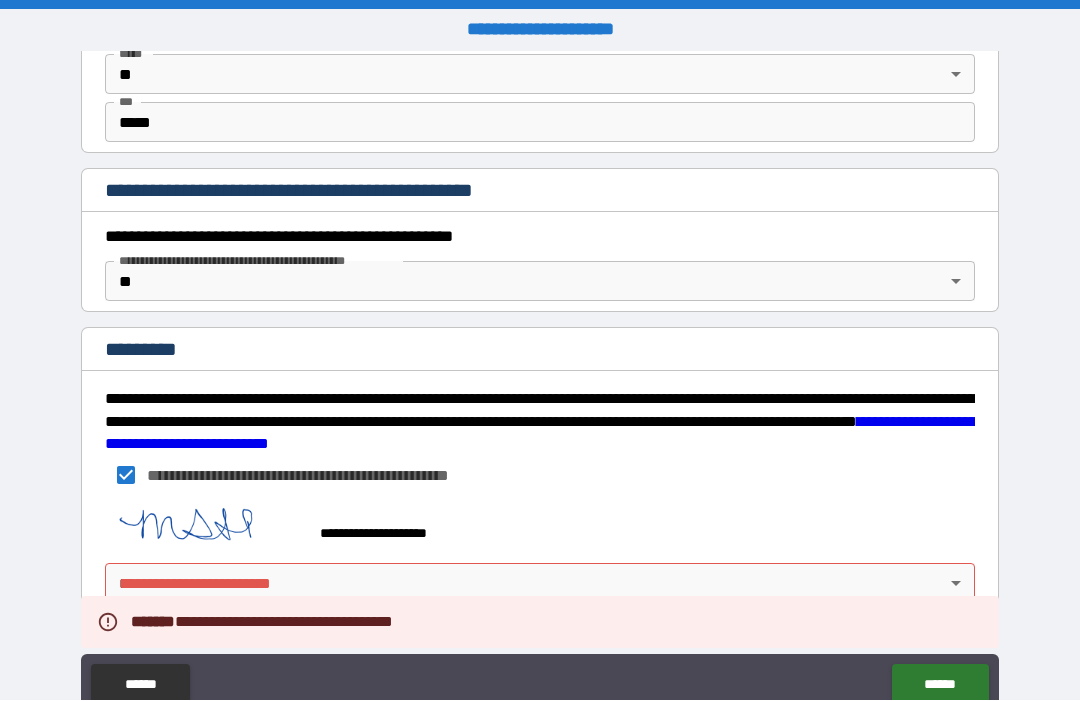 scroll, scrollTop: 2095, scrollLeft: 0, axis: vertical 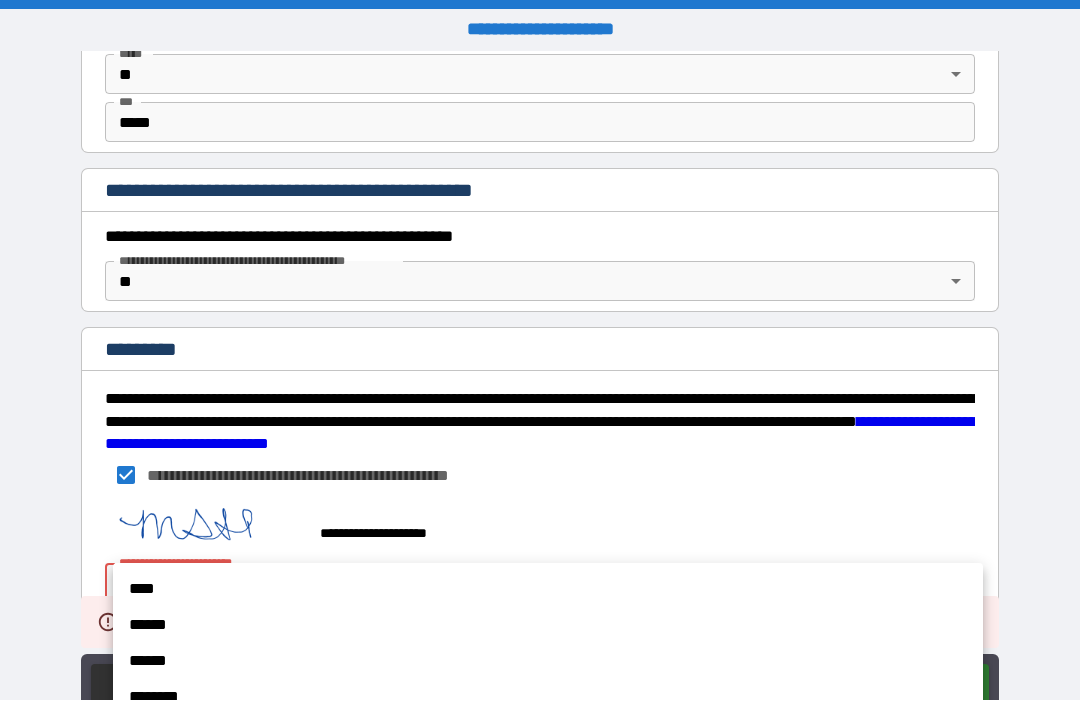 click on "****" at bounding box center (548, 590) 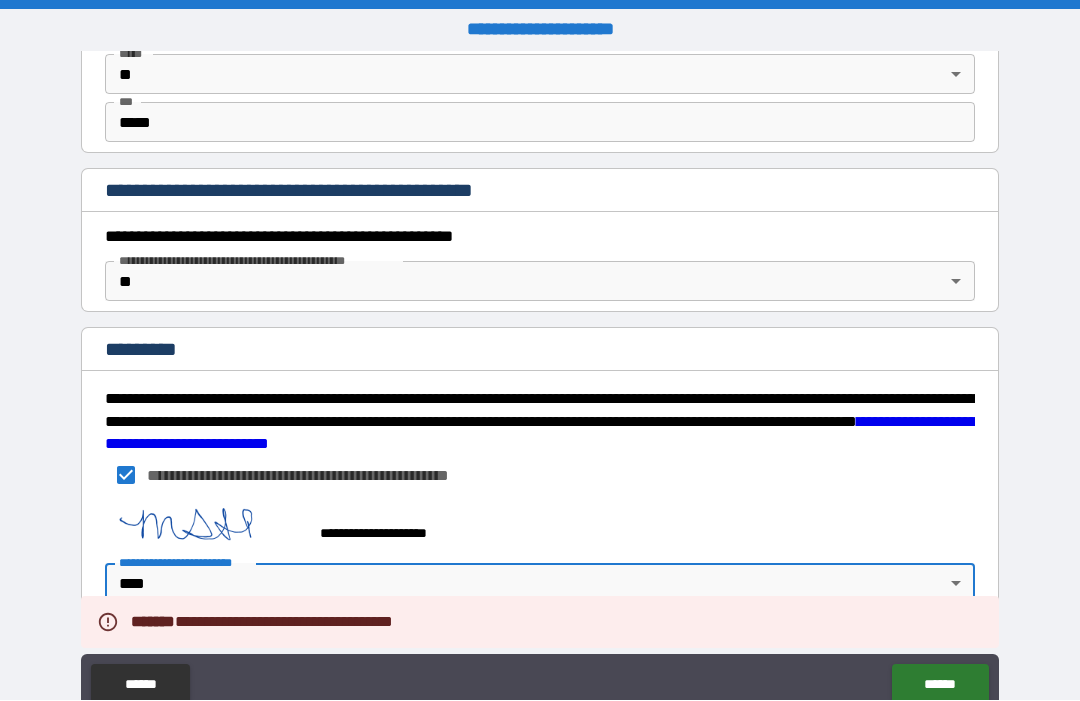 type on "*" 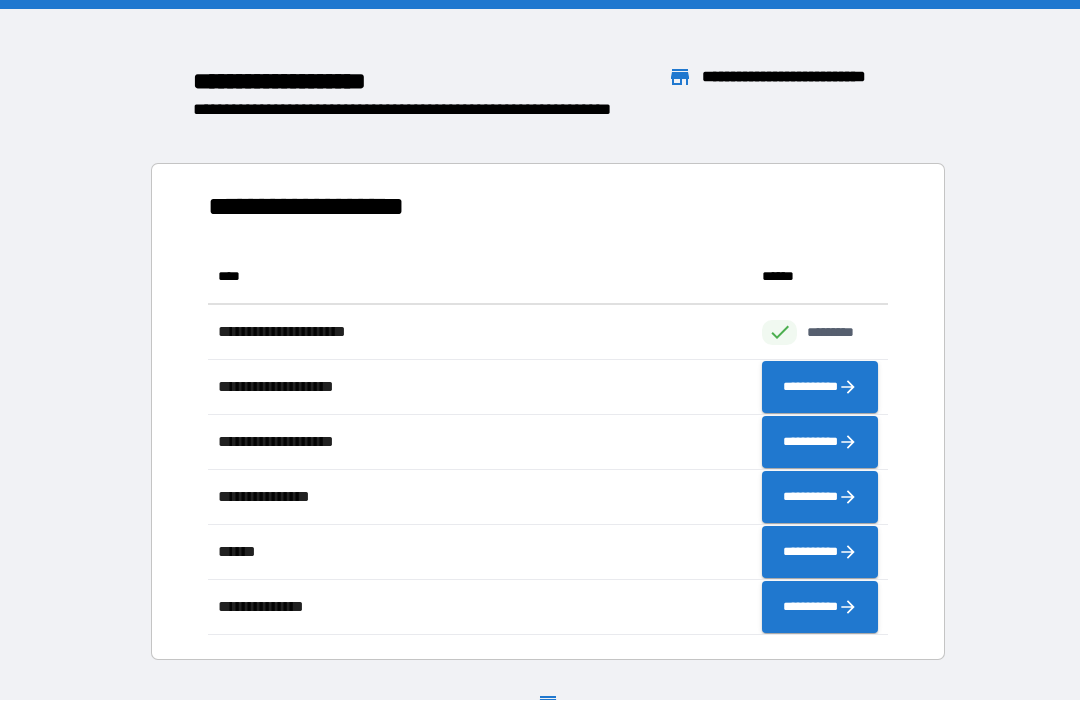 scroll, scrollTop: 386, scrollLeft: 680, axis: both 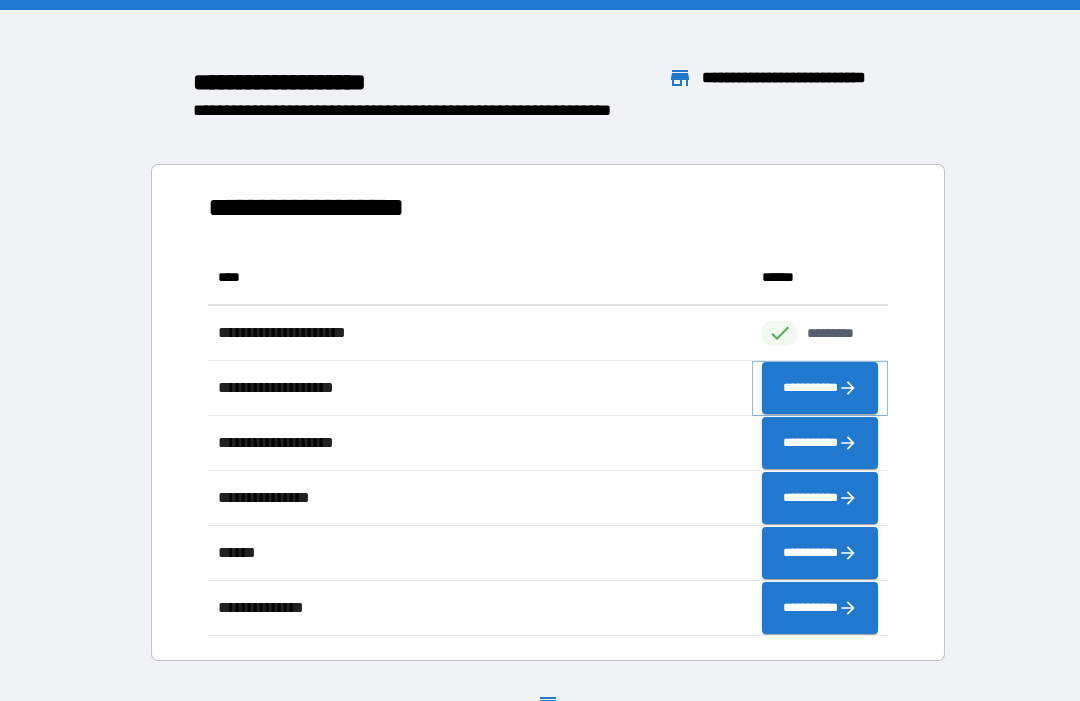 click on "**********" at bounding box center [820, 388] 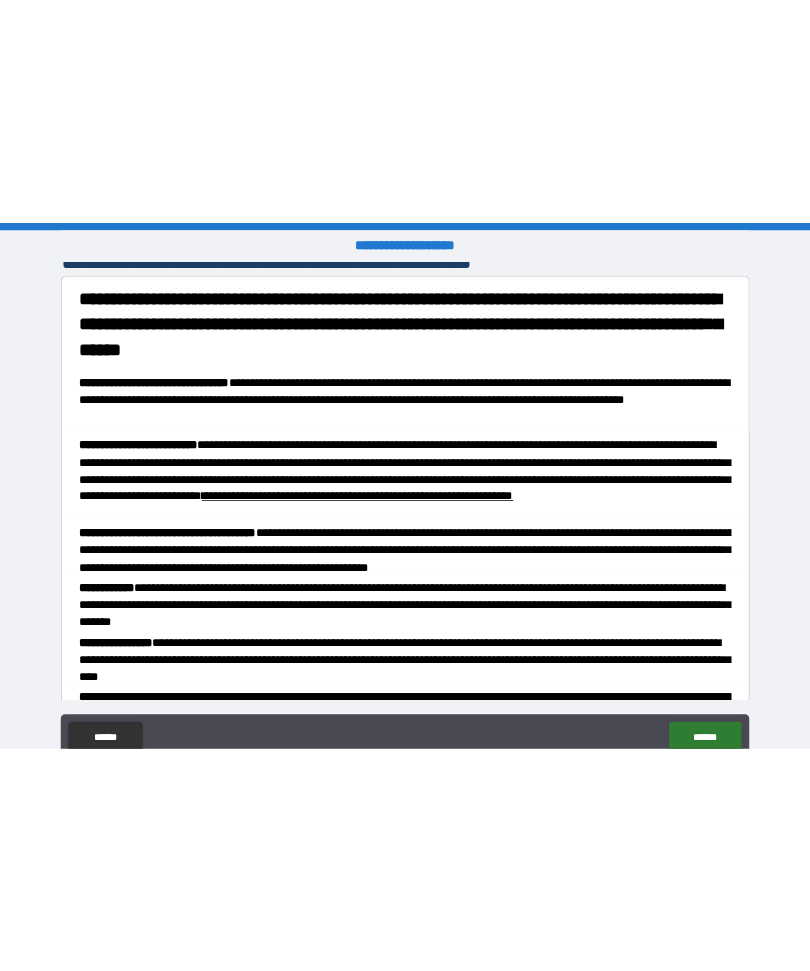 scroll, scrollTop: 26, scrollLeft: 0, axis: vertical 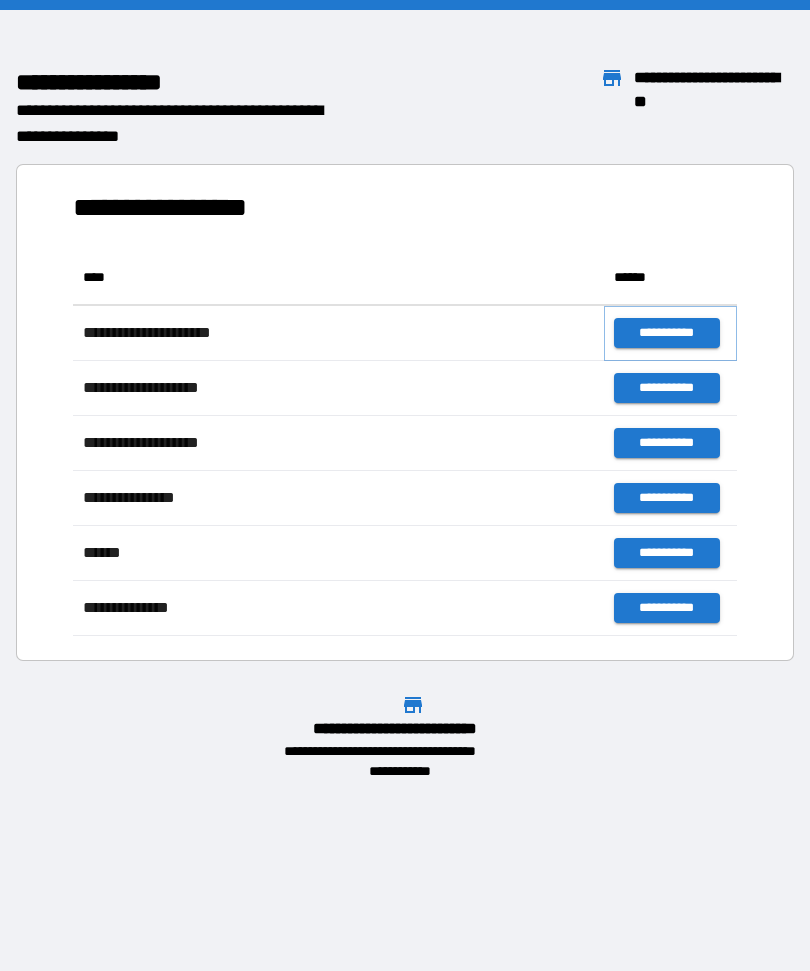 click on "**********" at bounding box center [666, 333] 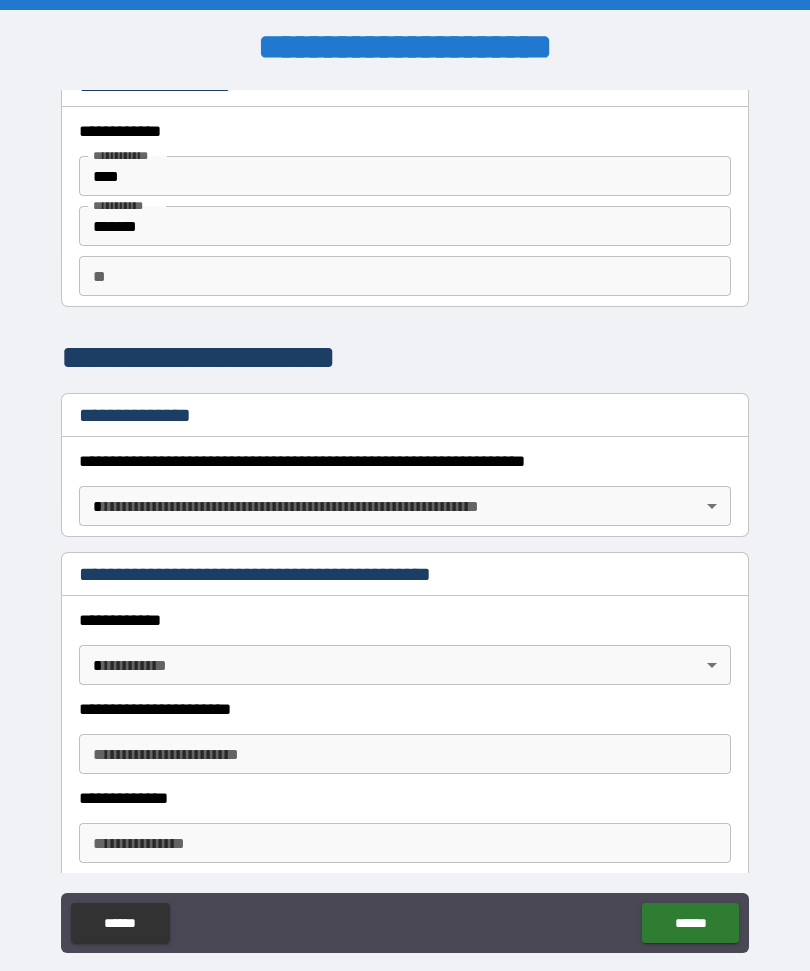 scroll, scrollTop: 27, scrollLeft: 0, axis: vertical 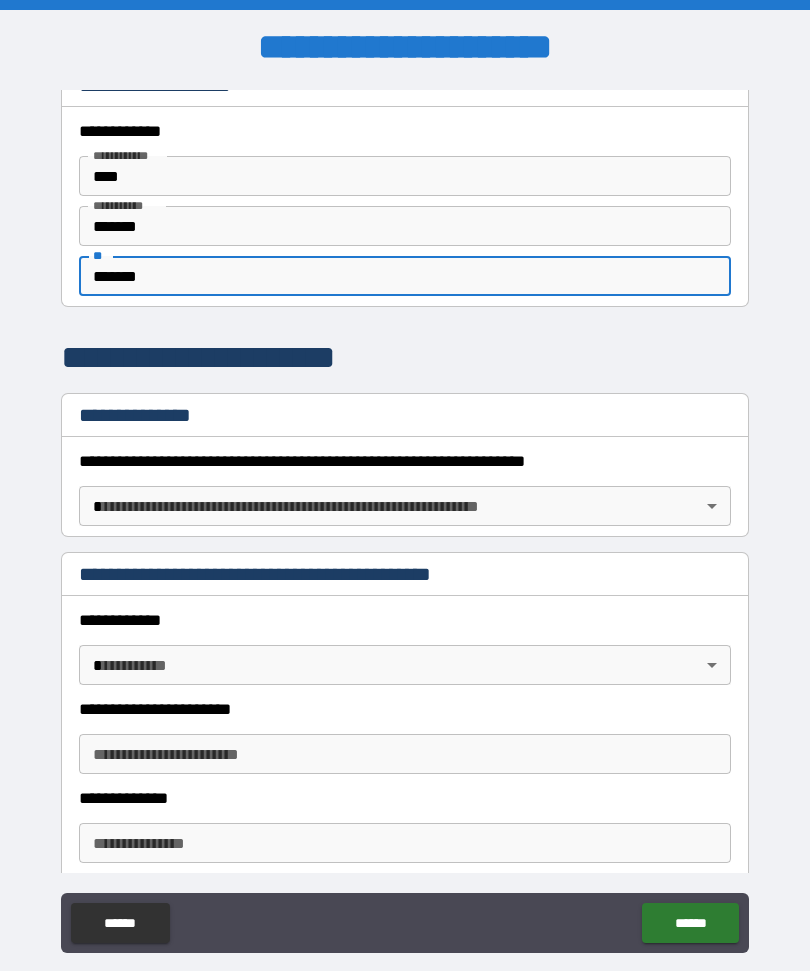 type on "*******" 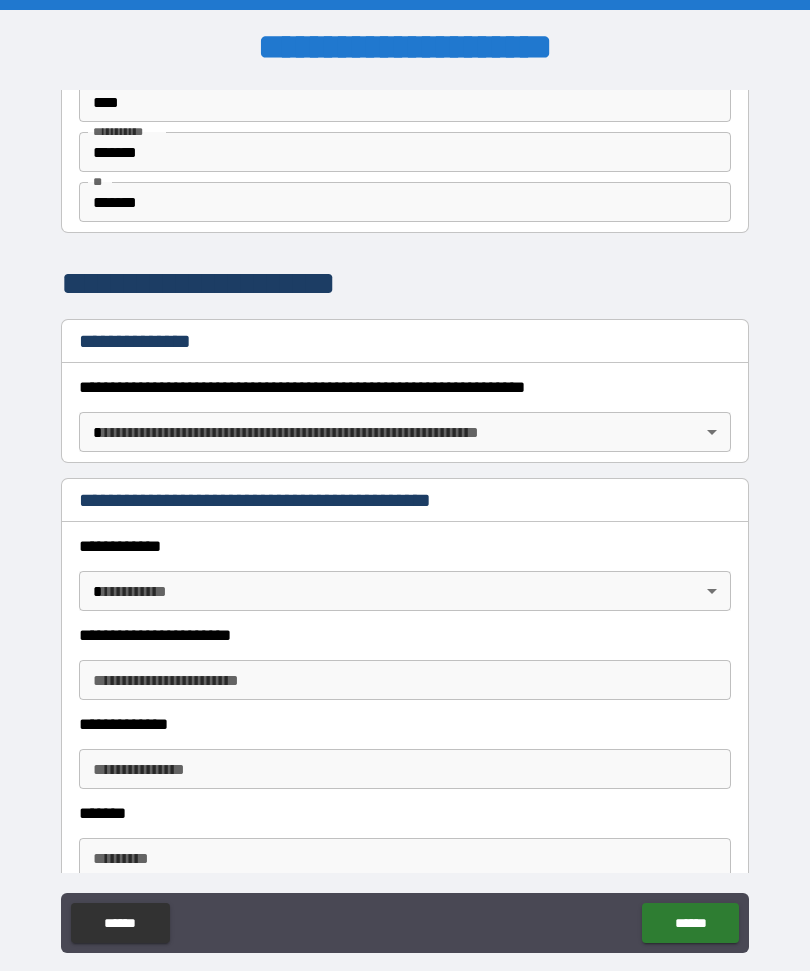 scroll, scrollTop: 102, scrollLeft: 0, axis: vertical 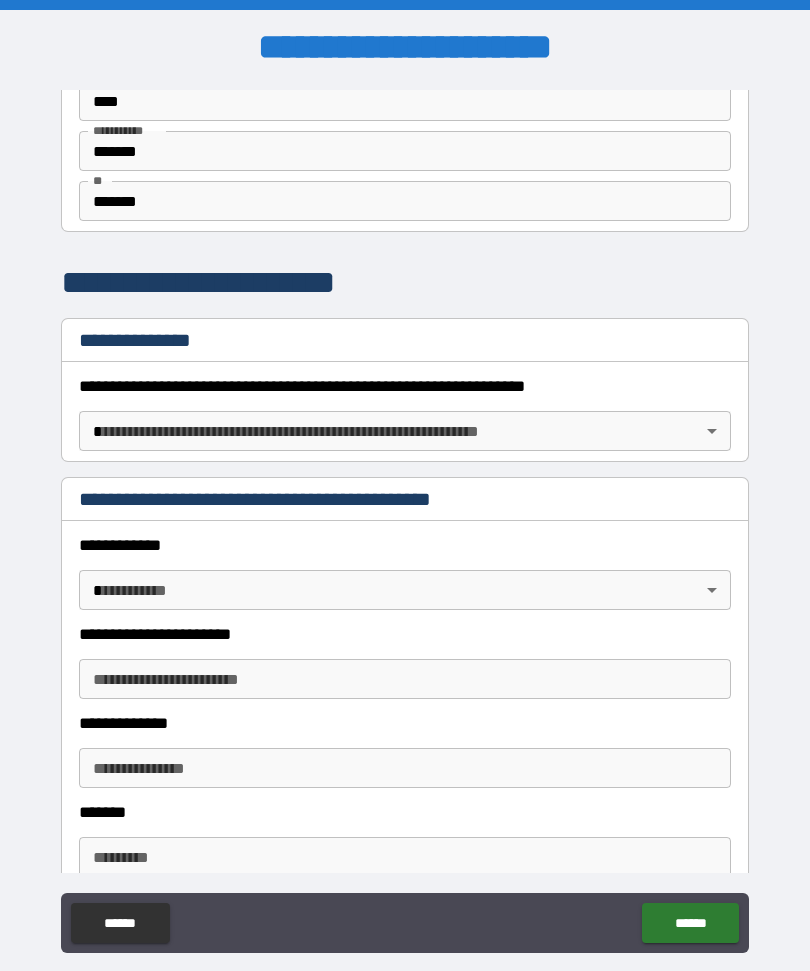 click on "**********" at bounding box center (405, 519) 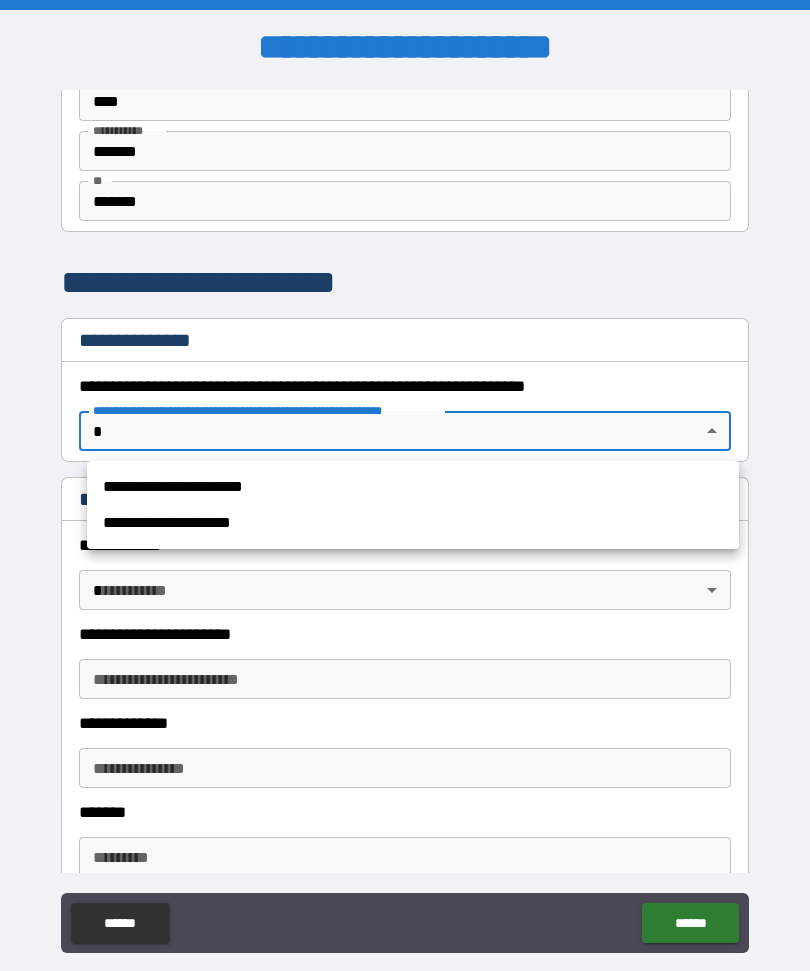 click on "**********" at bounding box center [413, 487] 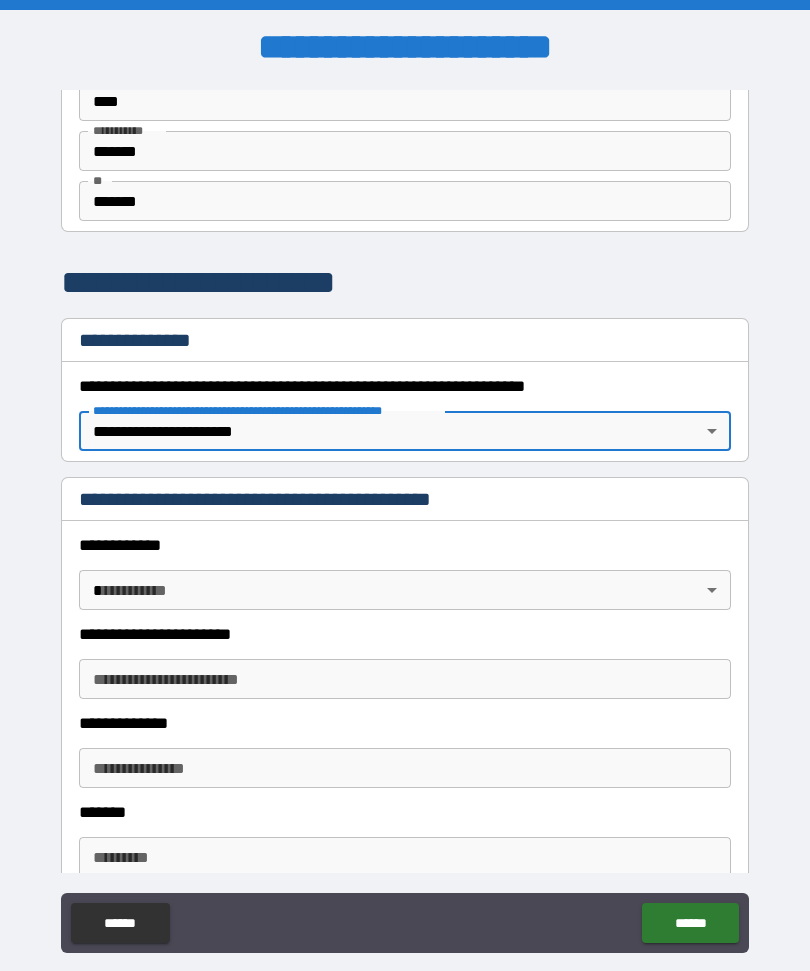type on "*" 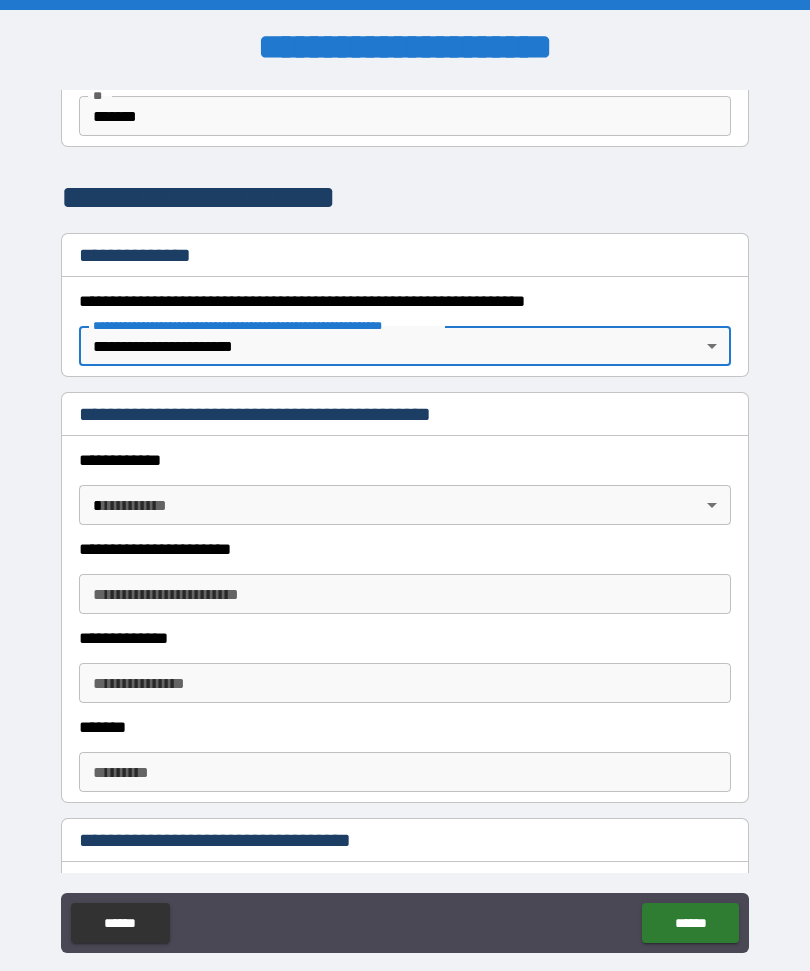scroll, scrollTop: 203, scrollLeft: 0, axis: vertical 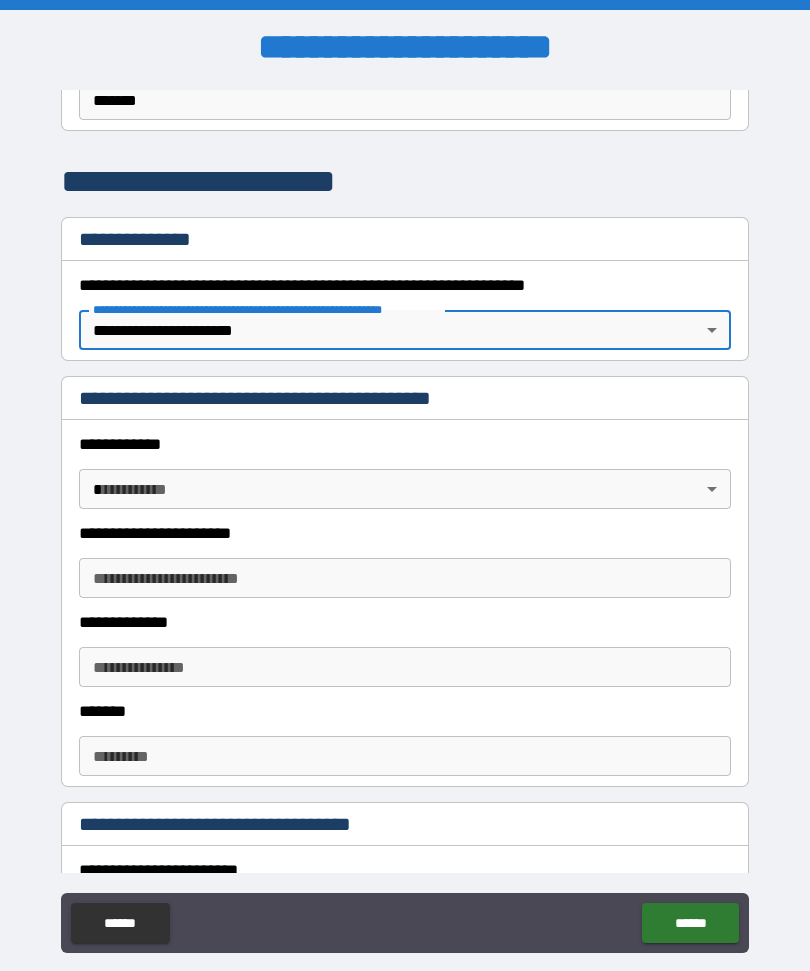 click on "**********" at bounding box center [405, 519] 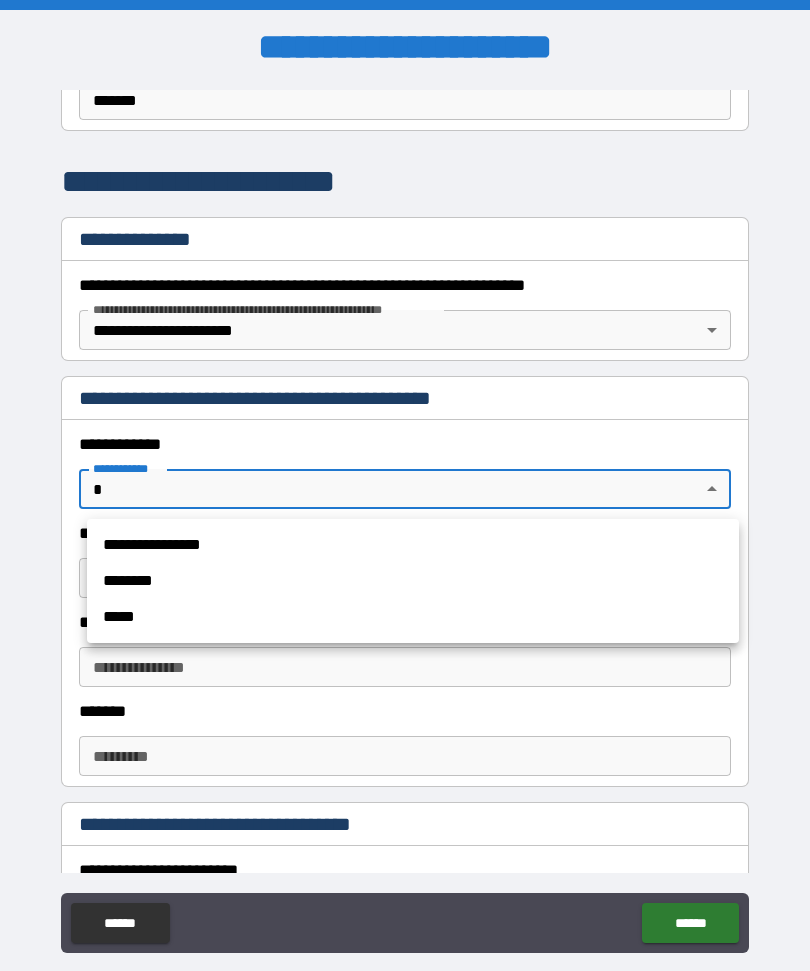 click on "**********" at bounding box center (413, 545) 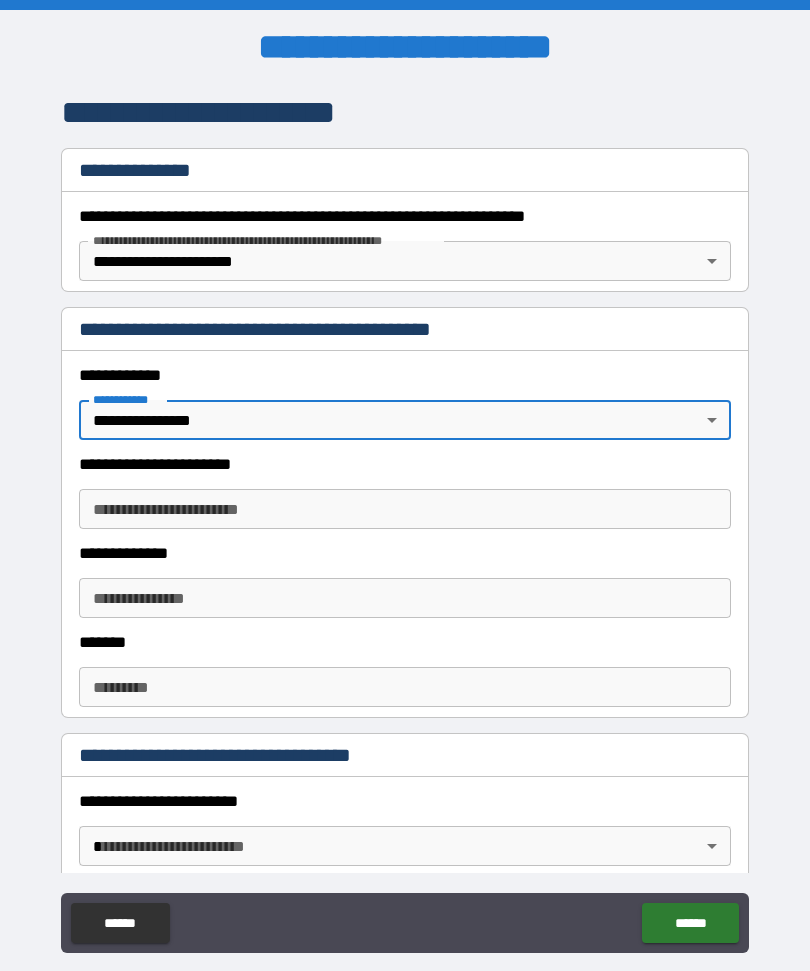 scroll, scrollTop: 274, scrollLeft: 0, axis: vertical 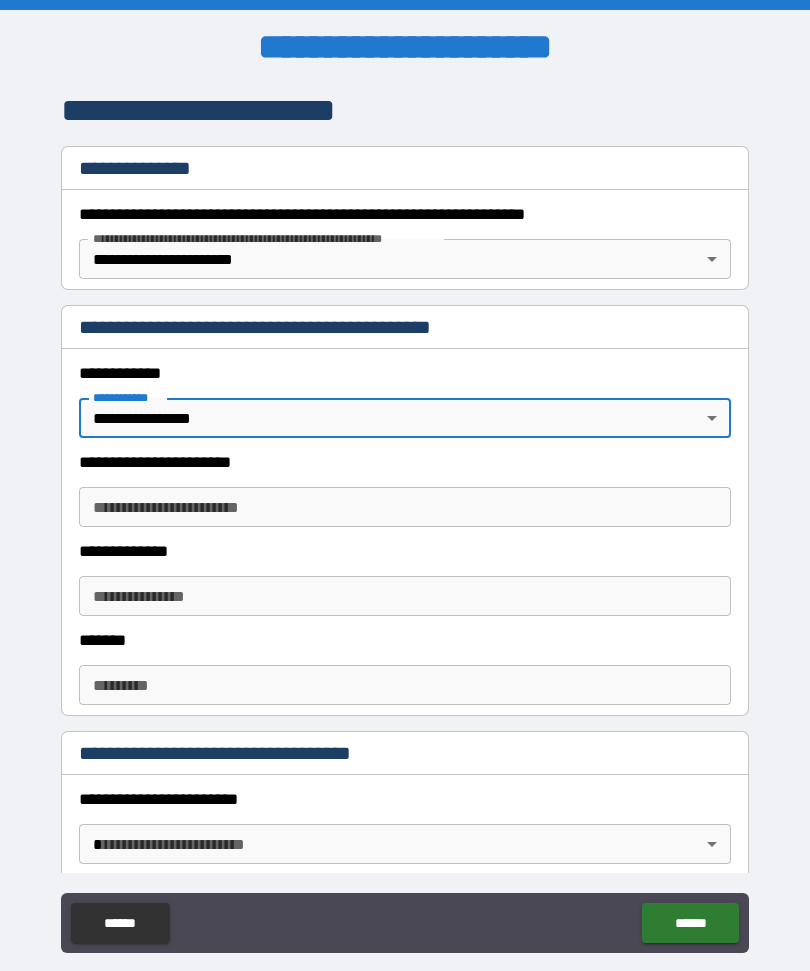 click on "**********" at bounding box center (405, 507) 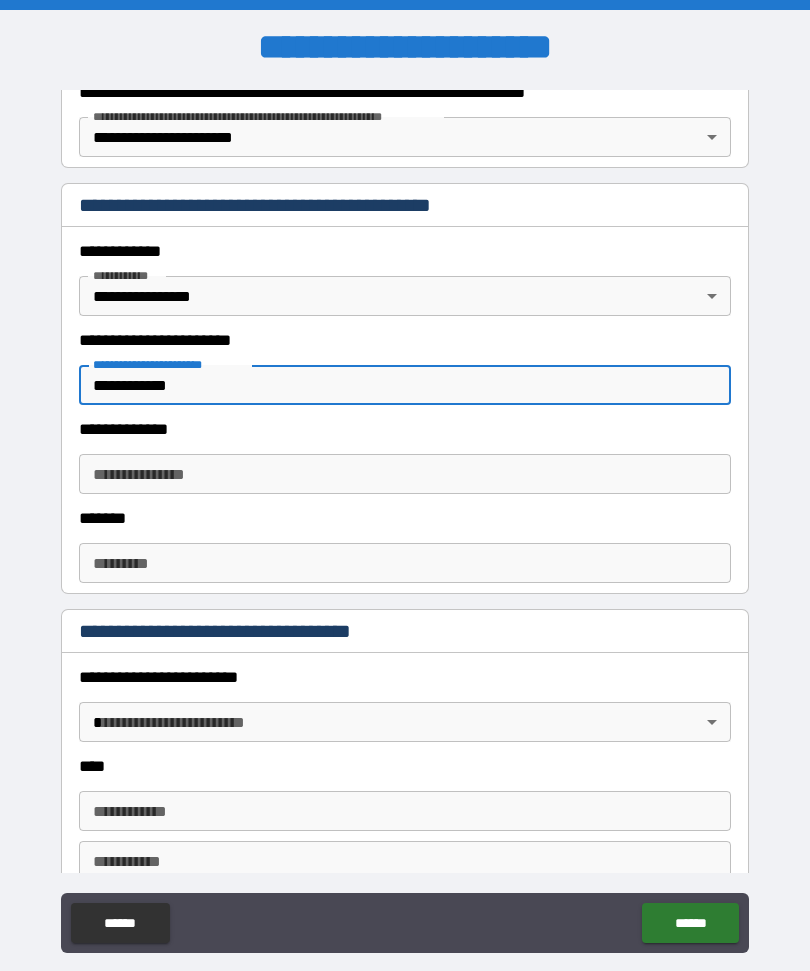 scroll, scrollTop: 397, scrollLeft: 0, axis: vertical 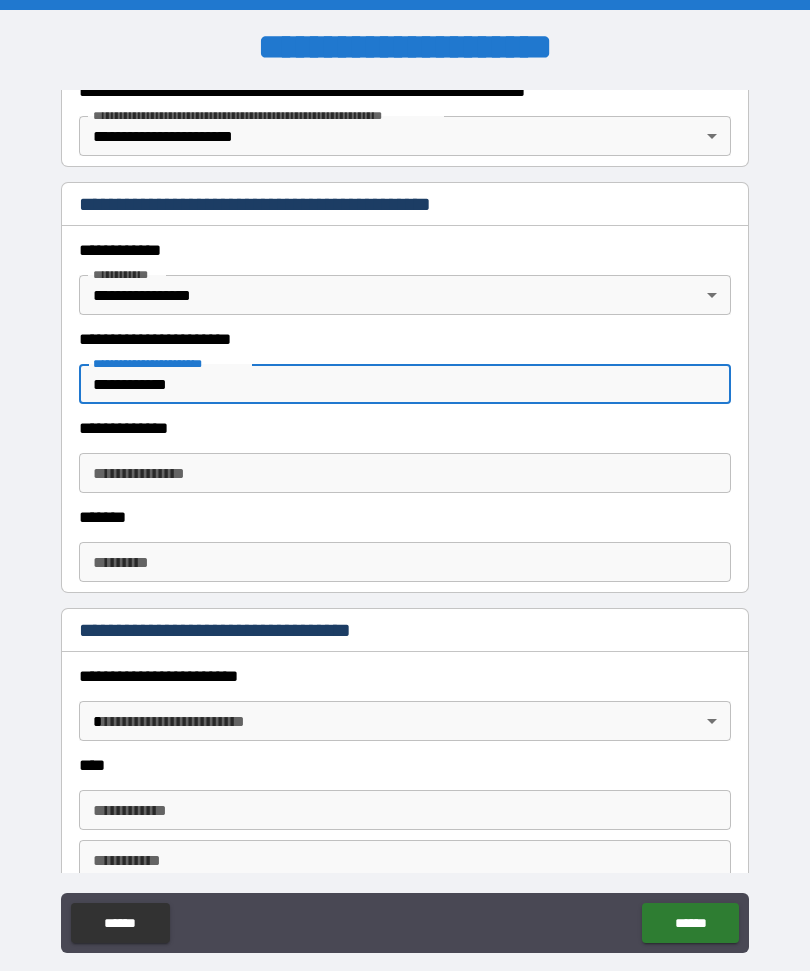 type on "**********" 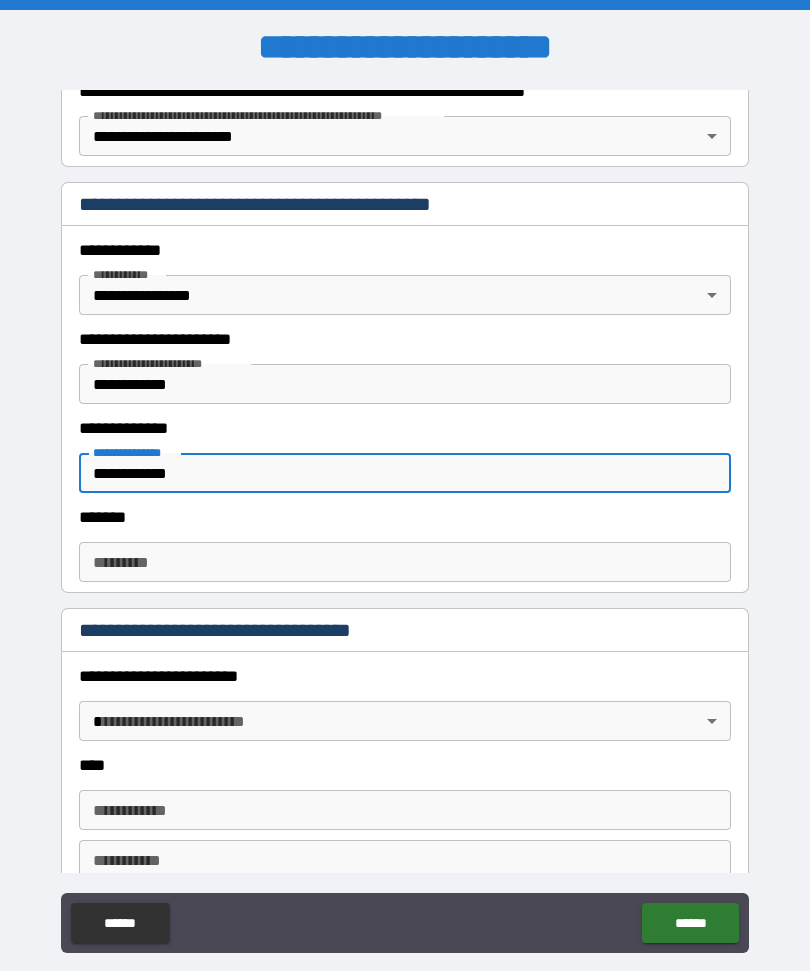 type on "**********" 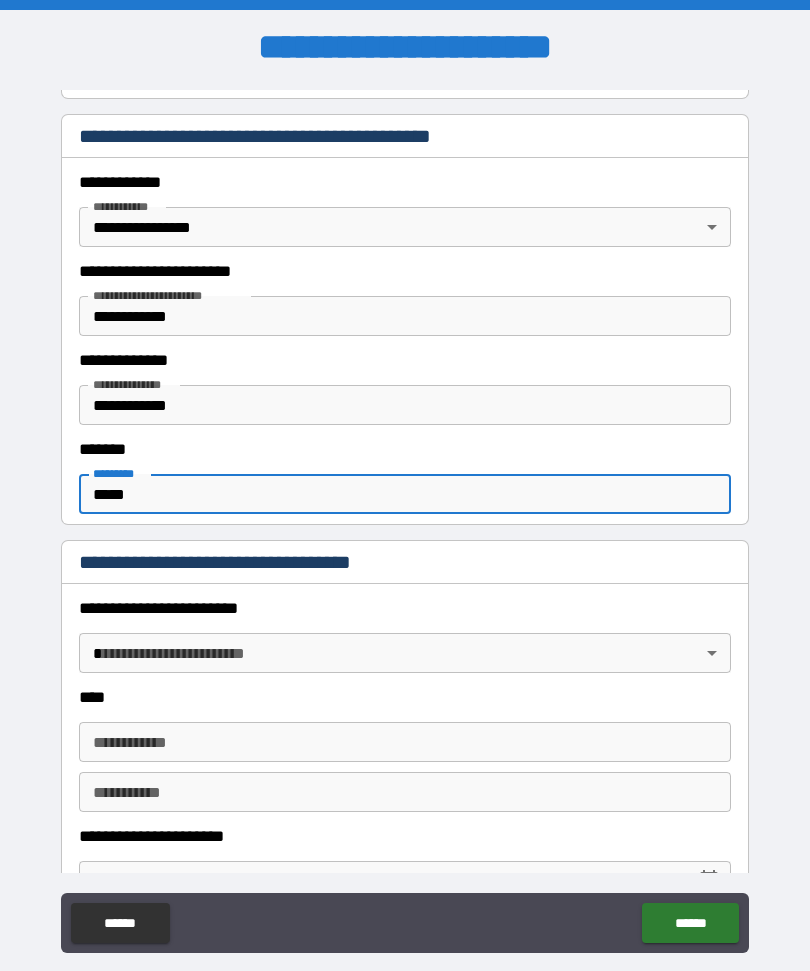 scroll, scrollTop: 510, scrollLeft: 0, axis: vertical 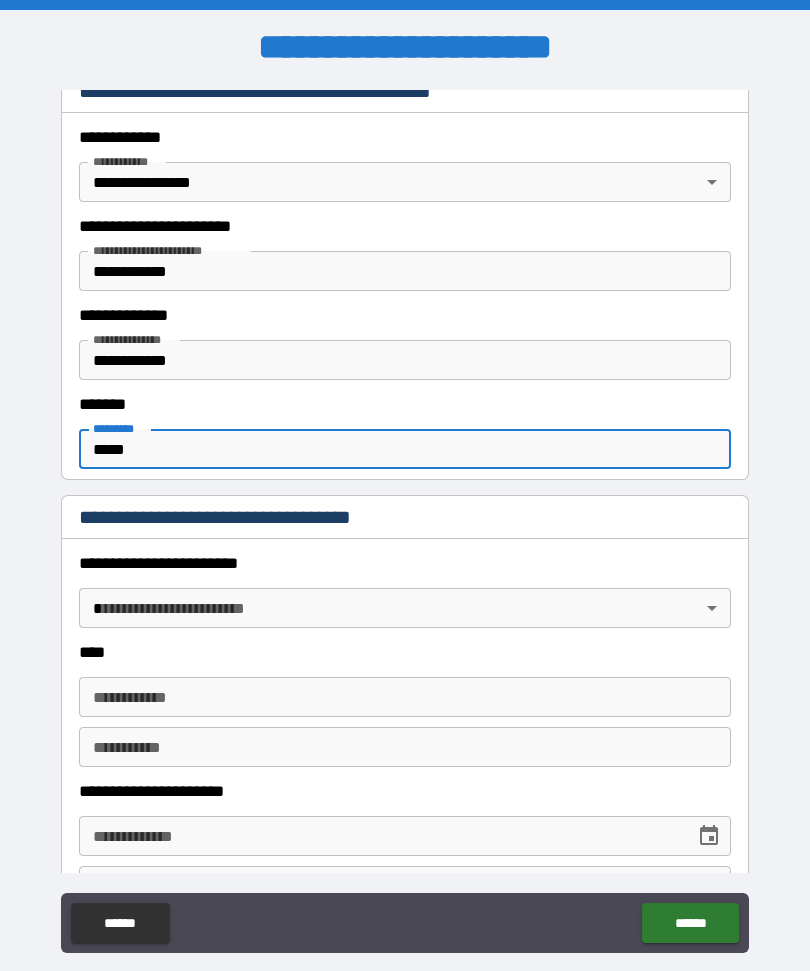 type on "*****" 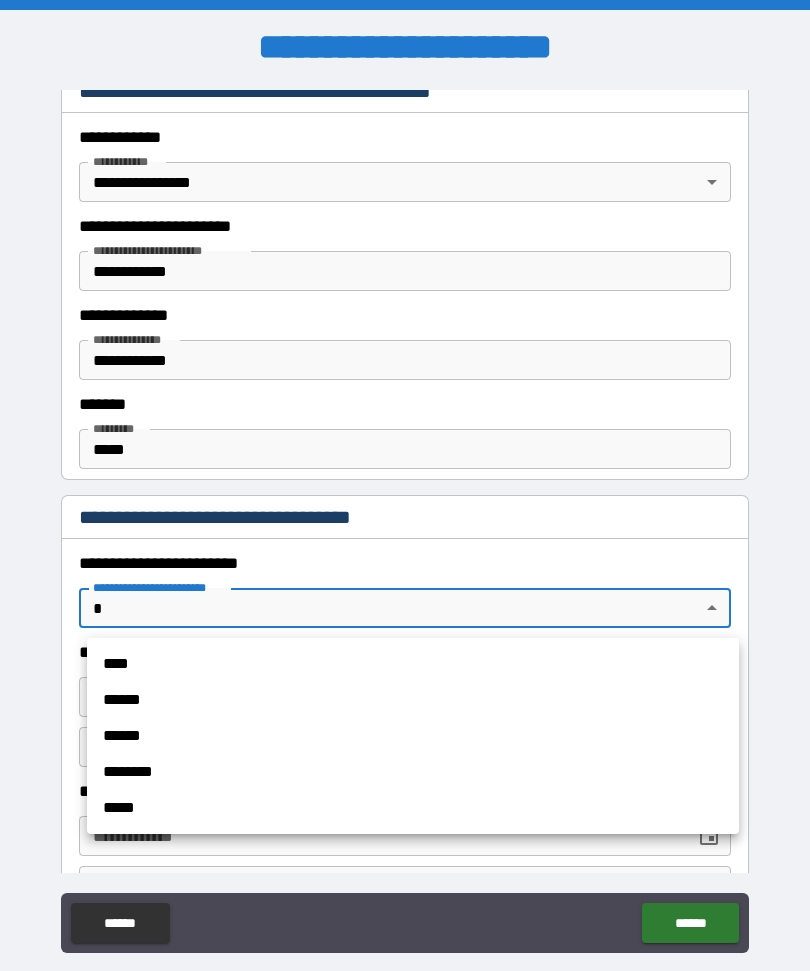 click on "****" at bounding box center [413, 664] 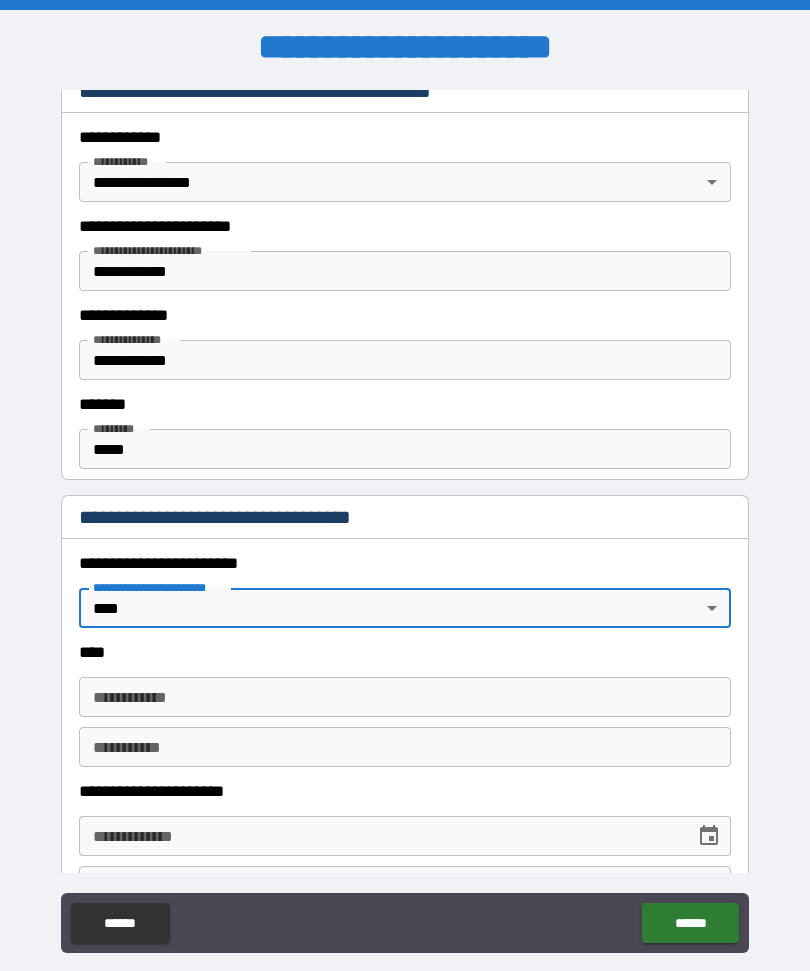 type on "*" 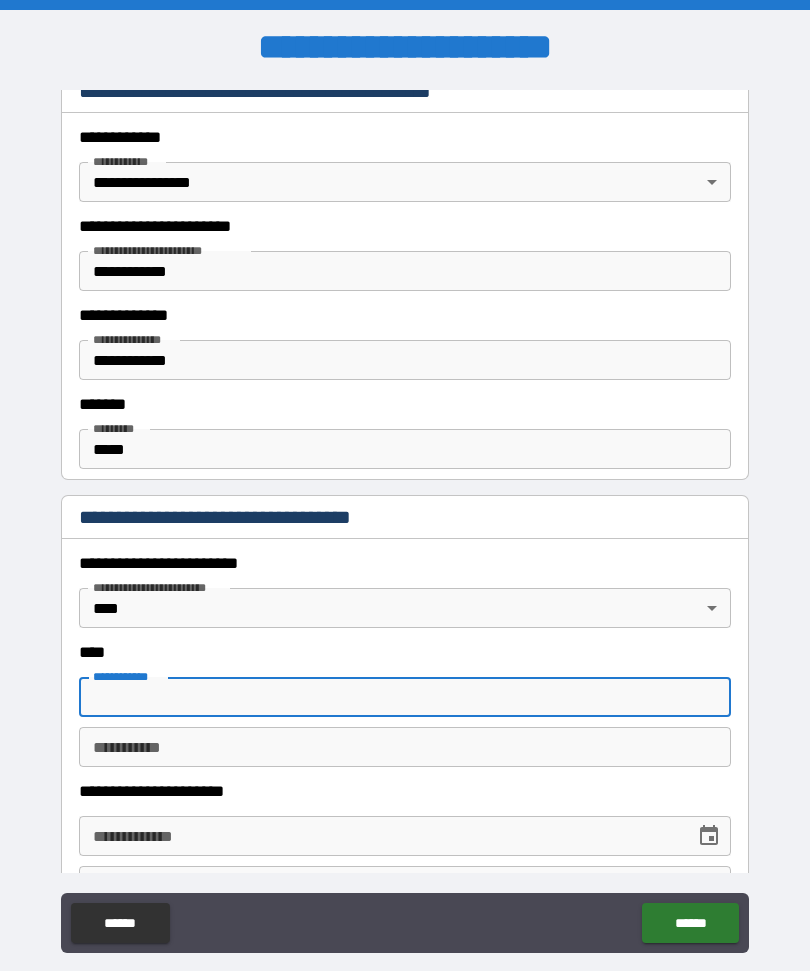 scroll, scrollTop: 53, scrollLeft: 0, axis: vertical 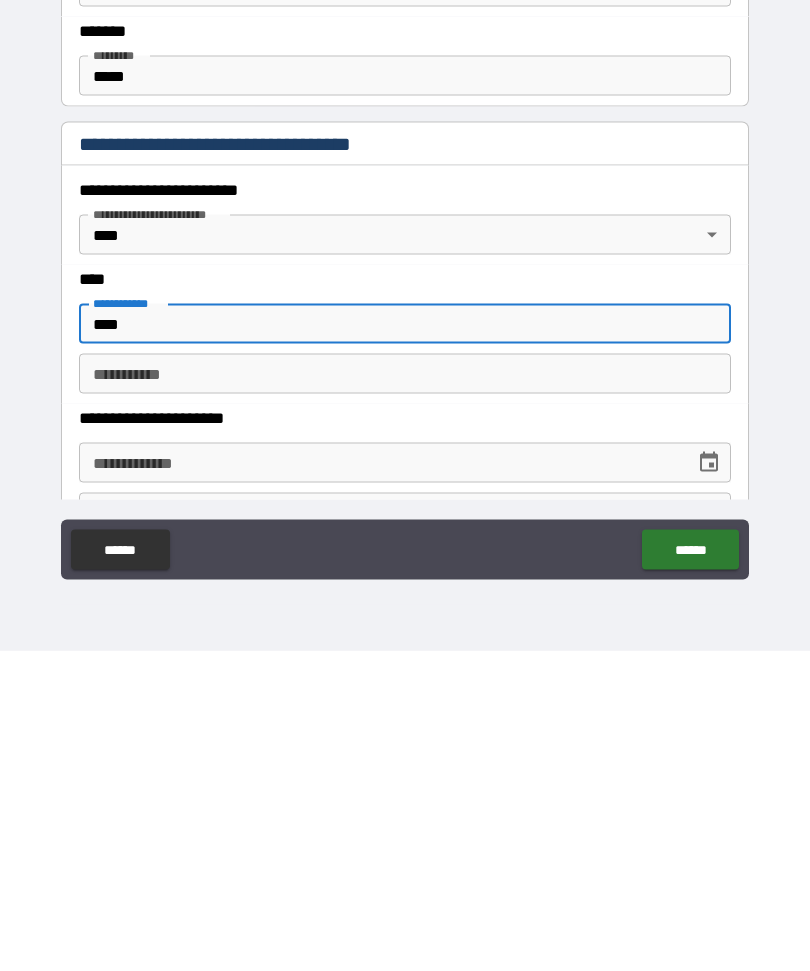type on "****" 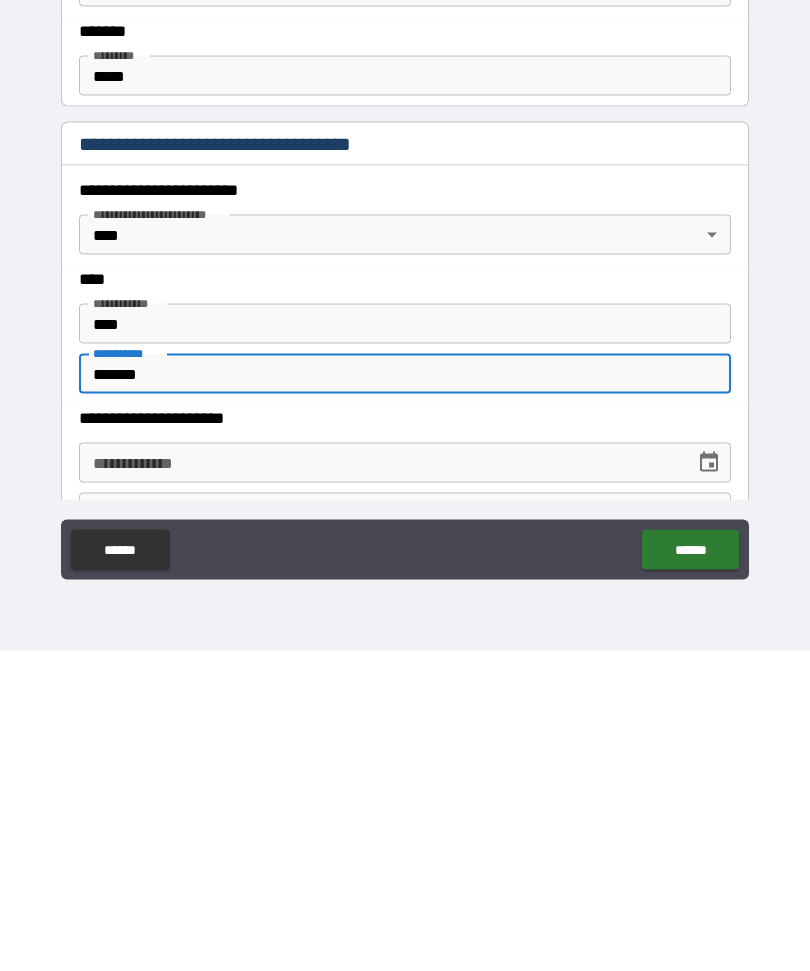 type on "*******" 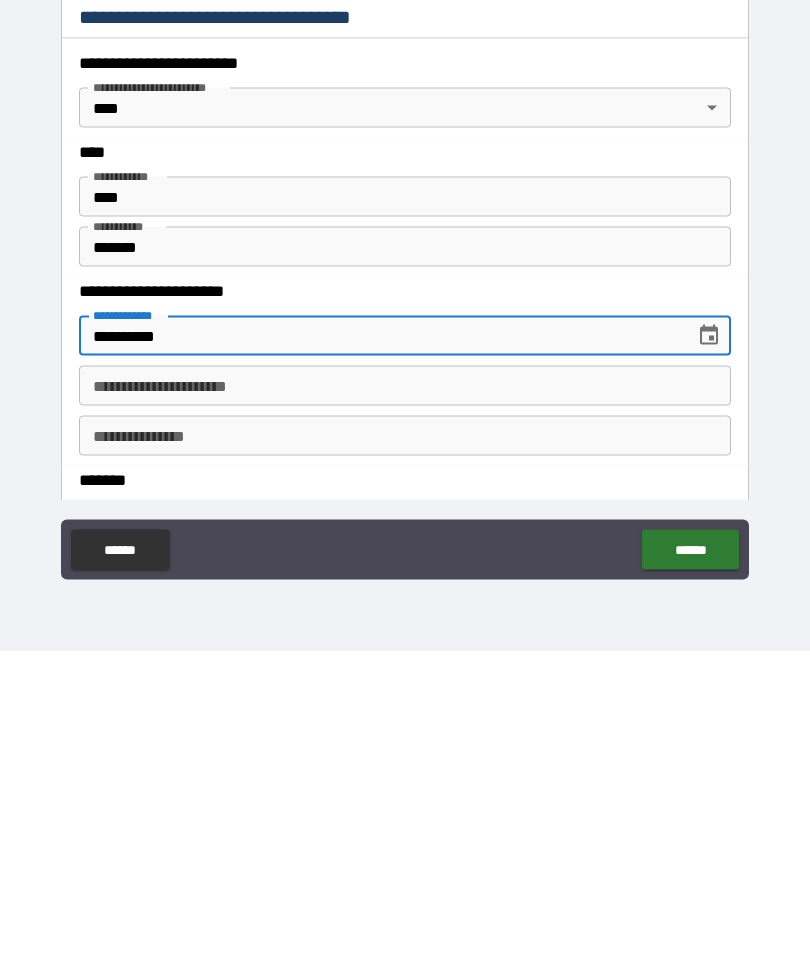 scroll, scrollTop: 668, scrollLeft: 0, axis: vertical 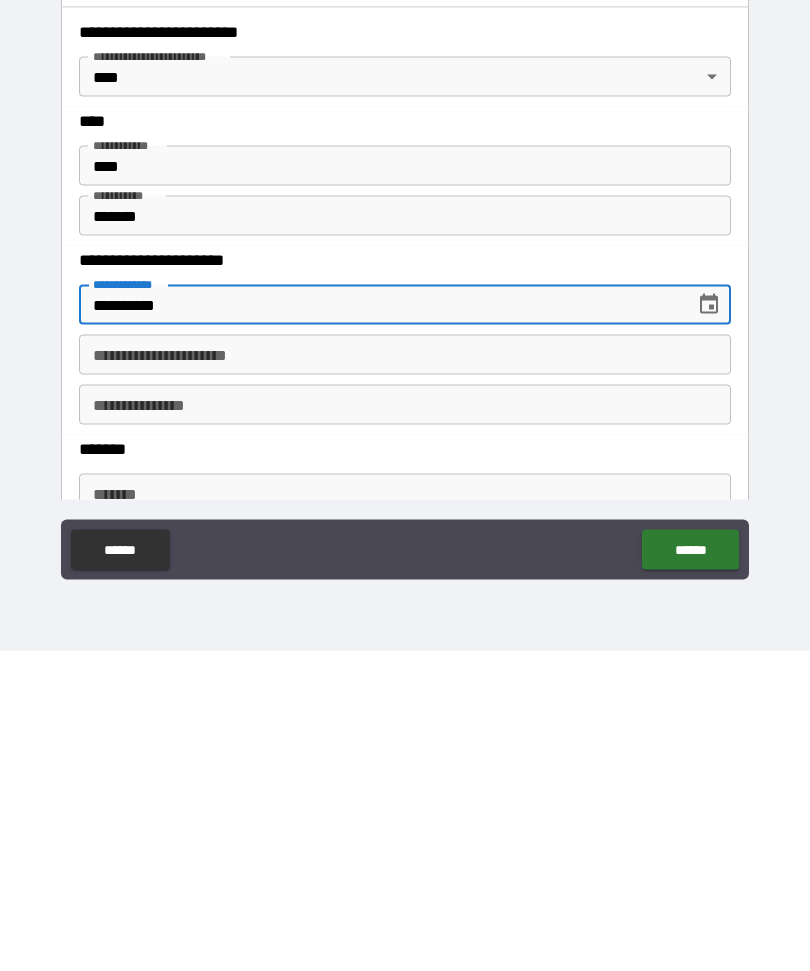 type on "**********" 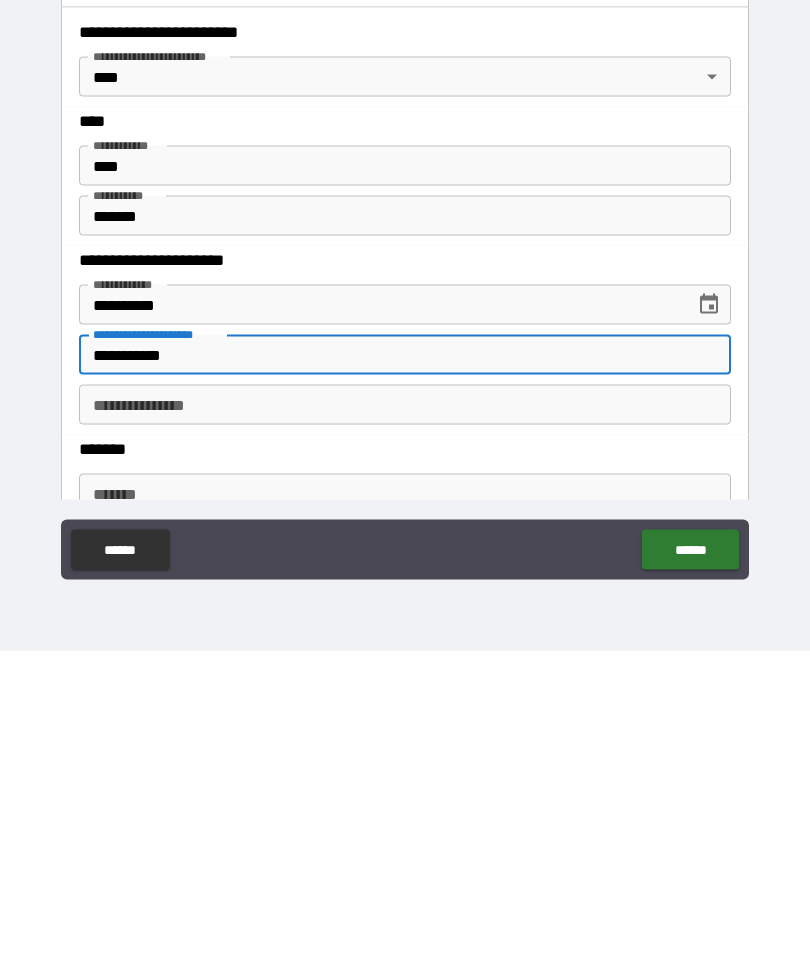type on "**********" 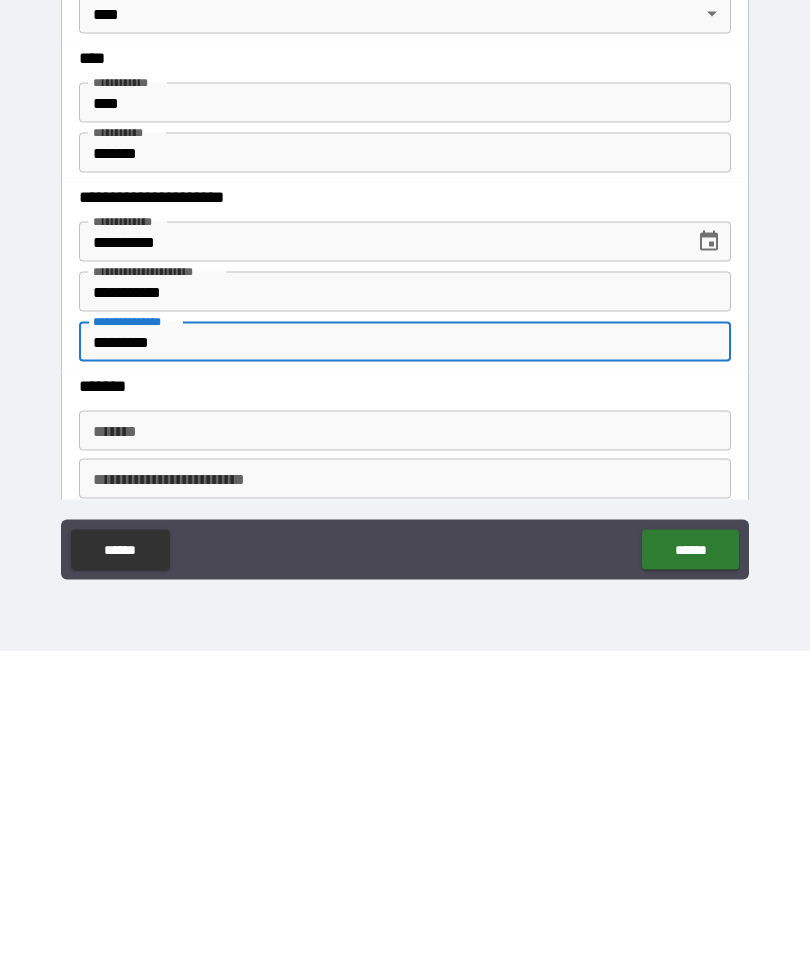 scroll, scrollTop: 825, scrollLeft: 0, axis: vertical 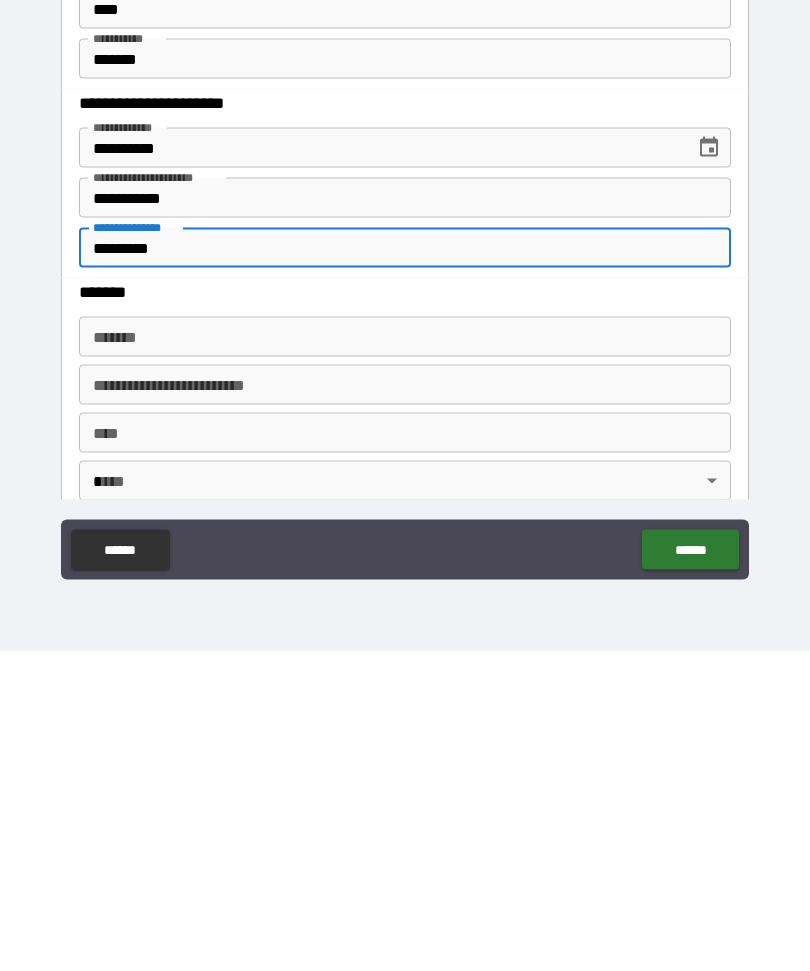 type on "*********" 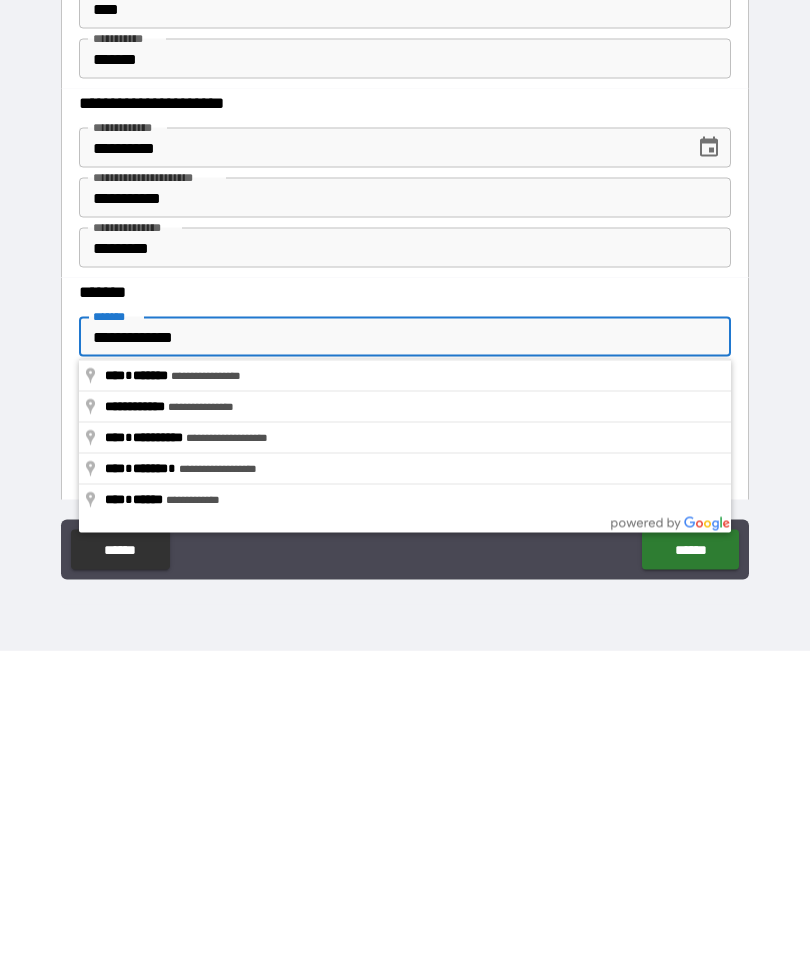 type on "**********" 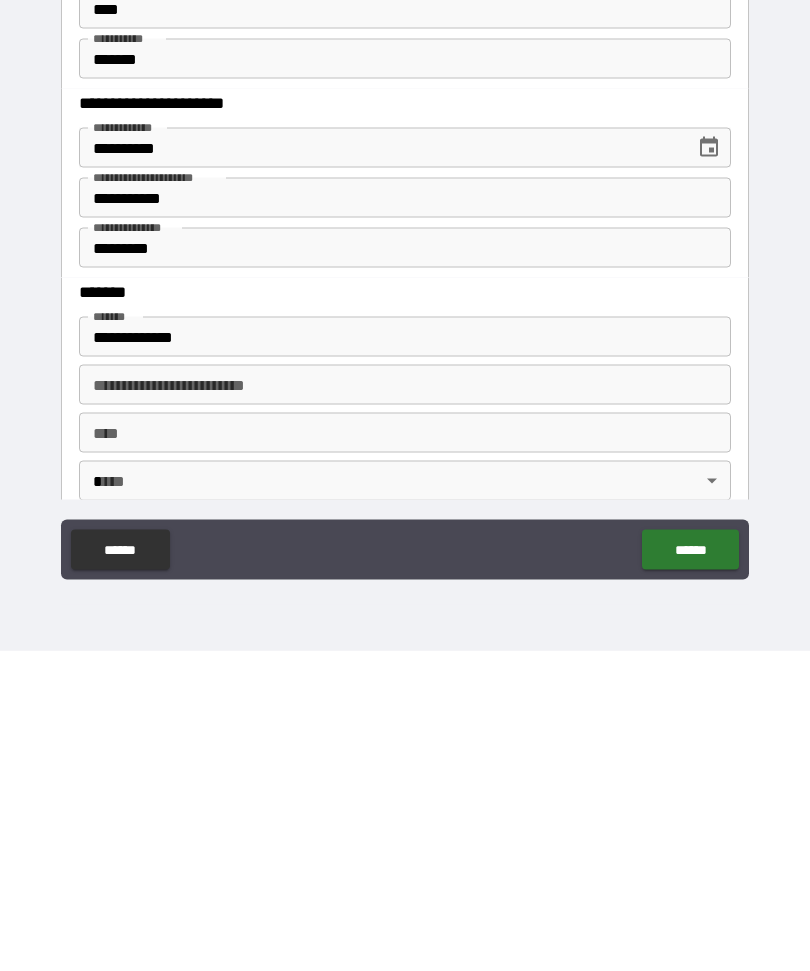 scroll, scrollTop: 67, scrollLeft: 0, axis: vertical 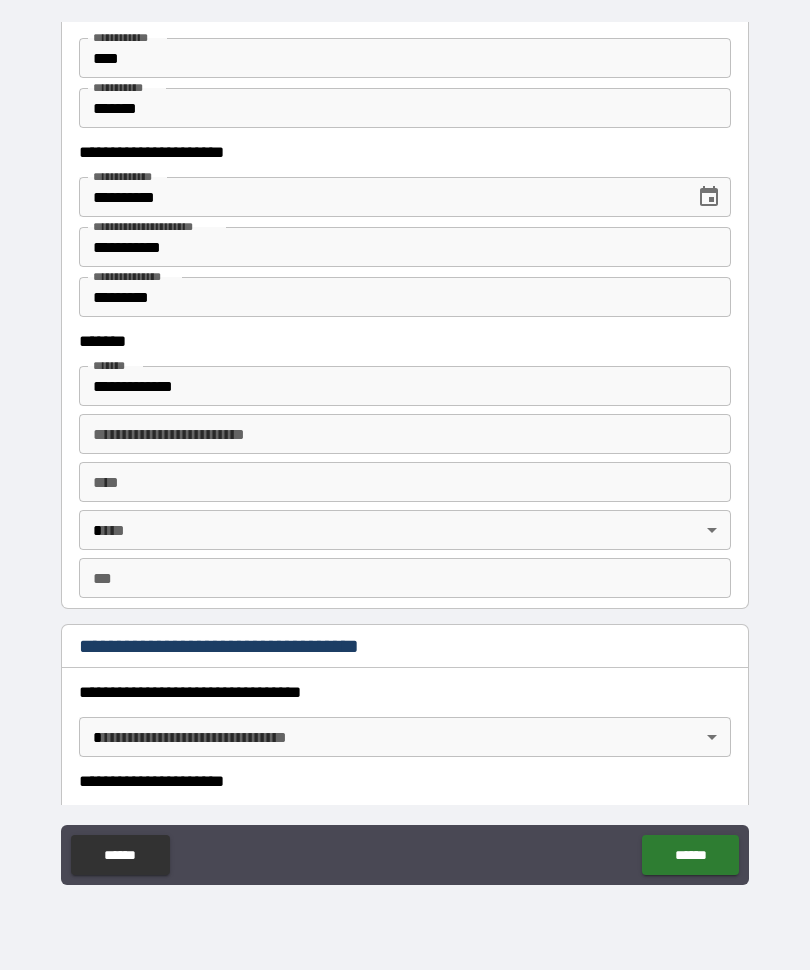 click on "****" at bounding box center [405, 483] 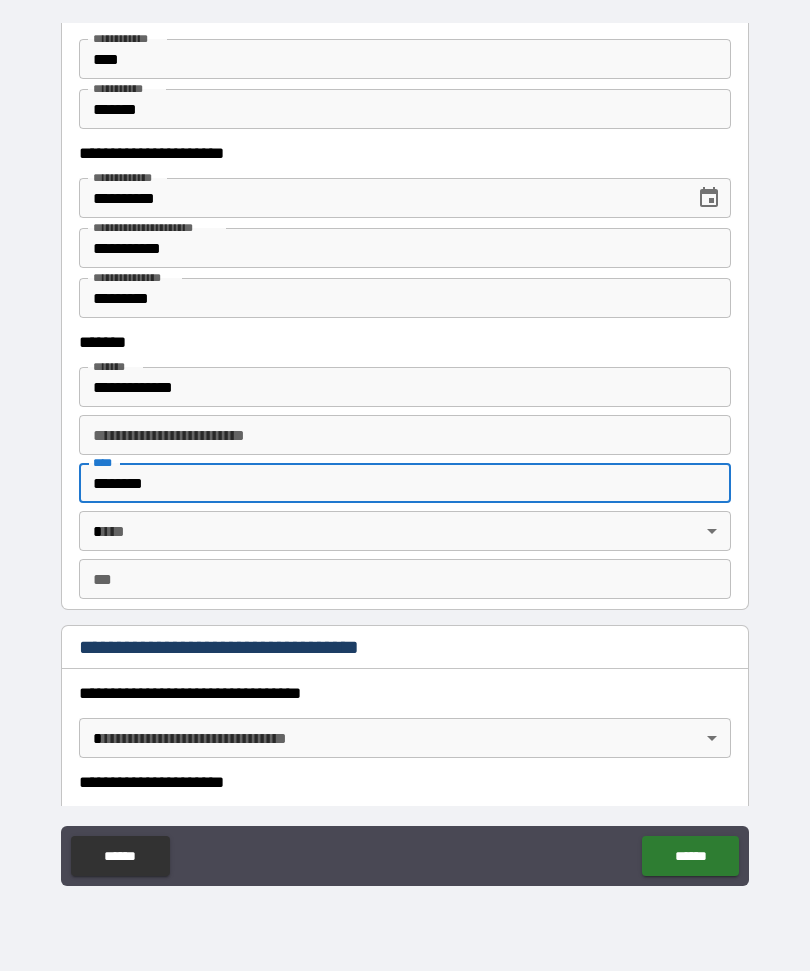 type on "********" 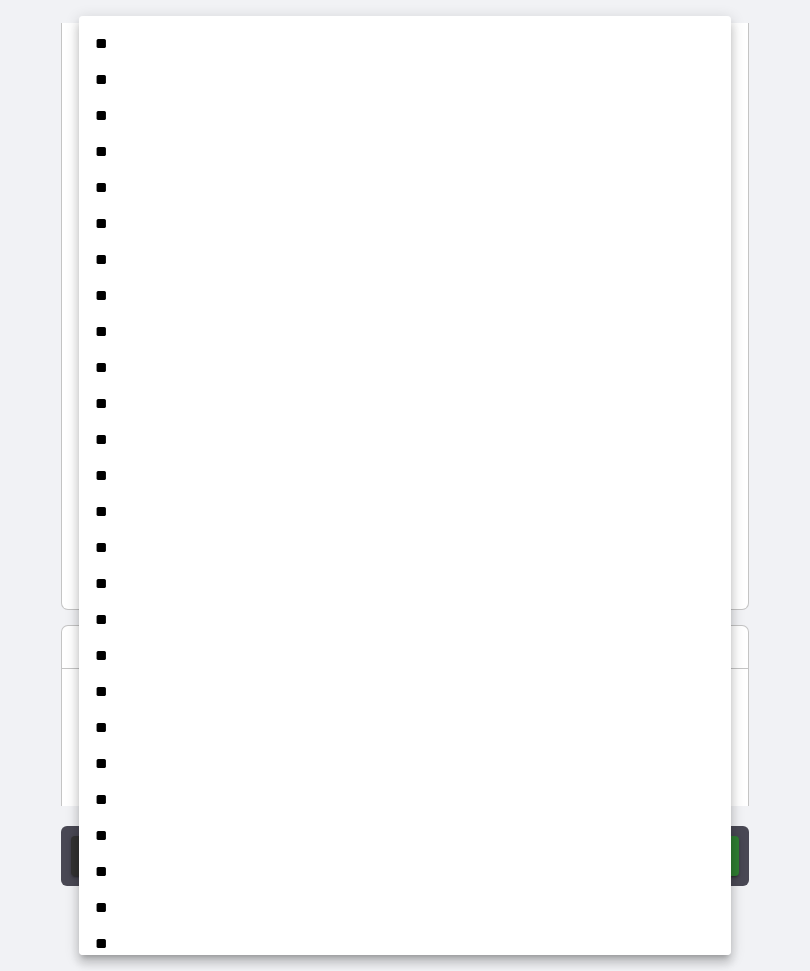 scroll, scrollTop: 650, scrollLeft: 0, axis: vertical 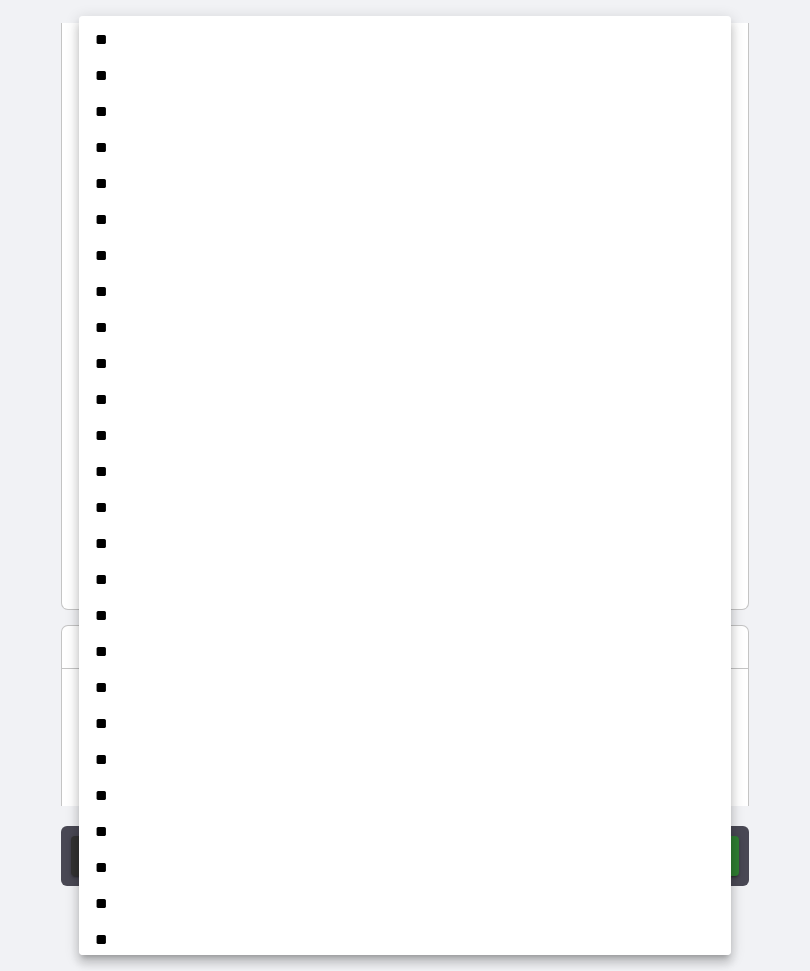 click on "**" at bounding box center [405, 688] 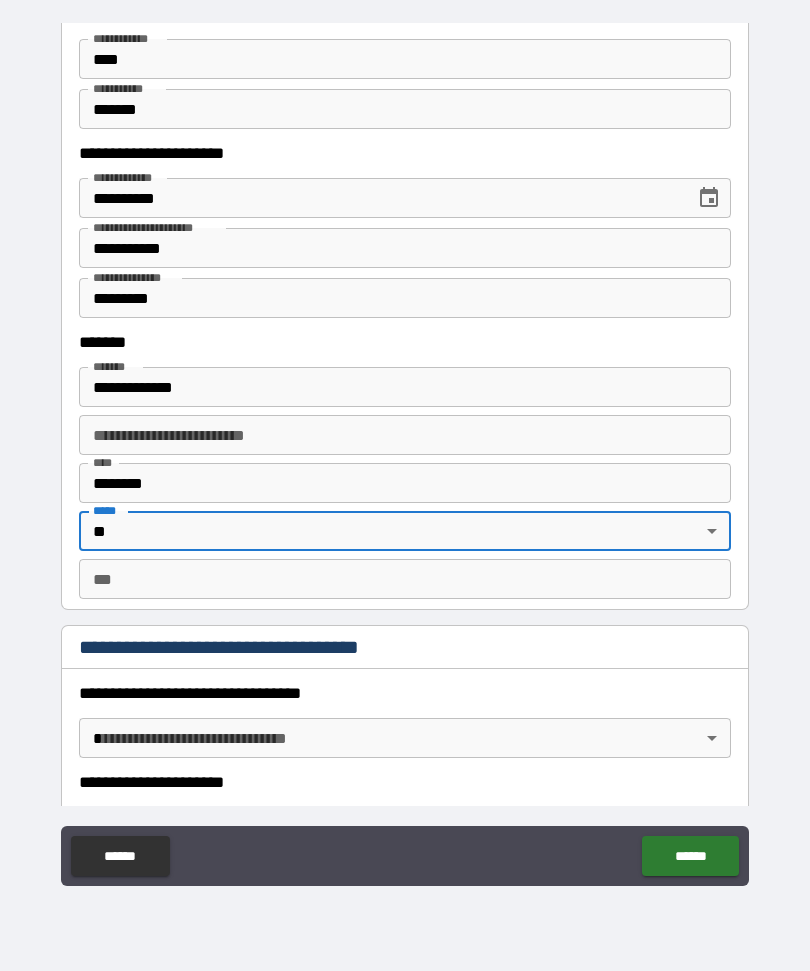 click on "***" at bounding box center (405, 579) 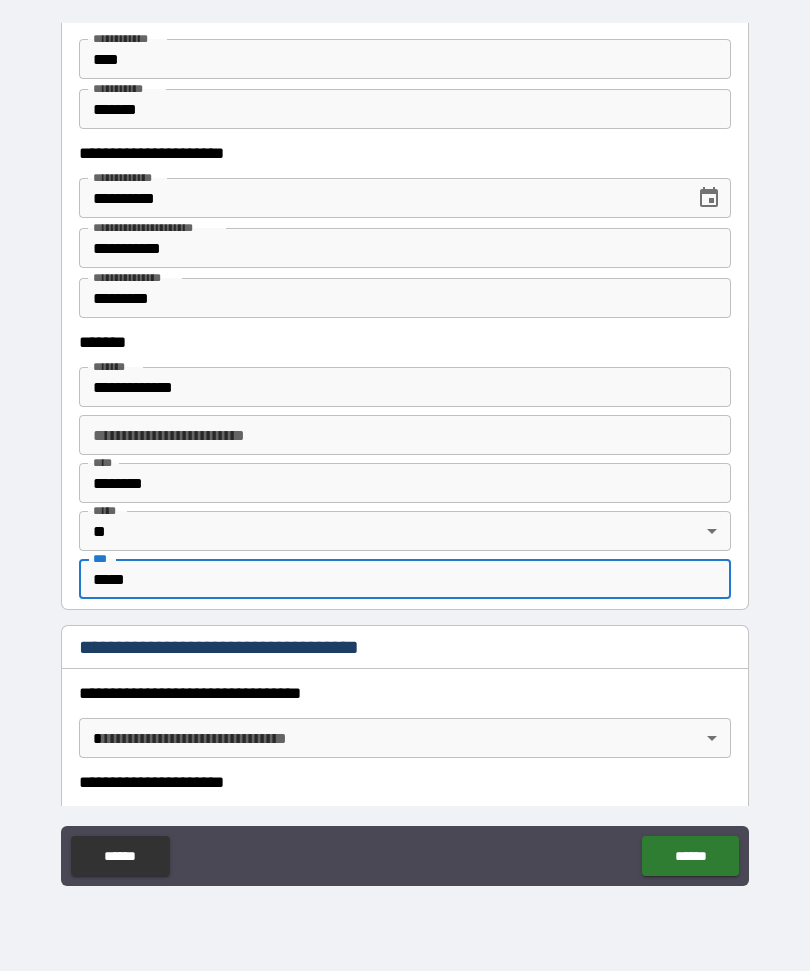 type on "*****" 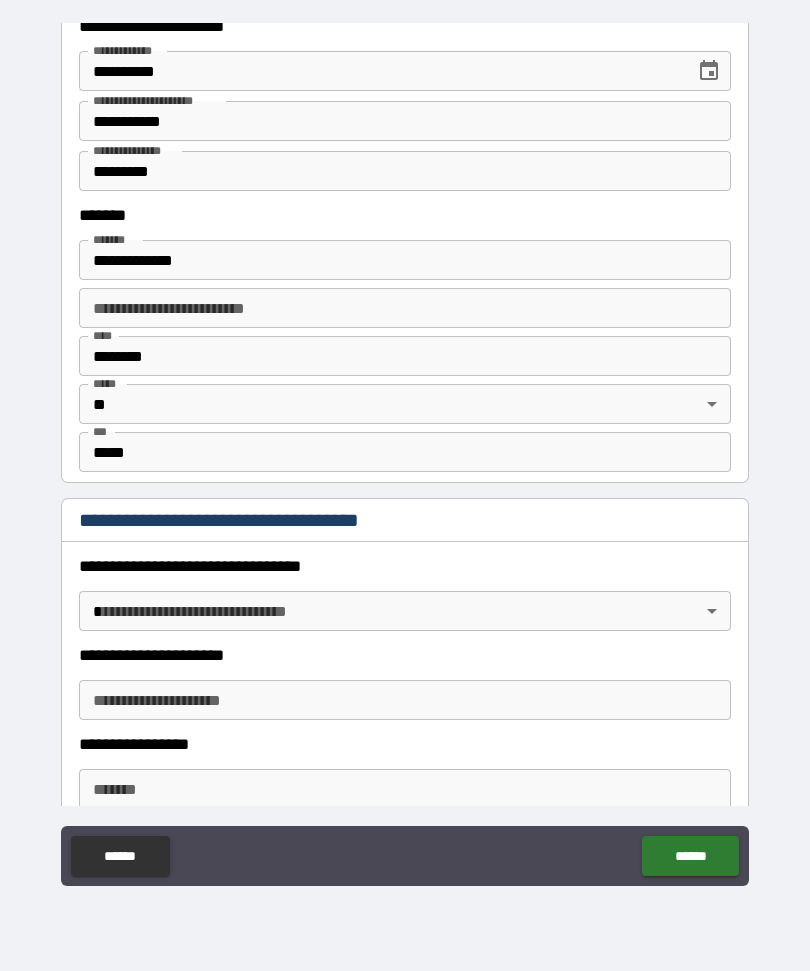 scroll, scrollTop: 1231, scrollLeft: 0, axis: vertical 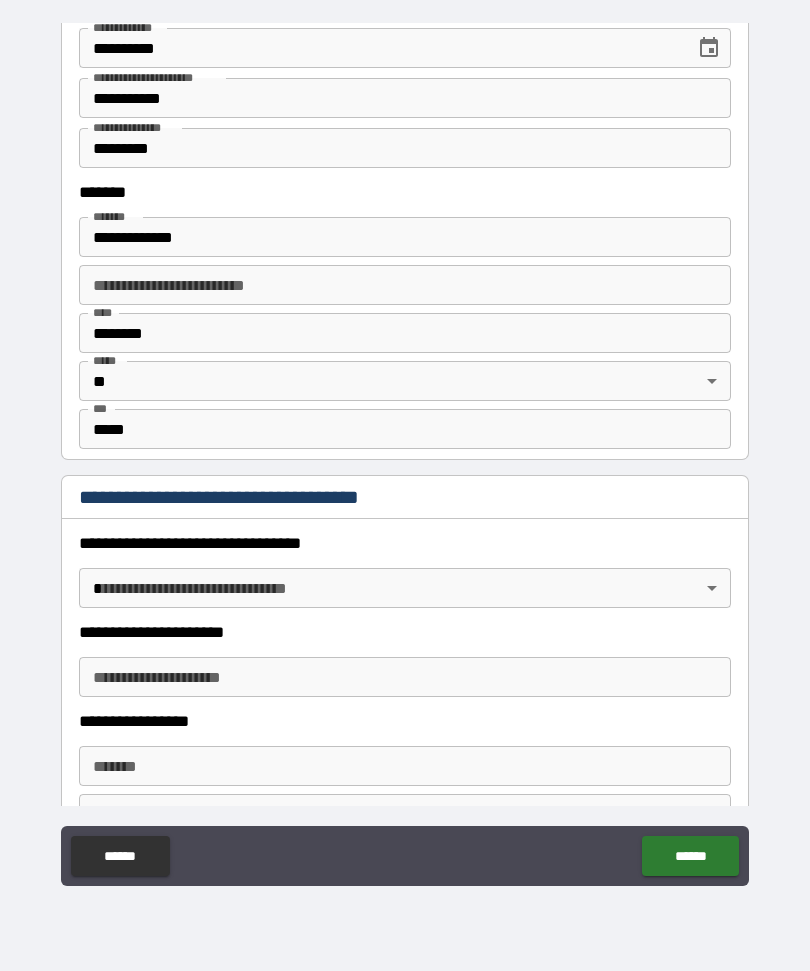 click on "**********" at bounding box center [405, 452] 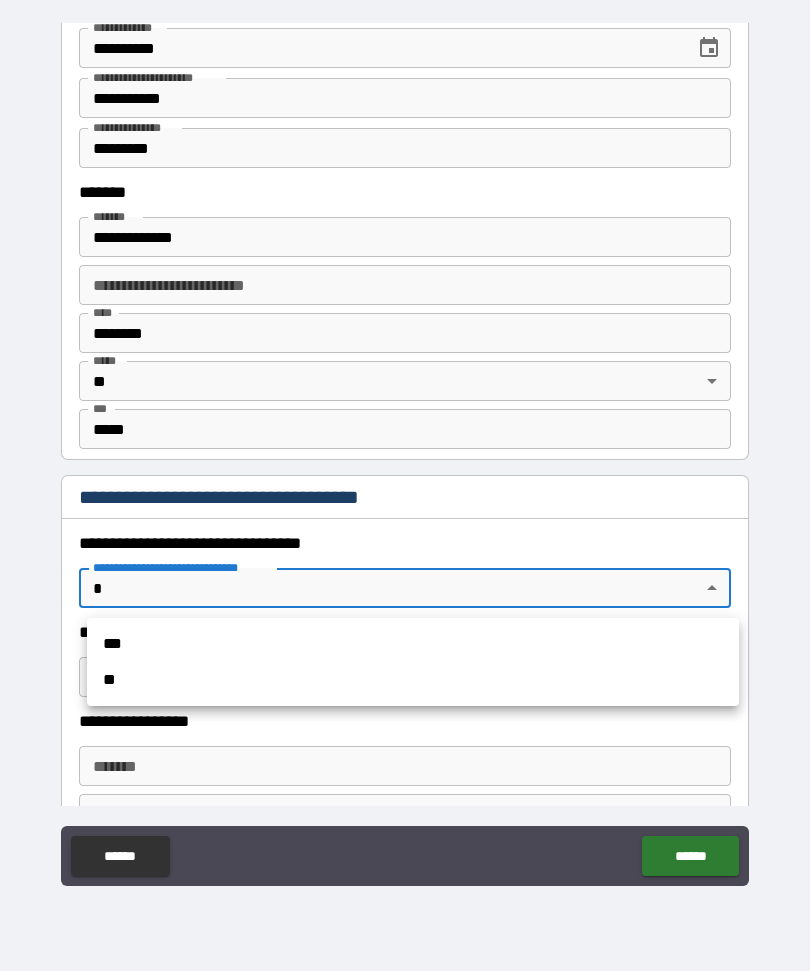 click on "***" at bounding box center [413, 644] 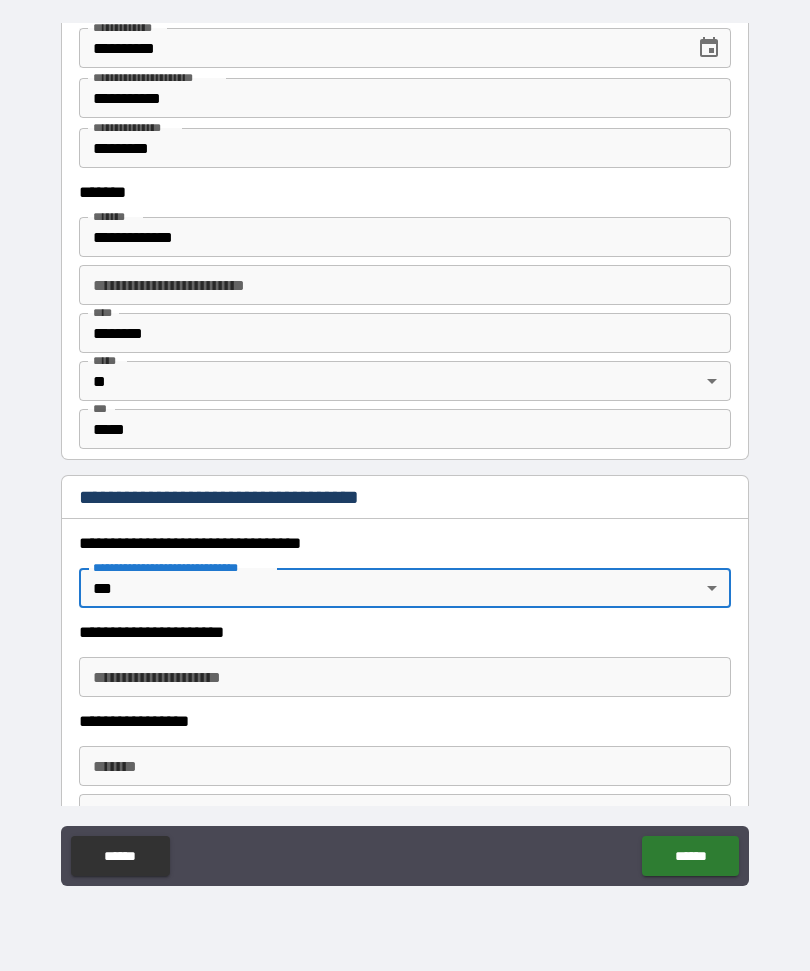 click on "**********" at bounding box center (405, 677) 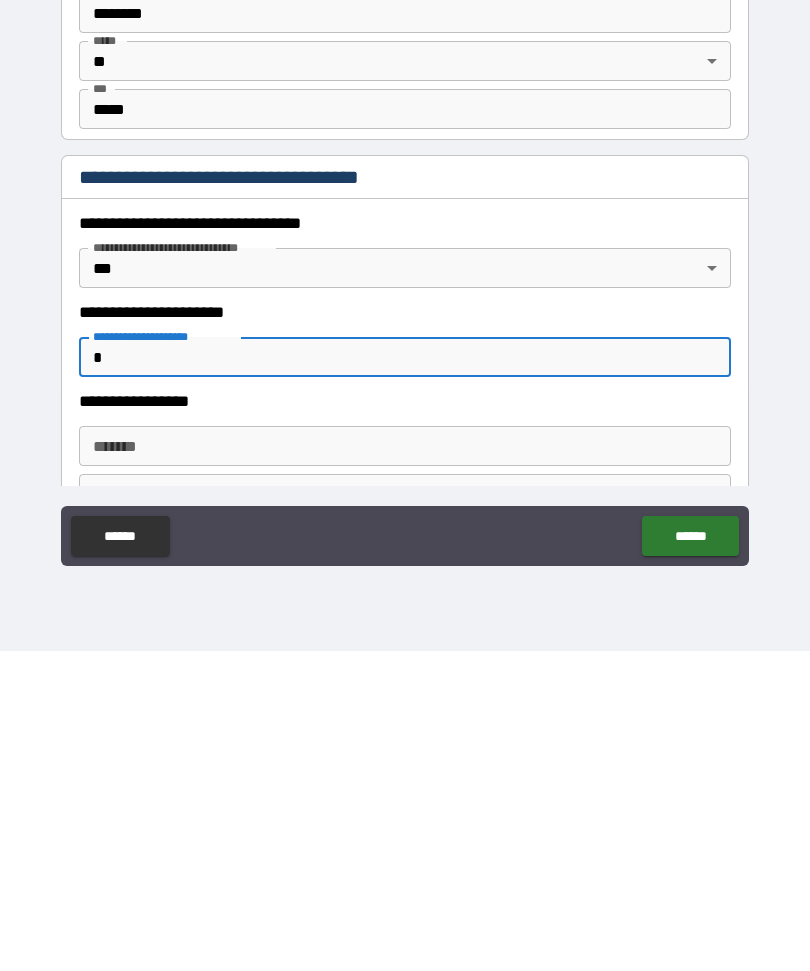 scroll, scrollTop: 67, scrollLeft: 0, axis: vertical 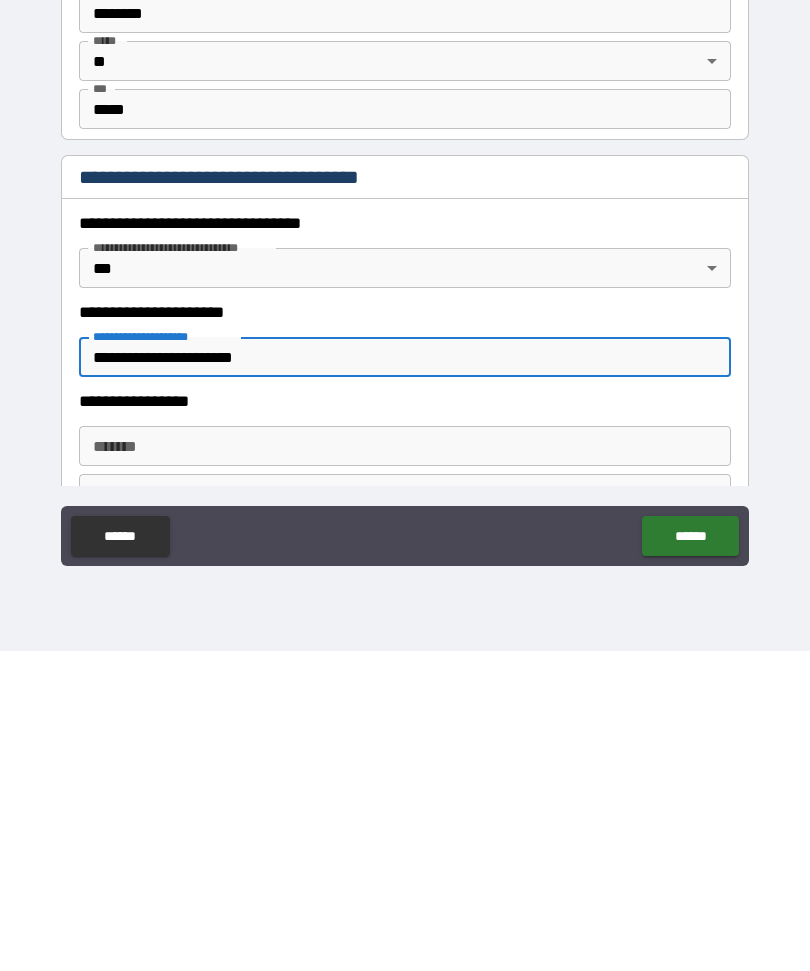 type on "**********" 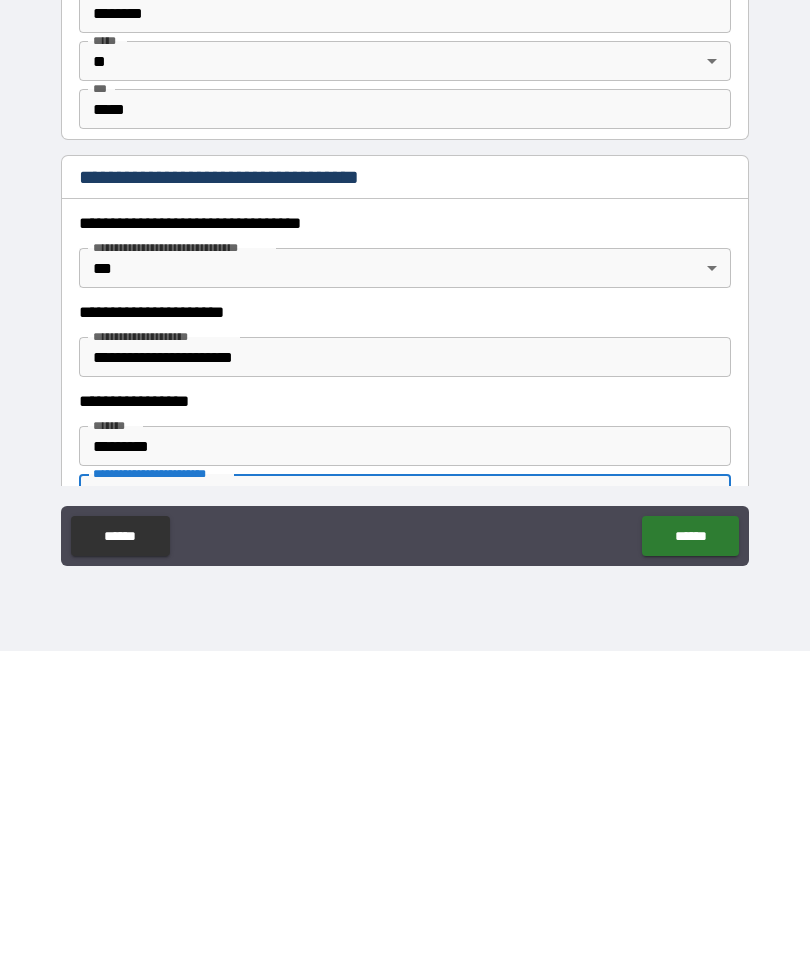 type on "**********" 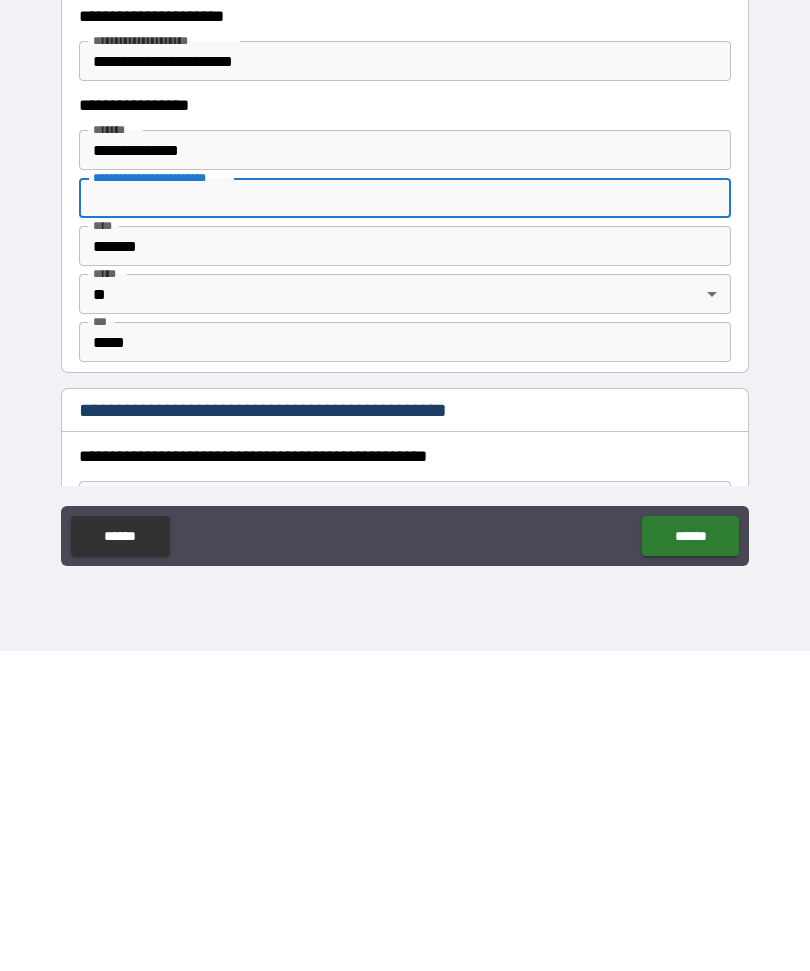 scroll, scrollTop: 1558, scrollLeft: 0, axis: vertical 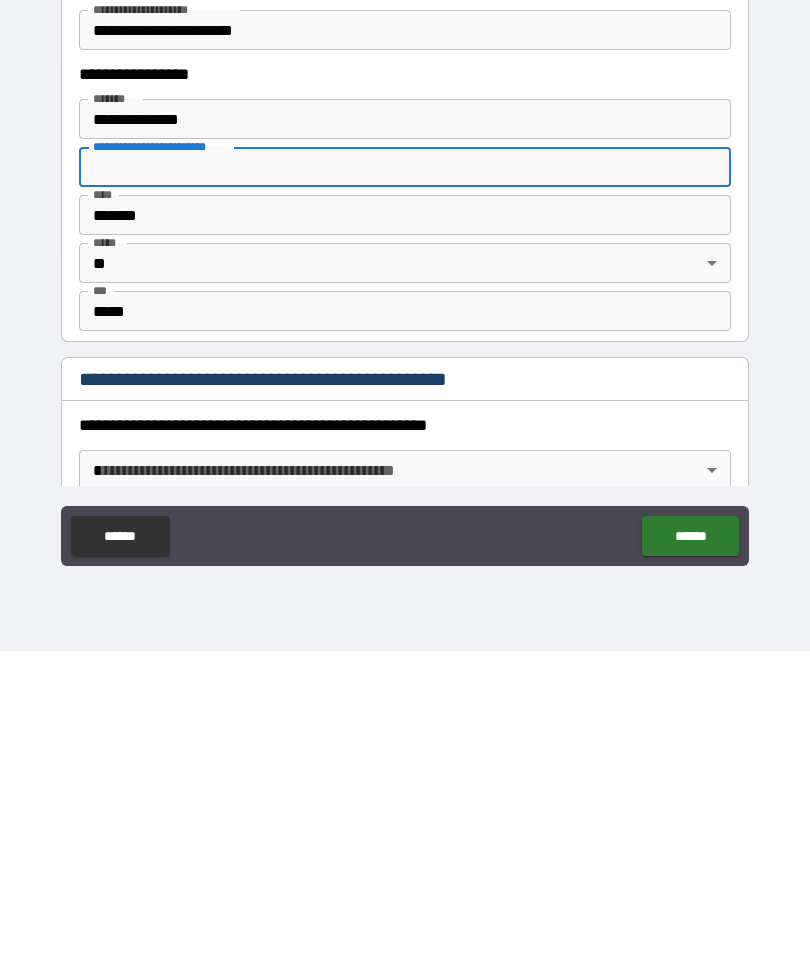 click on "**********" at bounding box center [405, 454] 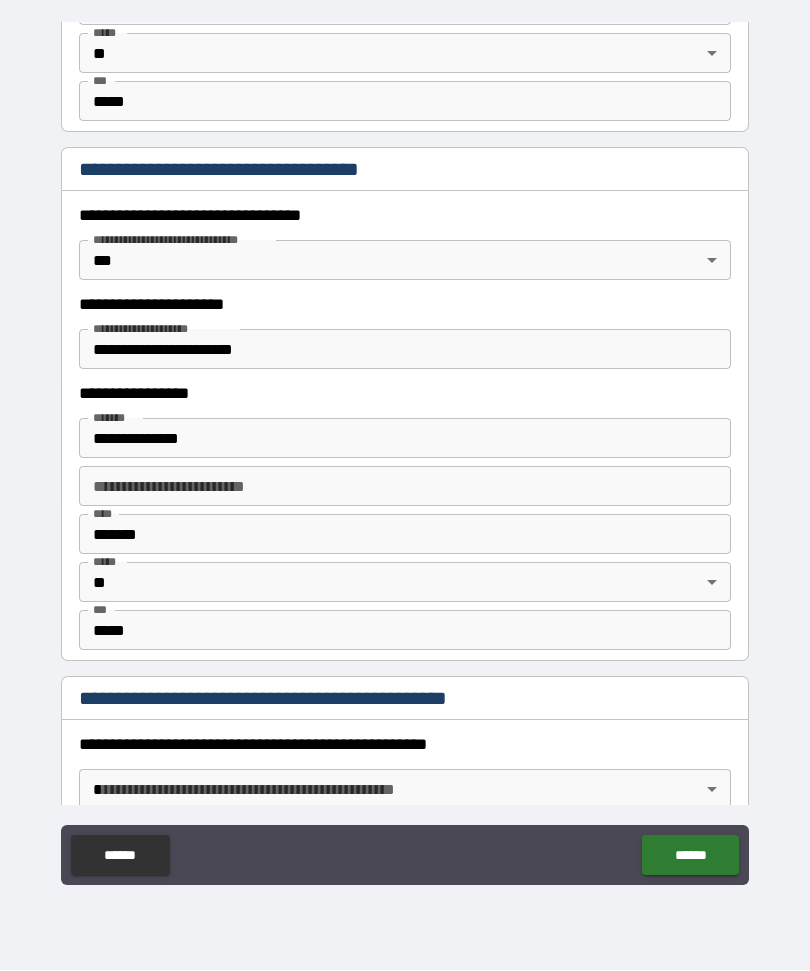 click on "**********" at bounding box center (405, 745) 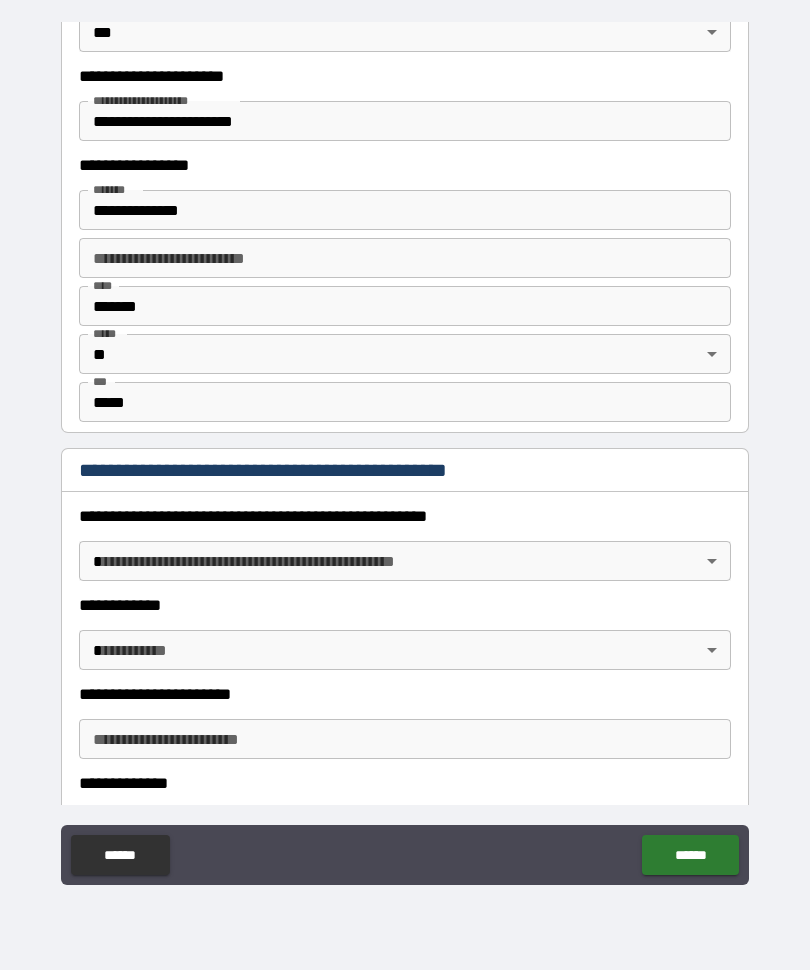 scroll, scrollTop: 1873, scrollLeft: 0, axis: vertical 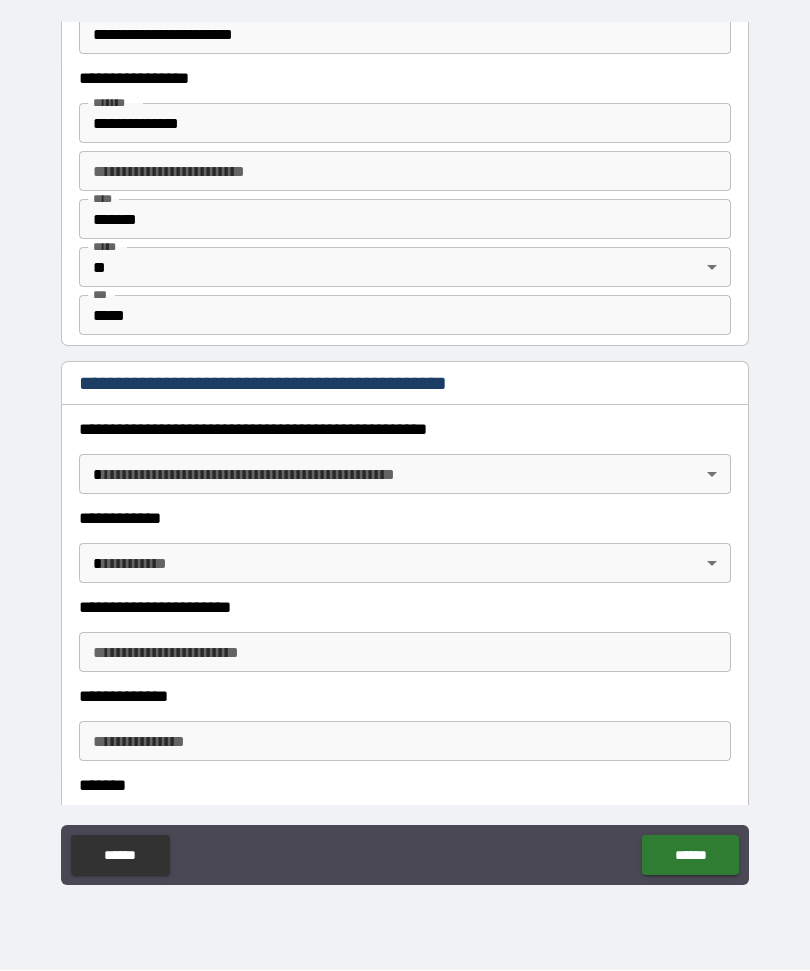 click on "**********" at bounding box center (405, 452) 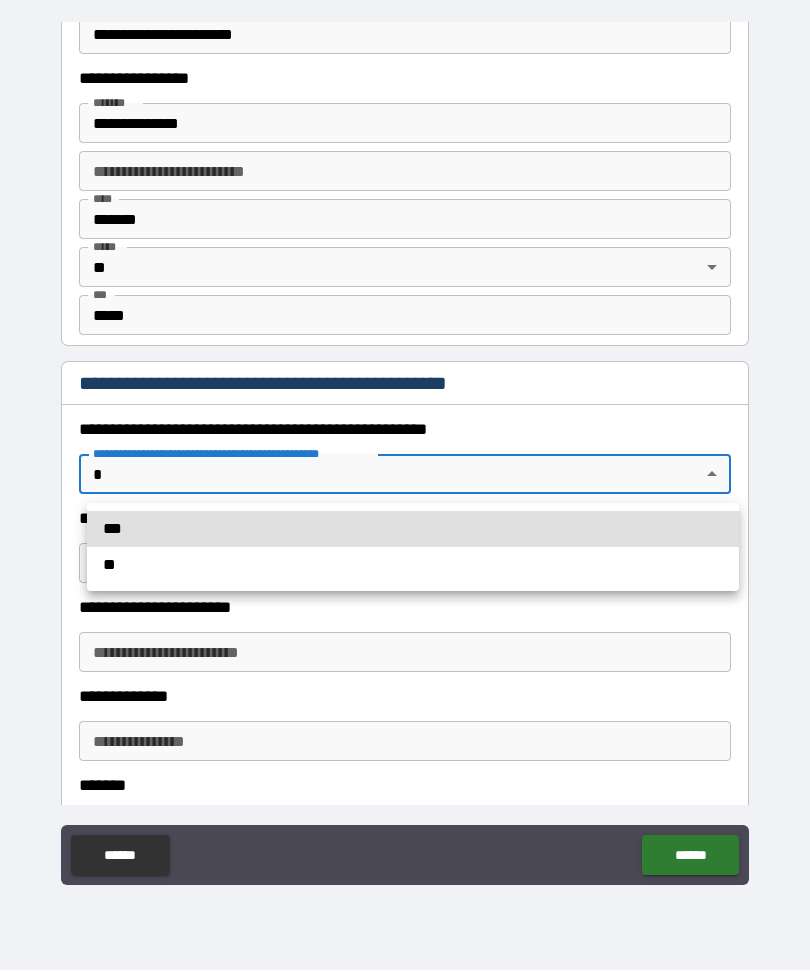 click on "**" at bounding box center (413, 566) 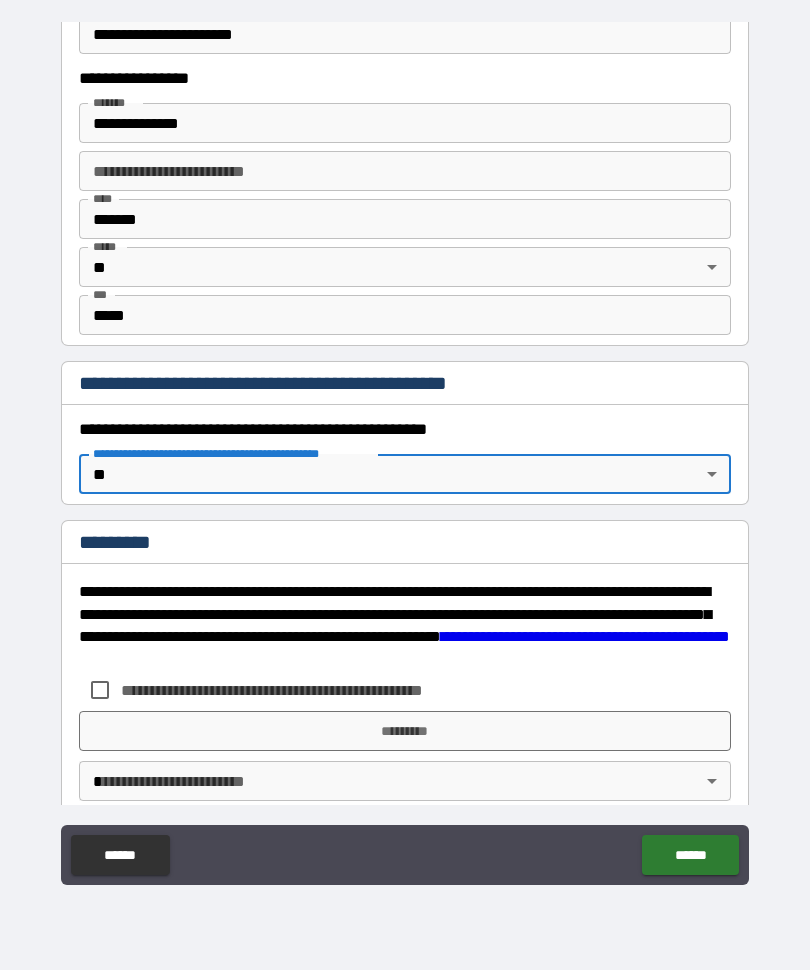 type on "*" 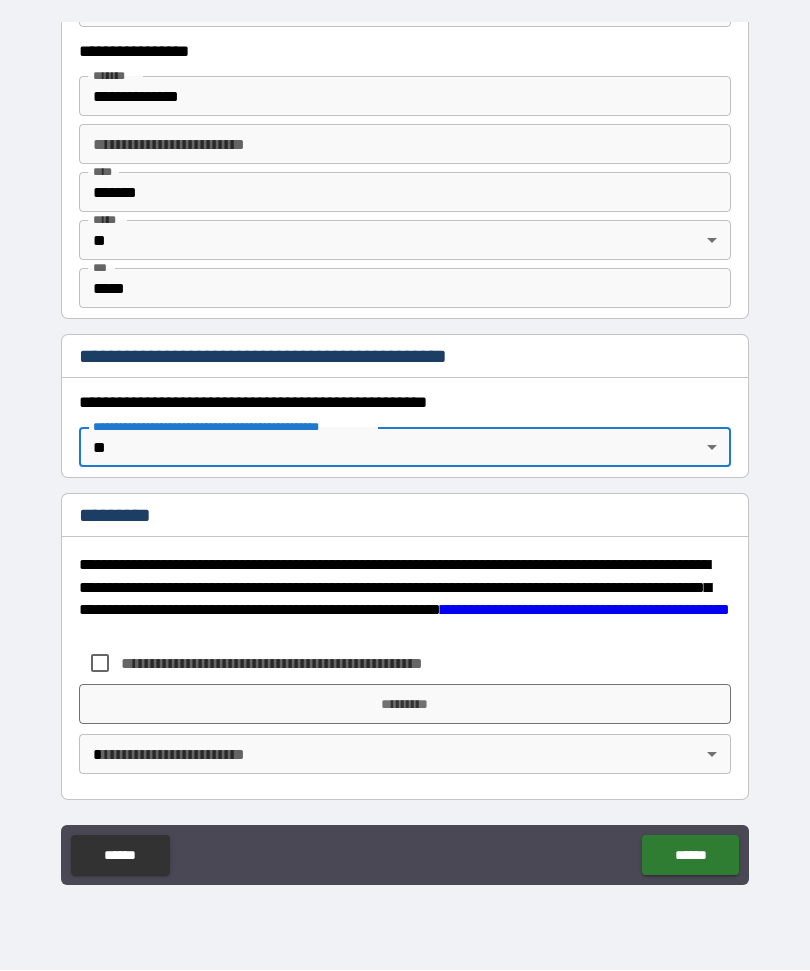 scroll, scrollTop: 1900, scrollLeft: 0, axis: vertical 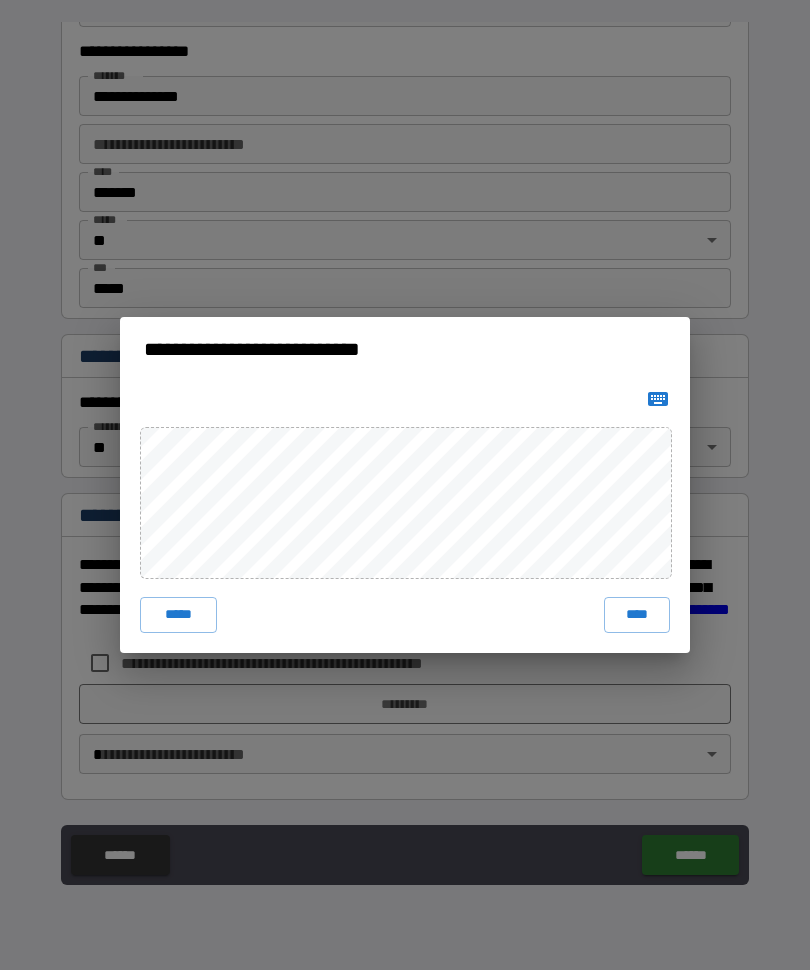 click on "****" at bounding box center (637, 616) 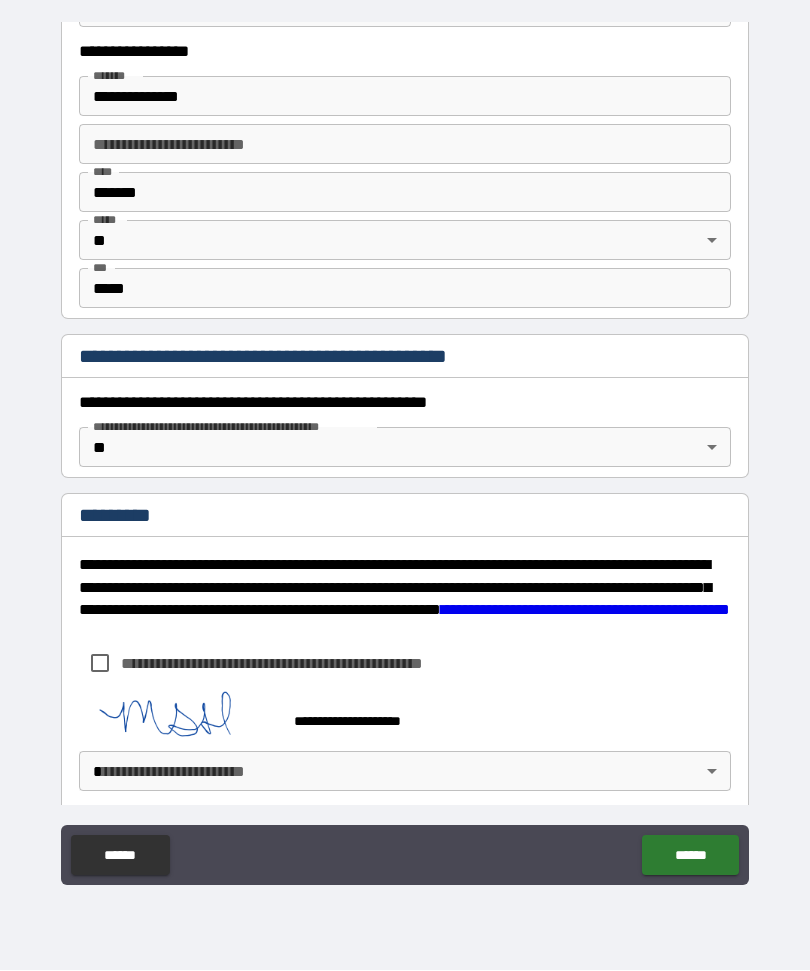 click on "**********" at bounding box center (405, 452) 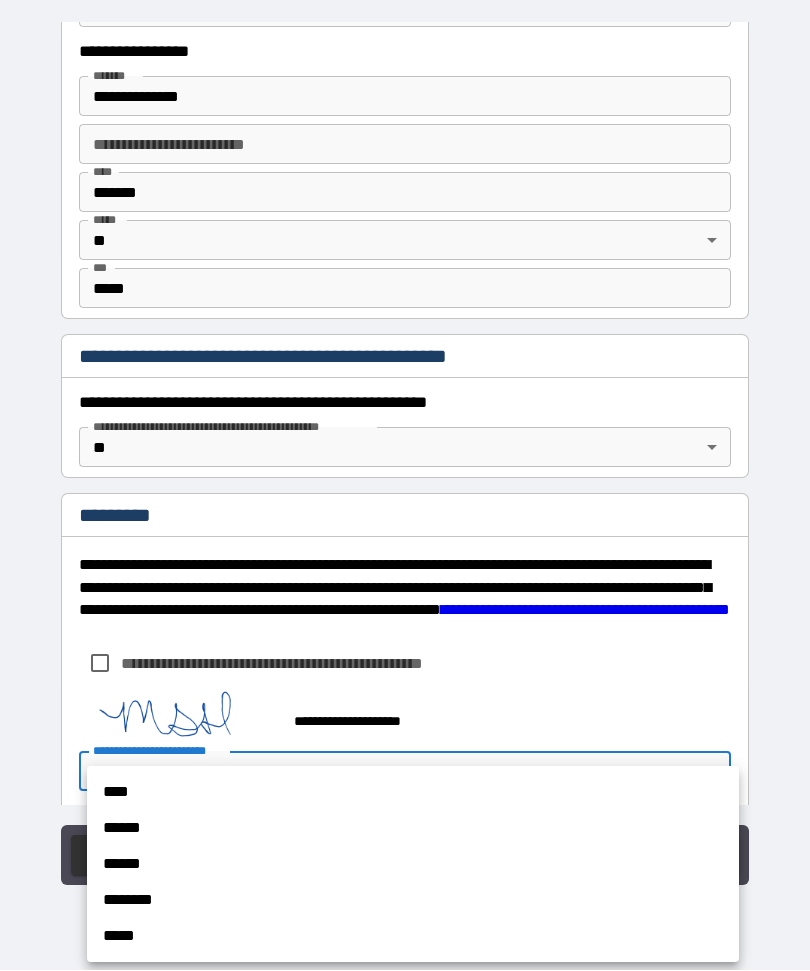 click on "****" at bounding box center [413, 793] 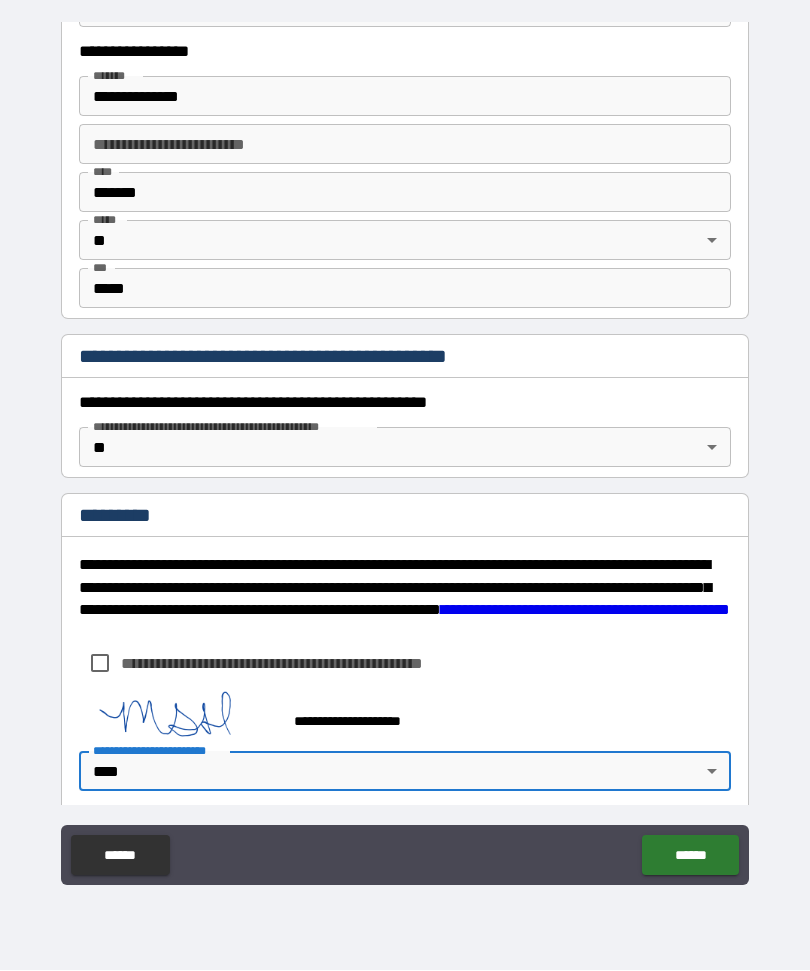type on "*" 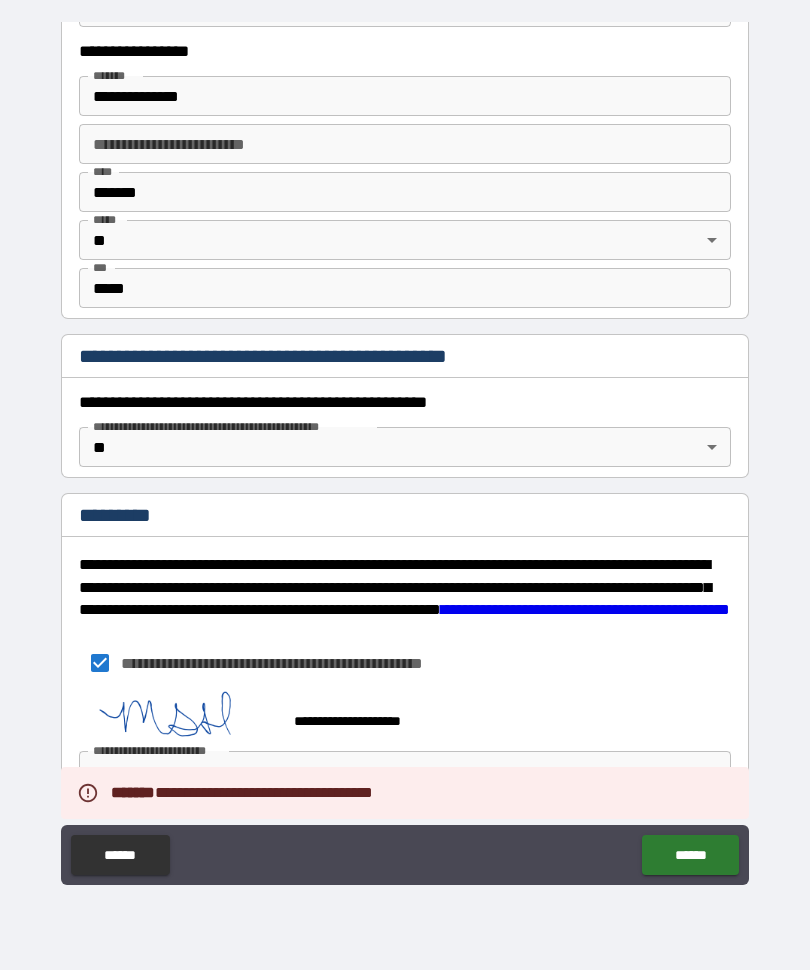 click on "******" at bounding box center [690, 856] 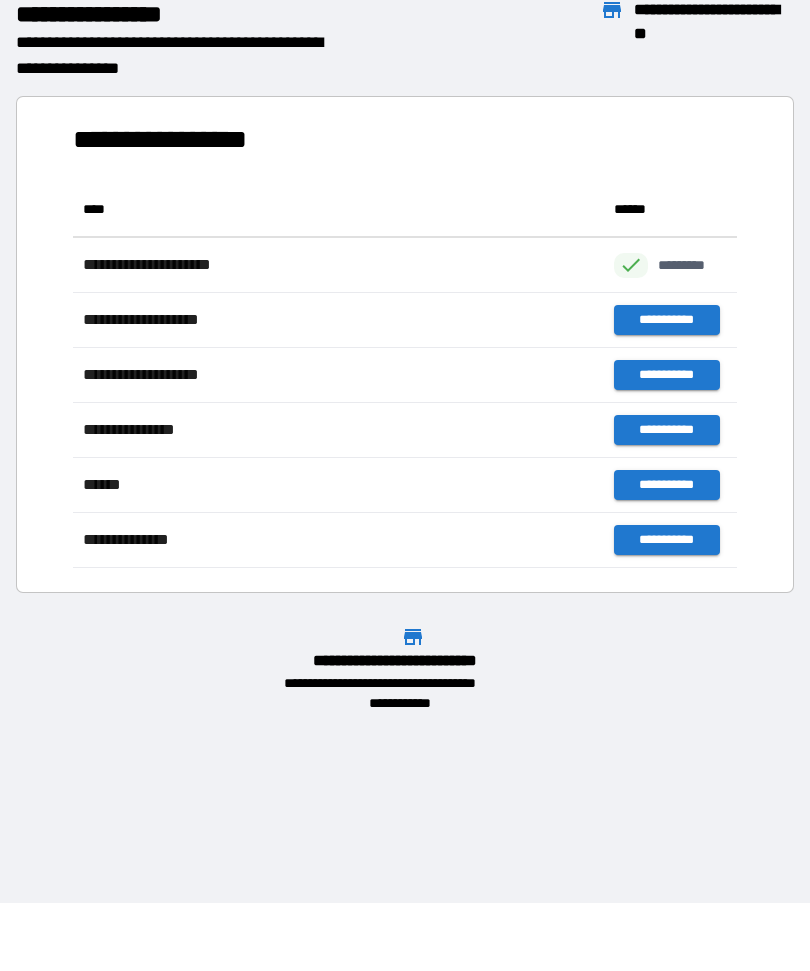 scroll, scrollTop: 1, scrollLeft: 1, axis: both 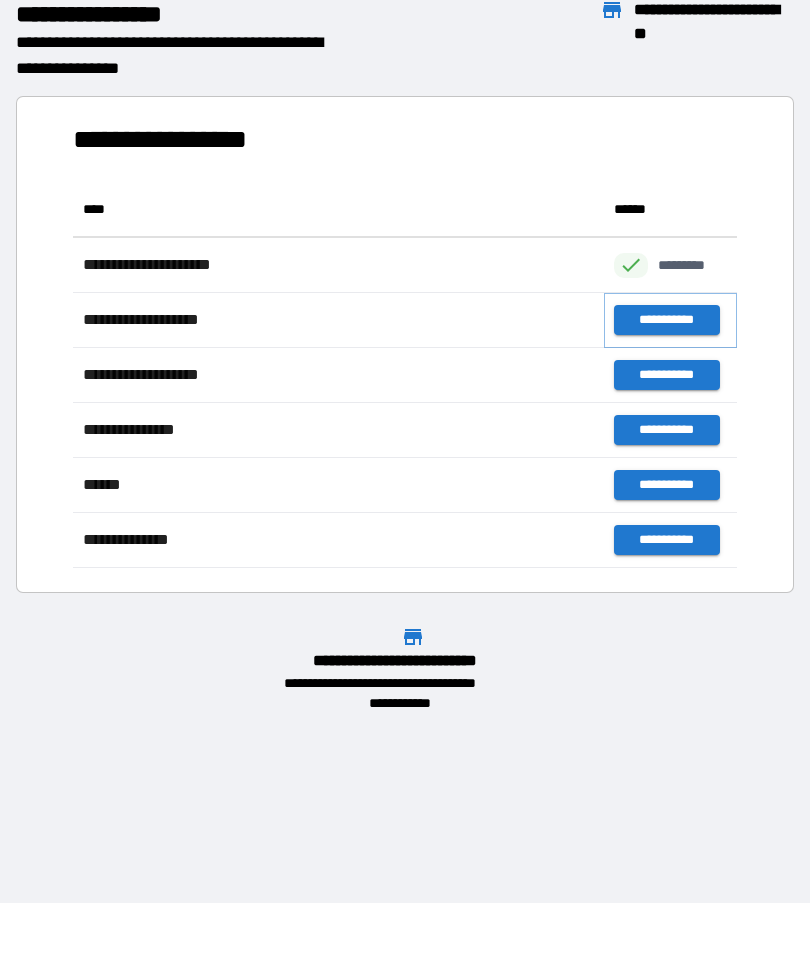 click on "**********" at bounding box center (666, 321) 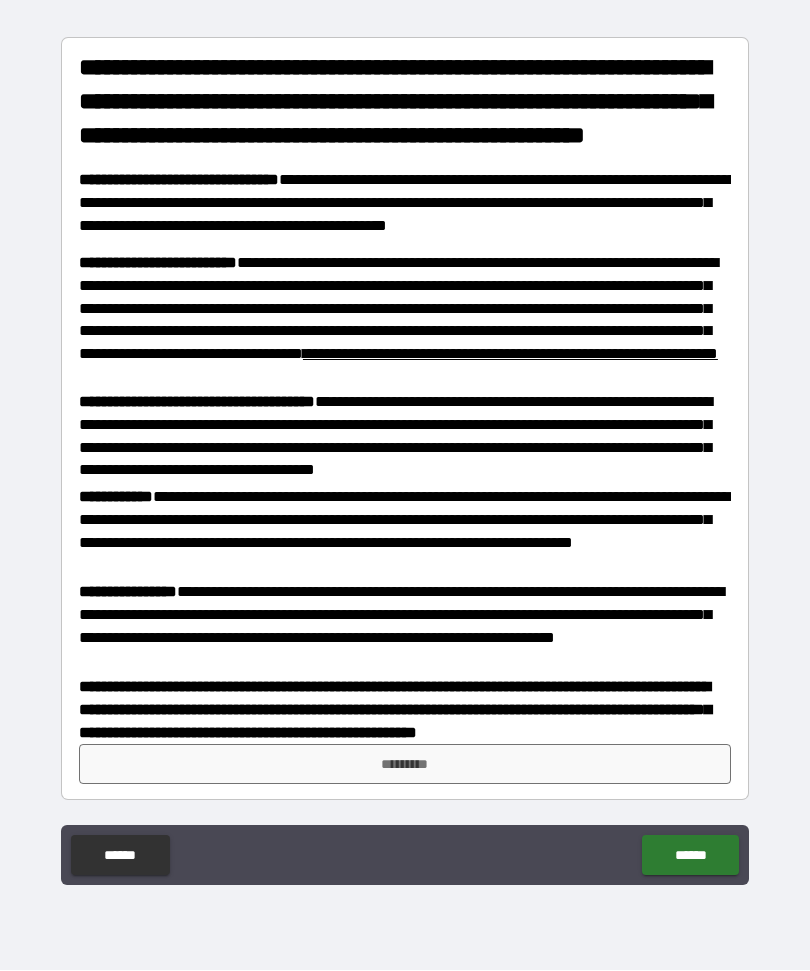 scroll, scrollTop: 99, scrollLeft: 0, axis: vertical 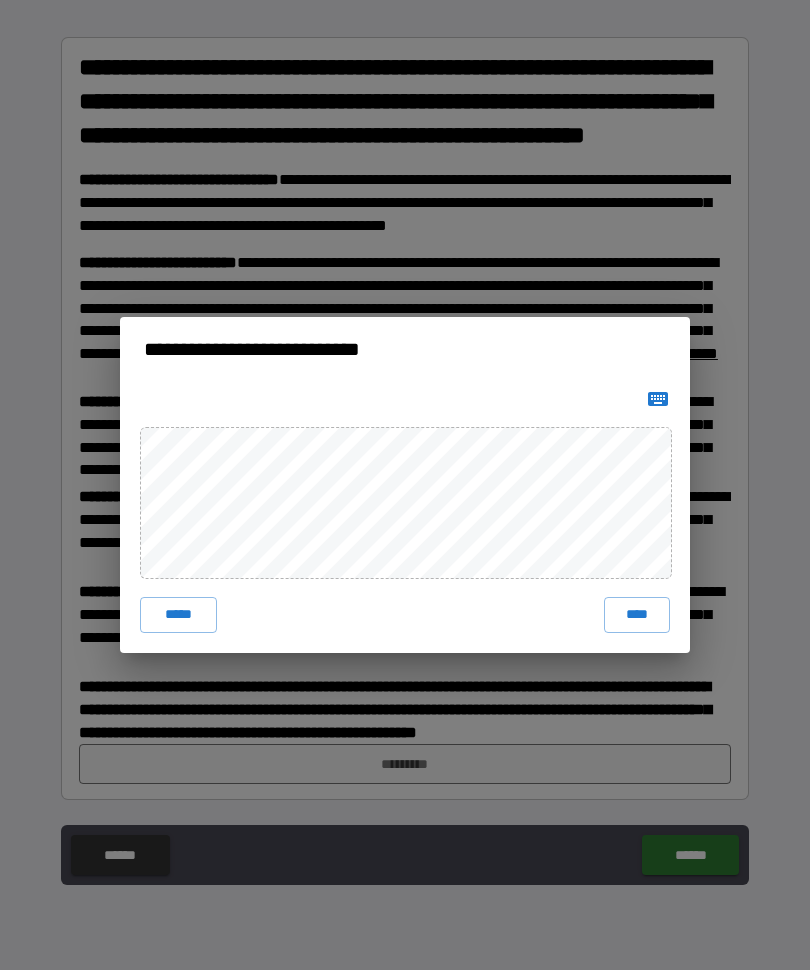 click on "****" at bounding box center [637, 616] 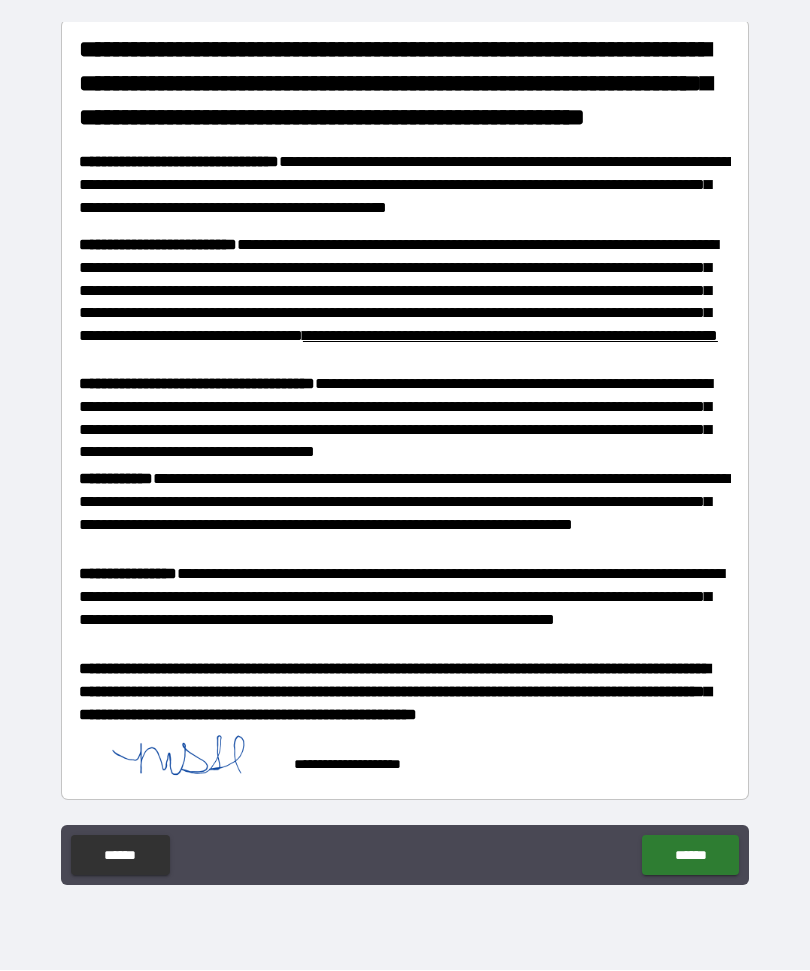 click on "******" at bounding box center [690, 856] 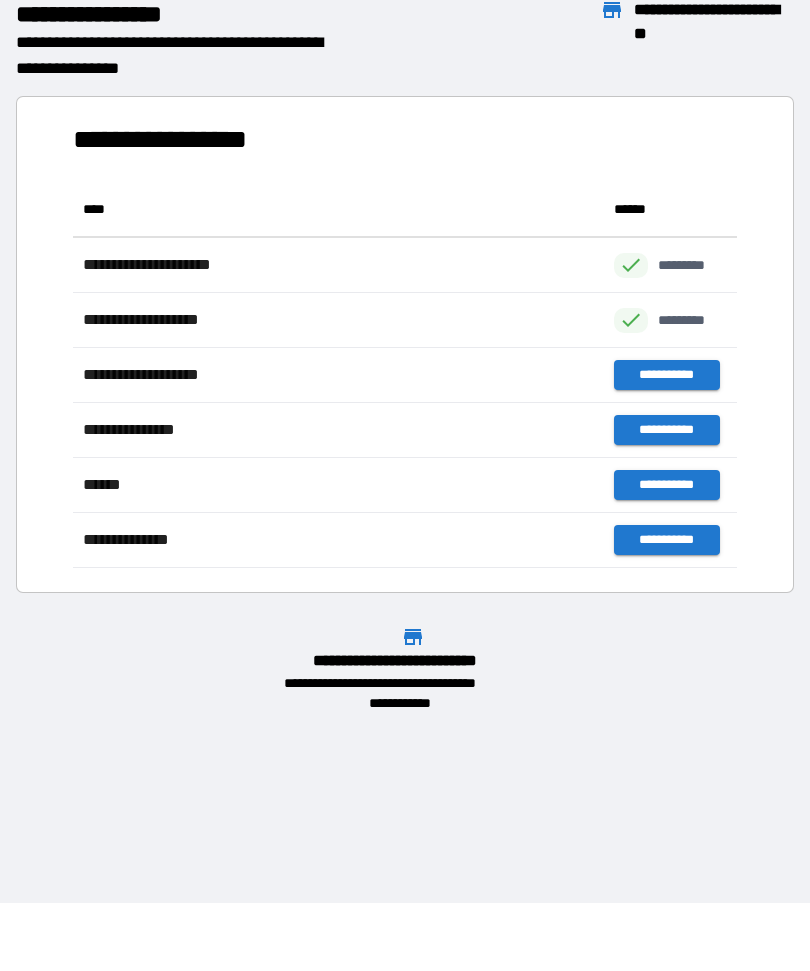 scroll, scrollTop: 1, scrollLeft: 1, axis: both 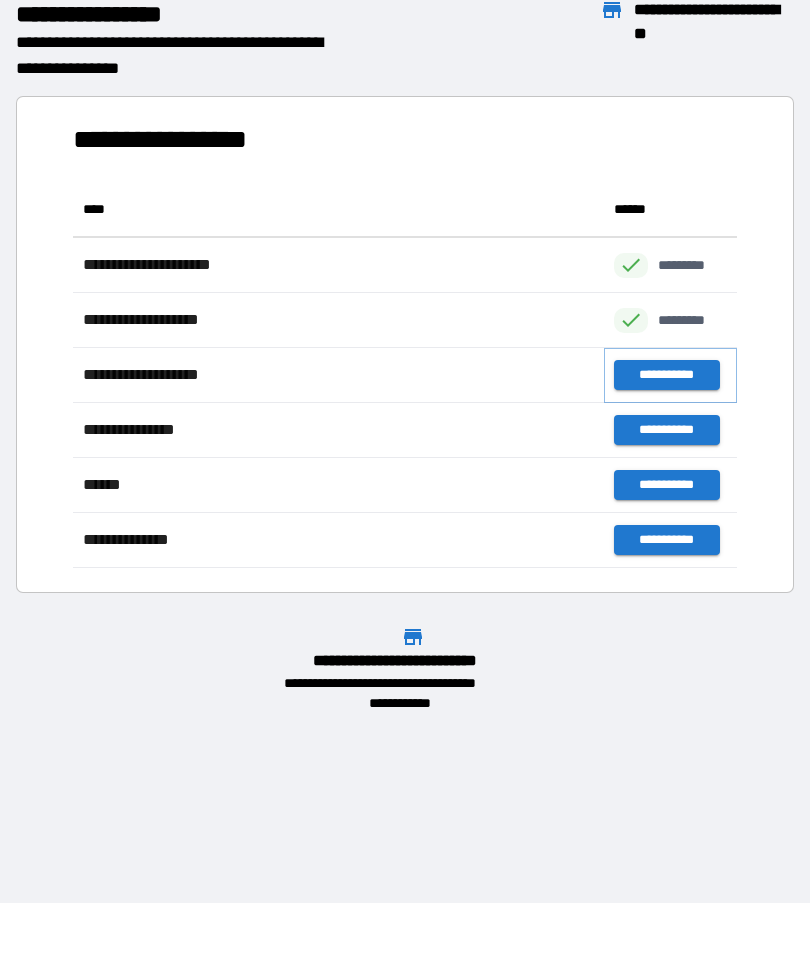 click on "**********" at bounding box center (666, 376) 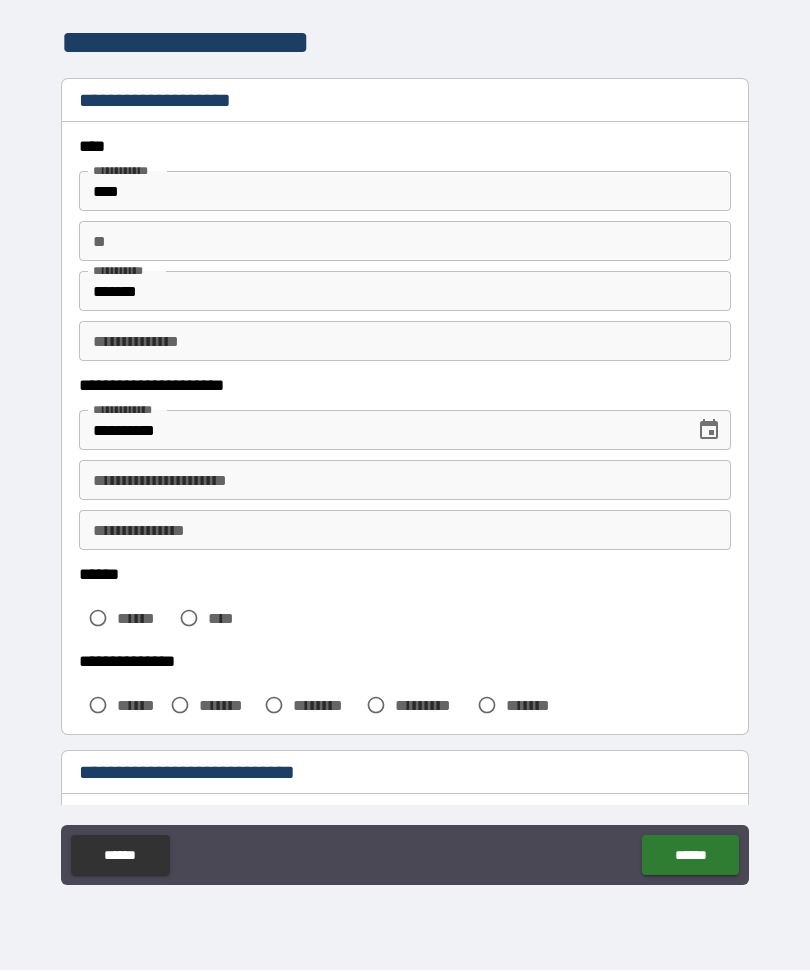 click on "**********" at bounding box center [380, 431] 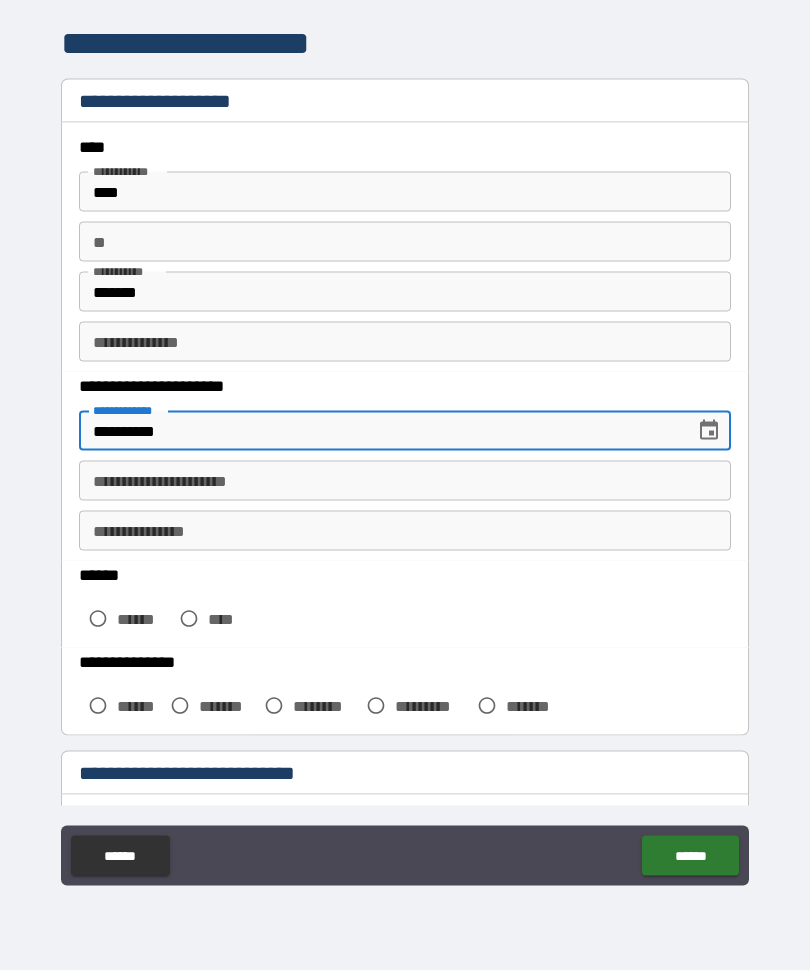 click on "**********" at bounding box center [405, 481] 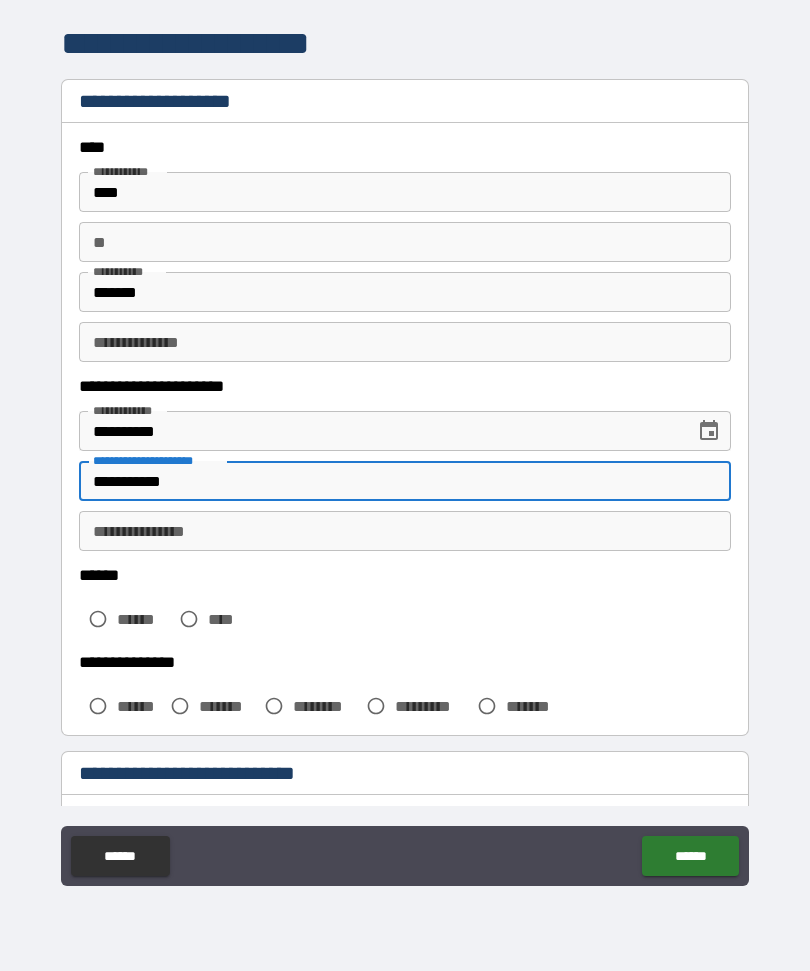 type on "**********" 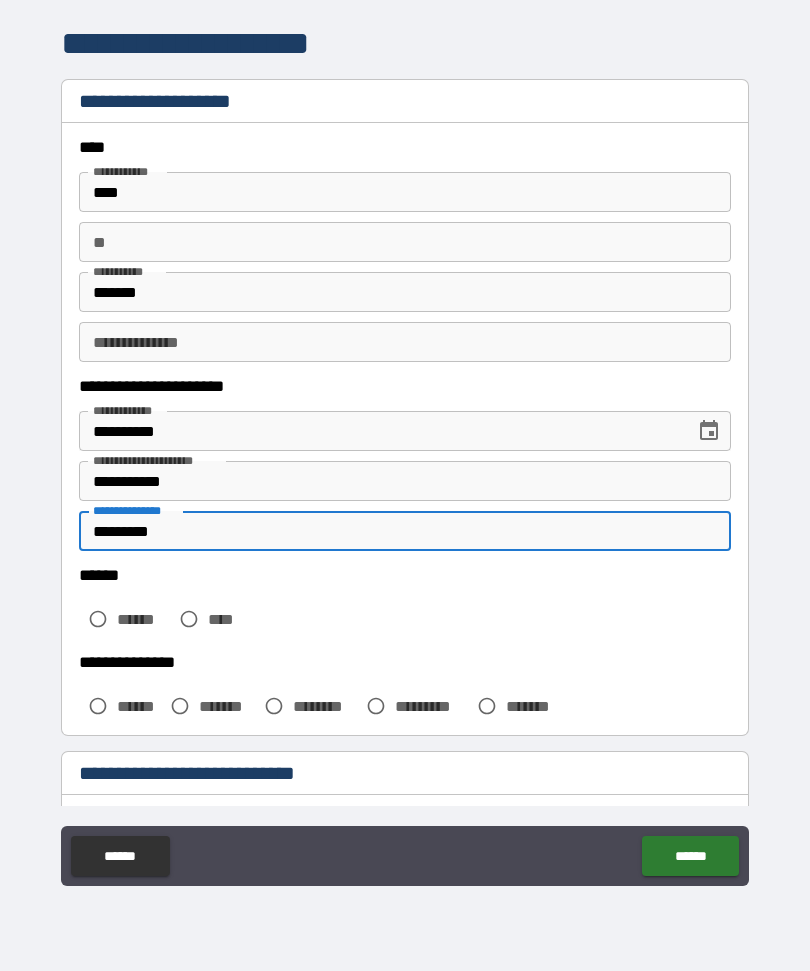 type on "*********" 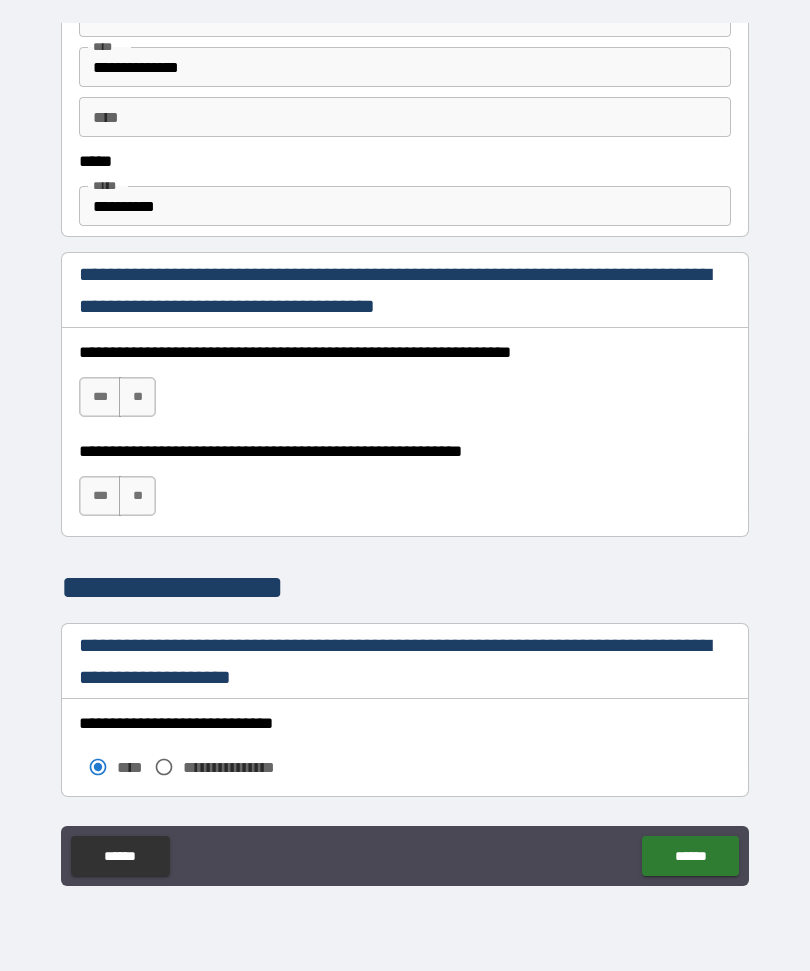 scroll, scrollTop: 1135, scrollLeft: 0, axis: vertical 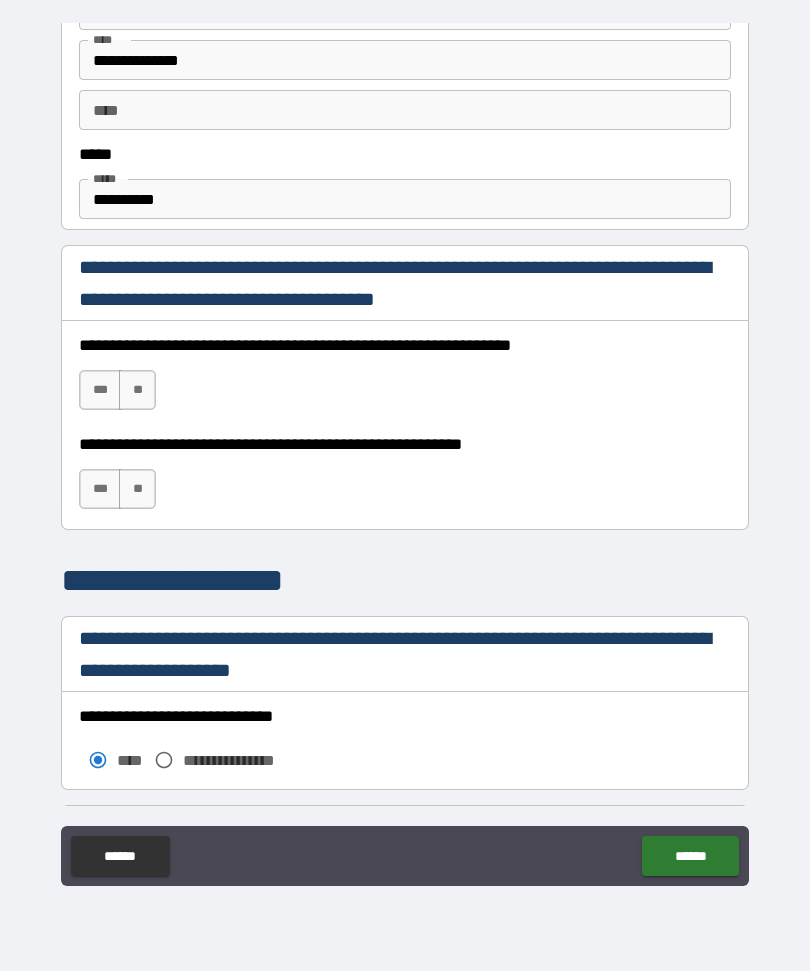 click on "***" at bounding box center (100, 390) 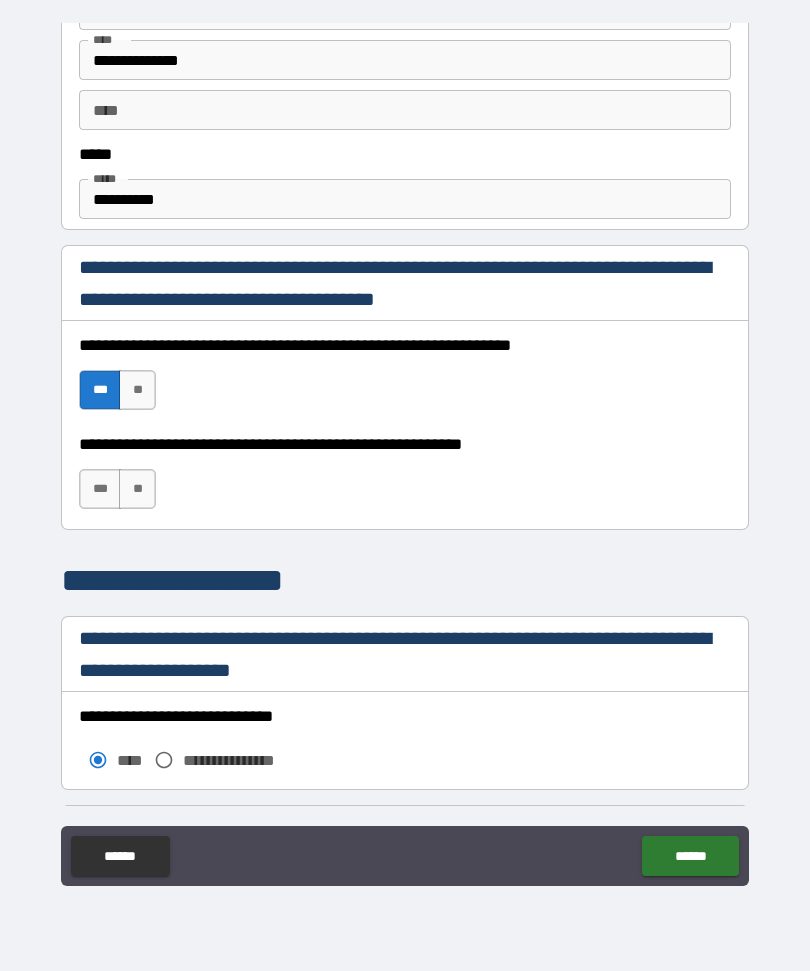 scroll, scrollTop: 1170, scrollLeft: 0, axis: vertical 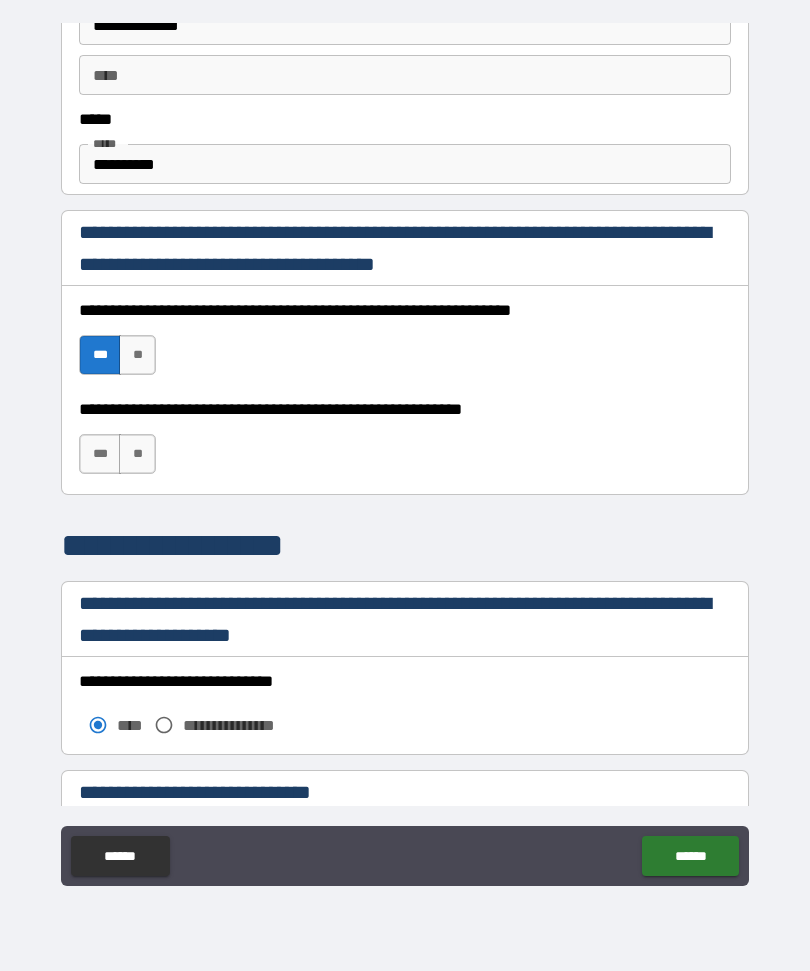 click on "**" at bounding box center (137, 454) 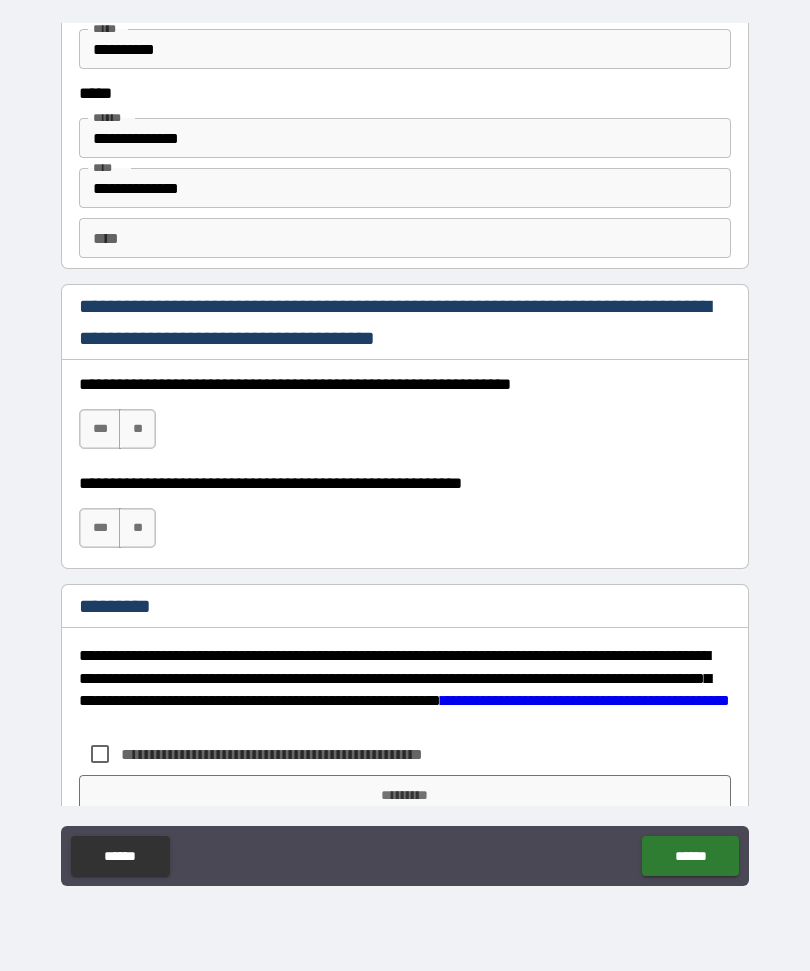 scroll, scrollTop: 2741, scrollLeft: 0, axis: vertical 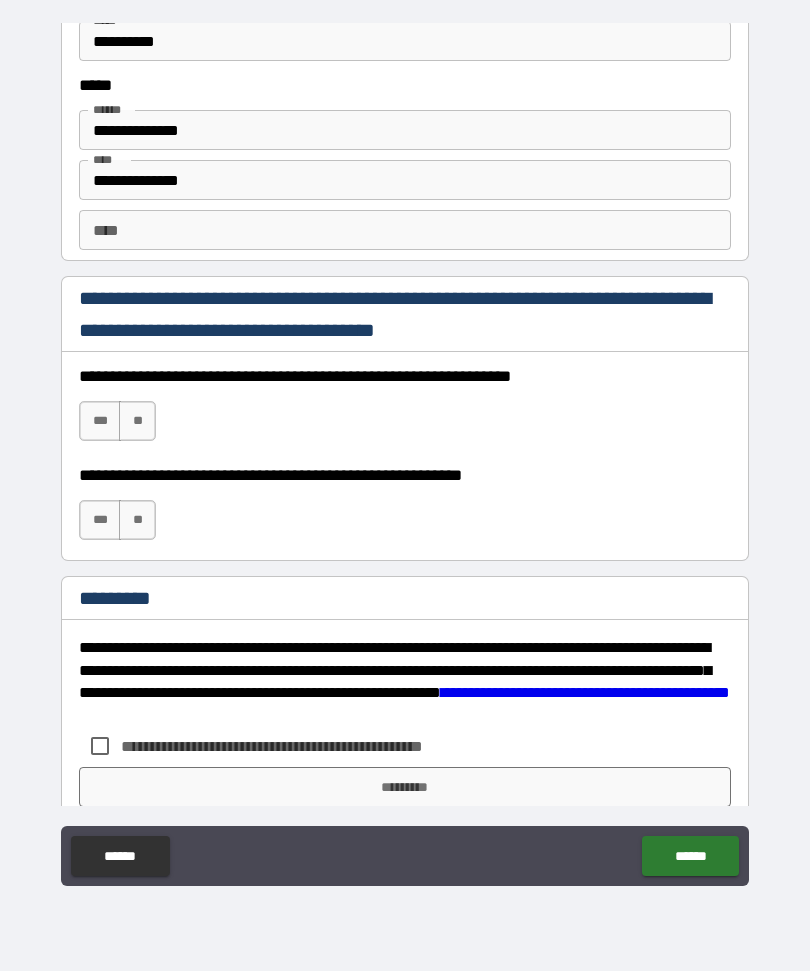 click on "***" at bounding box center (100, 421) 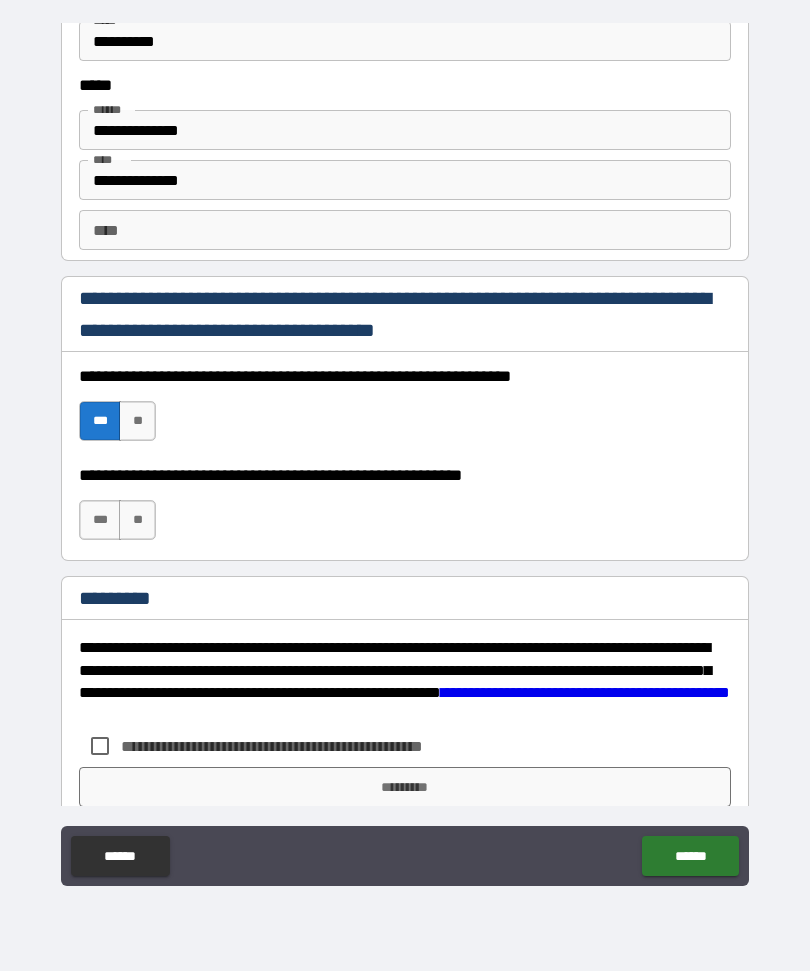 click on "**" at bounding box center (137, 520) 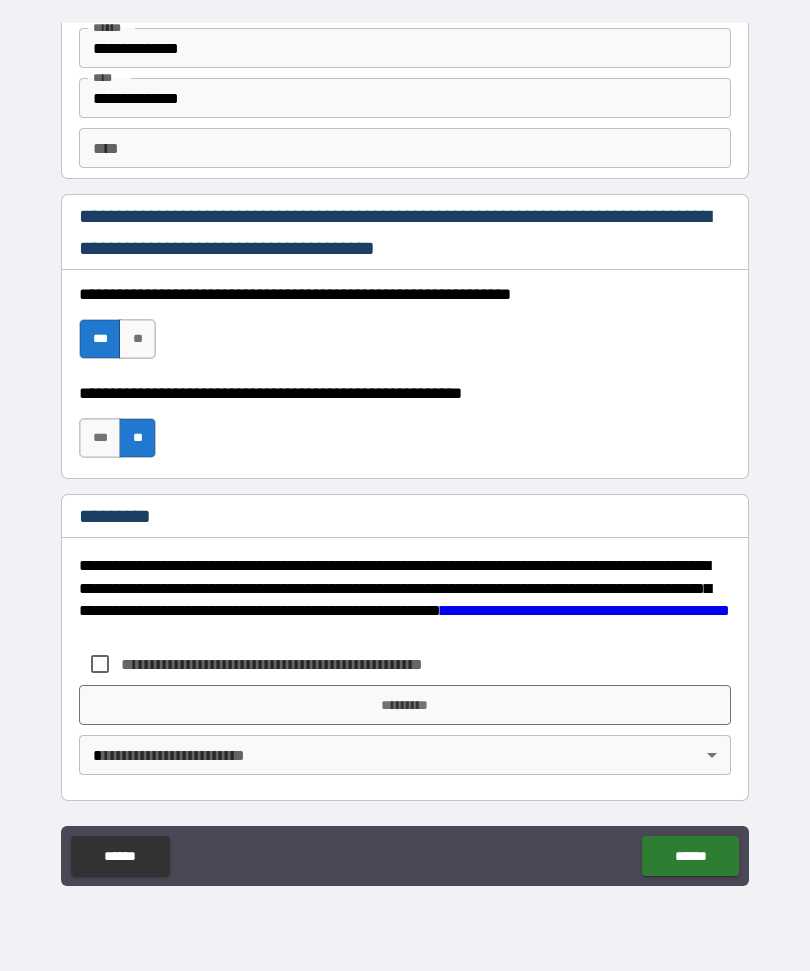 scroll, scrollTop: 2823, scrollLeft: 0, axis: vertical 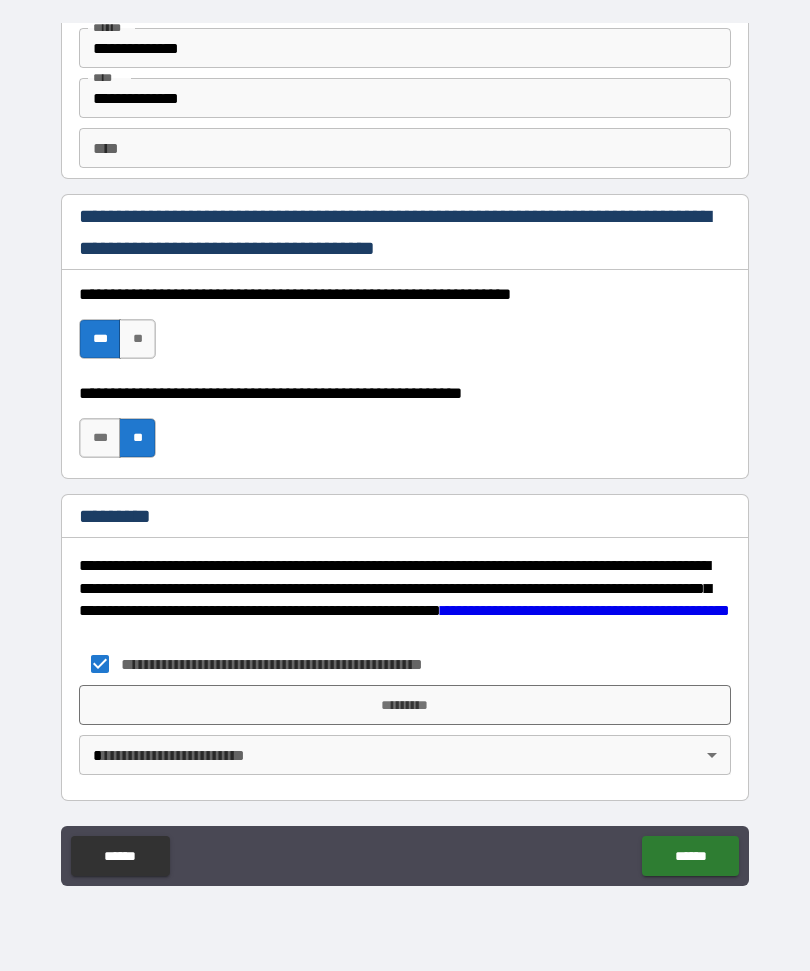 click on "*********" at bounding box center [405, 705] 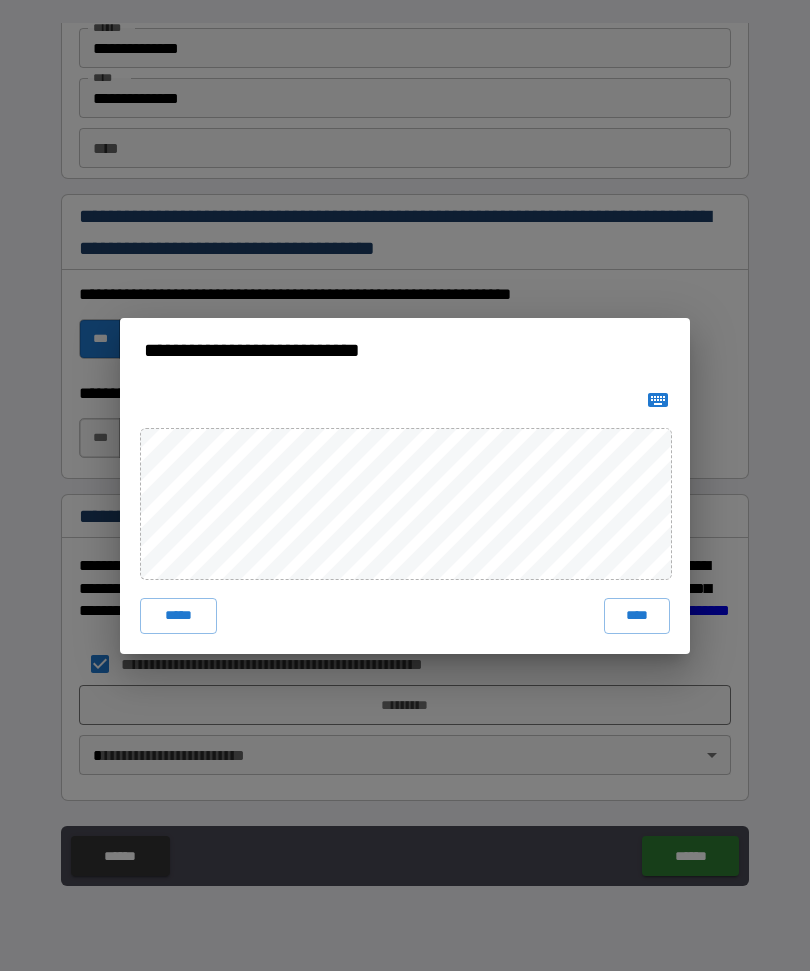 click on "****" at bounding box center (637, 616) 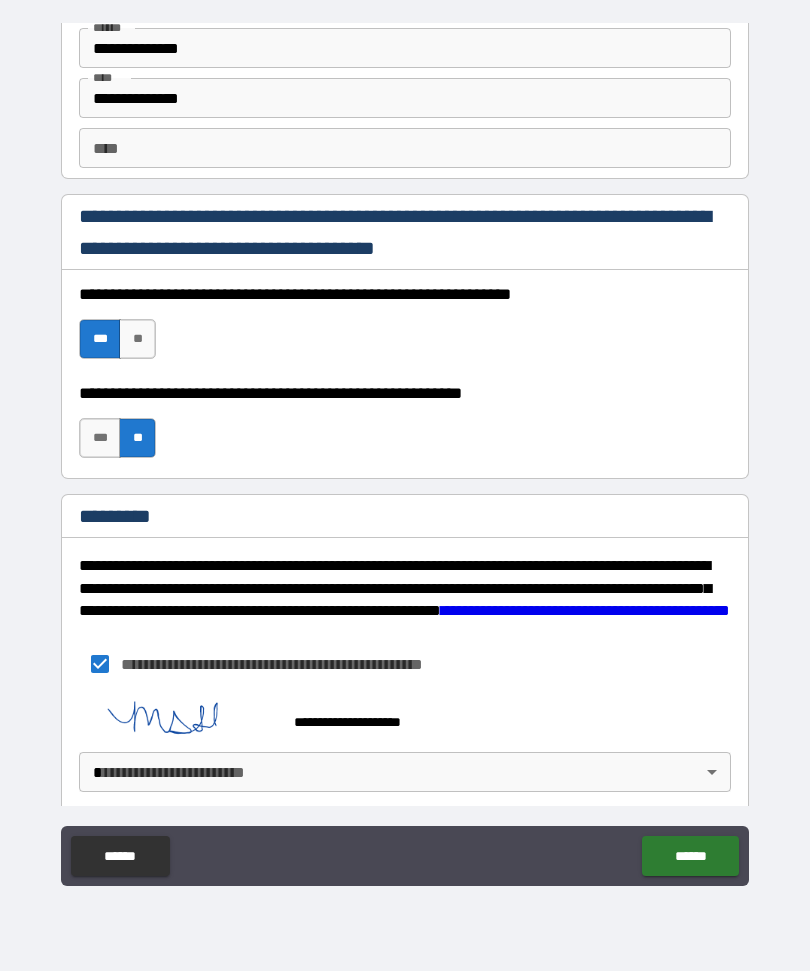 click on "**********" at bounding box center [405, 452] 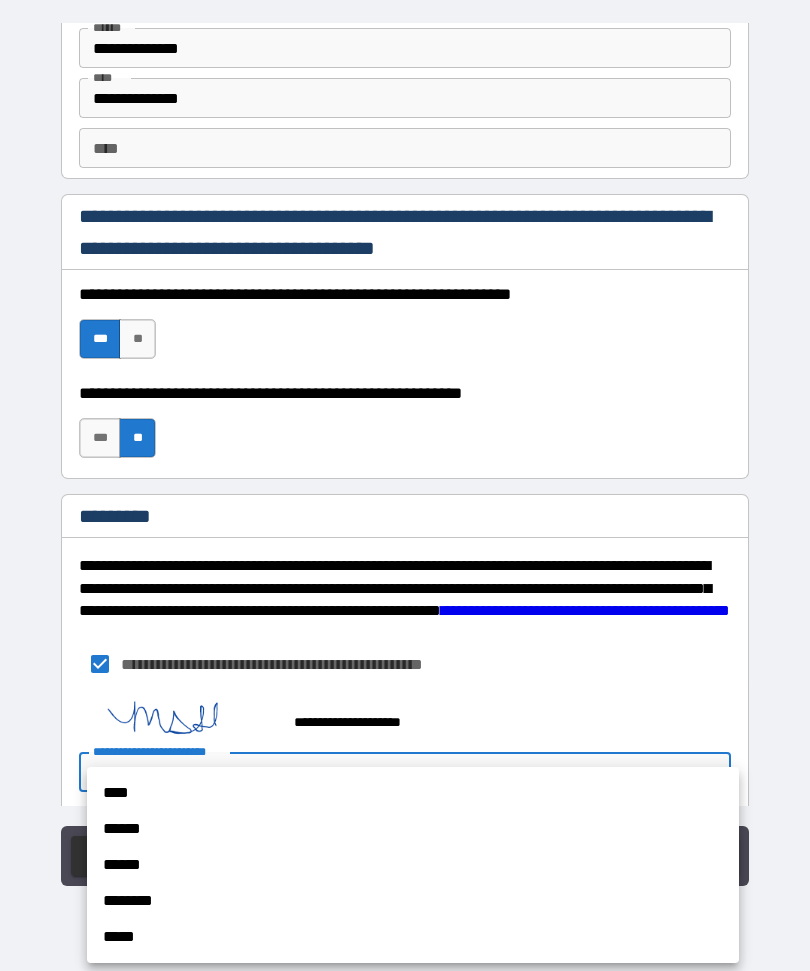click on "****" at bounding box center (413, 793) 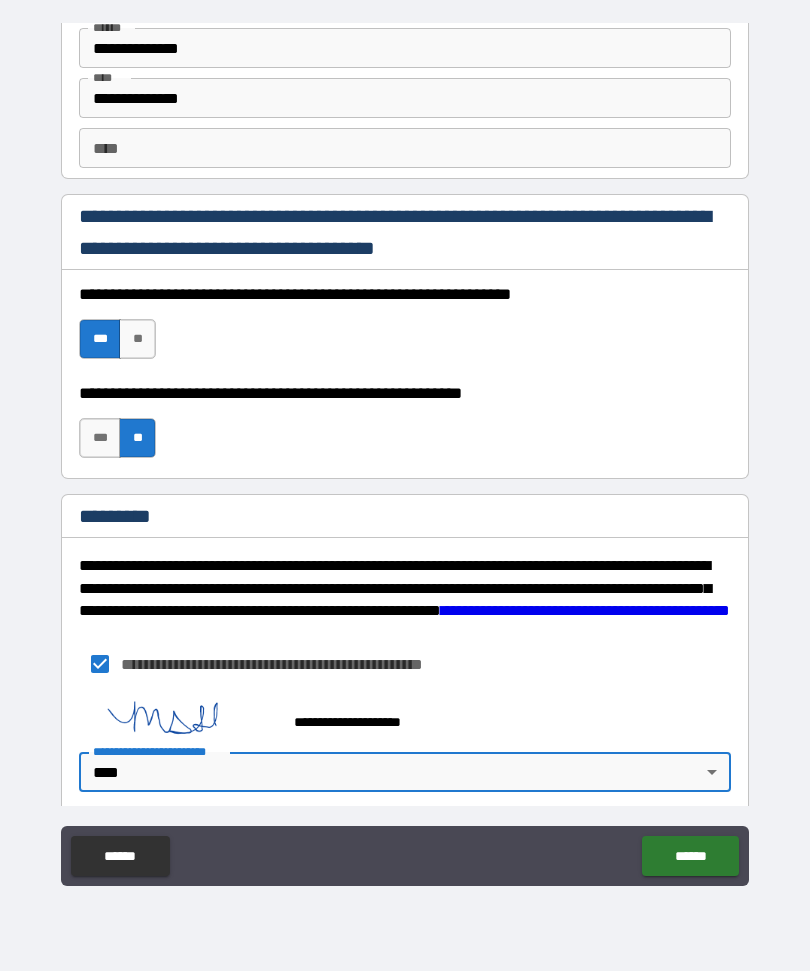 click on "******" at bounding box center [690, 856] 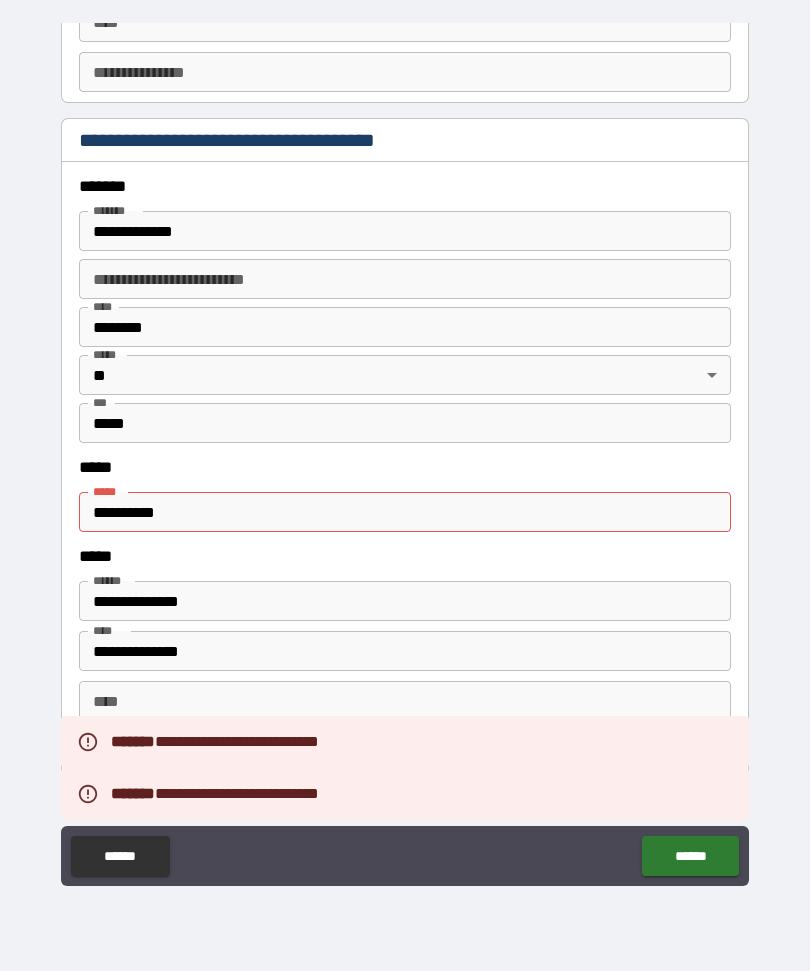 scroll, scrollTop: 2269, scrollLeft: 0, axis: vertical 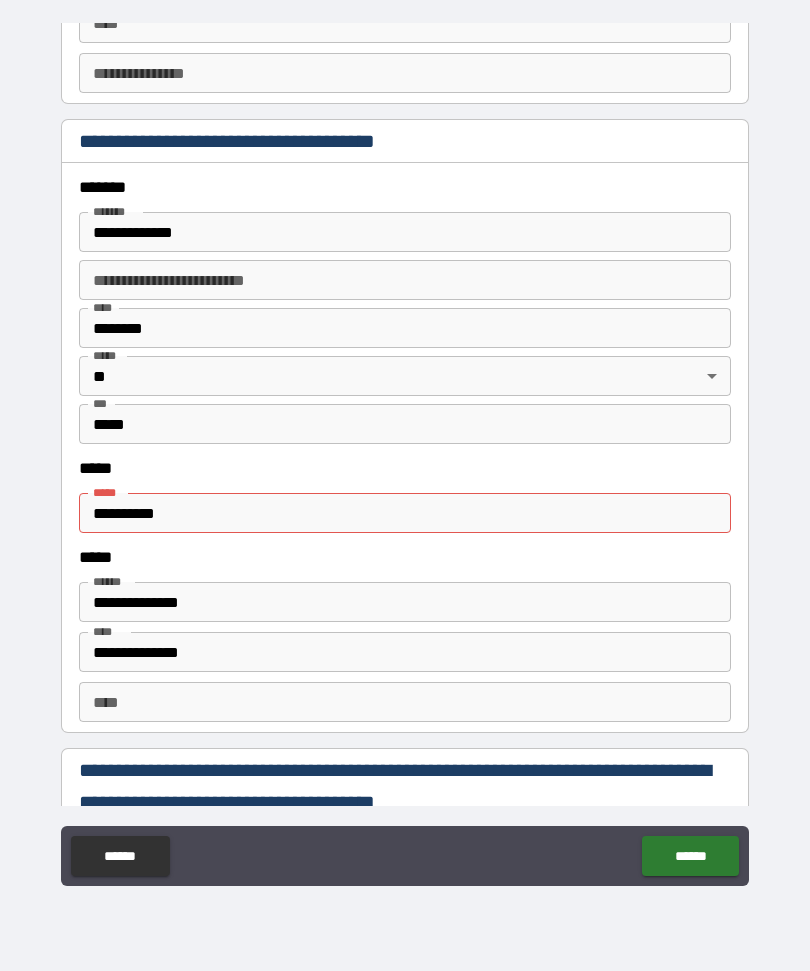 click on "**********" at bounding box center (405, 513) 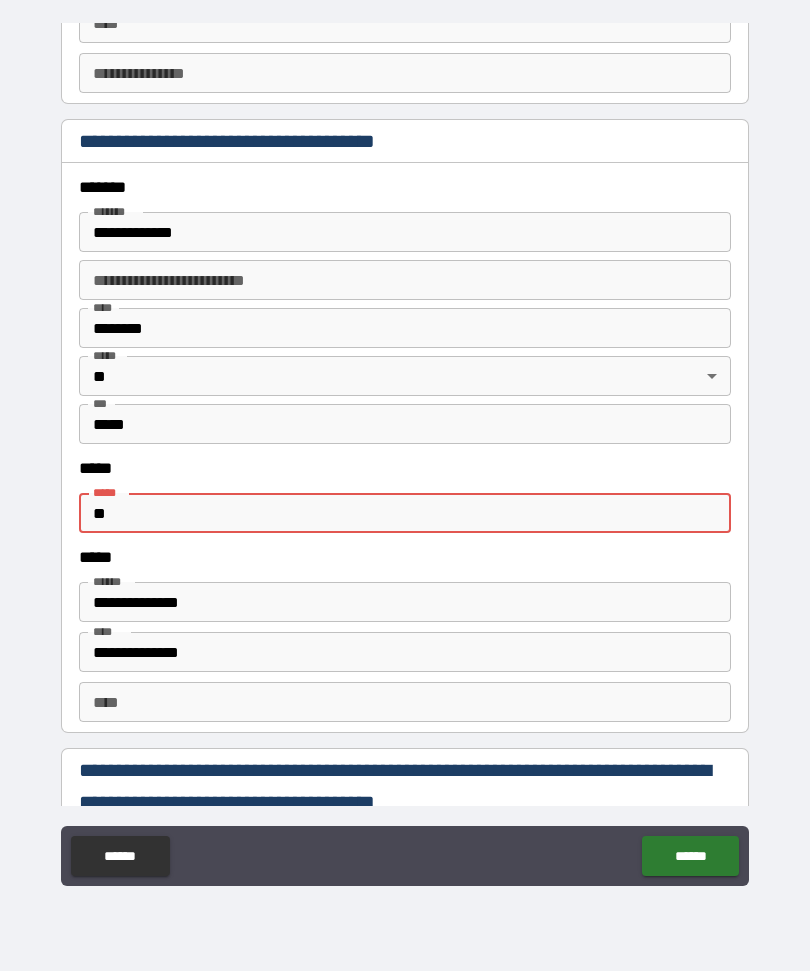 type on "*" 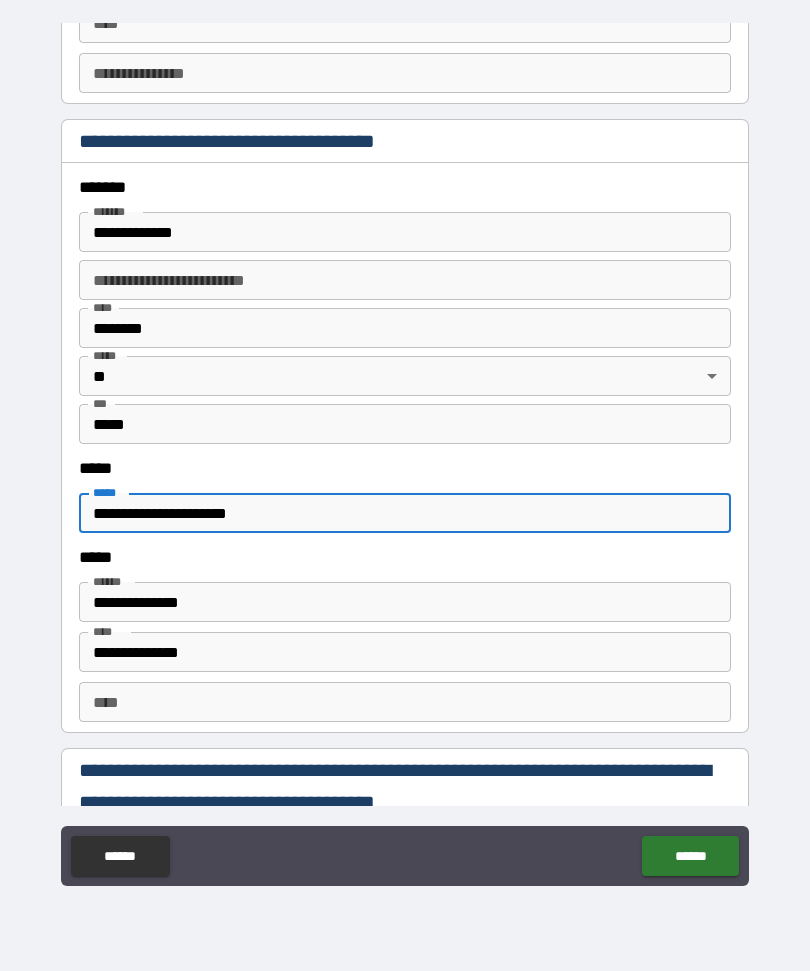 type on "**********" 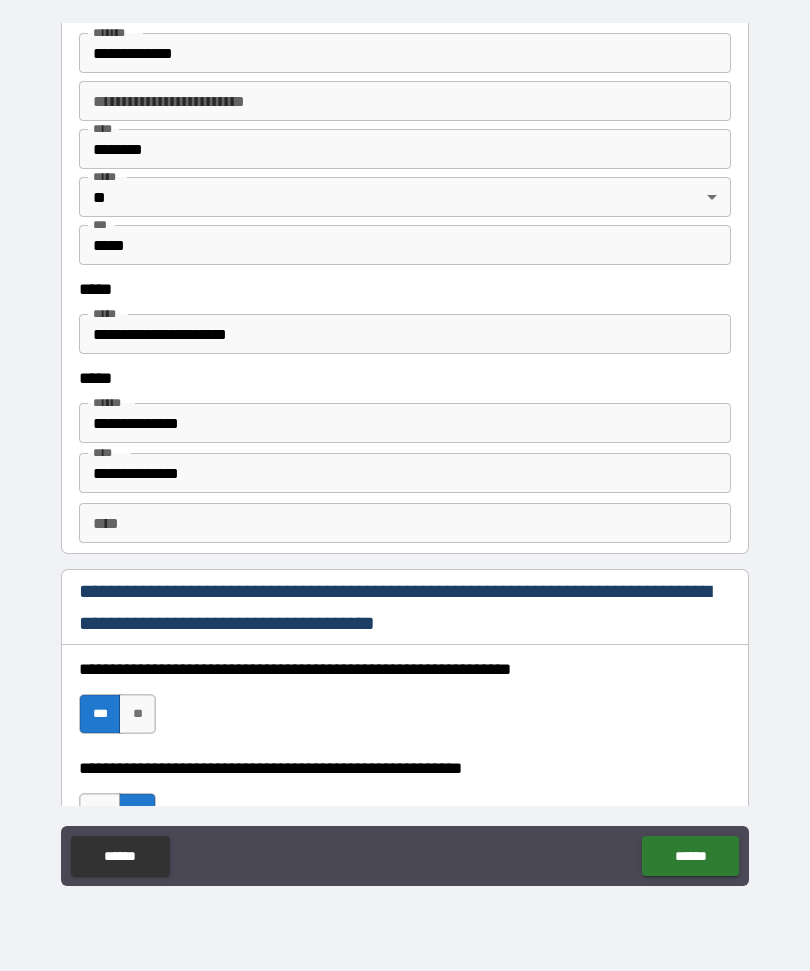 click on "******" at bounding box center [690, 856] 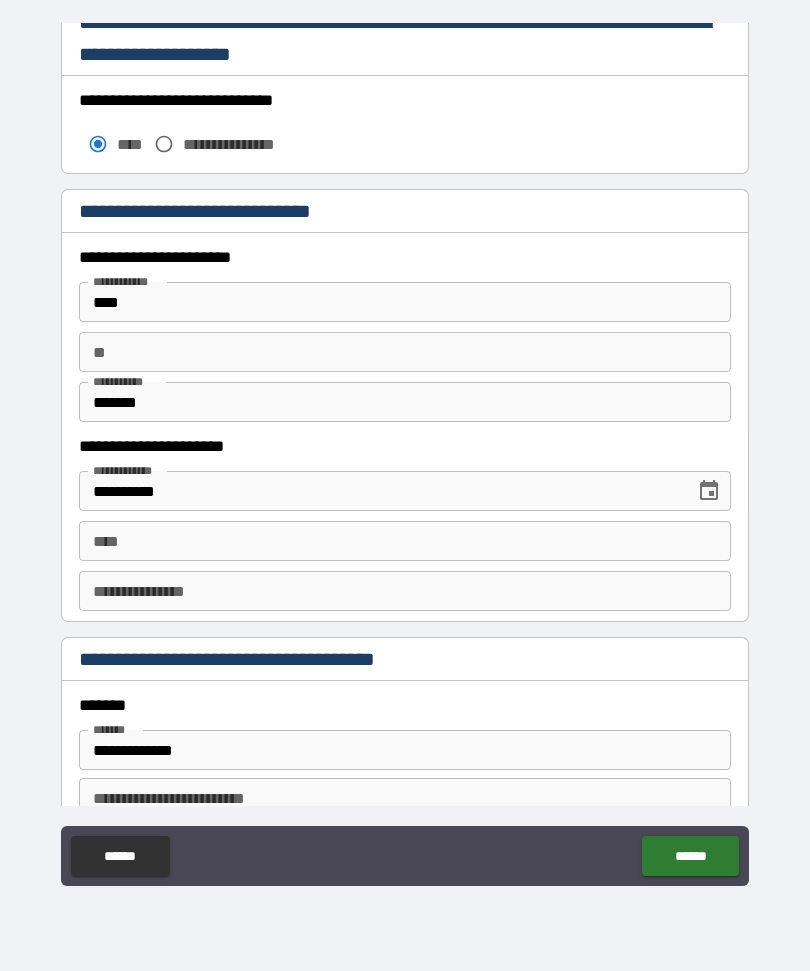 scroll, scrollTop: 1745, scrollLeft: 0, axis: vertical 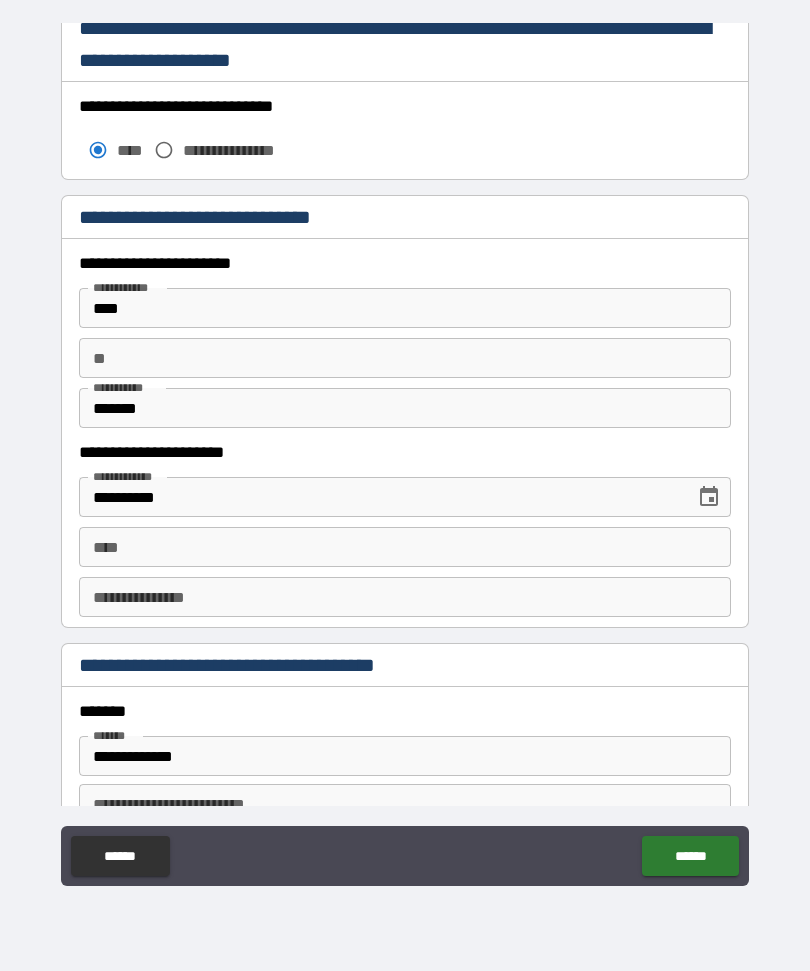 click on "****" at bounding box center (405, 547) 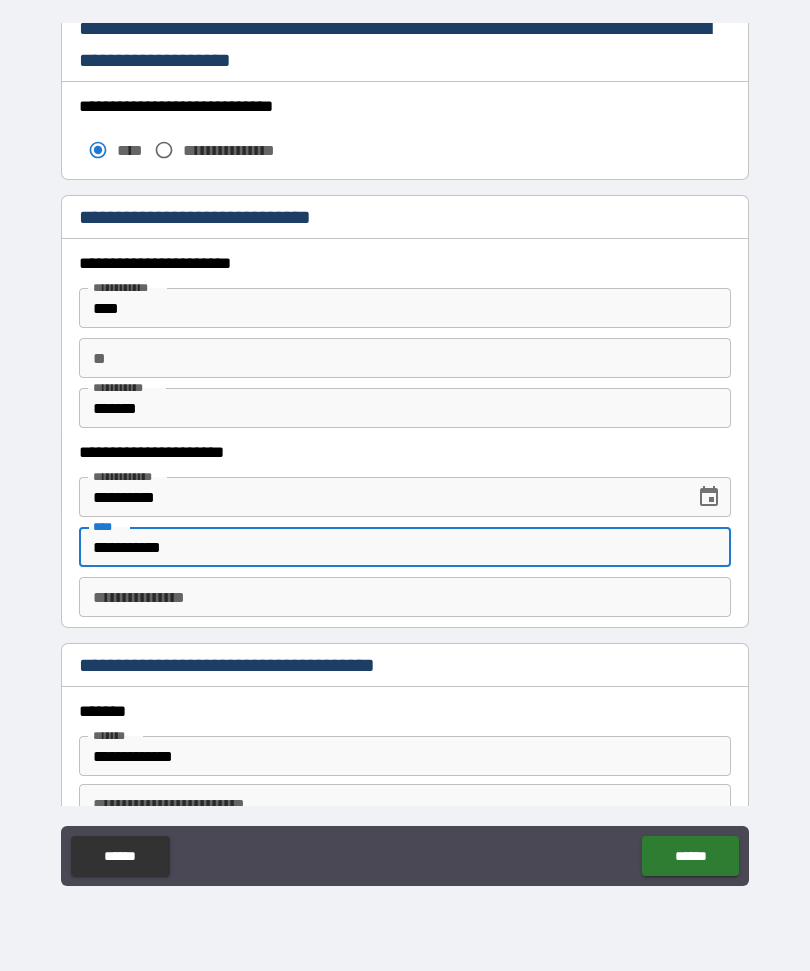 type on "**********" 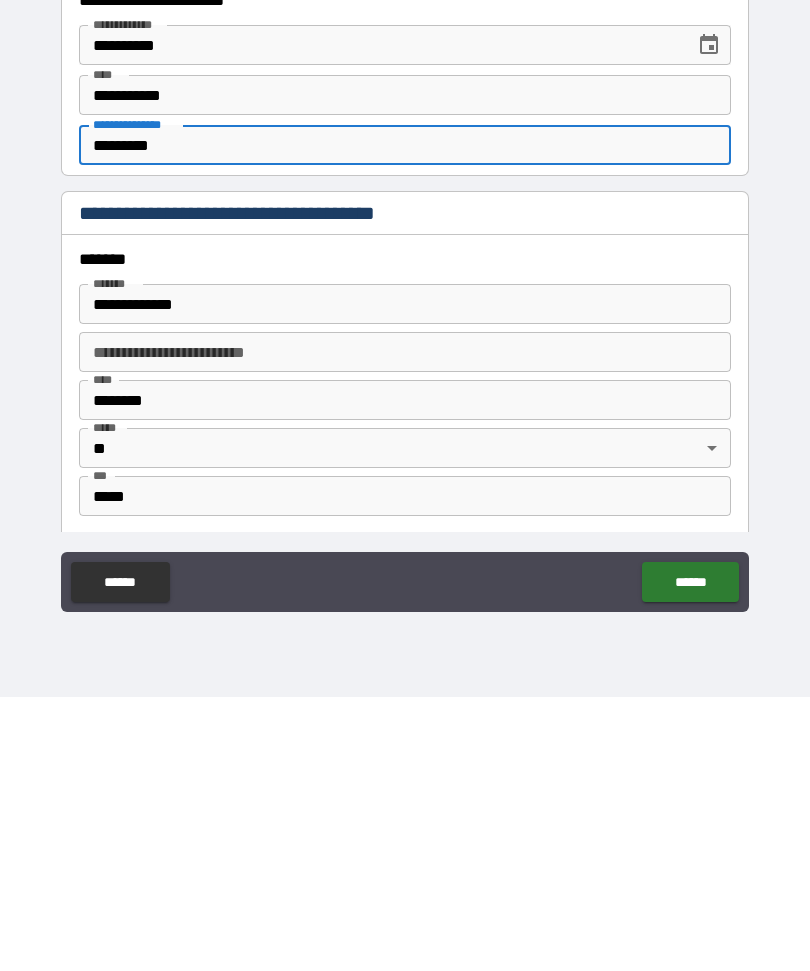 scroll, scrollTop: 1930, scrollLeft: 0, axis: vertical 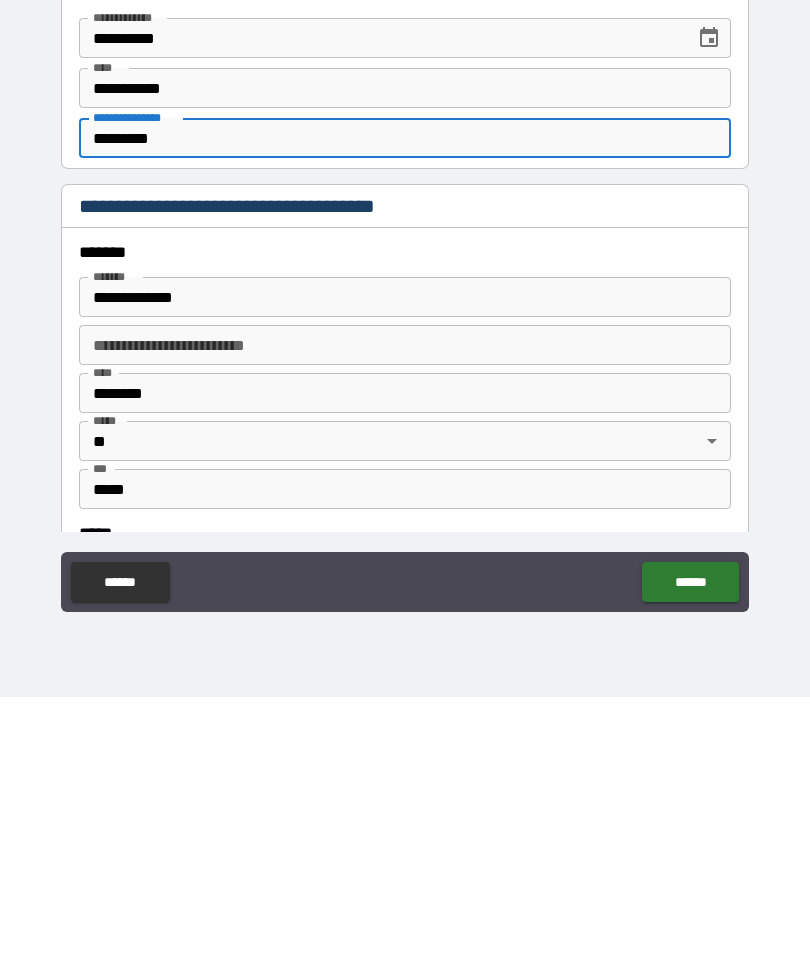 type on "*********" 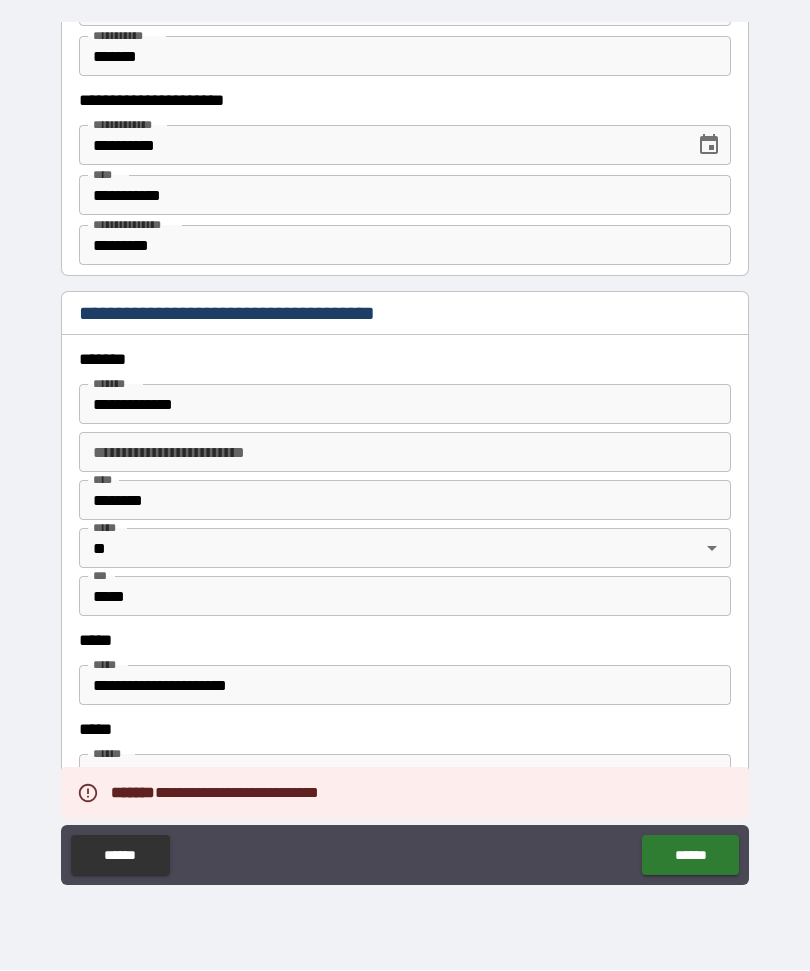 scroll, scrollTop: 2100, scrollLeft: 0, axis: vertical 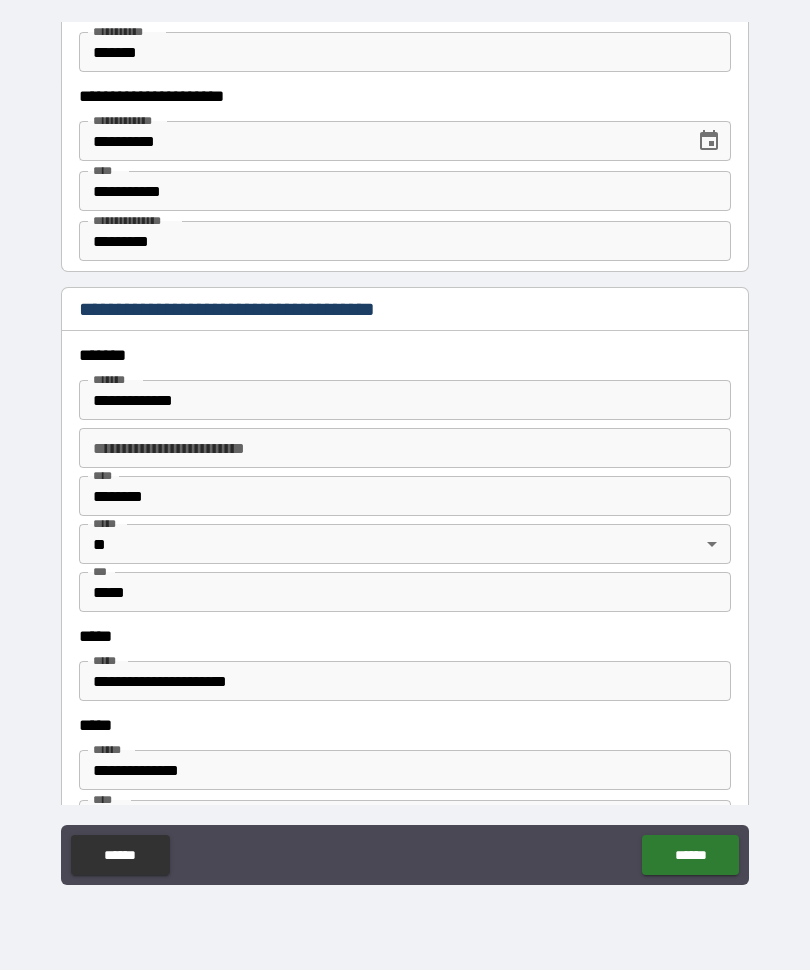 click on "**********" at bounding box center [405, 682] 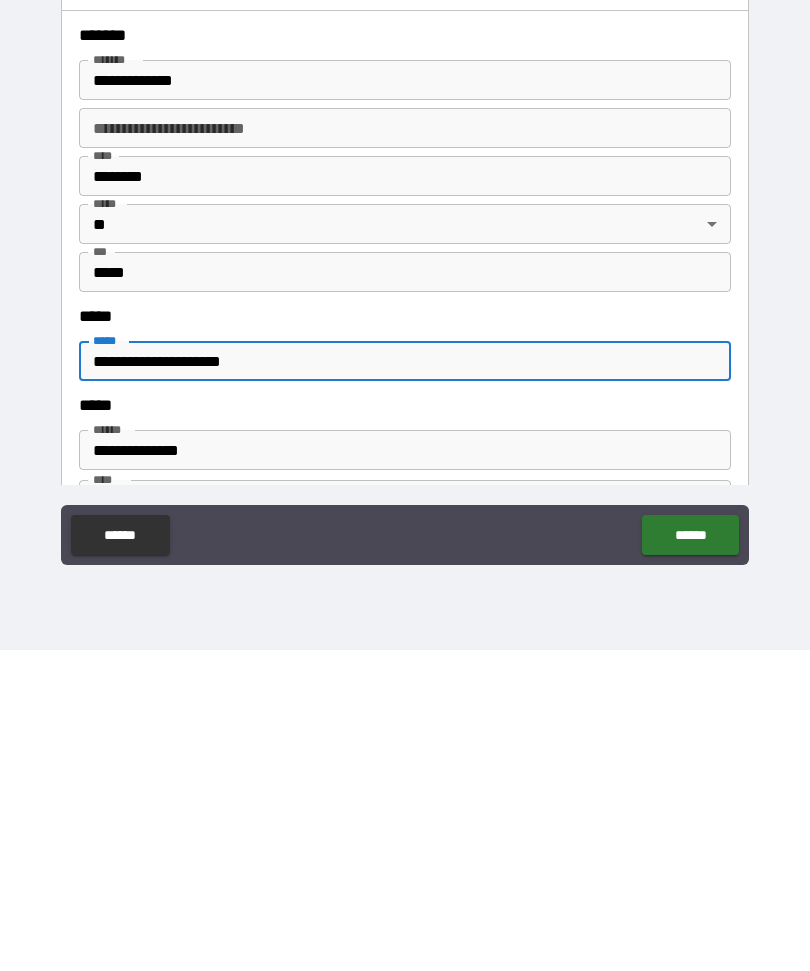 scroll, scrollTop: 67, scrollLeft: 0, axis: vertical 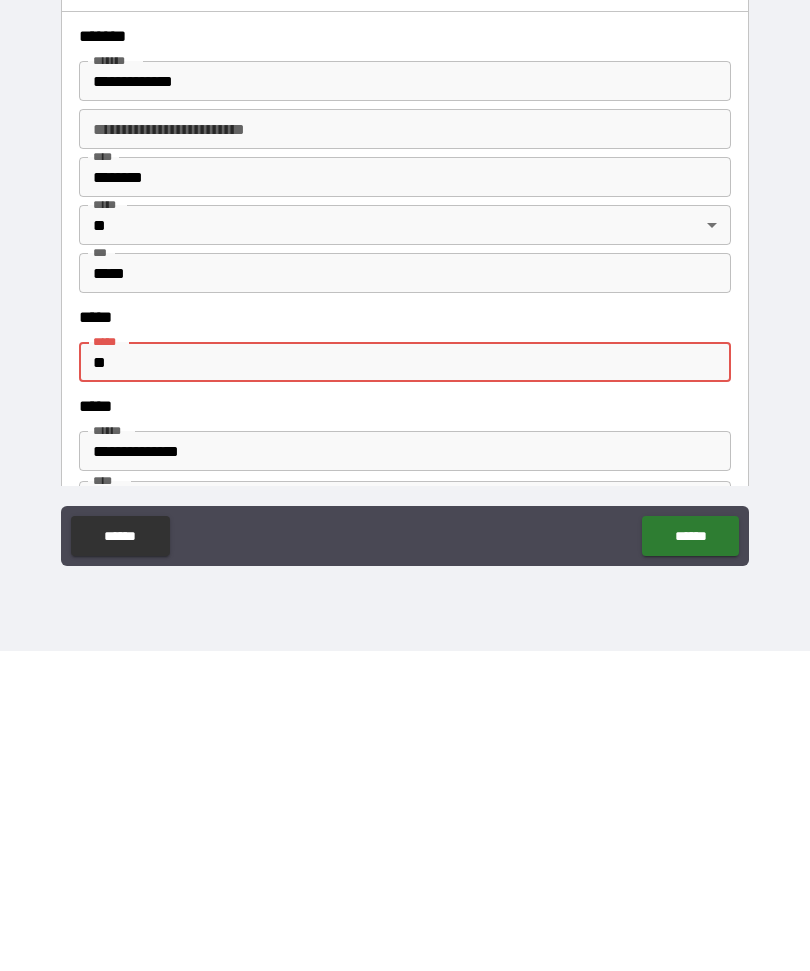 type on "*" 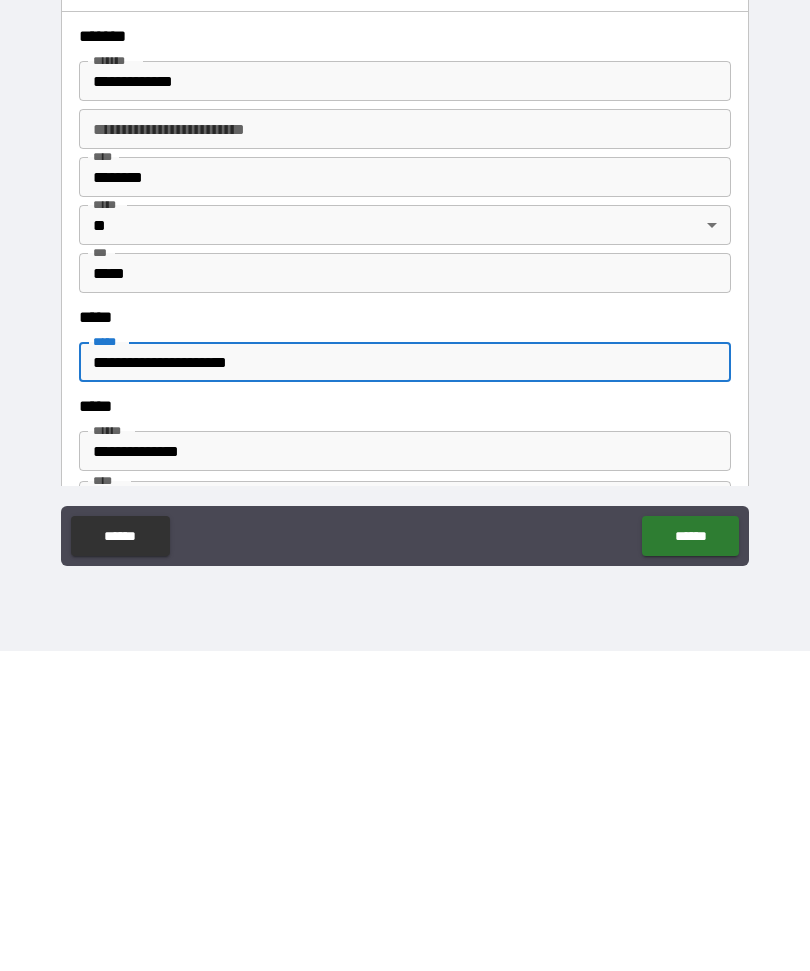 click on "******" at bounding box center (690, 856) 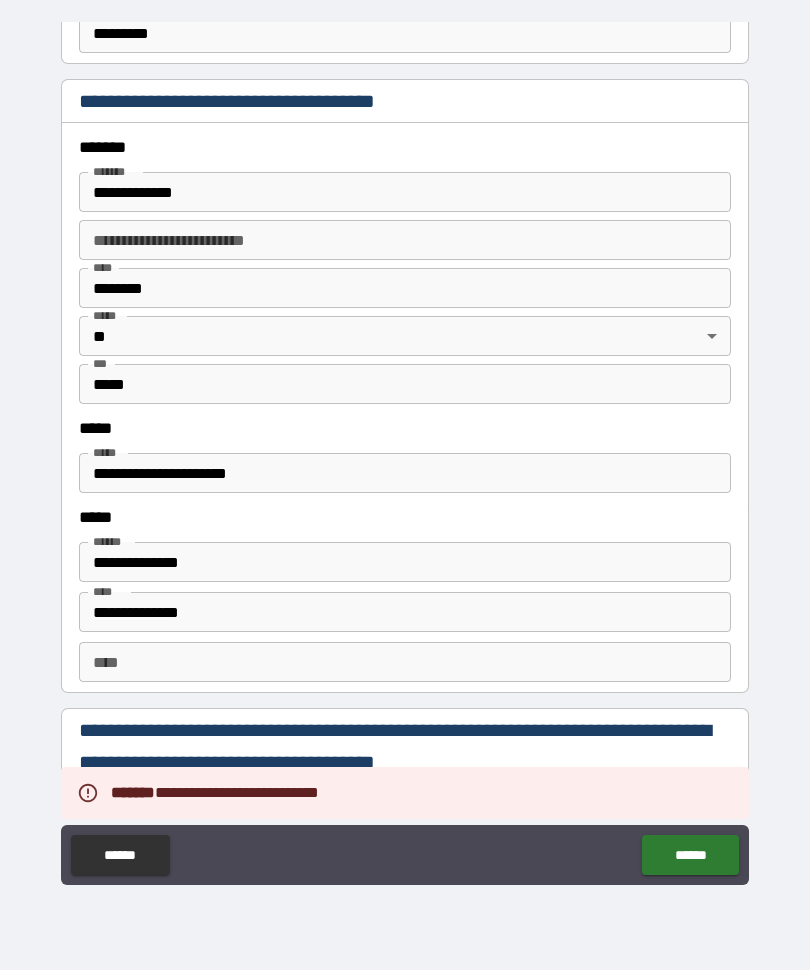 scroll, scrollTop: 2335, scrollLeft: 0, axis: vertical 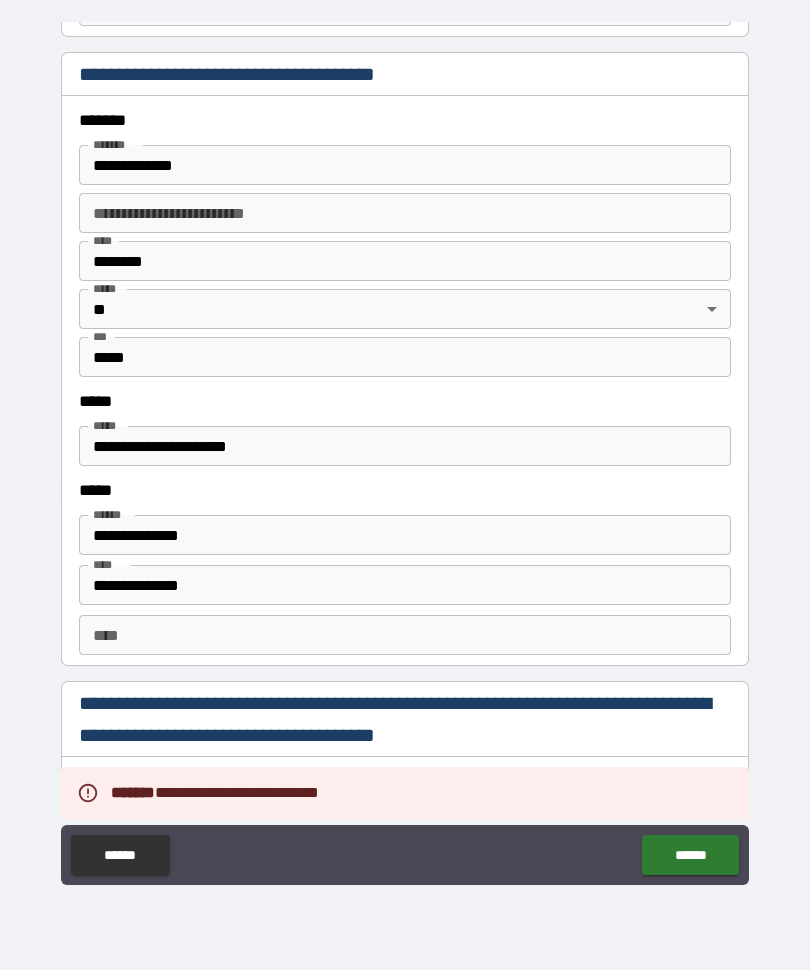 click on "**********" at bounding box center [405, 447] 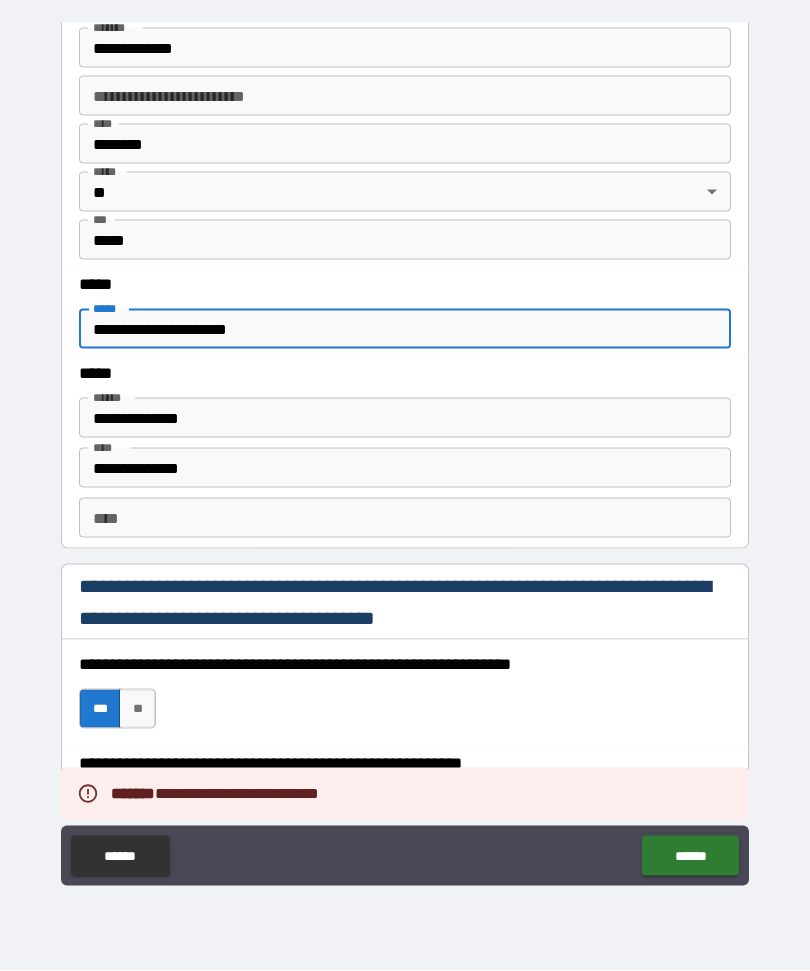 scroll, scrollTop: 2455, scrollLeft: 0, axis: vertical 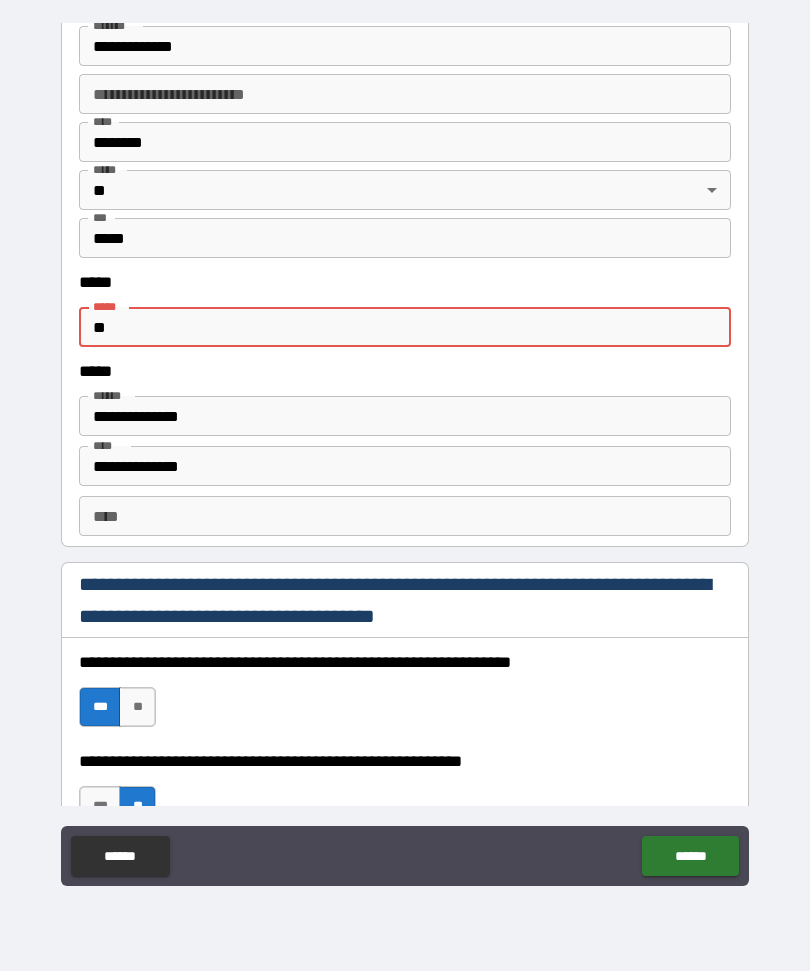 type on "*" 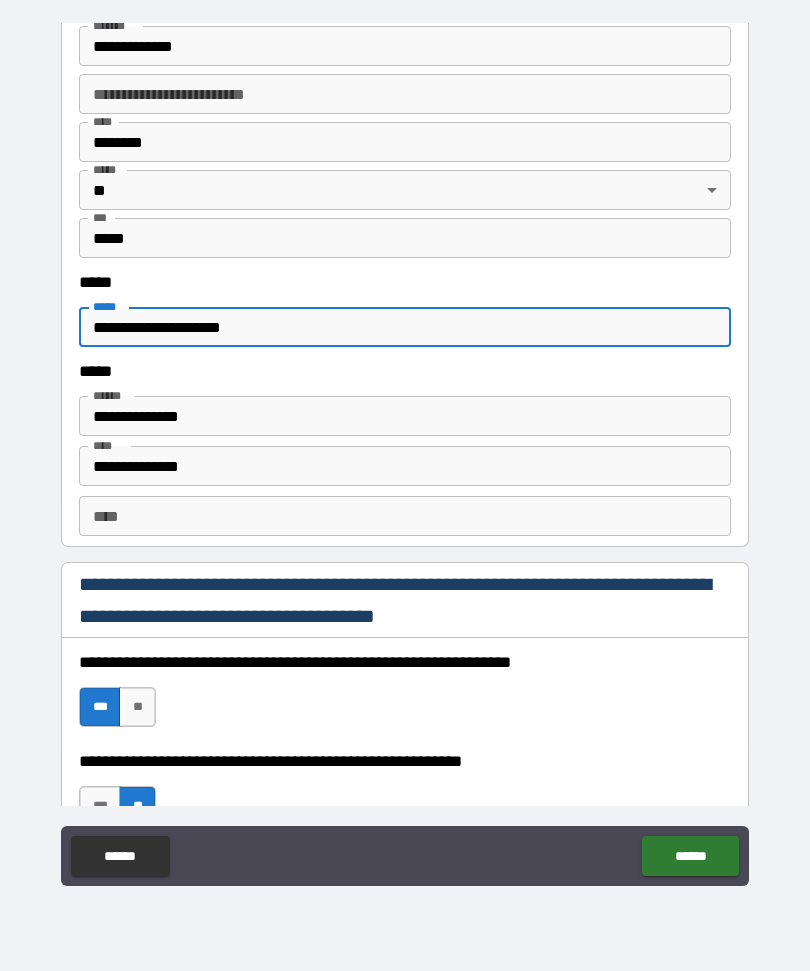 click on "**********" at bounding box center (405, 466) 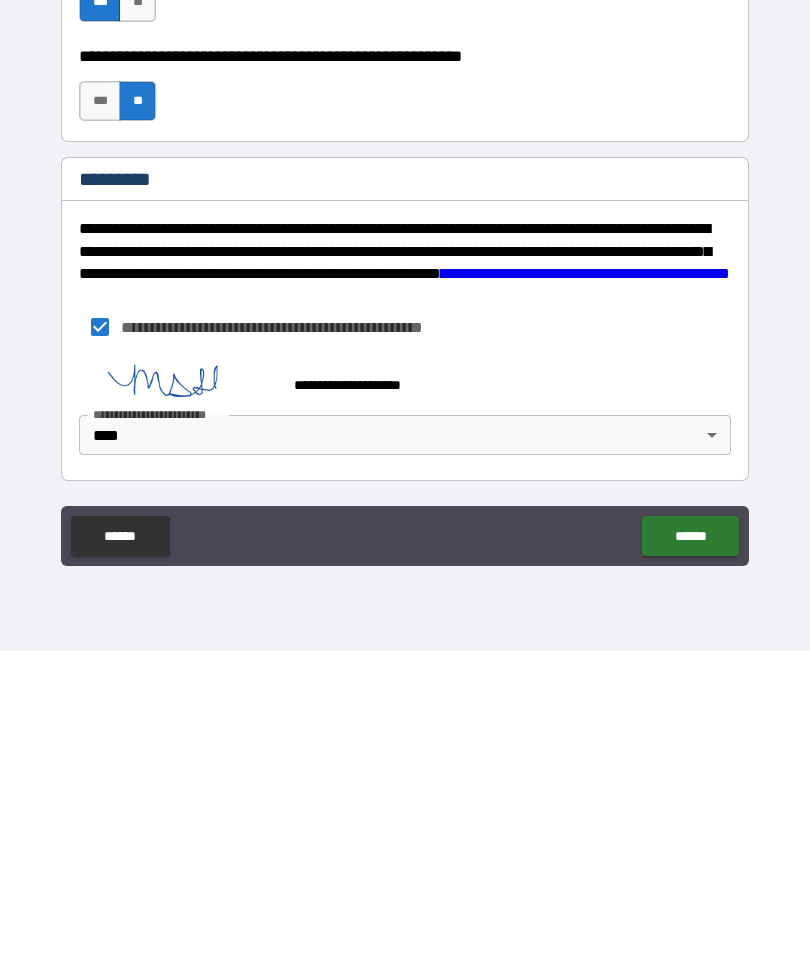 scroll, scrollTop: 2840, scrollLeft: 0, axis: vertical 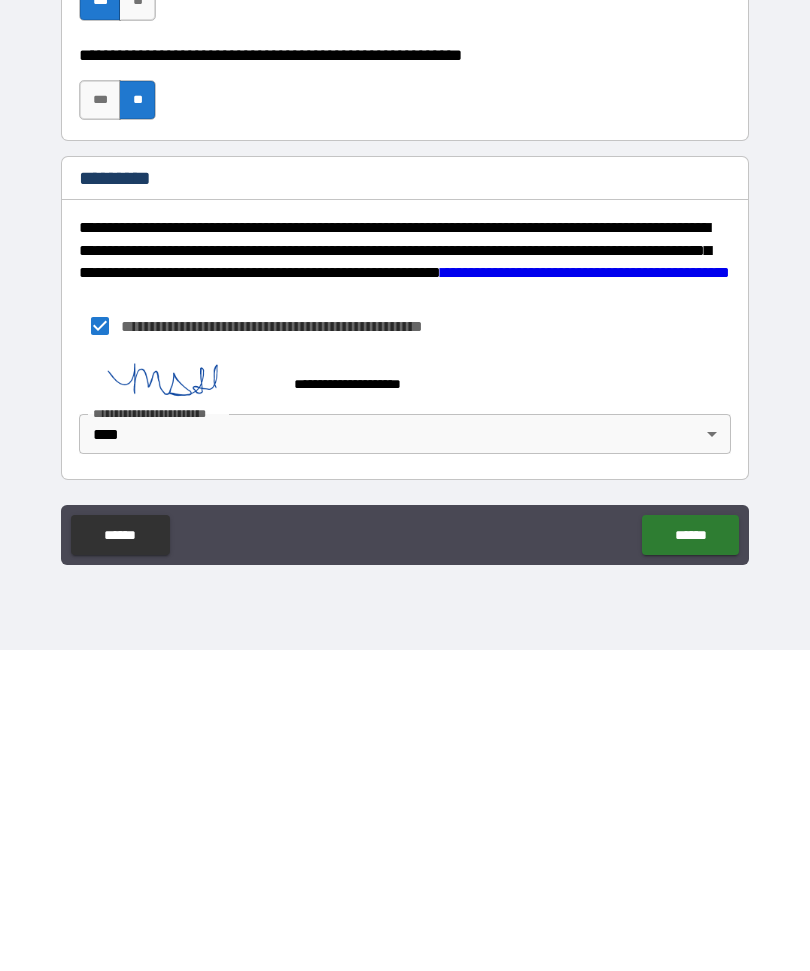 click on "******" at bounding box center (690, 856) 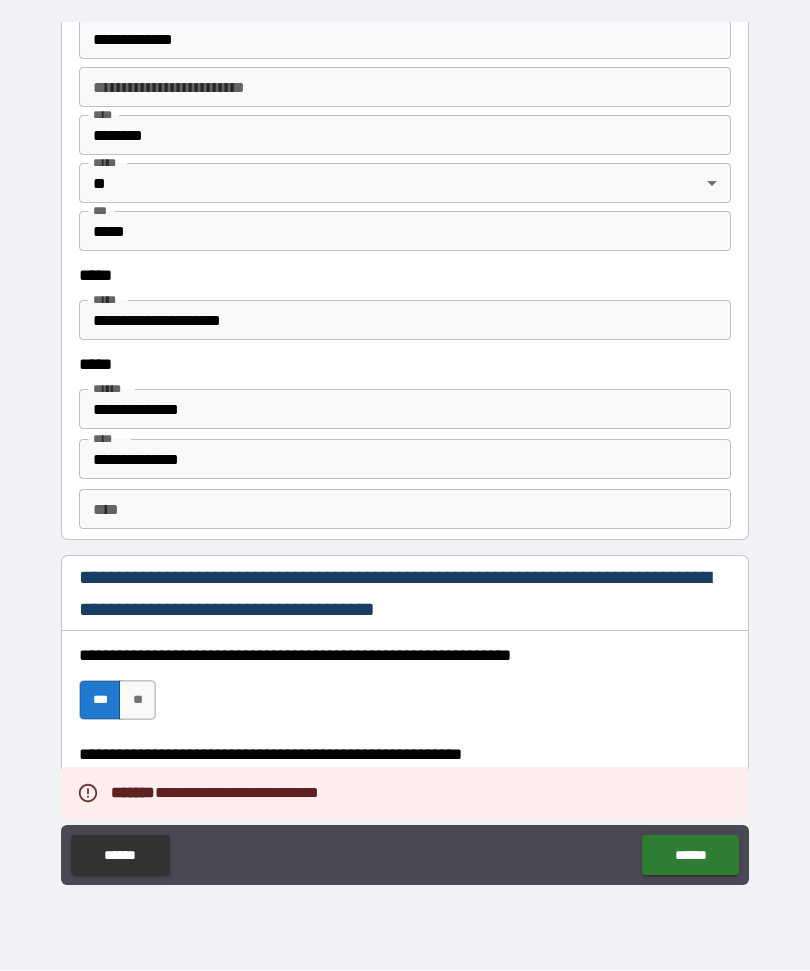 scroll, scrollTop: 2416, scrollLeft: 0, axis: vertical 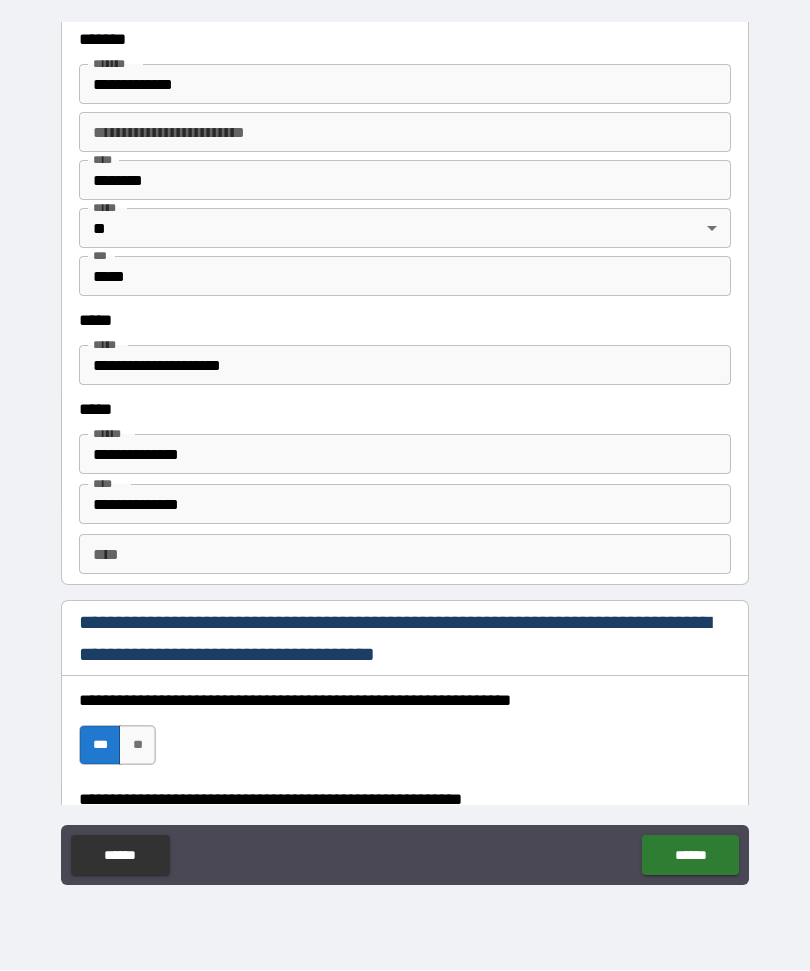 click on "**********" at bounding box center (405, 366) 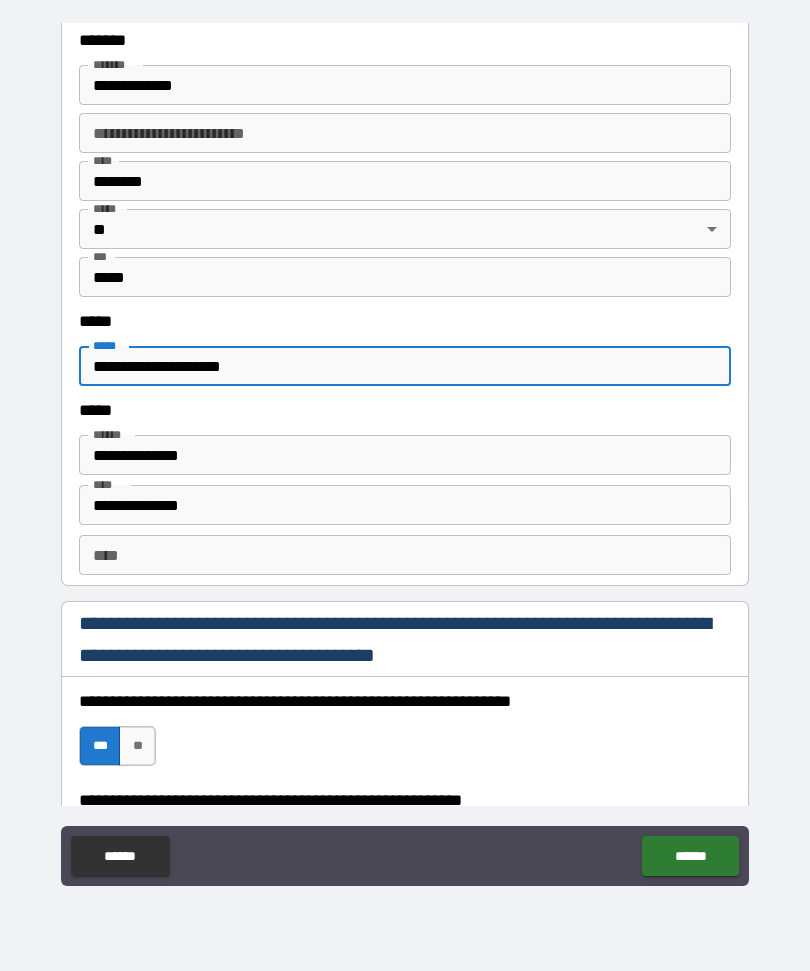 click on "**********" at bounding box center (405, 366) 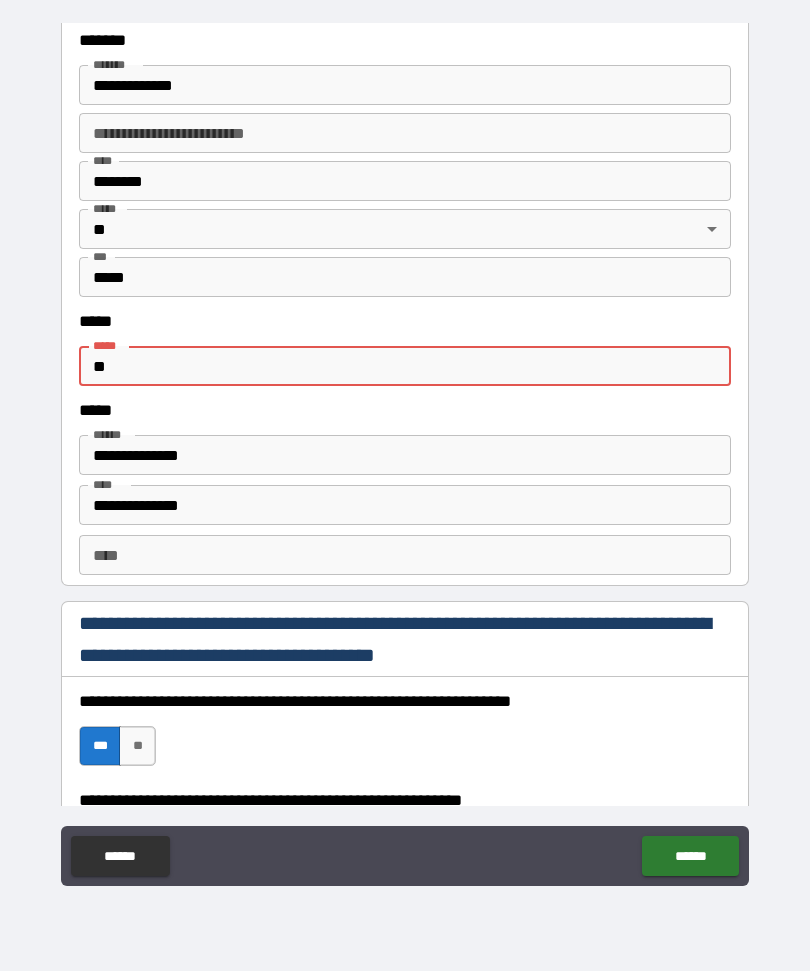 type on "*" 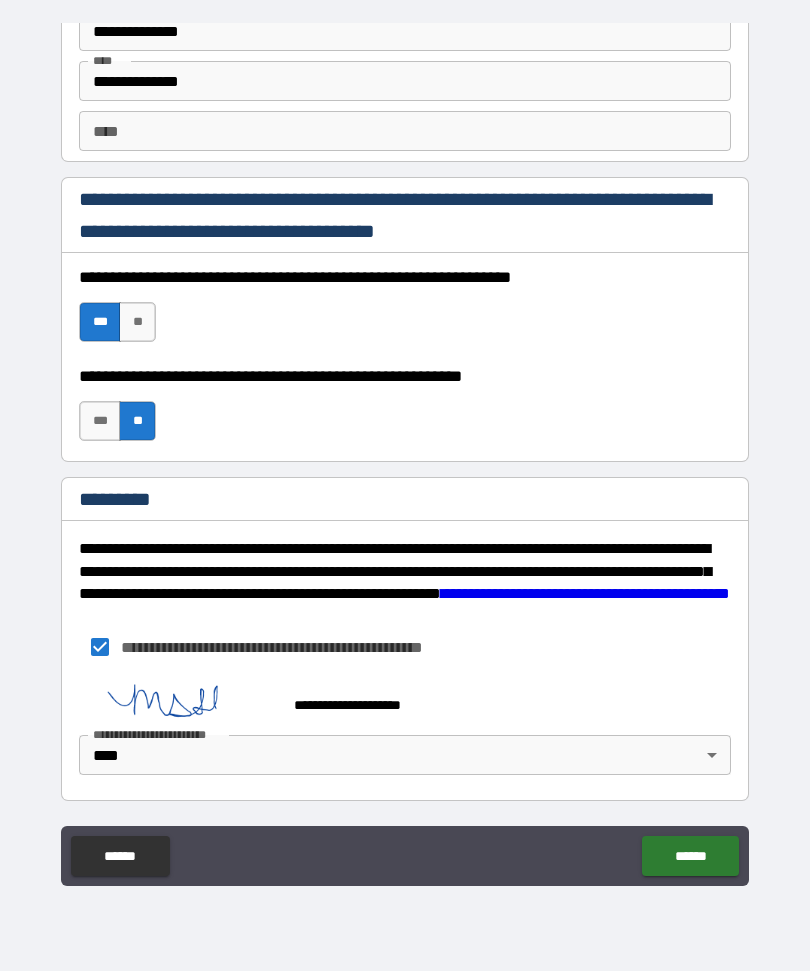 scroll, scrollTop: 2840, scrollLeft: 0, axis: vertical 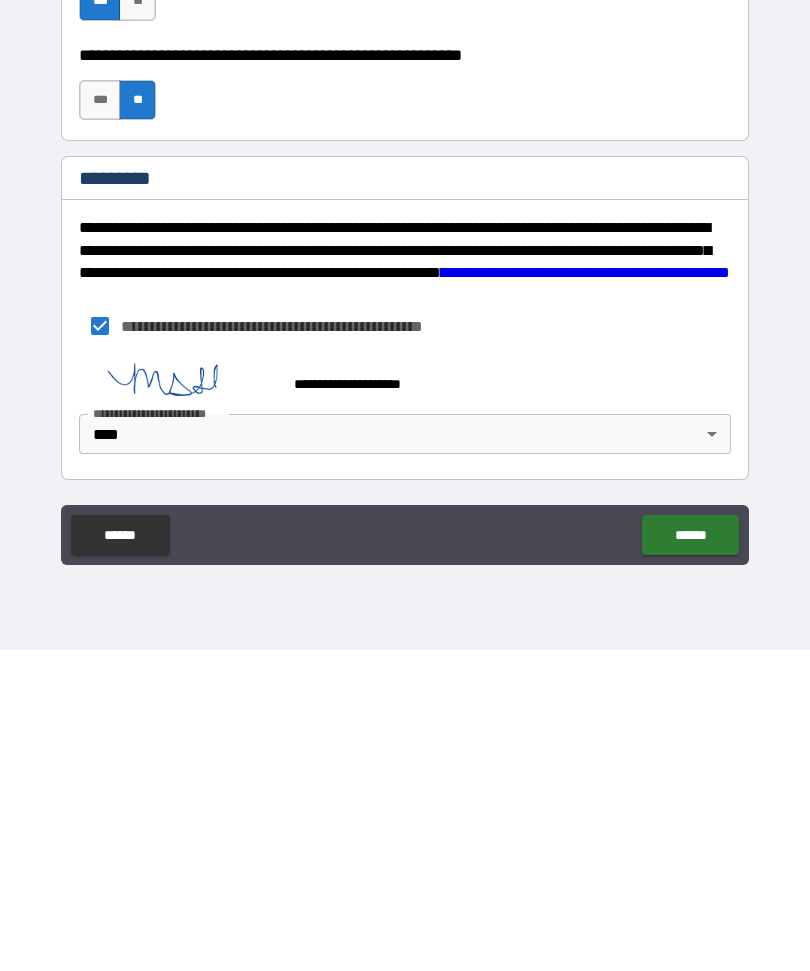 type 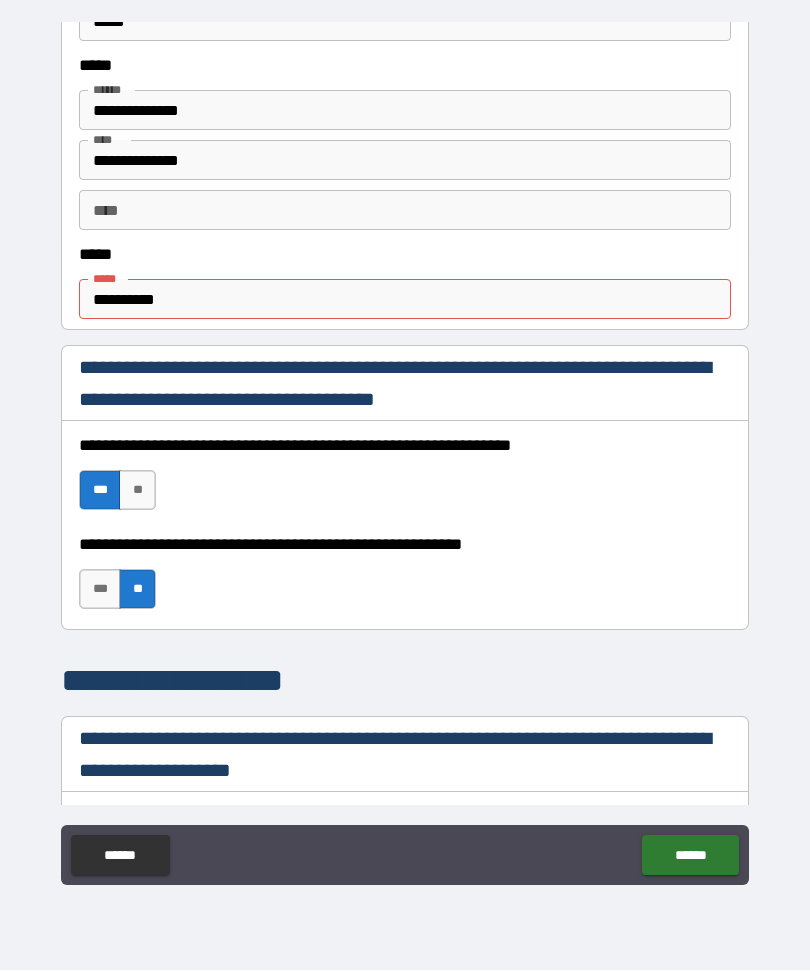 scroll, scrollTop: 1009, scrollLeft: 0, axis: vertical 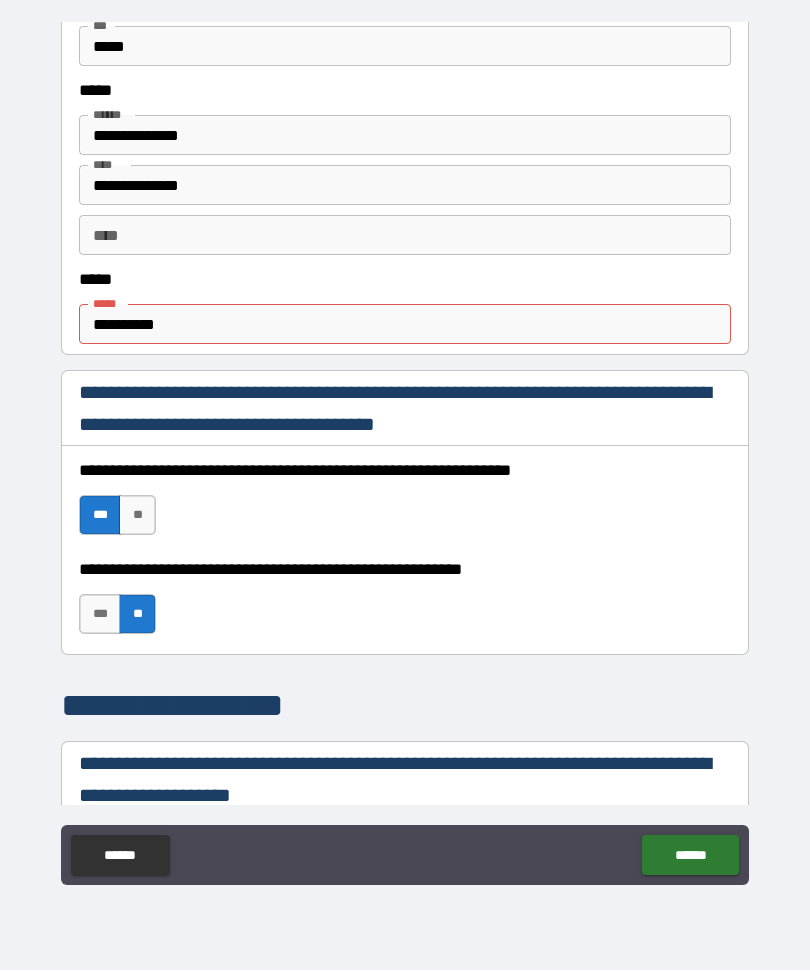 click on "**********" at bounding box center [405, 325] 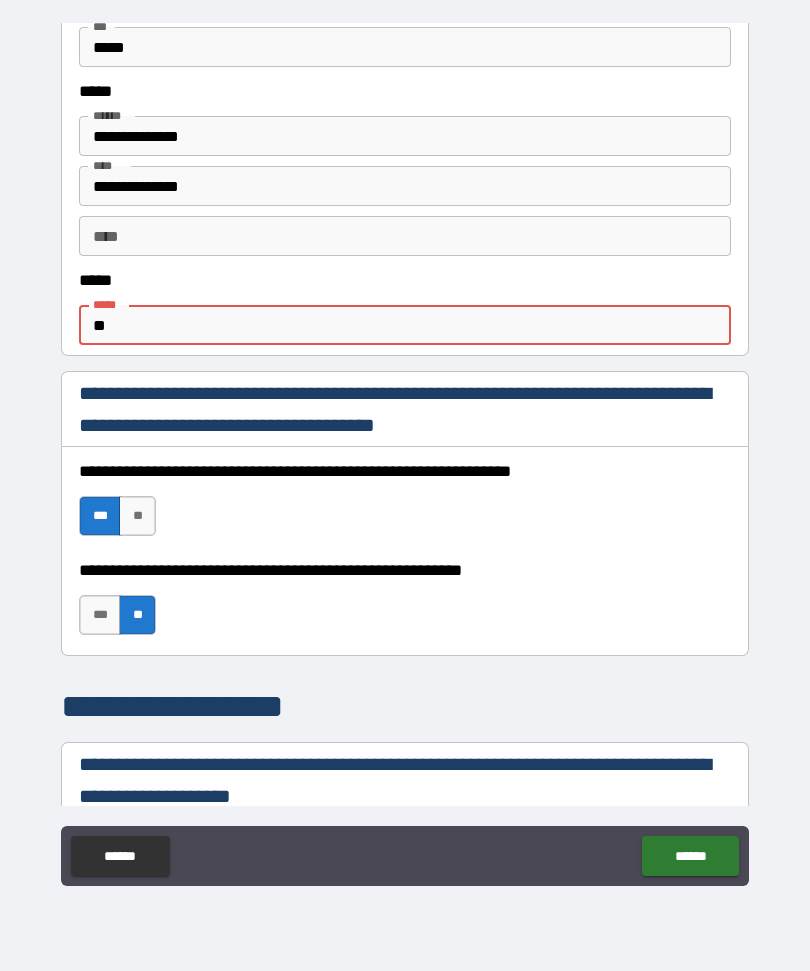 type on "*" 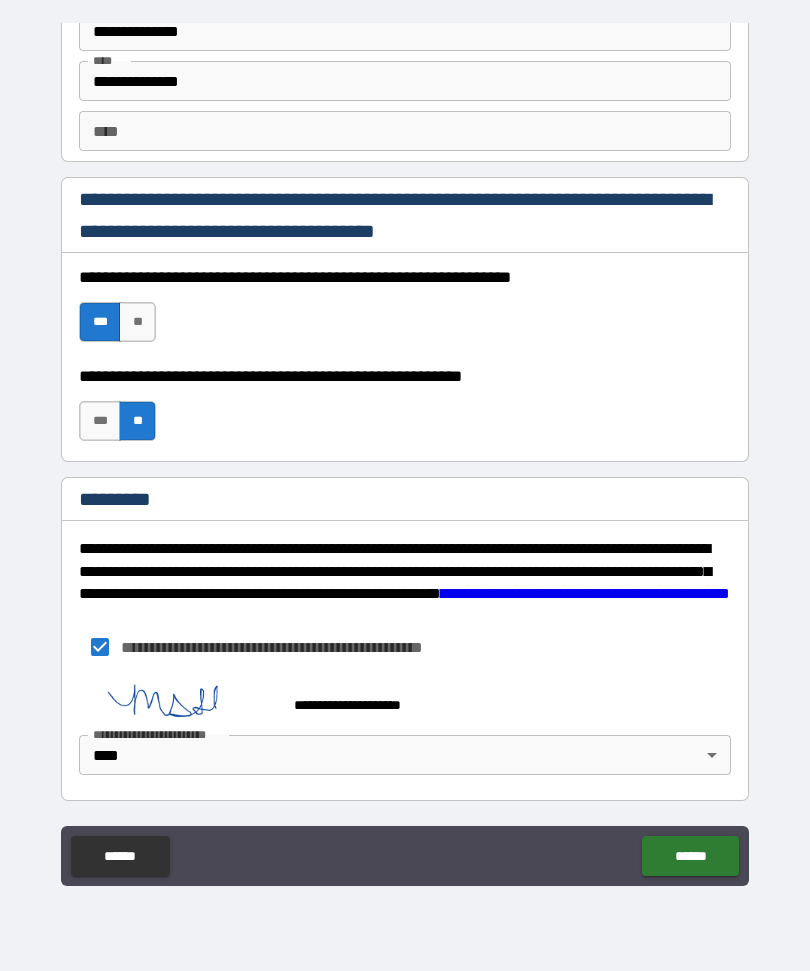 scroll, scrollTop: 2840, scrollLeft: 0, axis: vertical 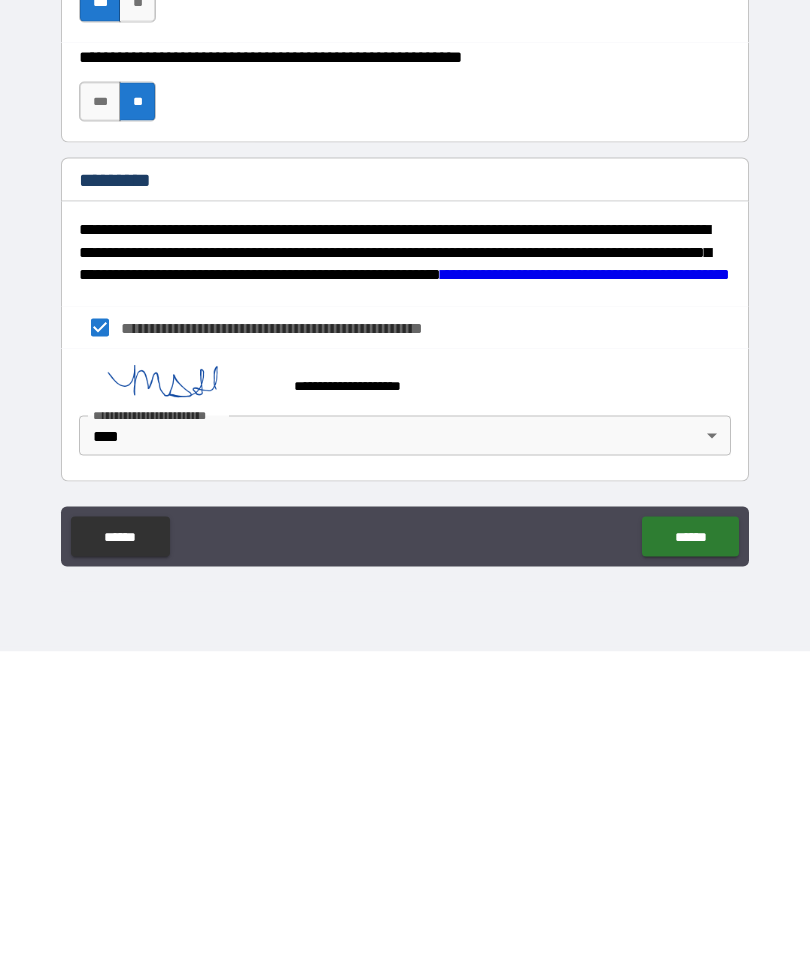 click on "******" at bounding box center (690, 856) 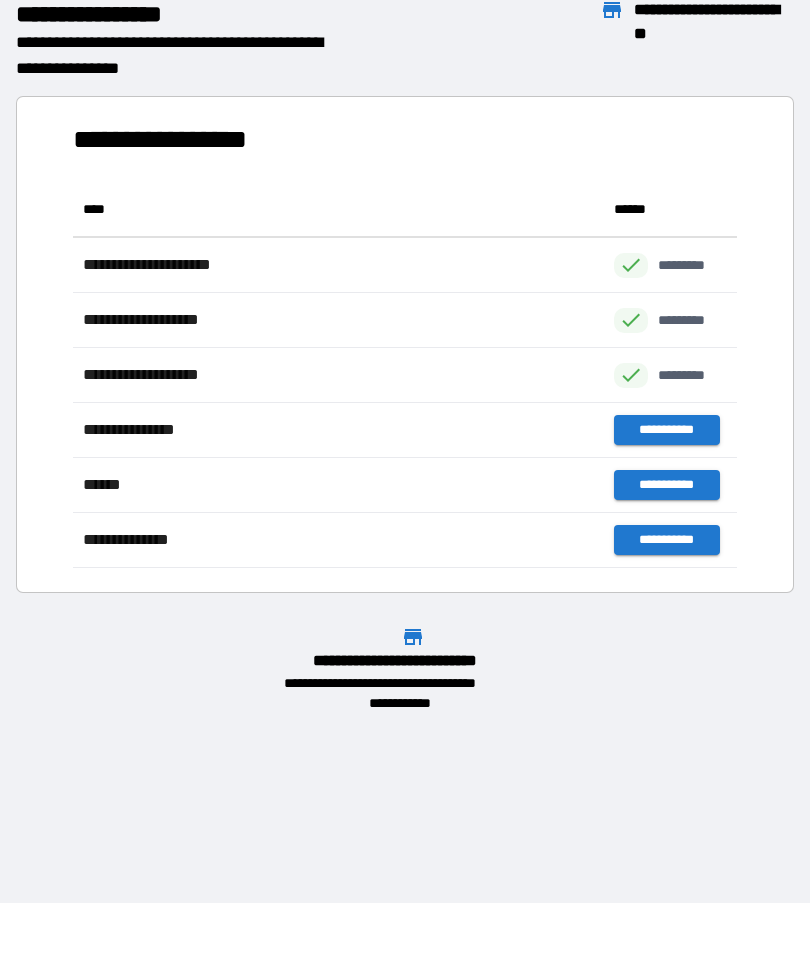 scroll, scrollTop: 1, scrollLeft: 1, axis: both 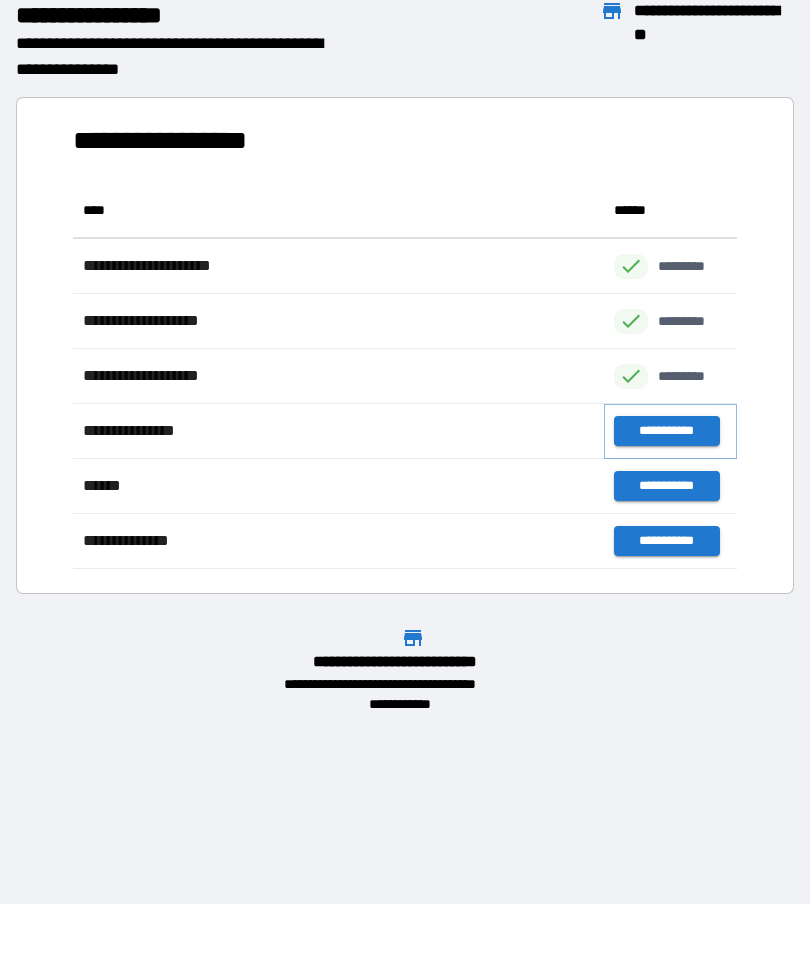 click on "**********" at bounding box center [666, 431] 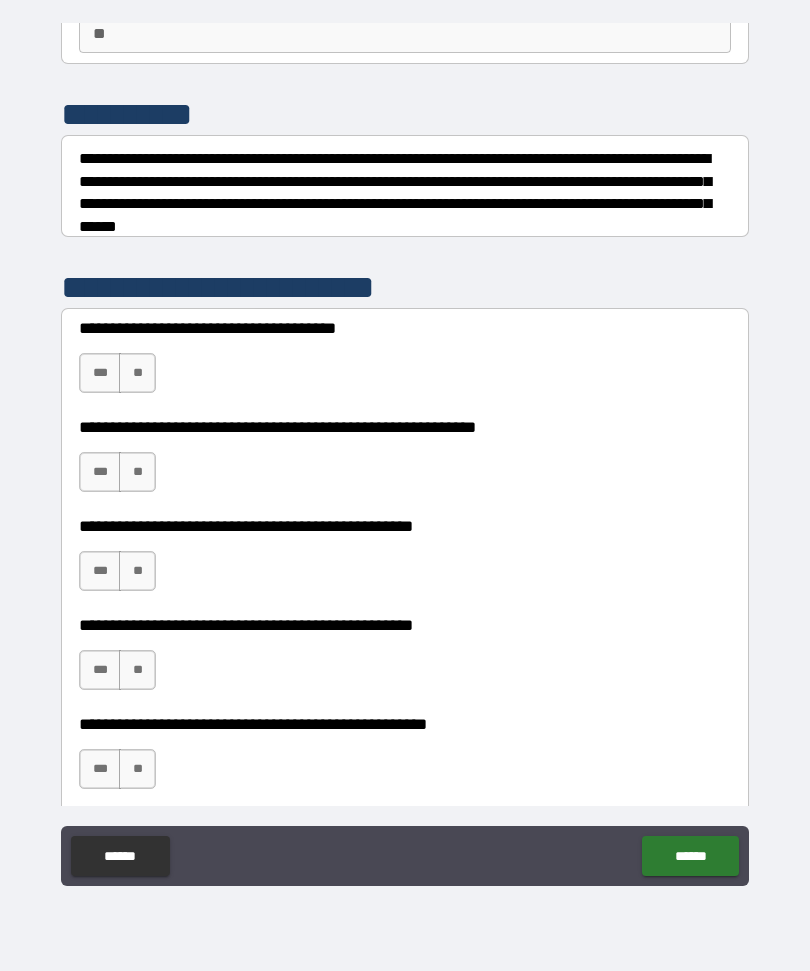 scroll, scrollTop: 207, scrollLeft: 0, axis: vertical 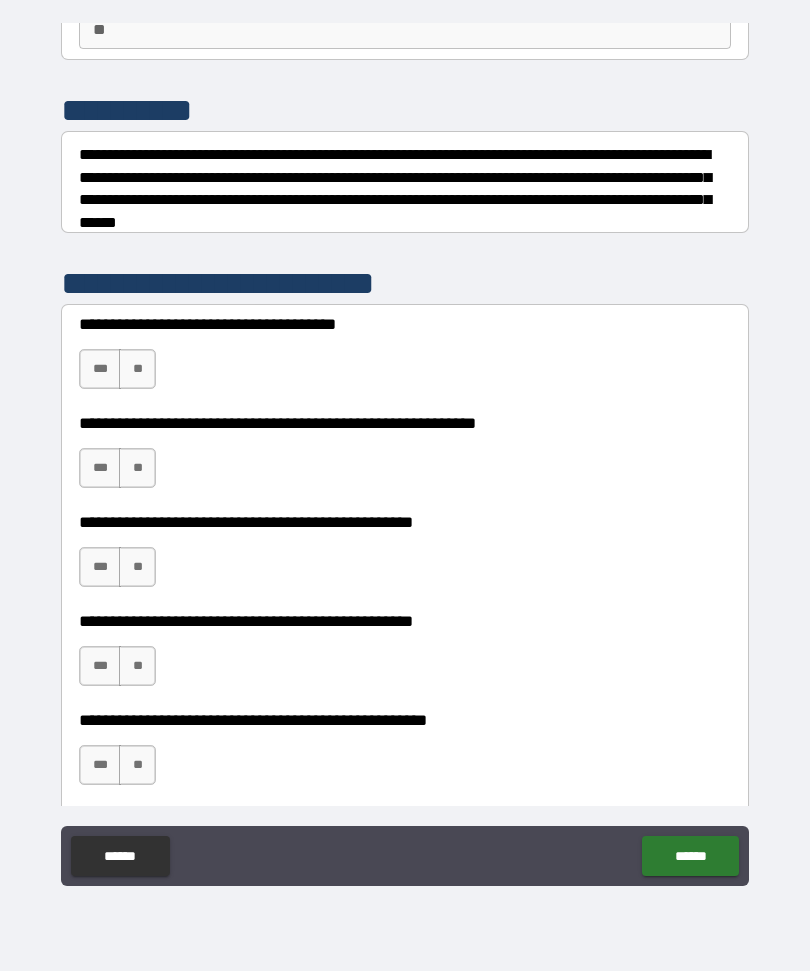click on "**" at bounding box center [137, 369] 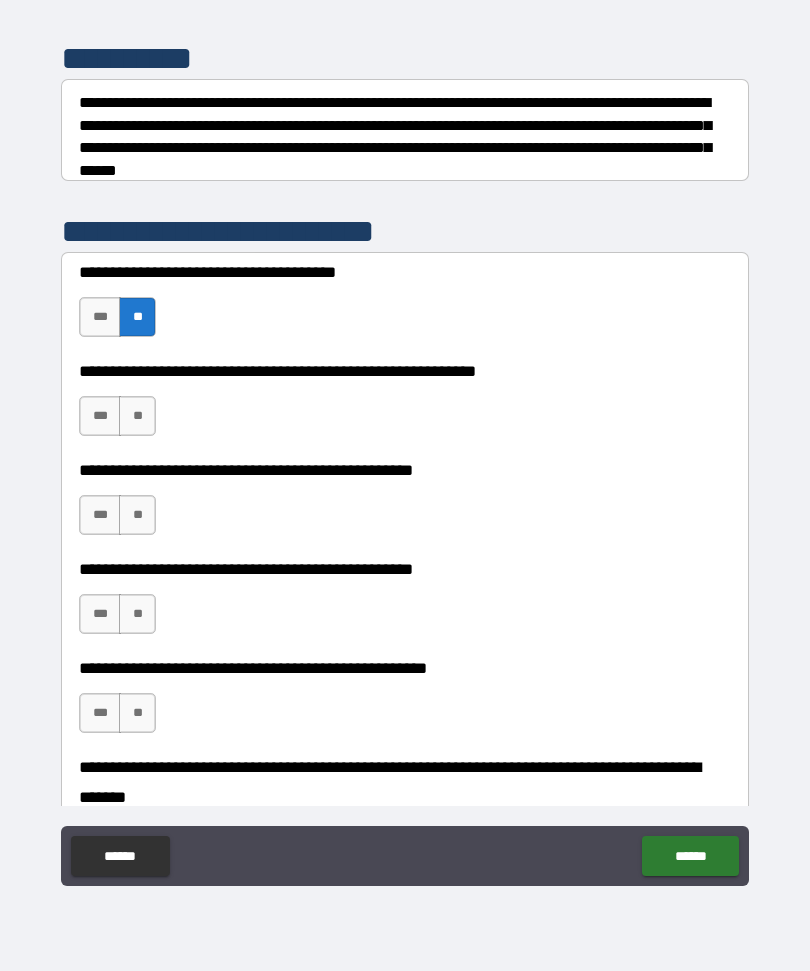 scroll, scrollTop: 264, scrollLeft: 0, axis: vertical 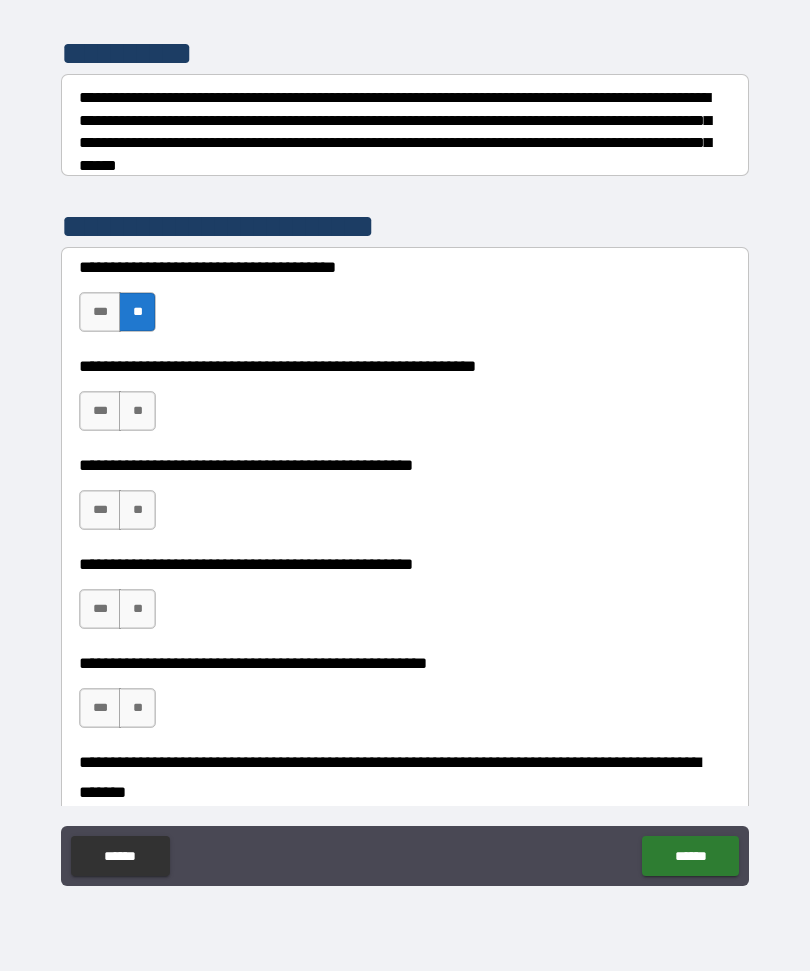 click on "**" at bounding box center (137, 411) 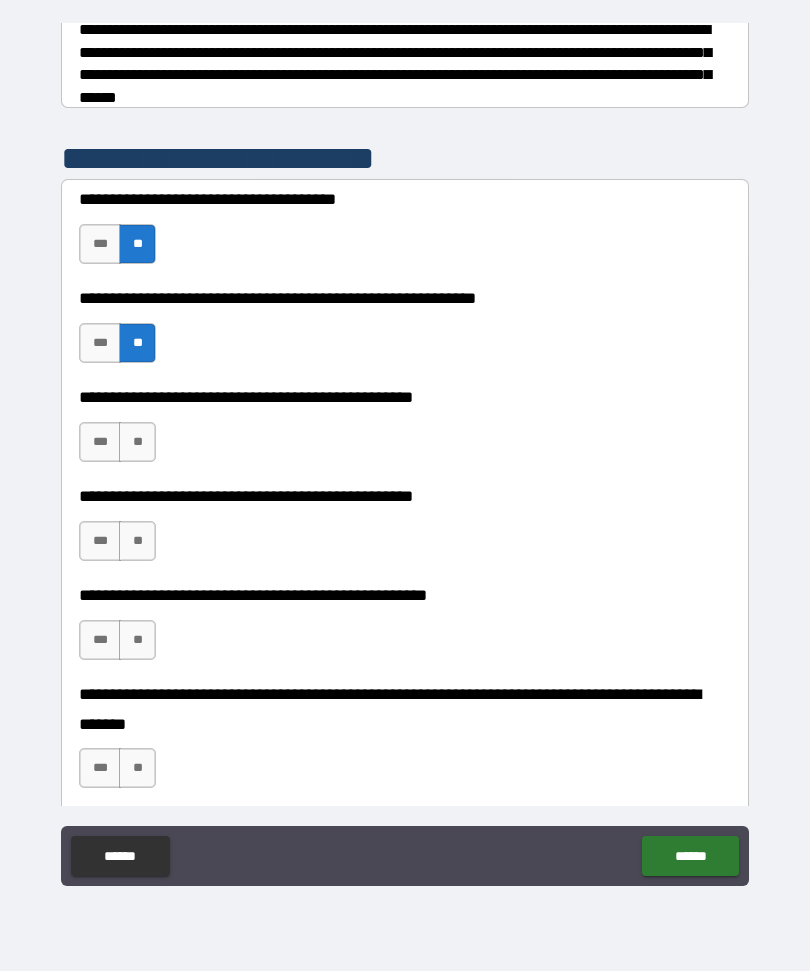 scroll, scrollTop: 347, scrollLeft: 0, axis: vertical 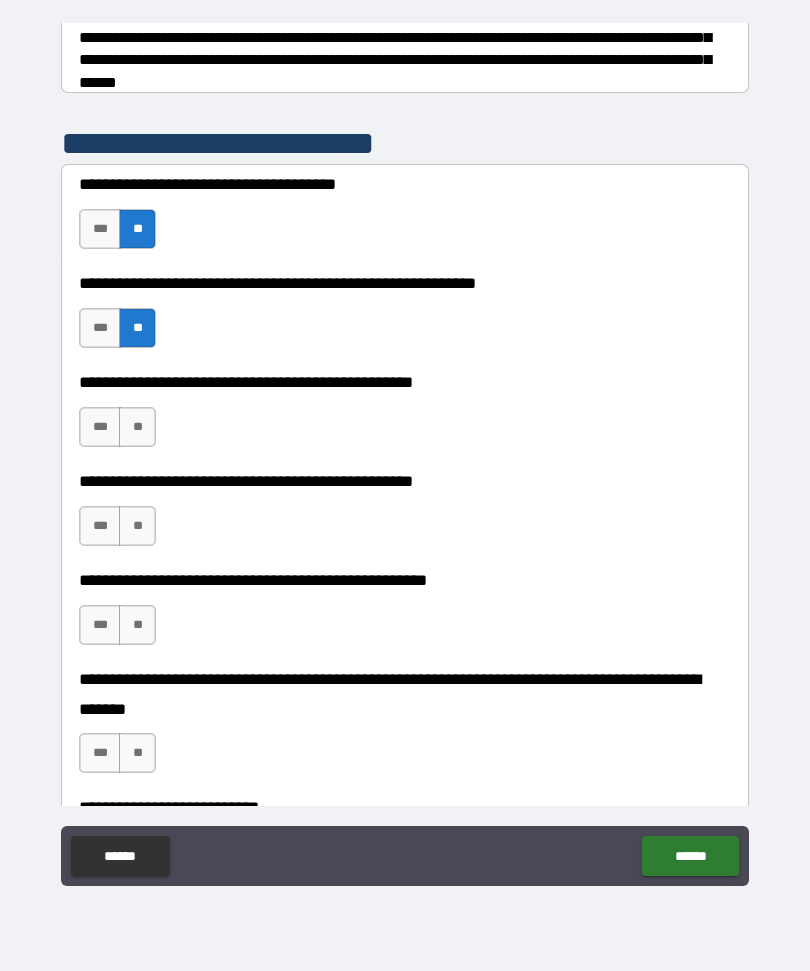 click on "**" at bounding box center (137, 427) 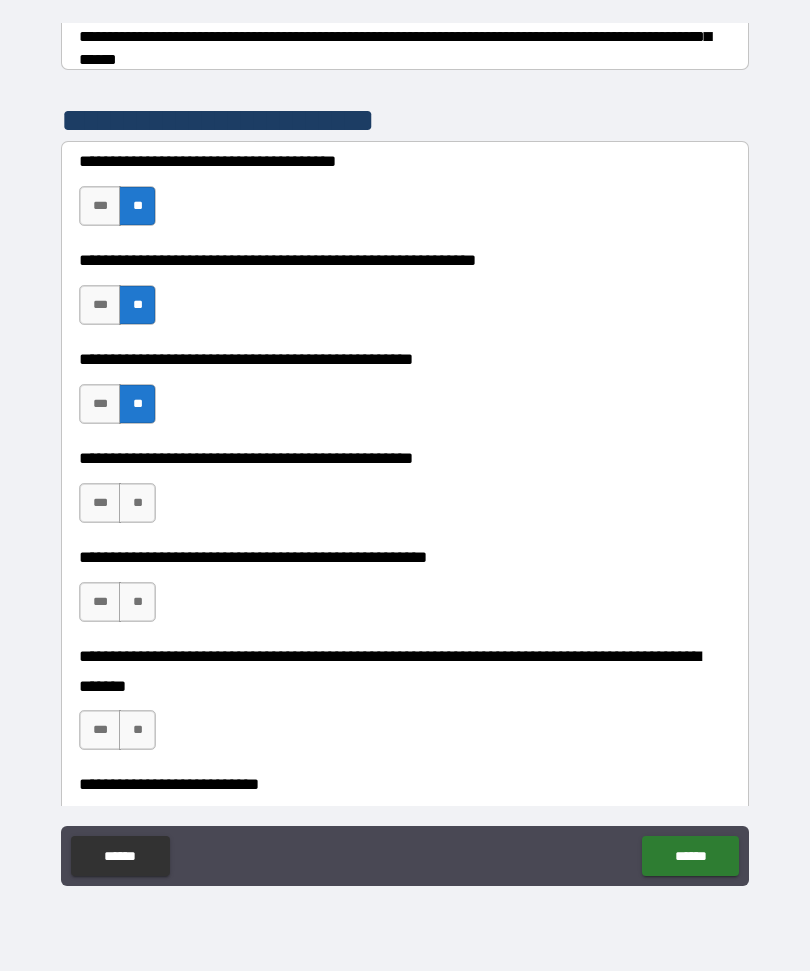 scroll, scrollTop: 410, scrollLeft: 0, axis: vertical 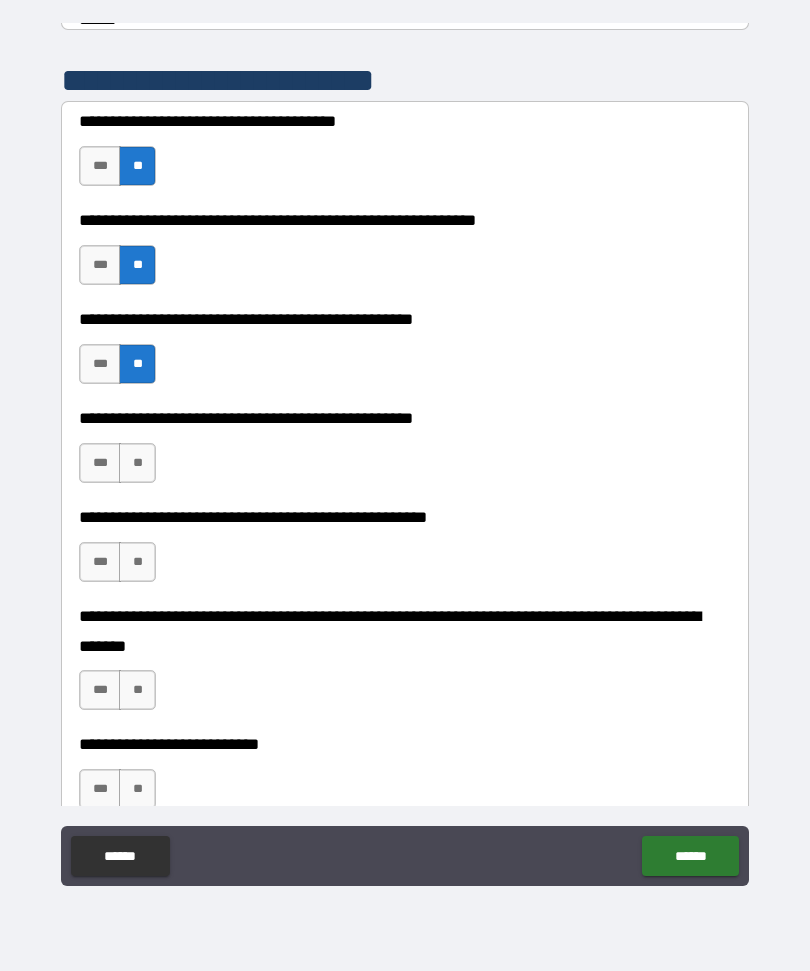 click on "**" at bounding box center [137, 463] 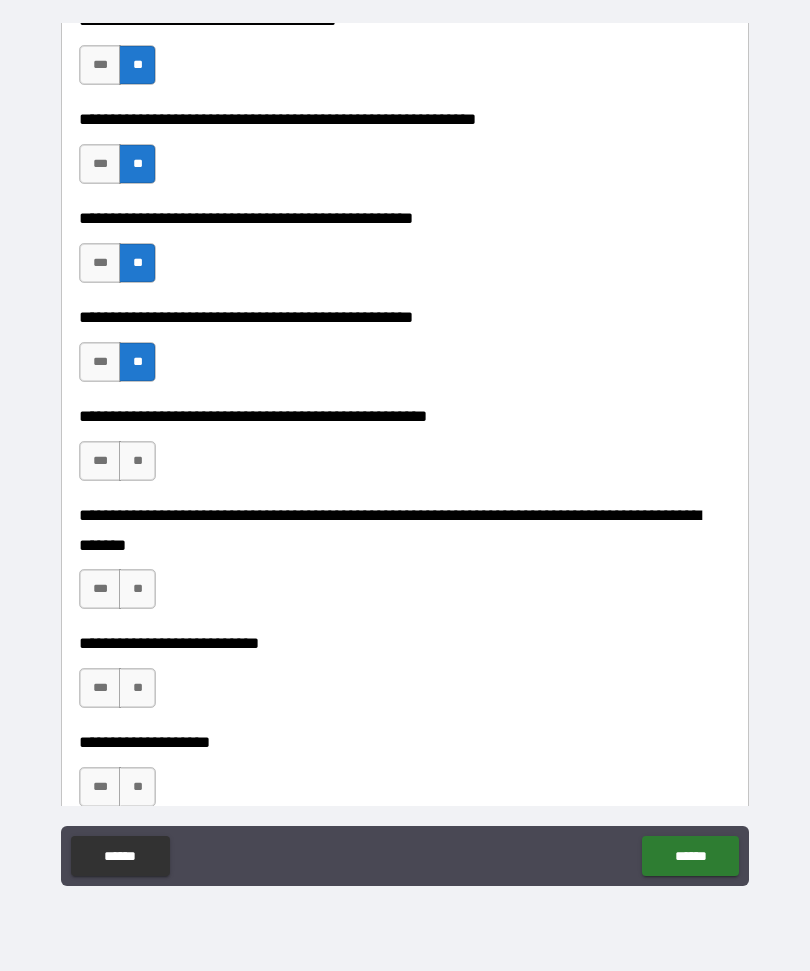 scroll, scrollTop: 520, scrollLeft: 0, axis: vertical 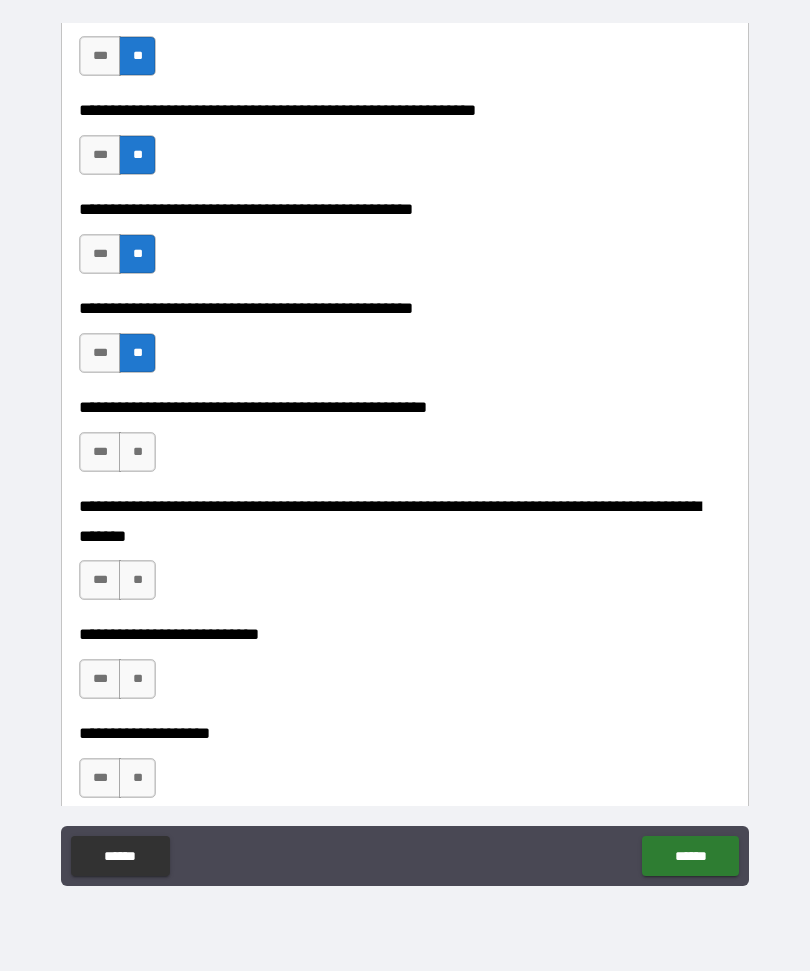 click on "**" at bounding box center (137, 452) 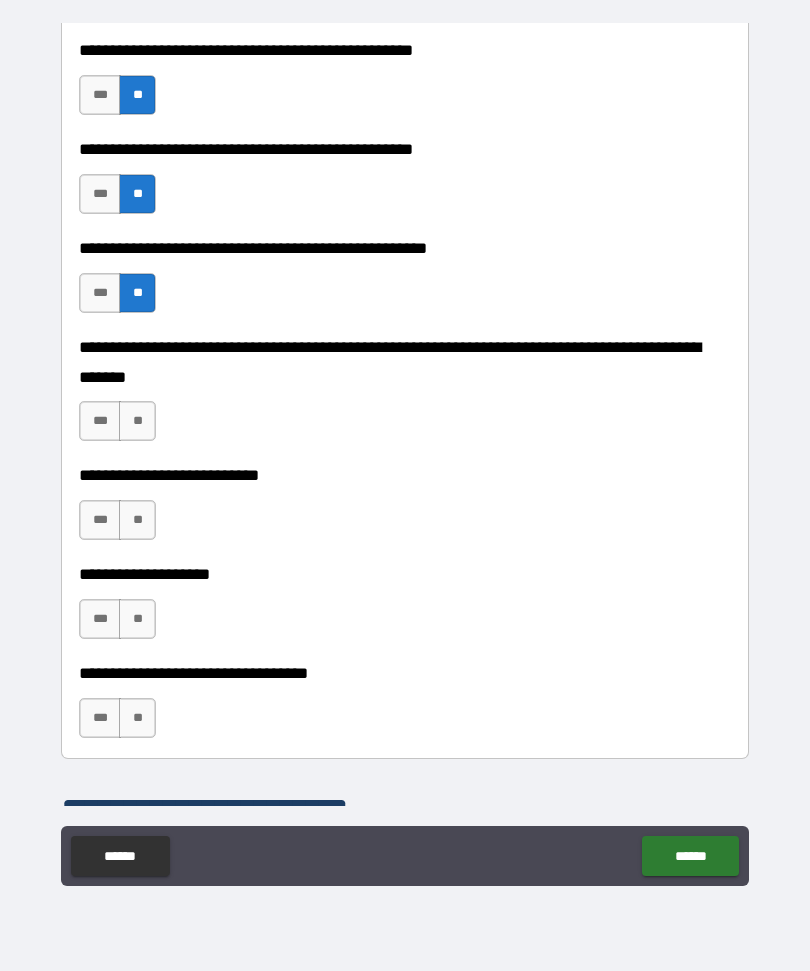 scroll, scrollTop: 713, scrollLeft: 0, axis: vertical 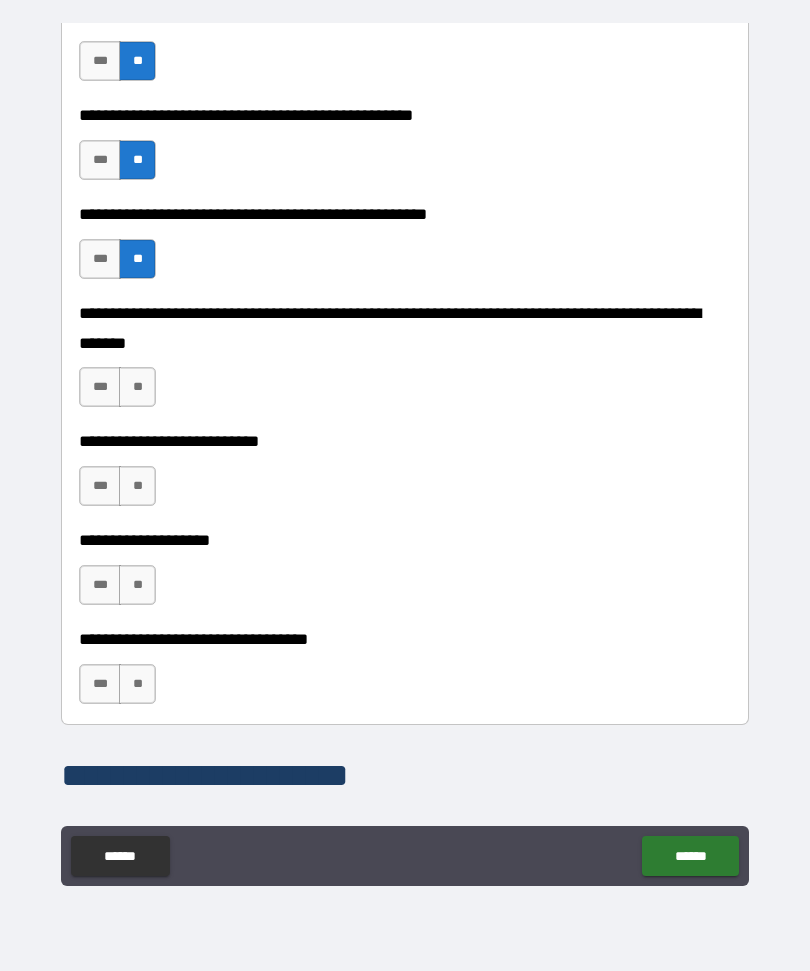 click on "**" at bounding box center (137, 387) 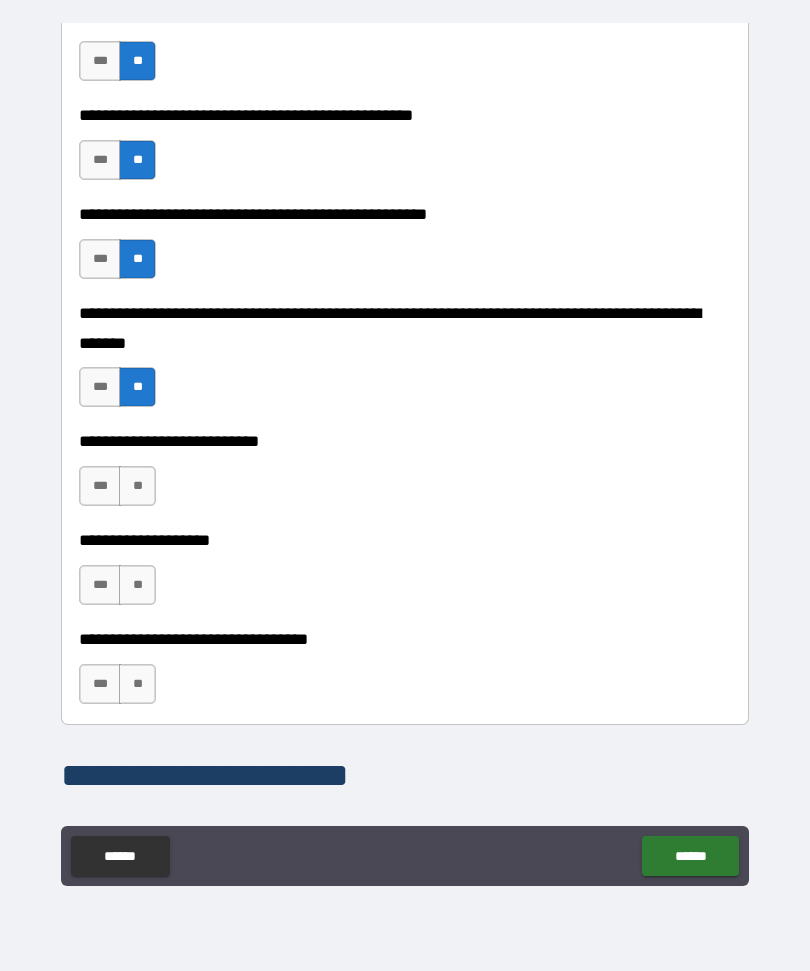click on "**" at bounding box center (137, 486) 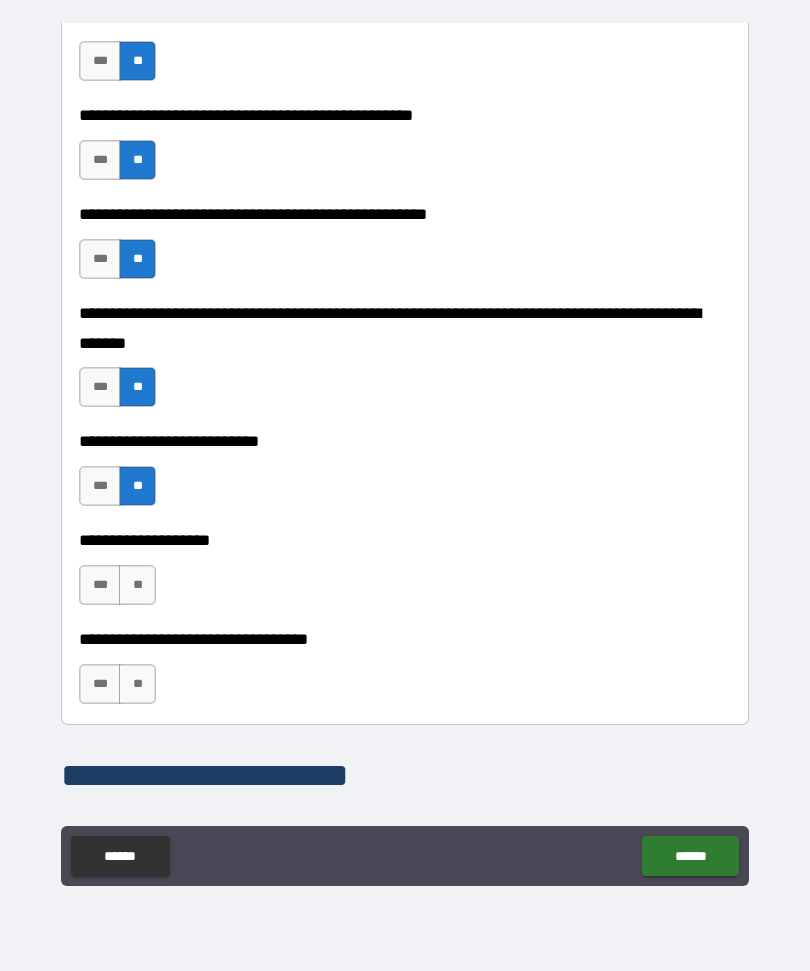 click on "**" at bounding box center (137, 585) 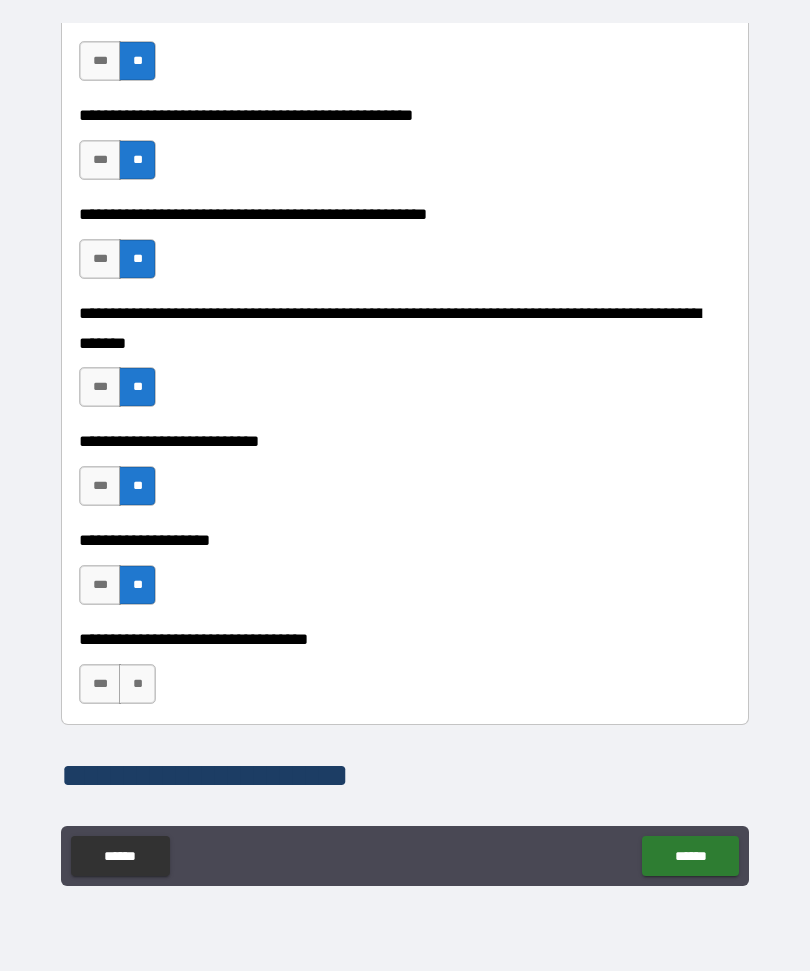 click on "**" at bounding box center (137, 684) 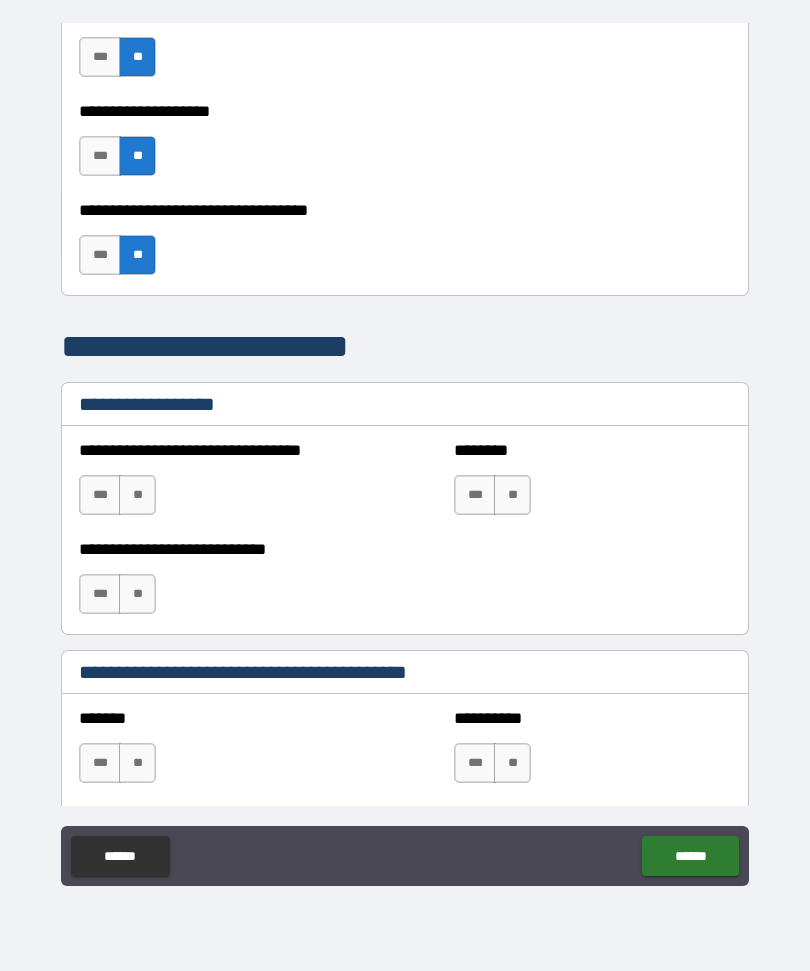 scroll, scrollTop: 1194, scrollLeft: 0, axis: vertical 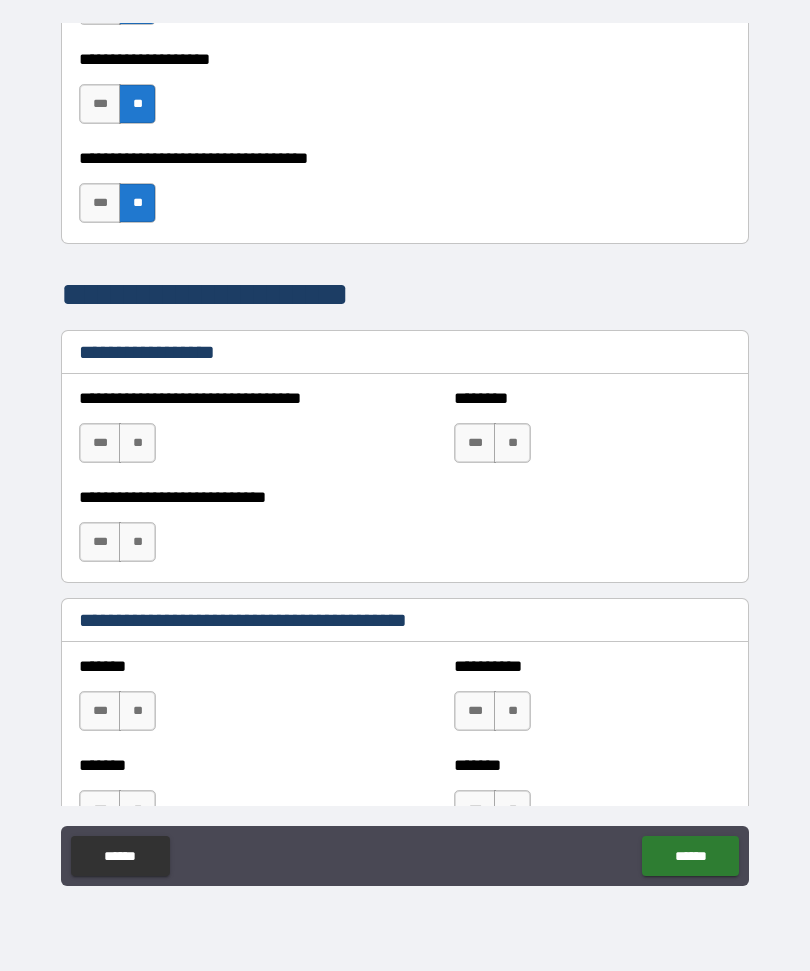 click on "**" at bounding box center (137, 443) 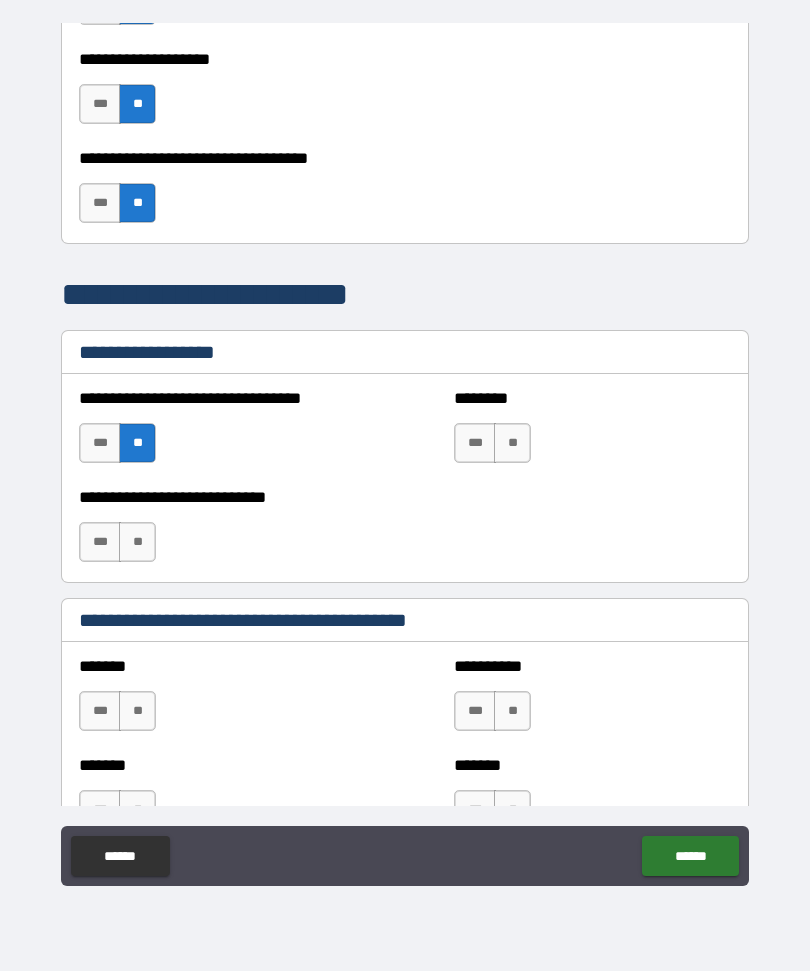 click on "**" at bounding box center (512, 443) 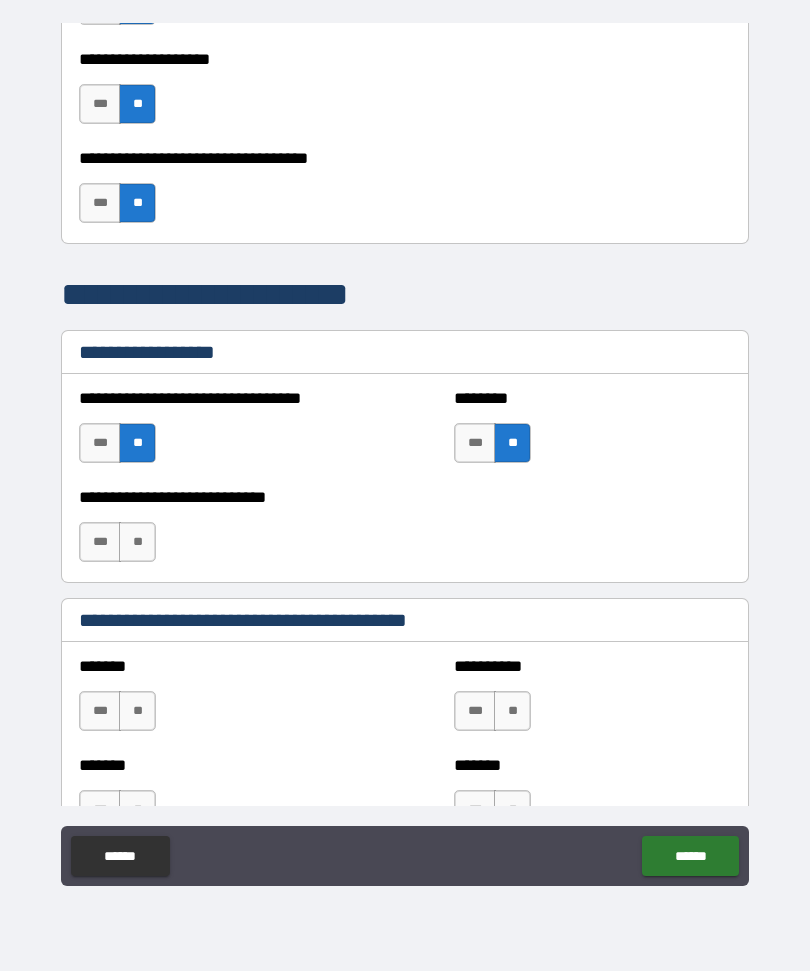 click on "**" at bounding box center (137, 542) 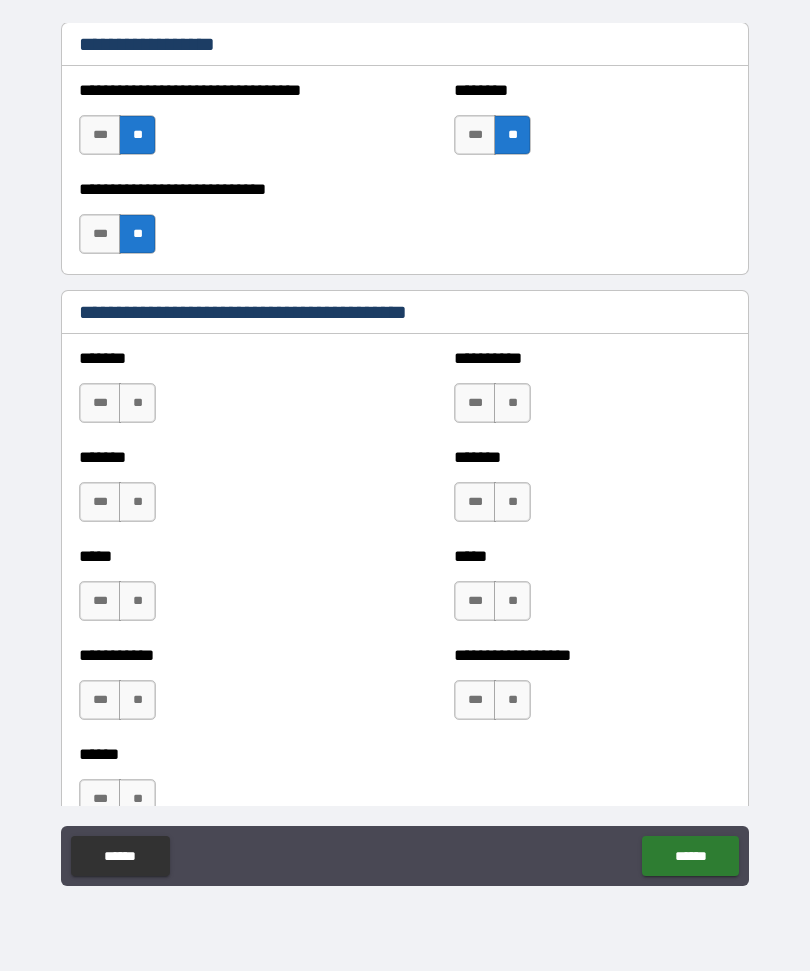 scroll, scrollTop: 1519, scrollLeft: 0, axis: vertical 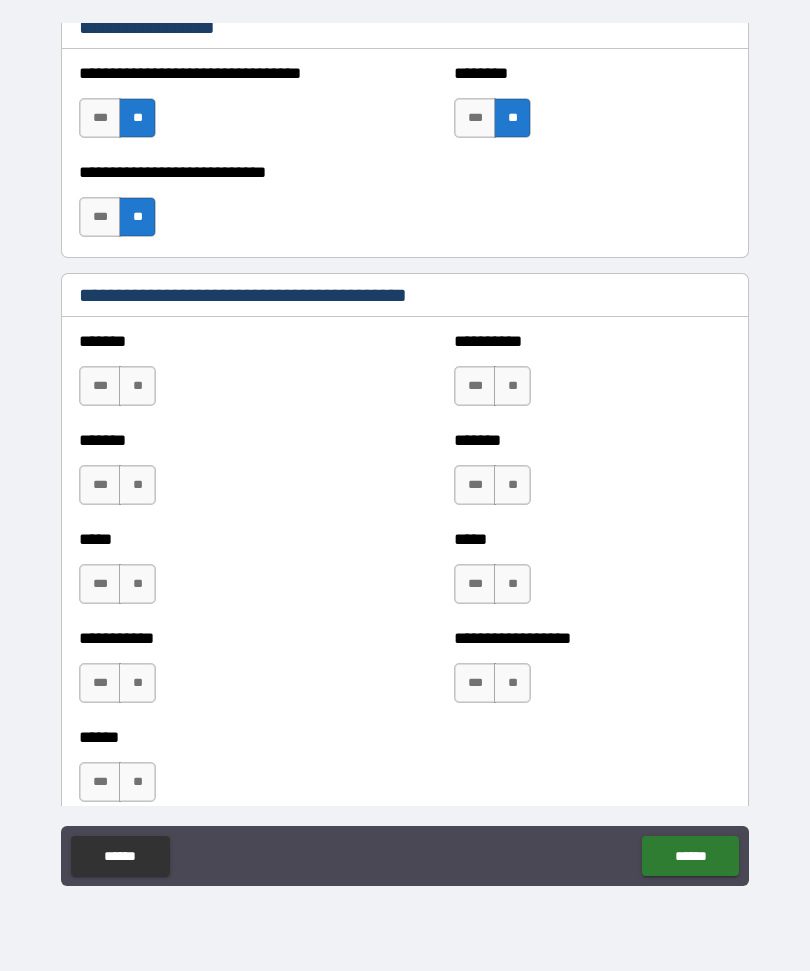 click on "**" at bounding box center [137, 386] 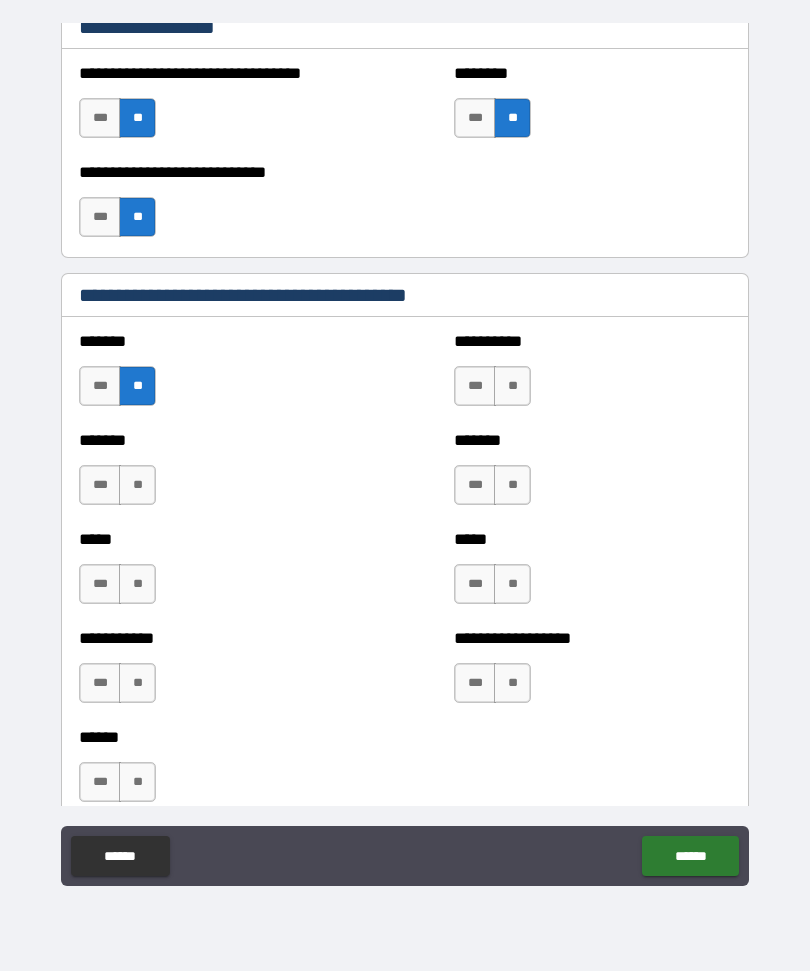 click on "**" at bounding box center [512, 386] 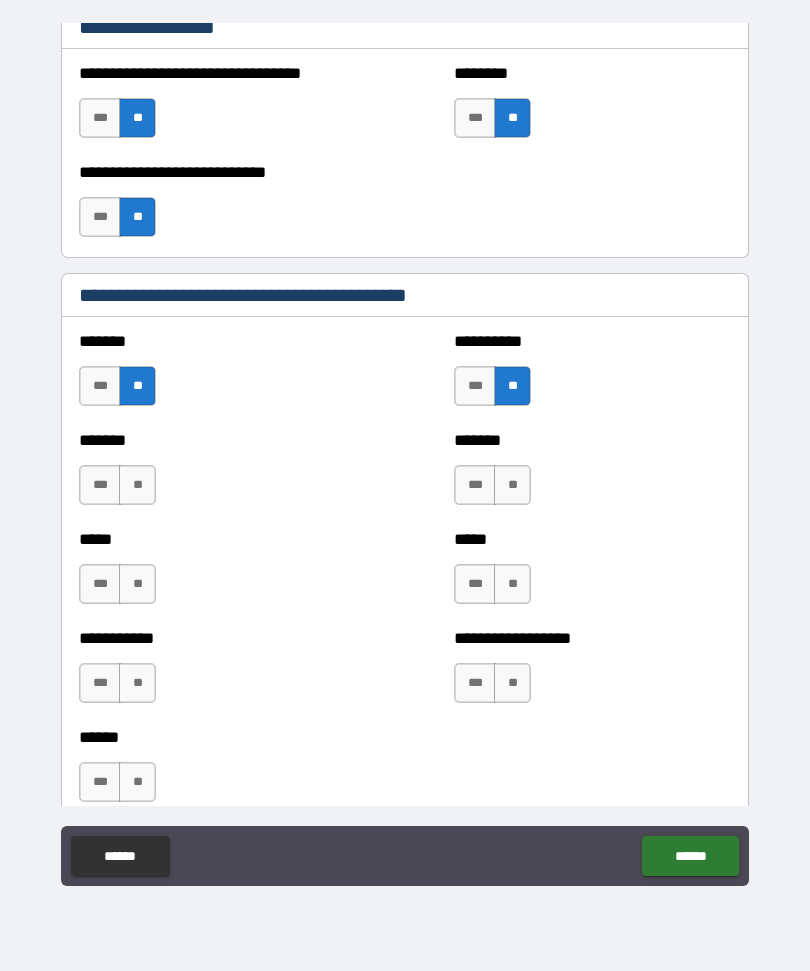 click on "**" at bounding box center (137, 485) 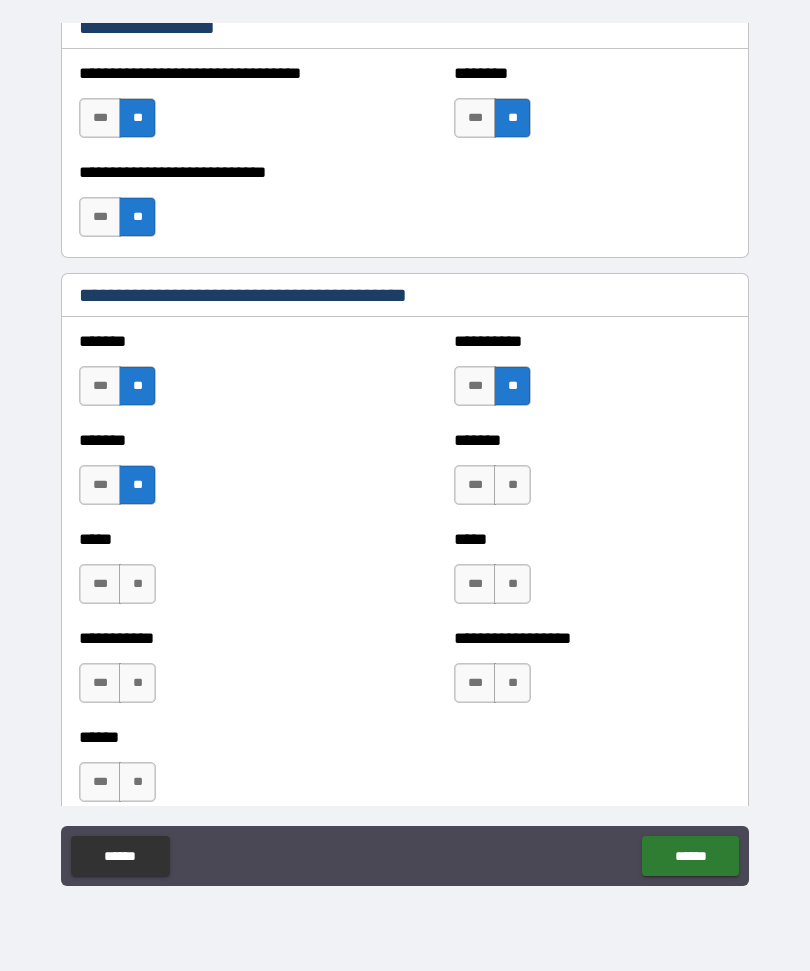 click on "******* *** **" at bounding box center (592, 475) 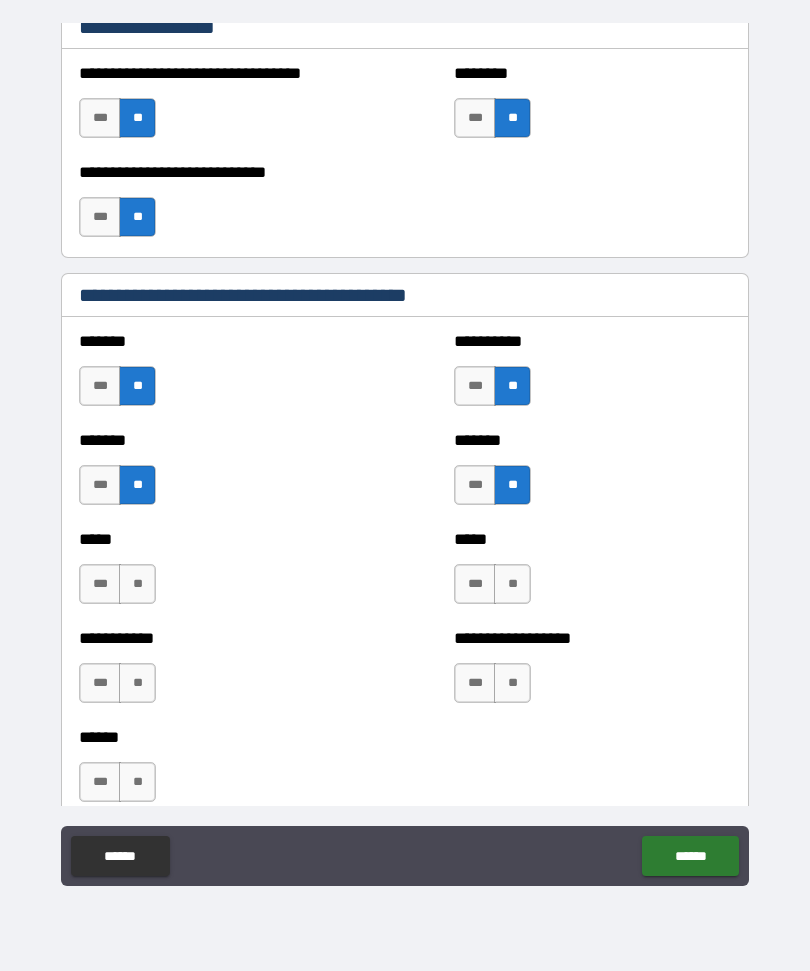 click on "**" at bounding box center (512, 584) 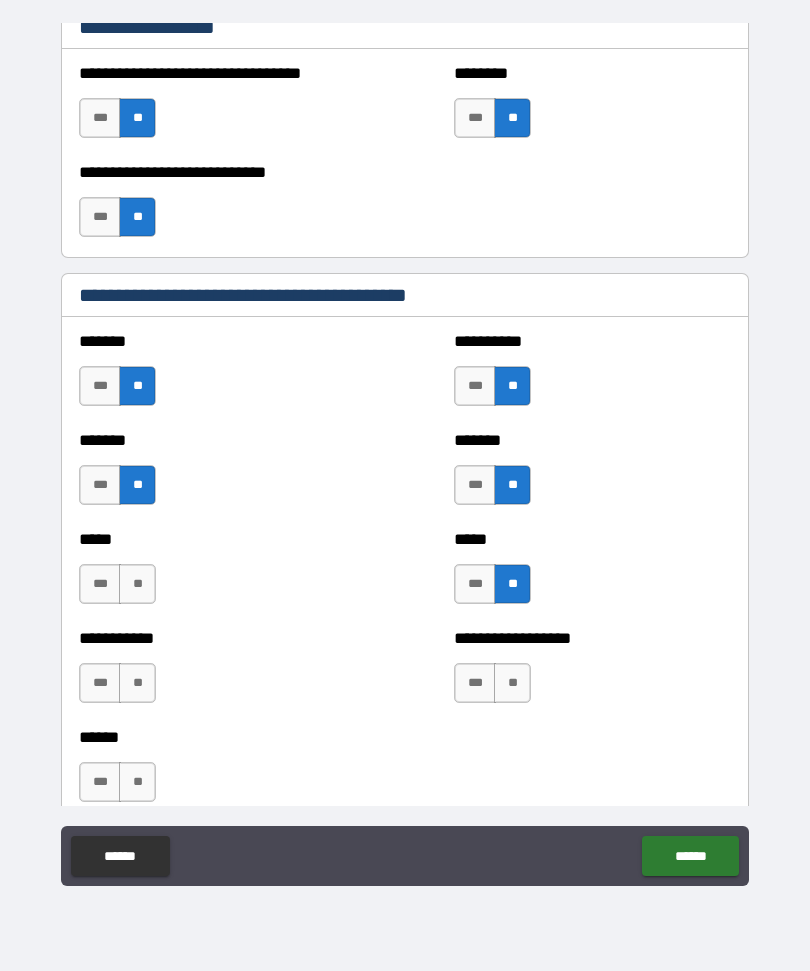 click on "*** **" at bounding box center [492, 584] 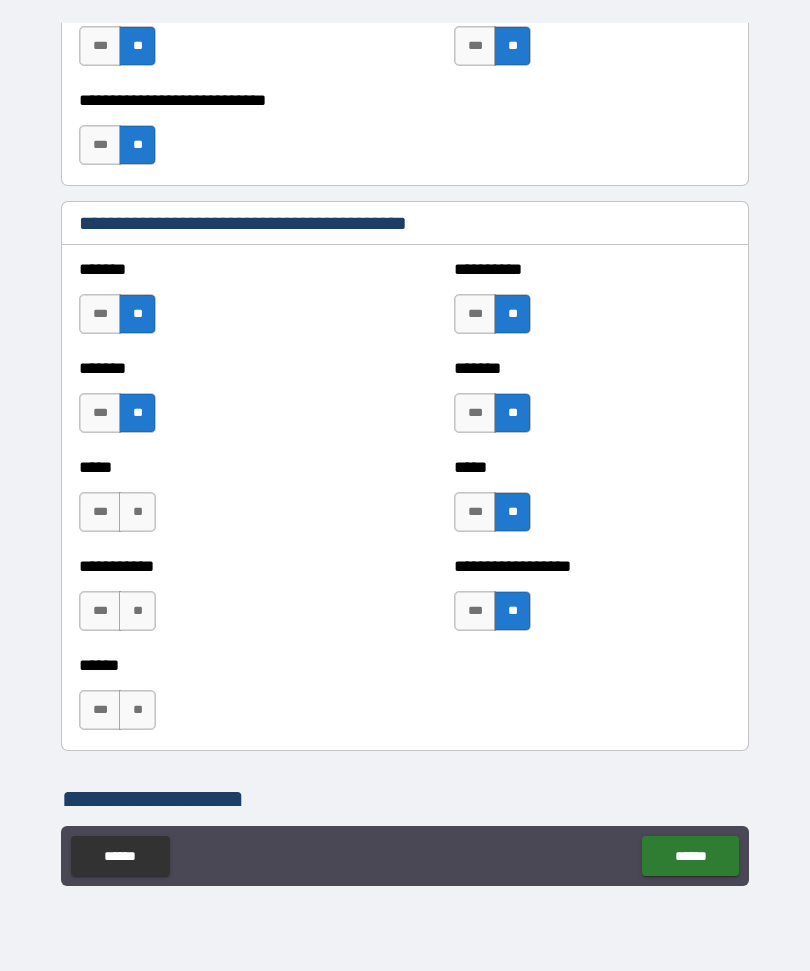 scroll, scrollTop: 1596, scrollLeft: 0, axis: vertical 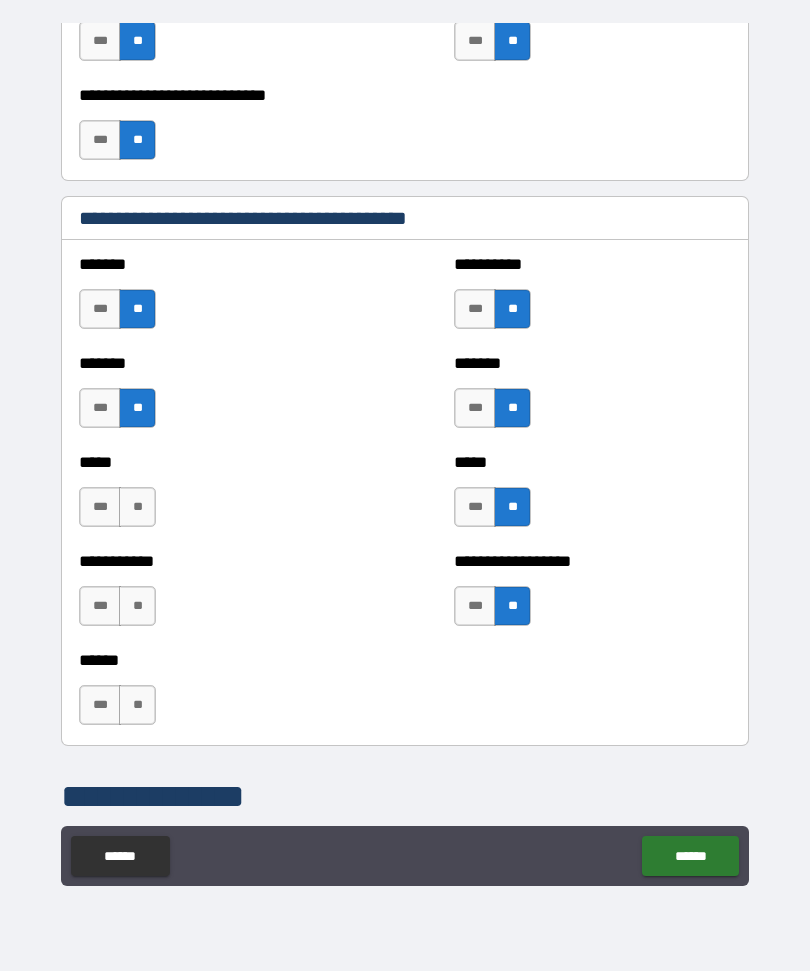click on "**" at bounding box center [137, 507] 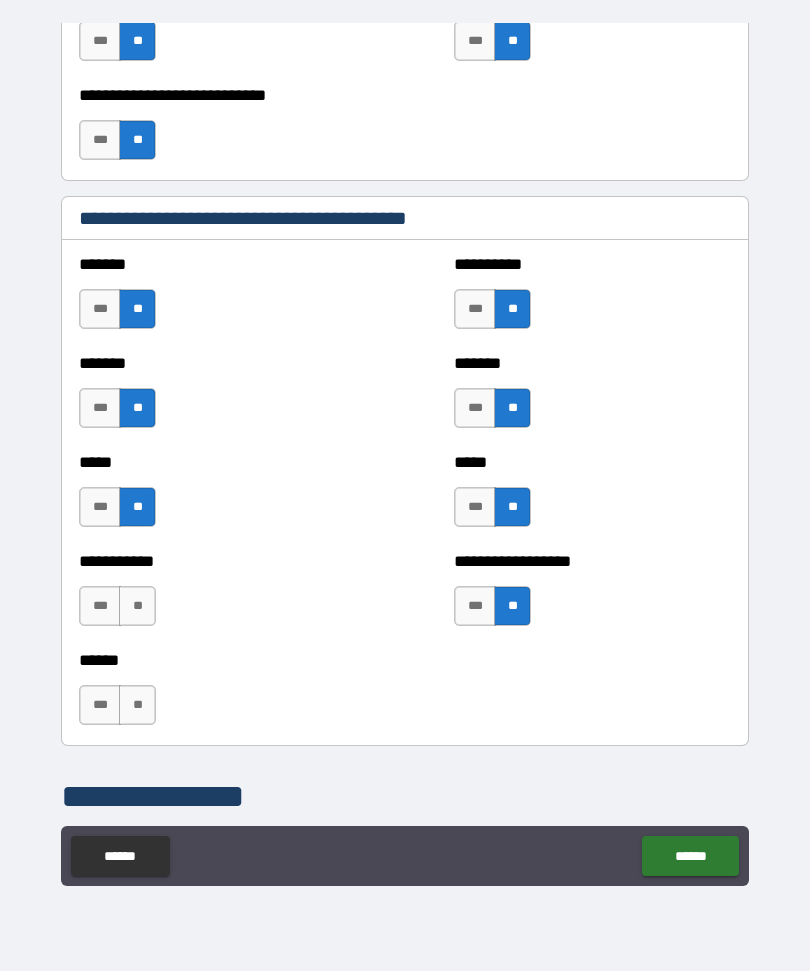 click on "**" at bounding box center (137, 606) 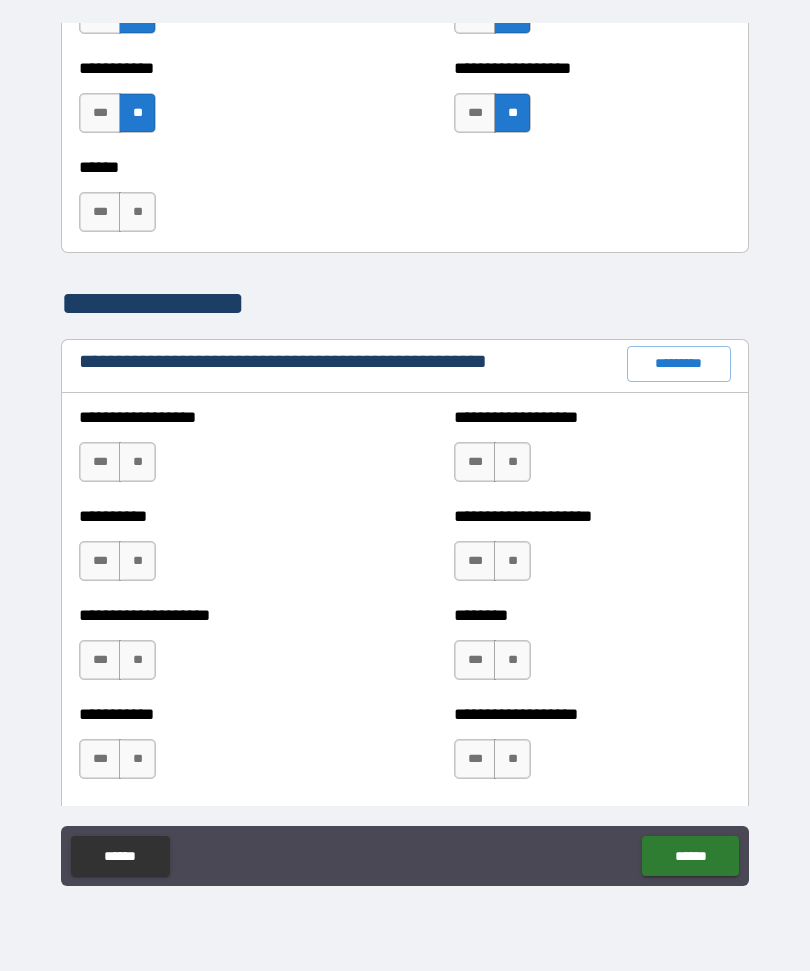 scroll, scrollTop: 2111, scrollLeft: 0, axis: vertical 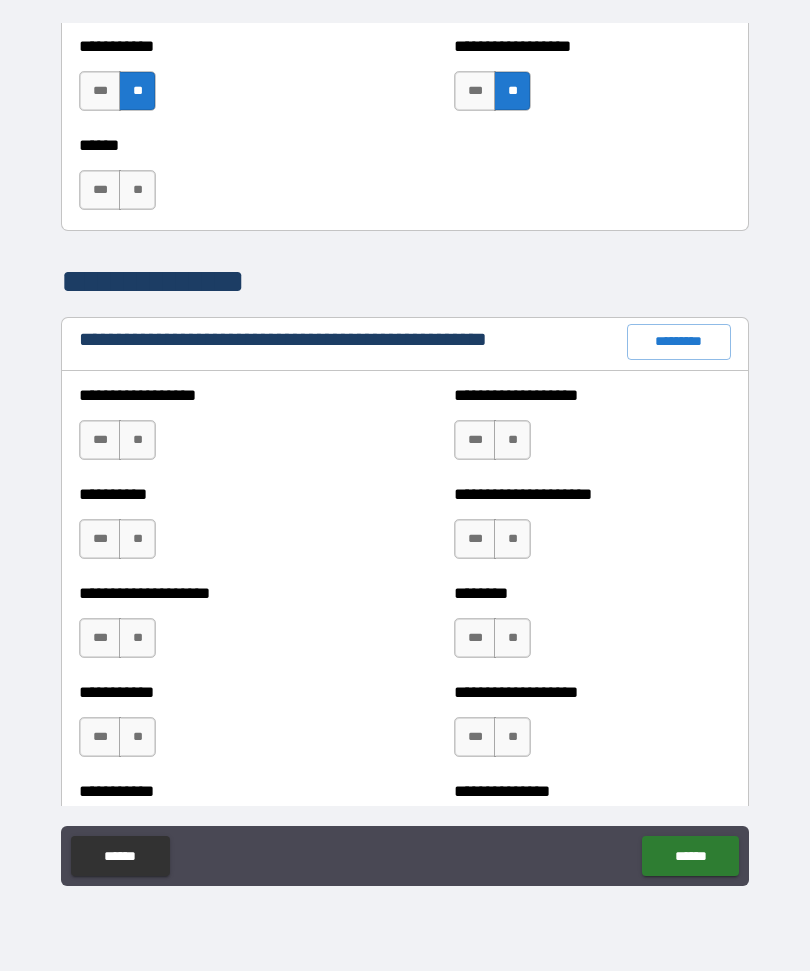 click on "**" at bounding box center (137, 440) 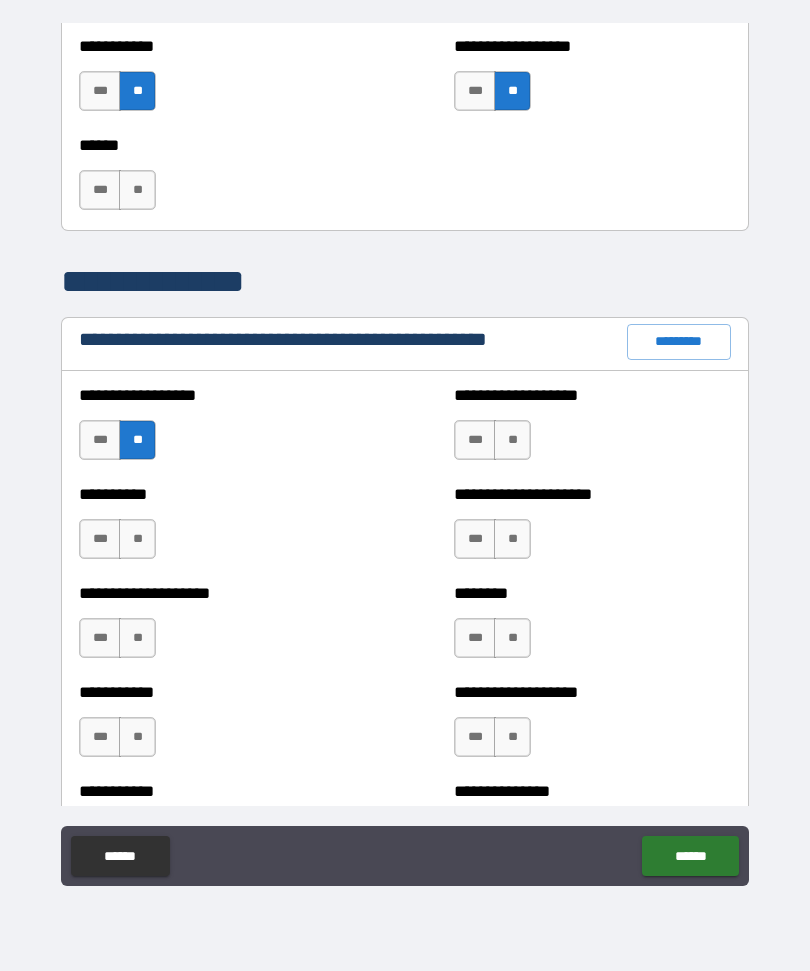 click on "**" at bounding box center (137, 539) 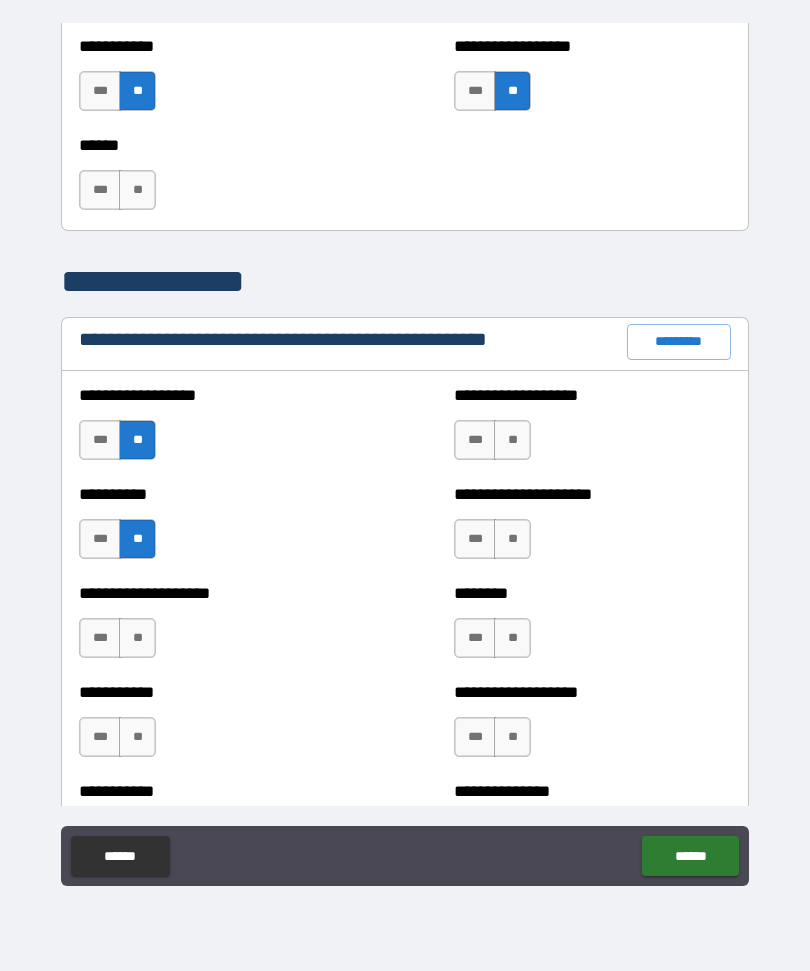 click on "**" at bounding box center (512, 440) 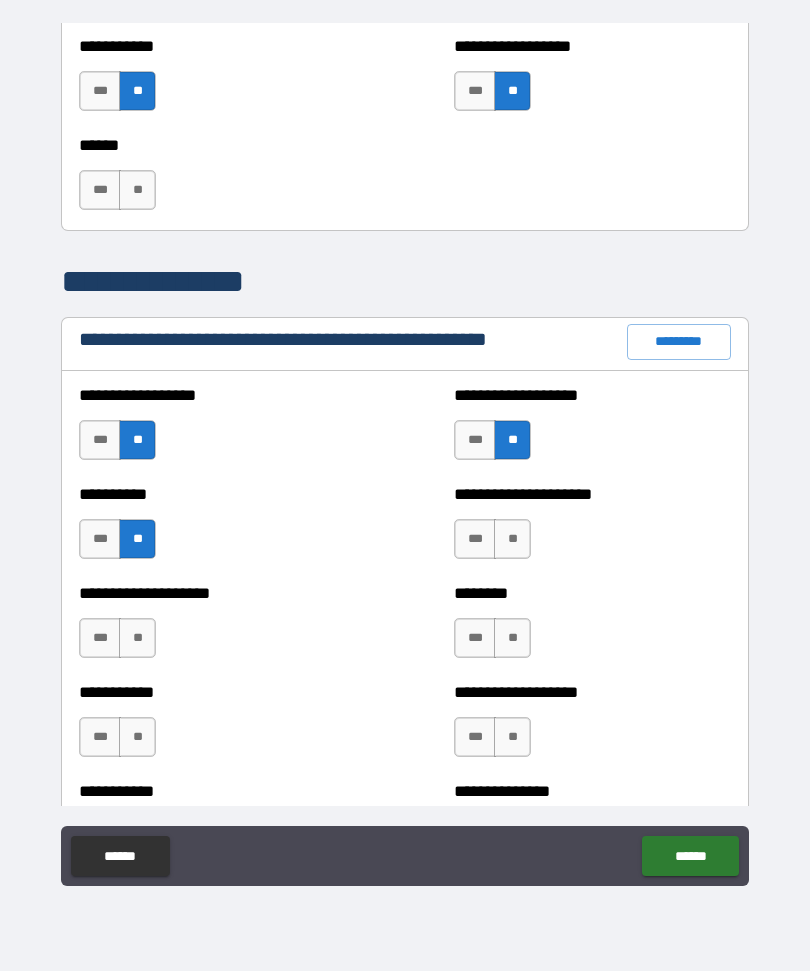 click on "**" at bounding box center (512, 539) 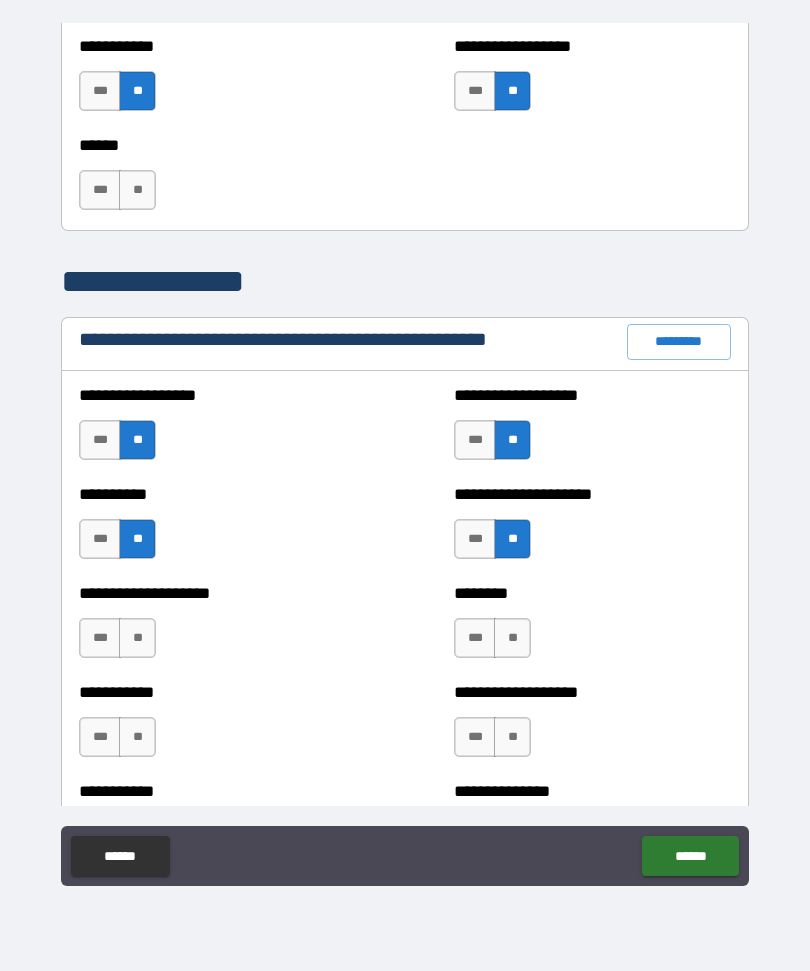 click on "**" at bounding box center [512, 638] 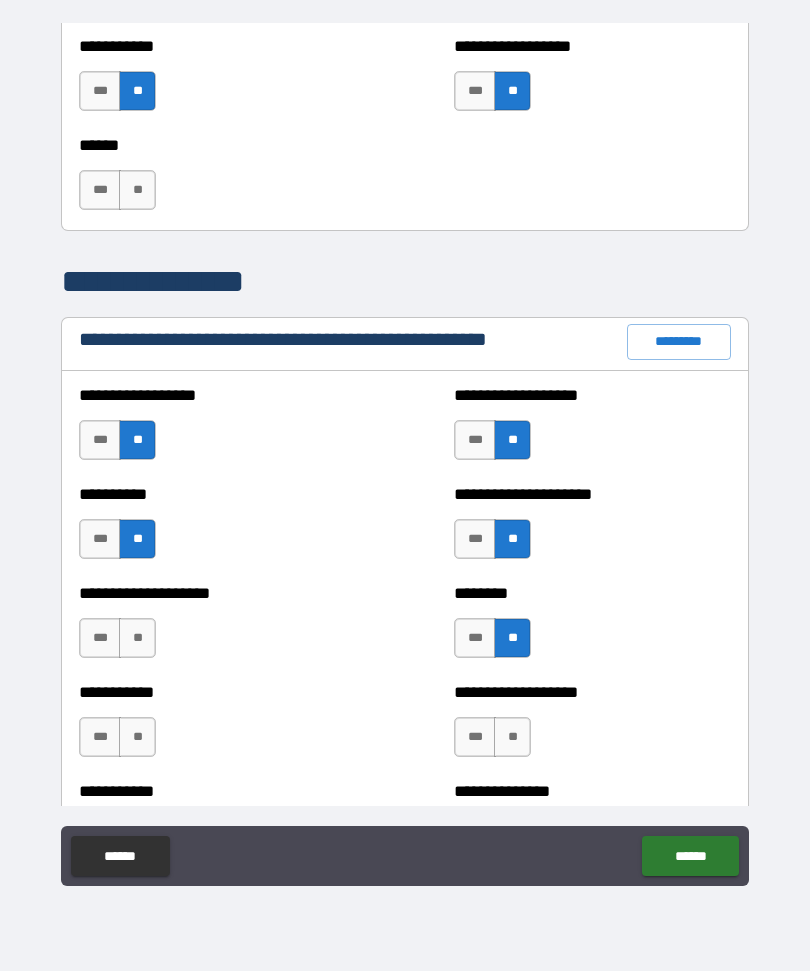 click on "**" at bounding box center (137, 638) 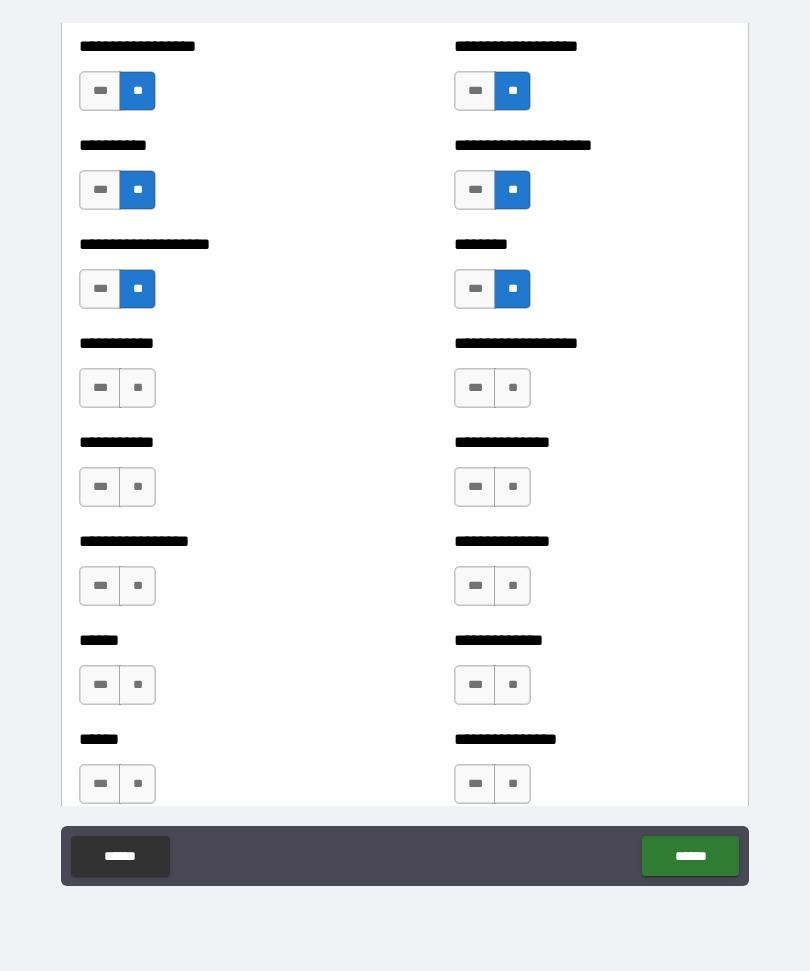 scroll, scrollTop: 2489, scrollLeft: 0, axis: vertical 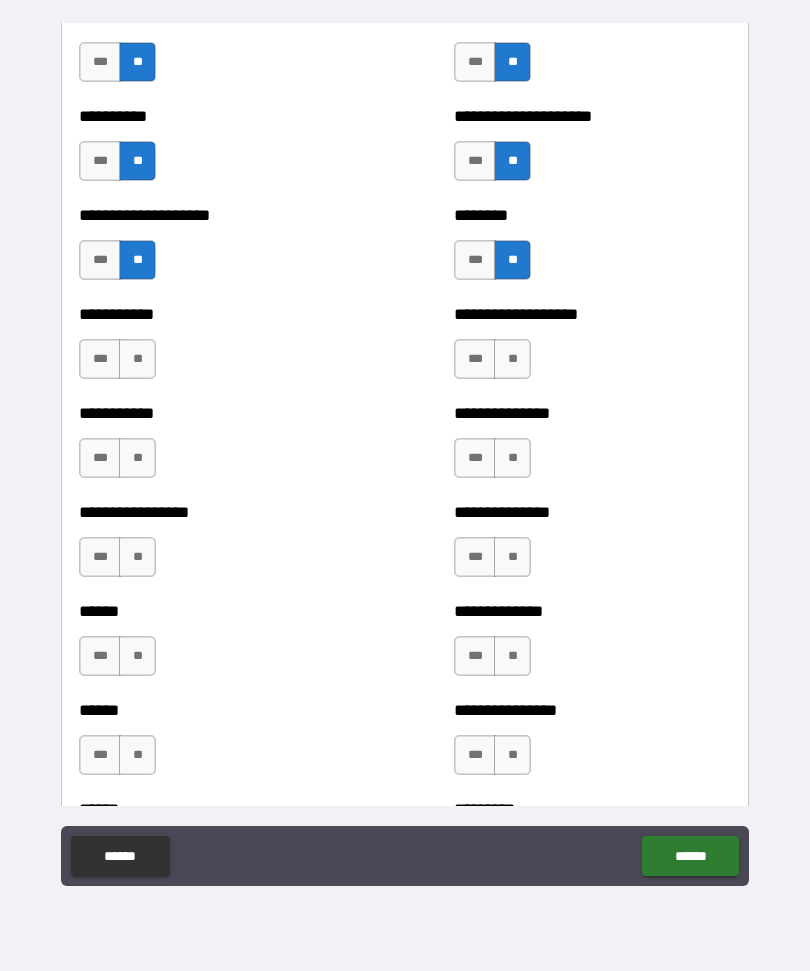 click on "**" at bounding box center (137, 359) 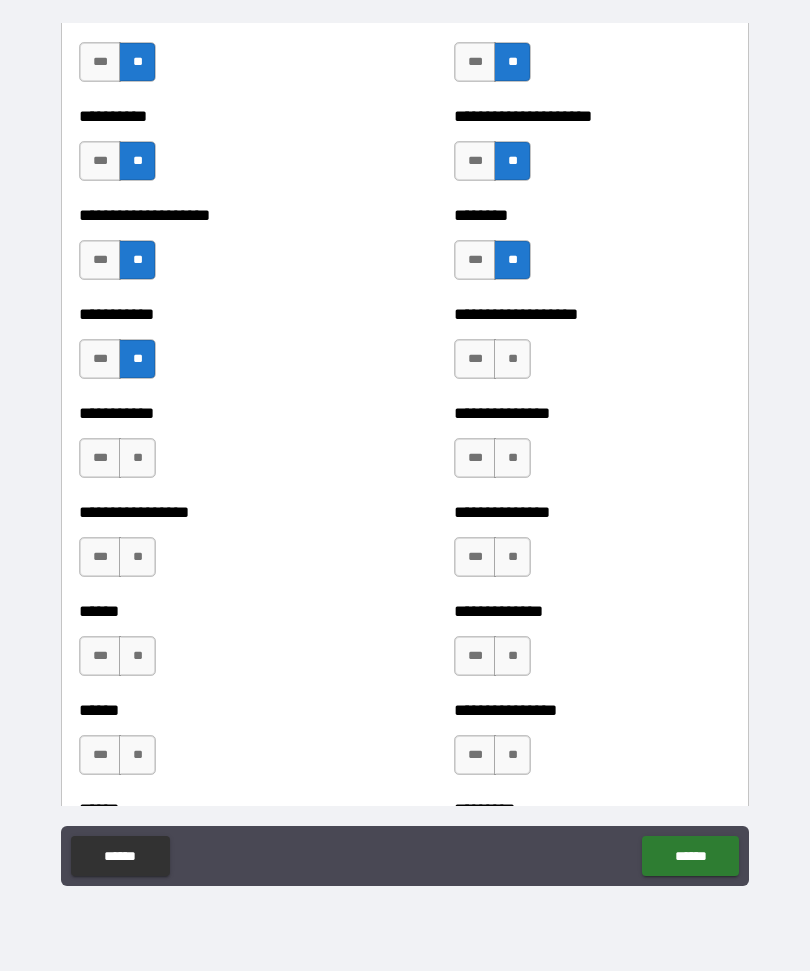 click on "**" at bounding box center (512, 359) 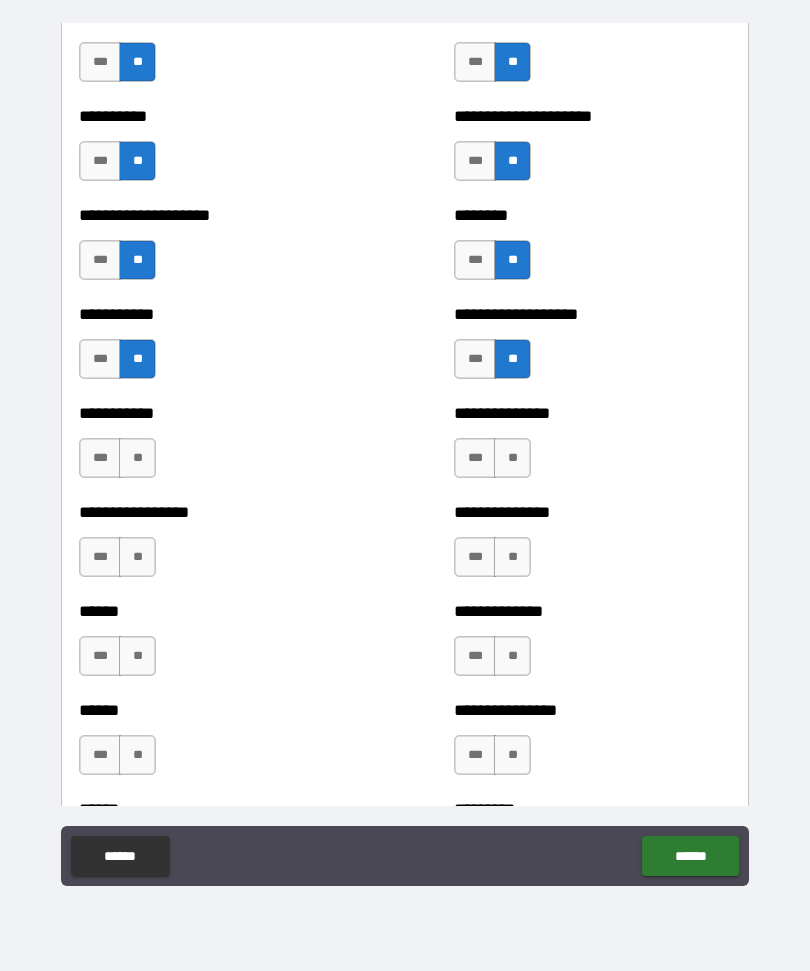click on "**" at bounding box center [512, 359] 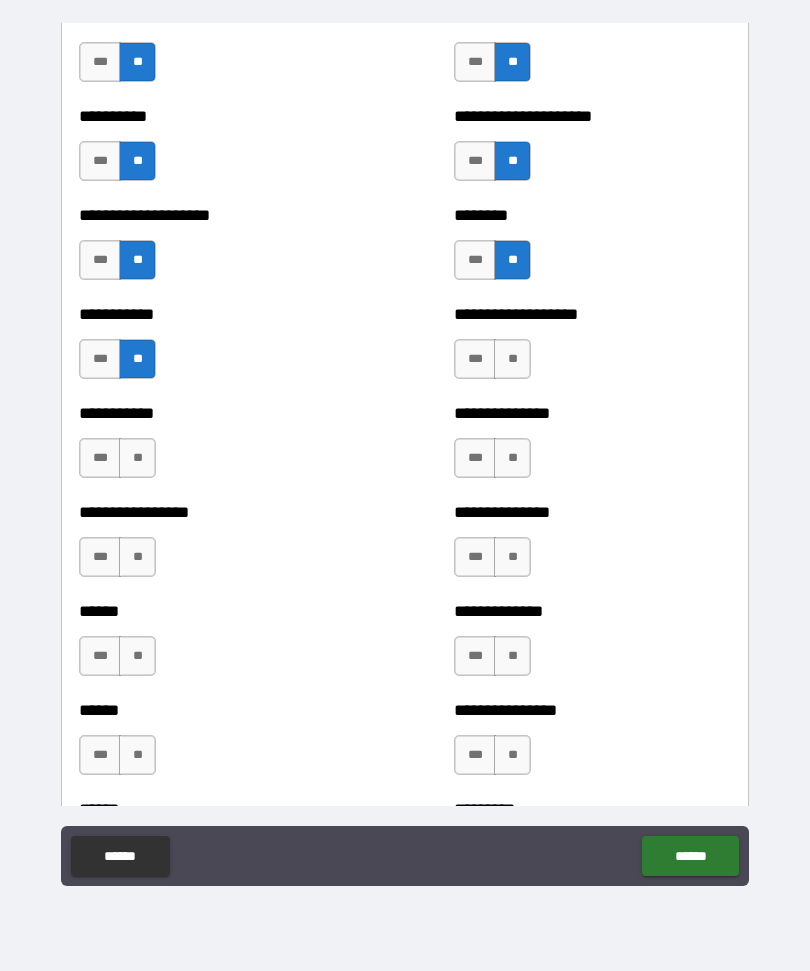 click on "**" at bounding box center (512, 359) 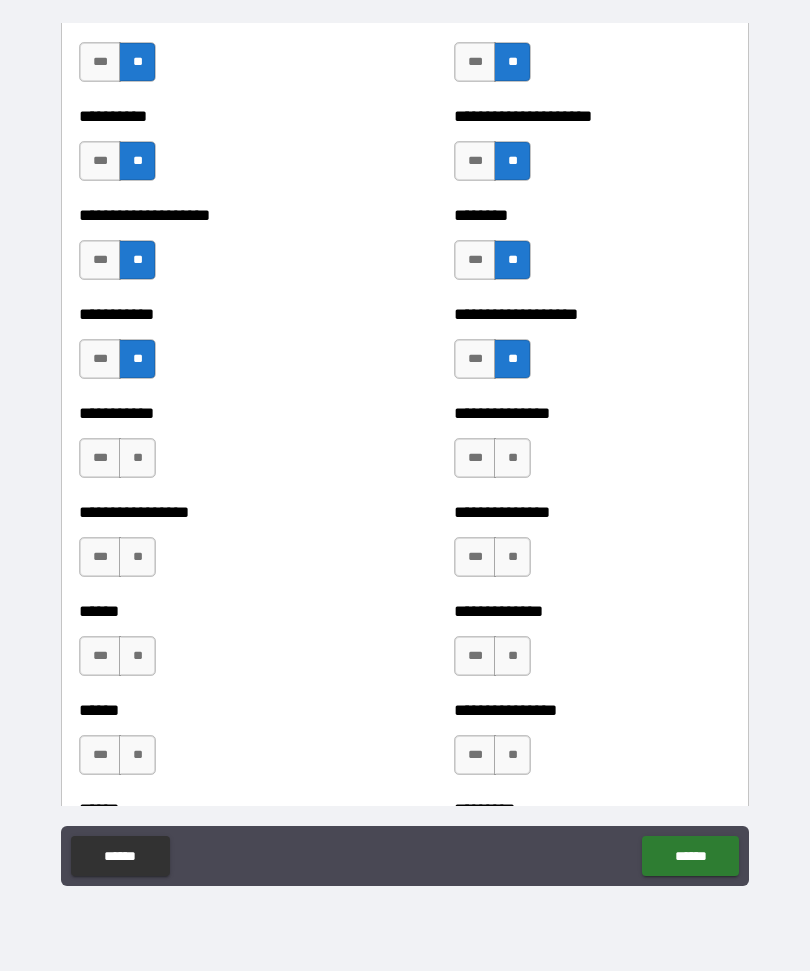 click on "**" at bounding box center [512, 458] 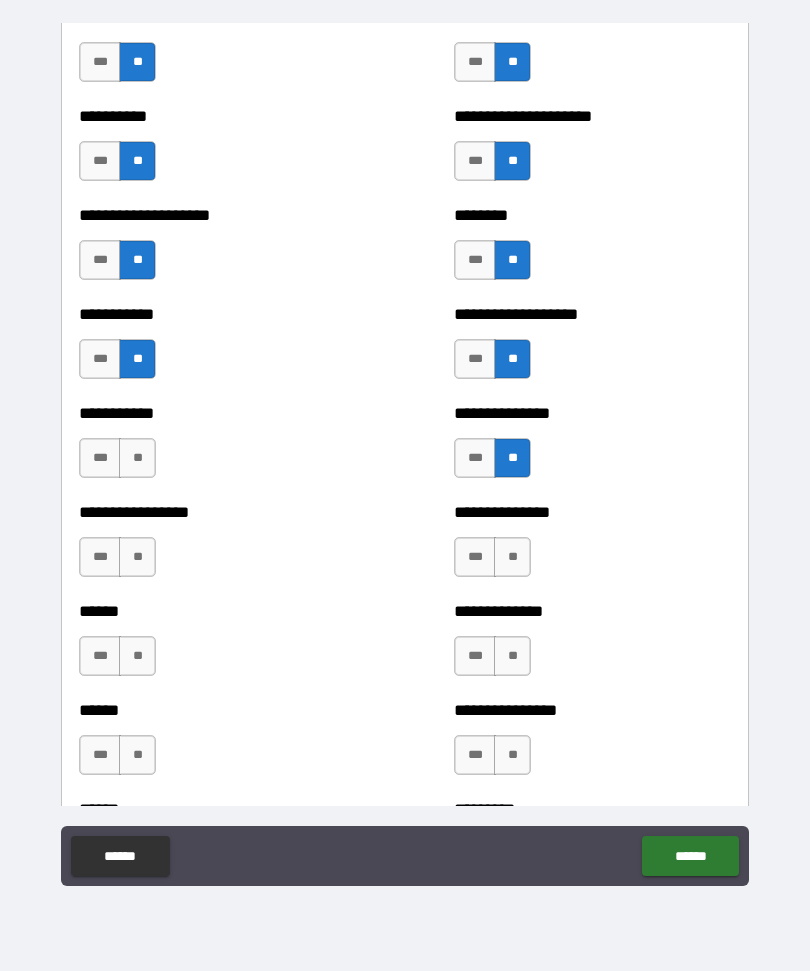 click on "**" at bounding box center [137, 458] 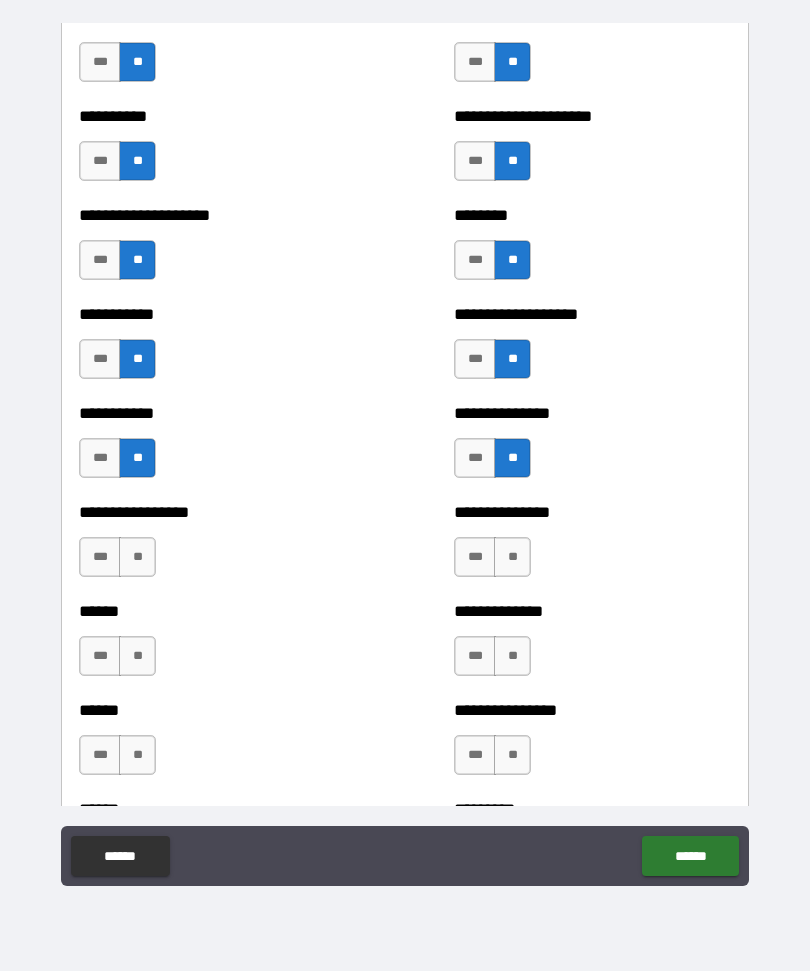click on "**" at bounding box center [137, 557] 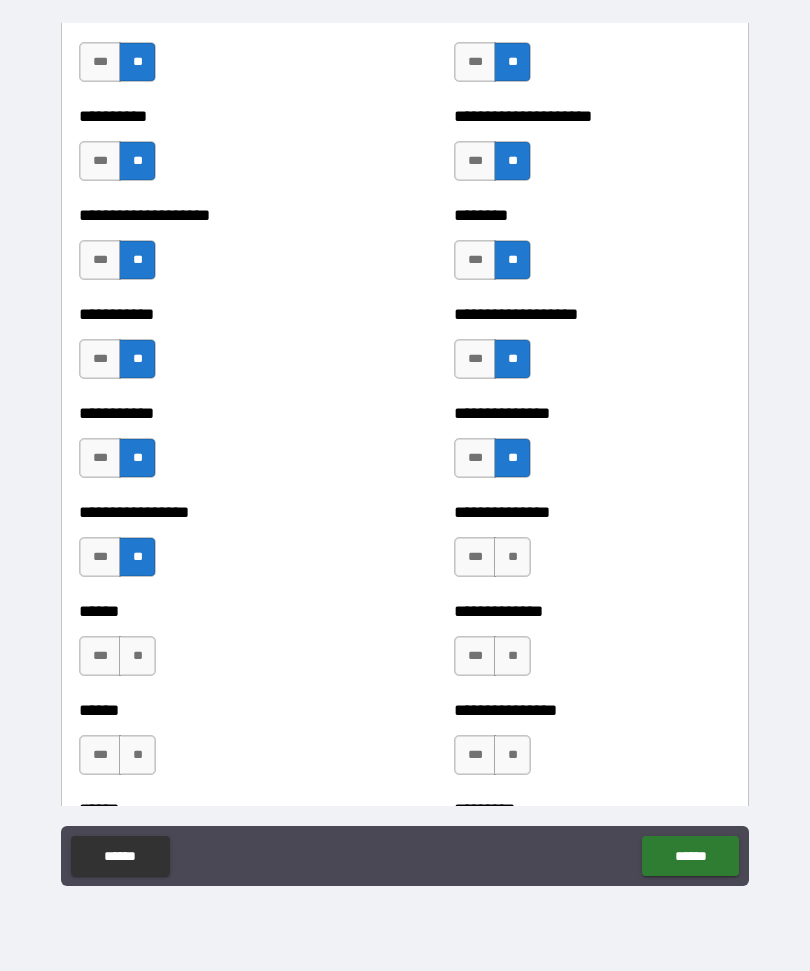 click on "**" at bounding box center [512, 557] 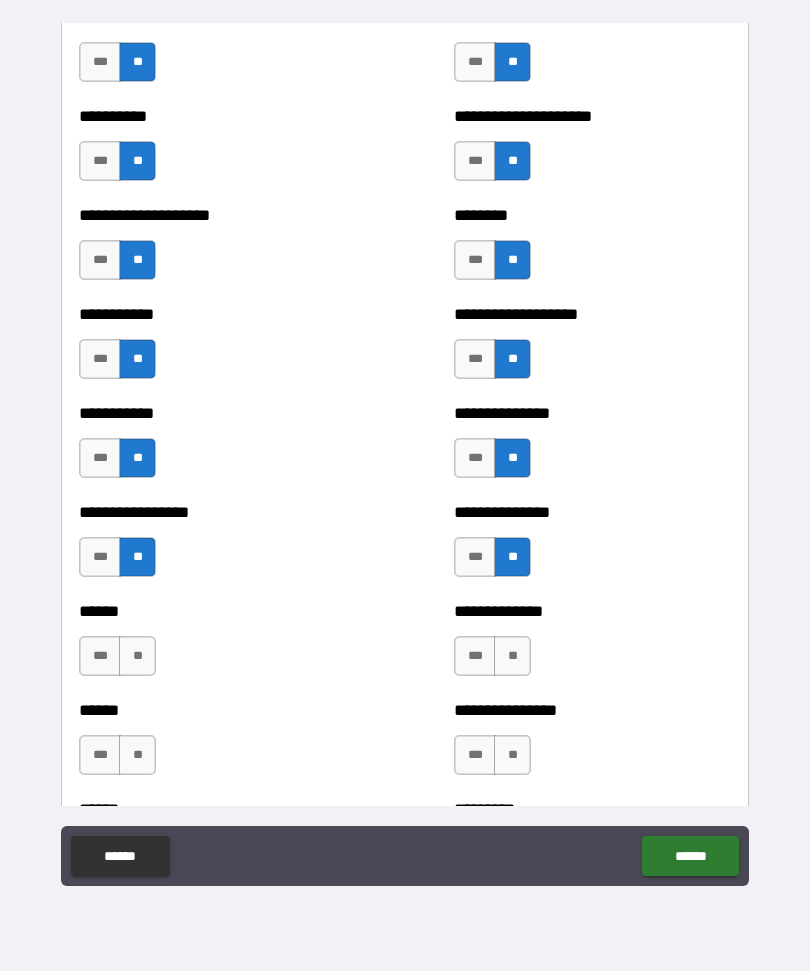 click on "**" at bounding box center [512, 656] 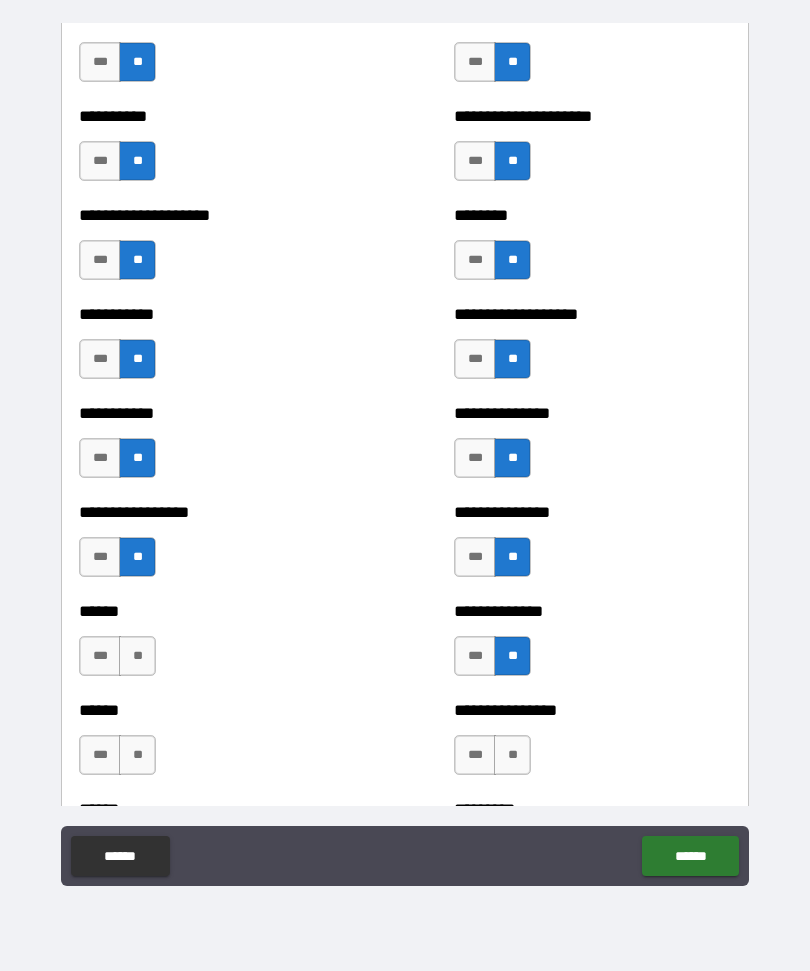 click on "**" at bounding box center (137, 656) 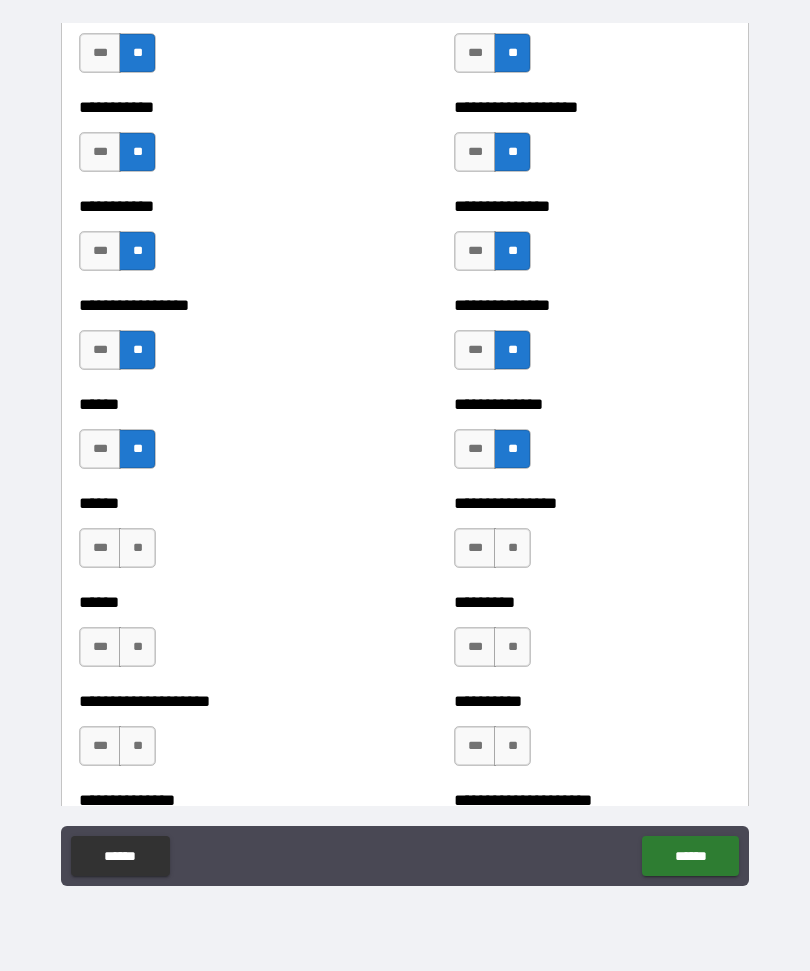 scroll, scrollTop: 2725, scrollLeft: 0, axis: vertical 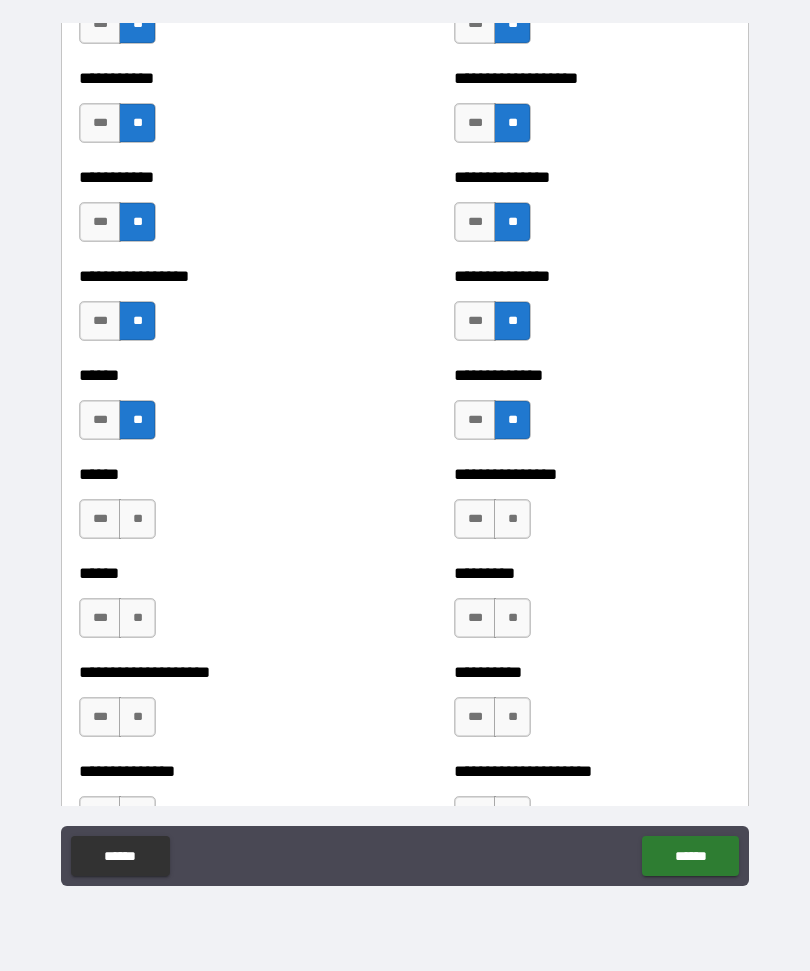 click on "**" at bounding box center (137, 519) 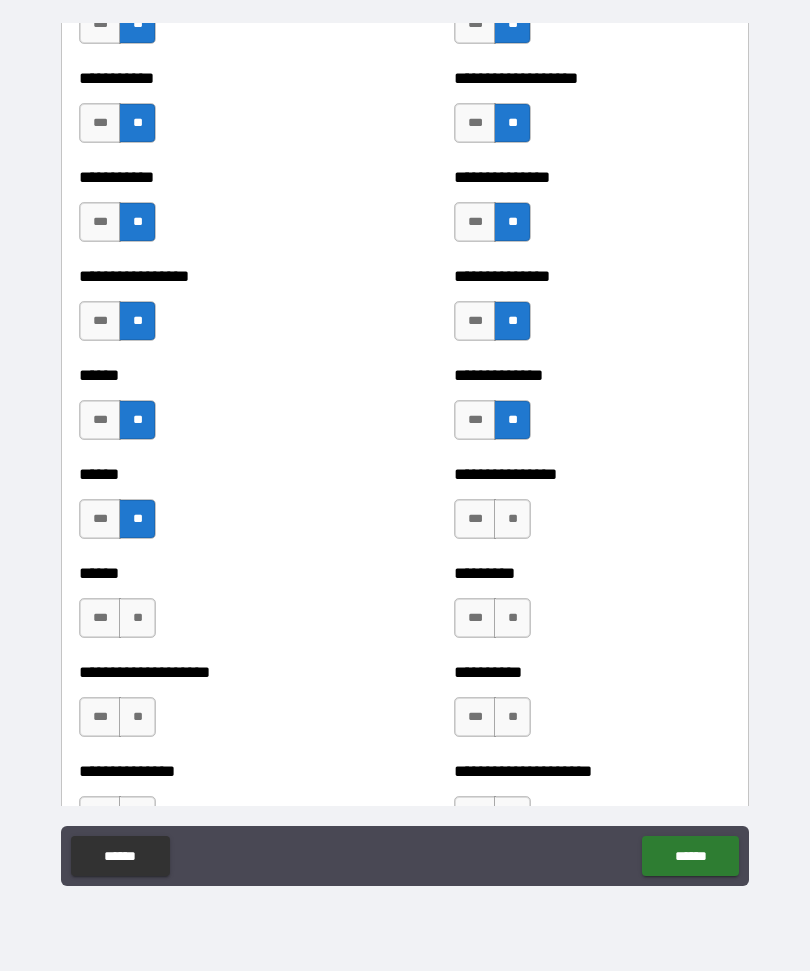click on "**" at bounding box center (512, 519) 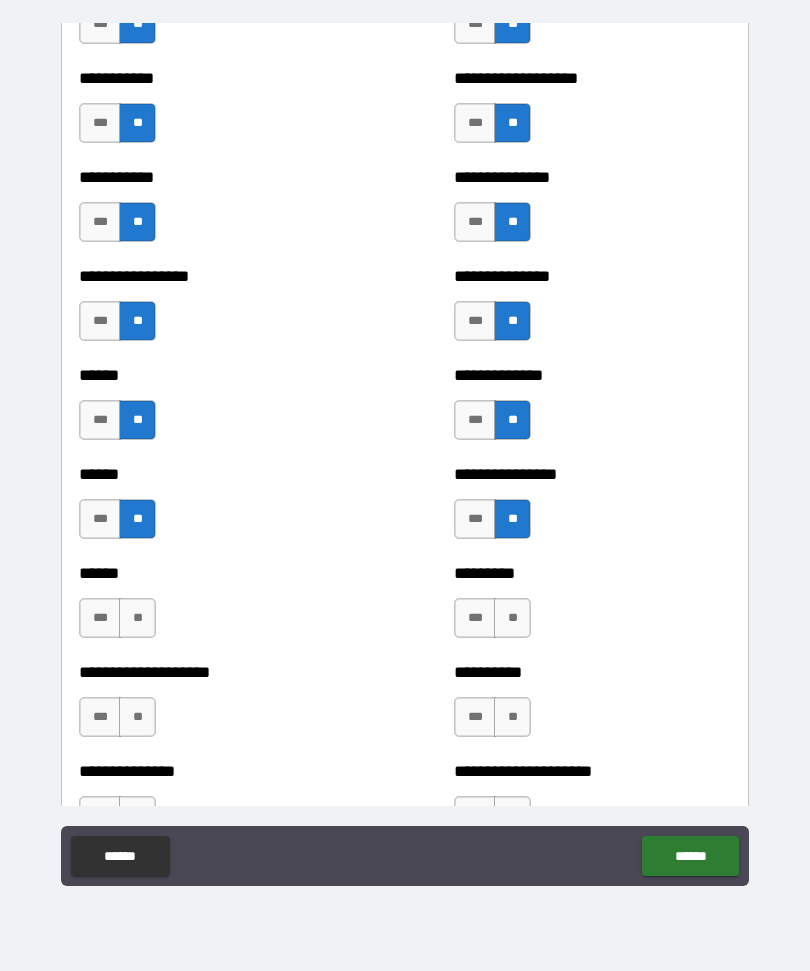 click on "**" at bounding box center [512, 618] 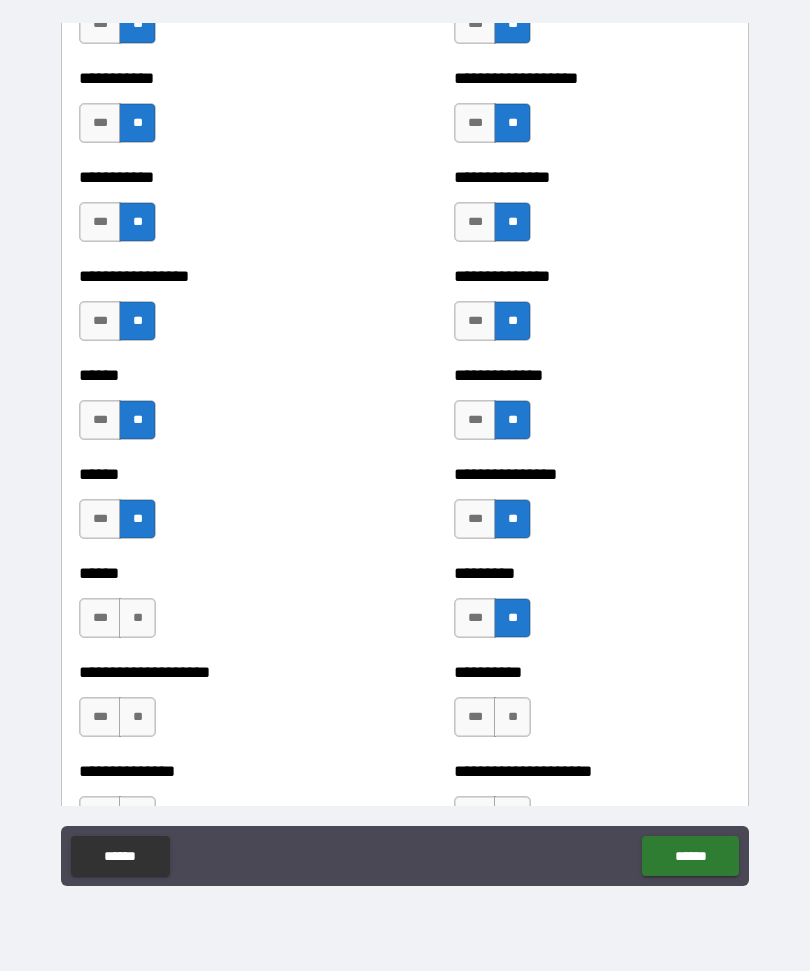 click on "**" at bounding box center (137, 618) 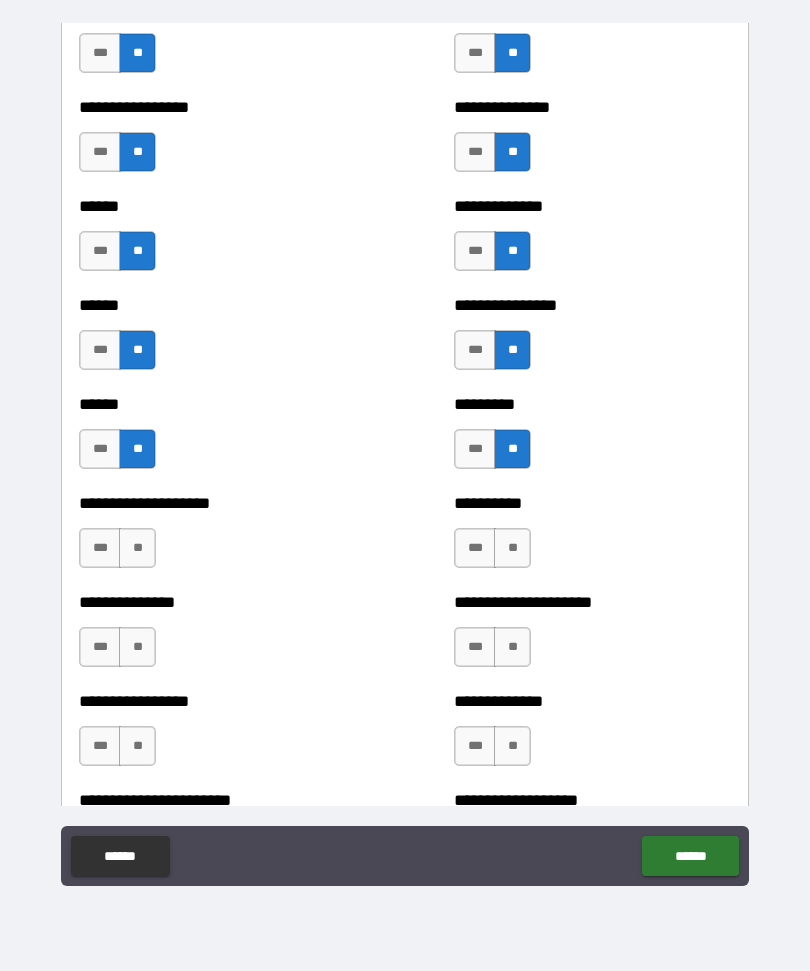 scroll, scrollTop: 2906, scrollLeft: 0, axis: vertical 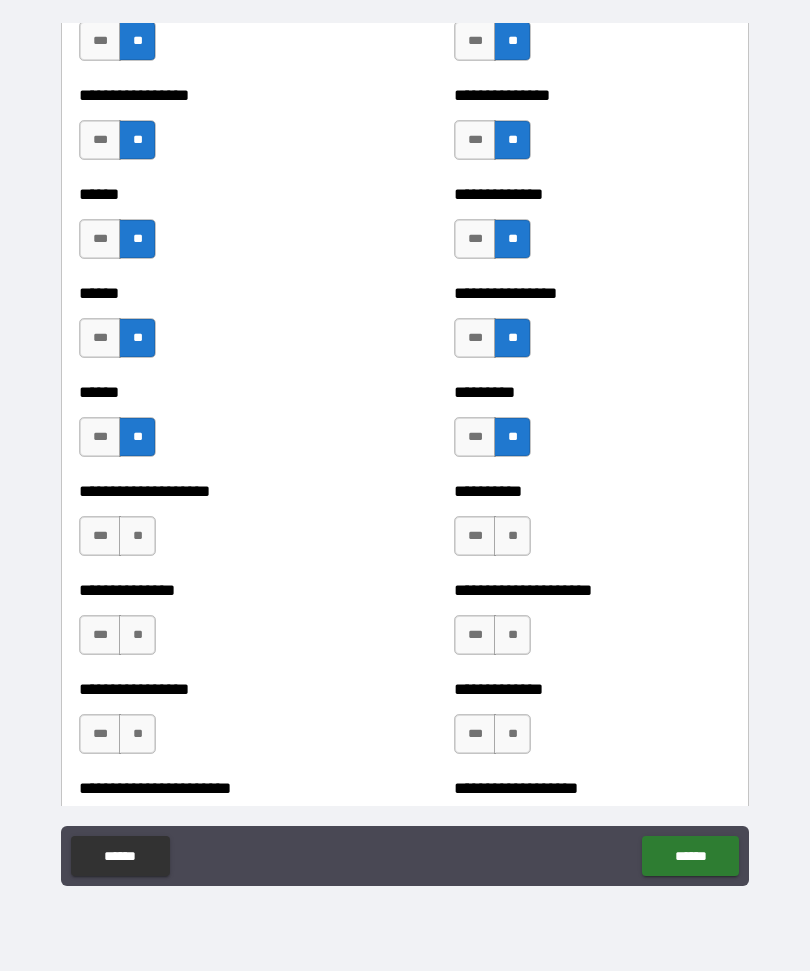 click on "**" at bounding box center (137, 536) 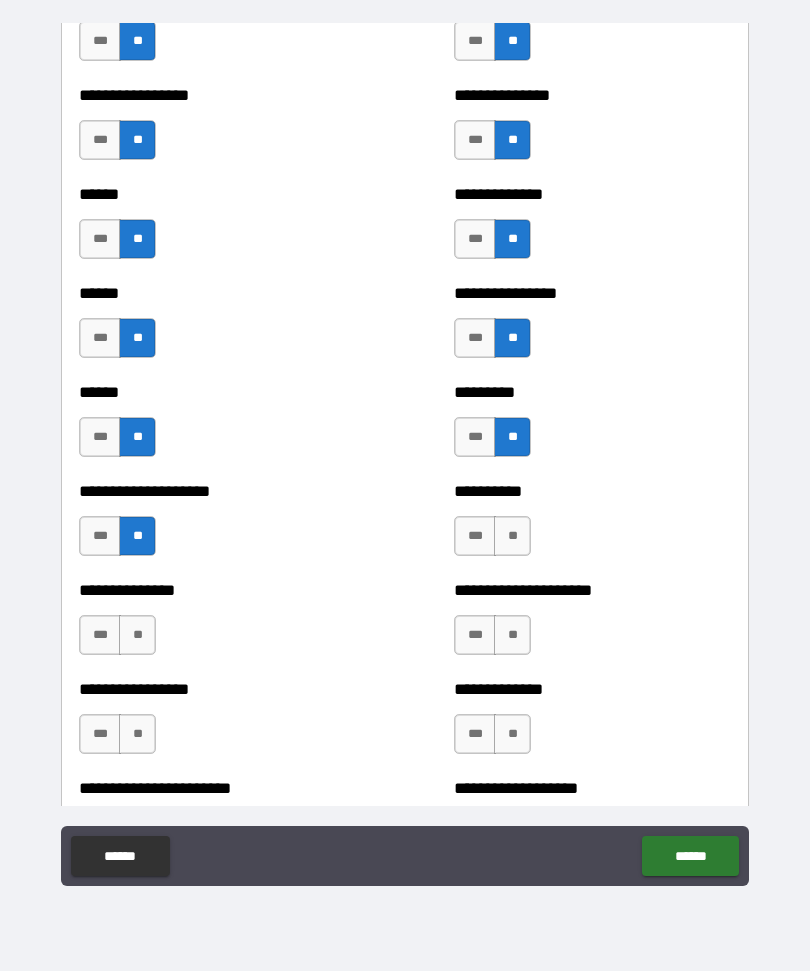 click on "**" at bounding box center [512, 536] 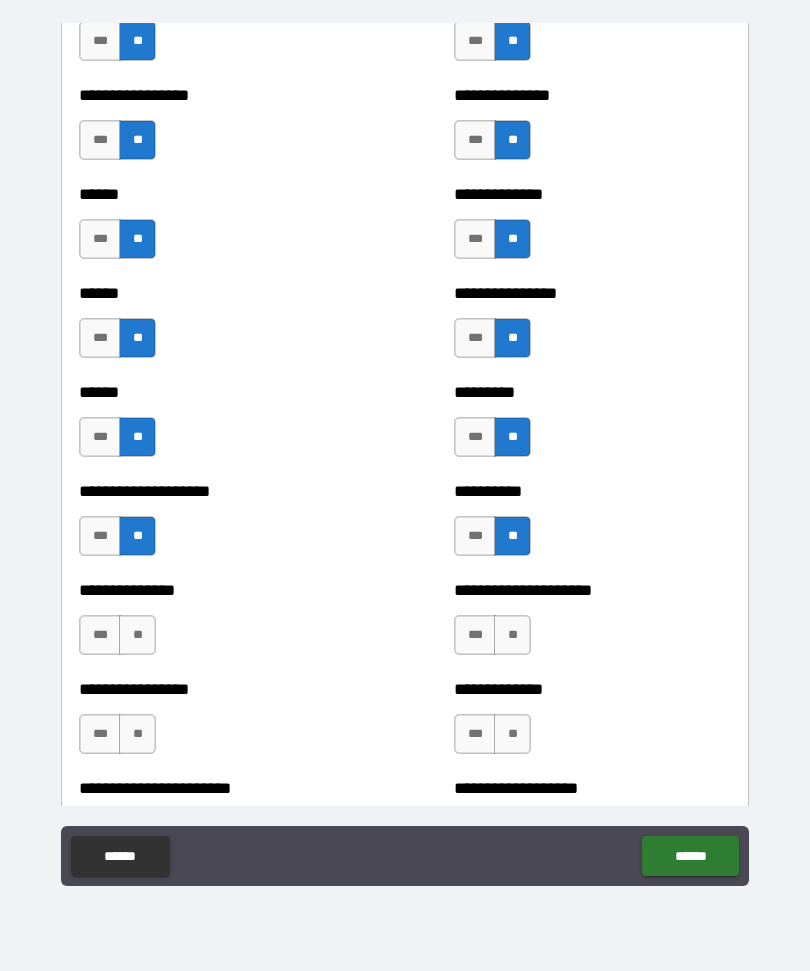 click on "**" at bounding box center [512, 635] 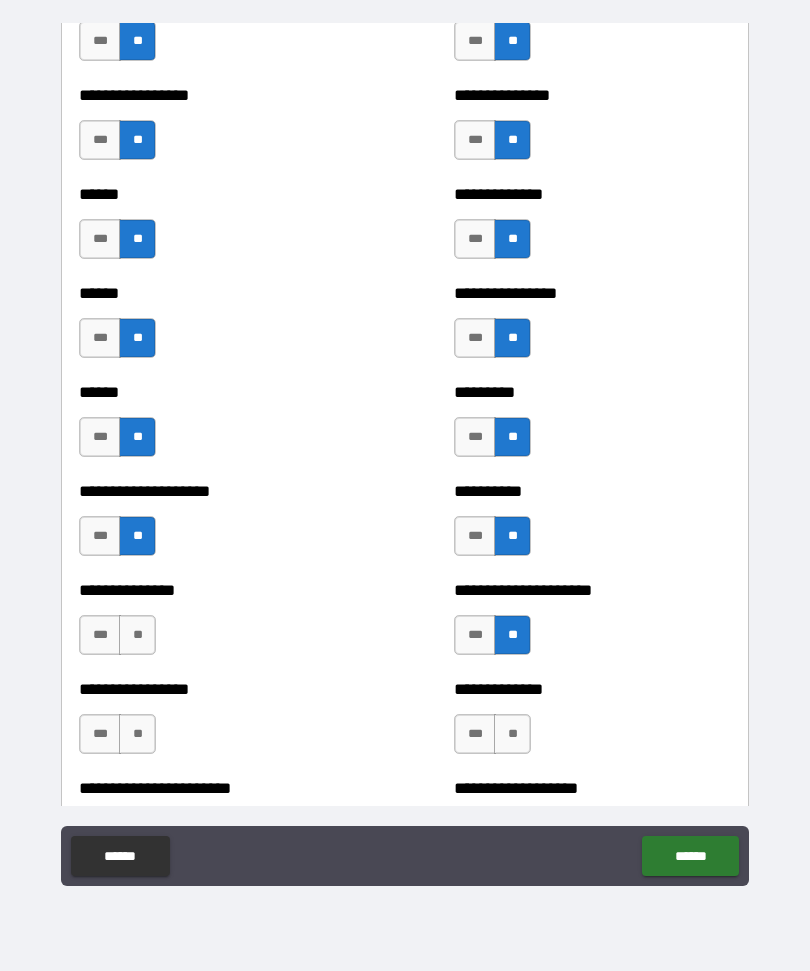 click on "**" at bounding box center [137, 635] 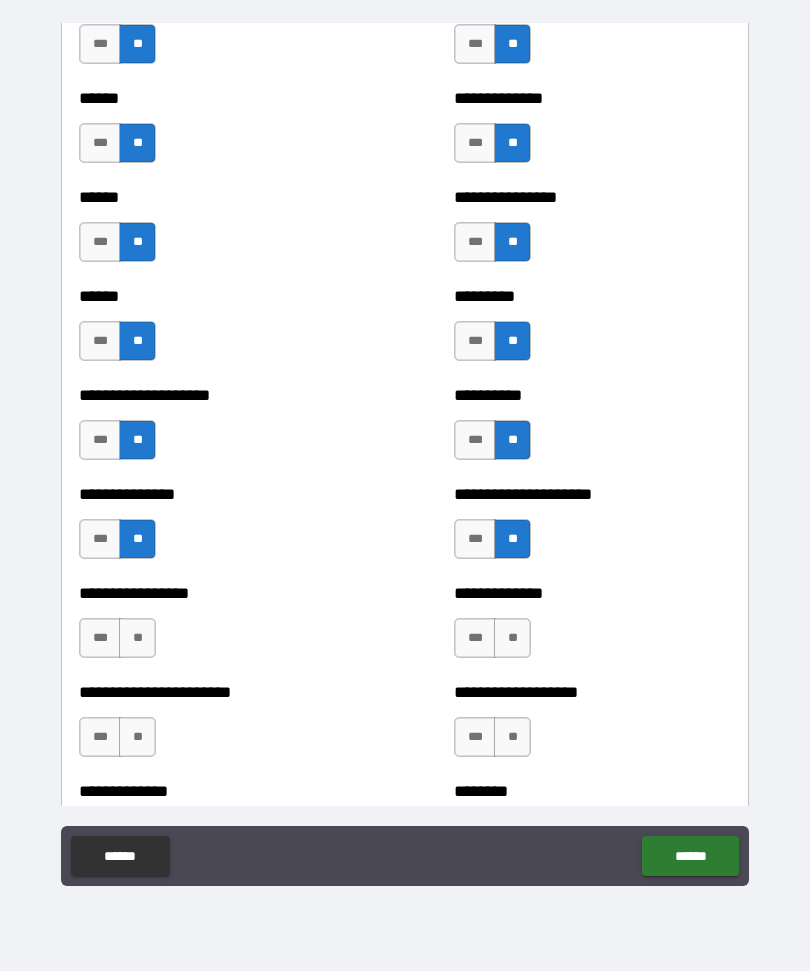 scroll, scrollTop: 3074, scrollLeft: 0, axis: vertical 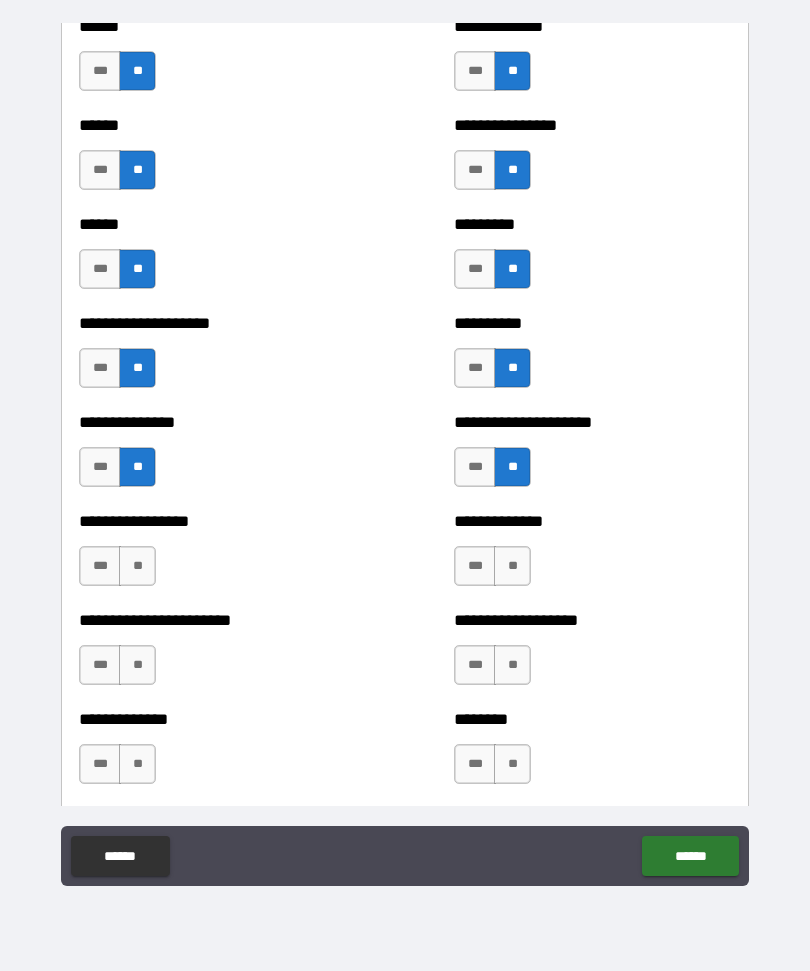 click on "**" at bounding box center [137, 566] 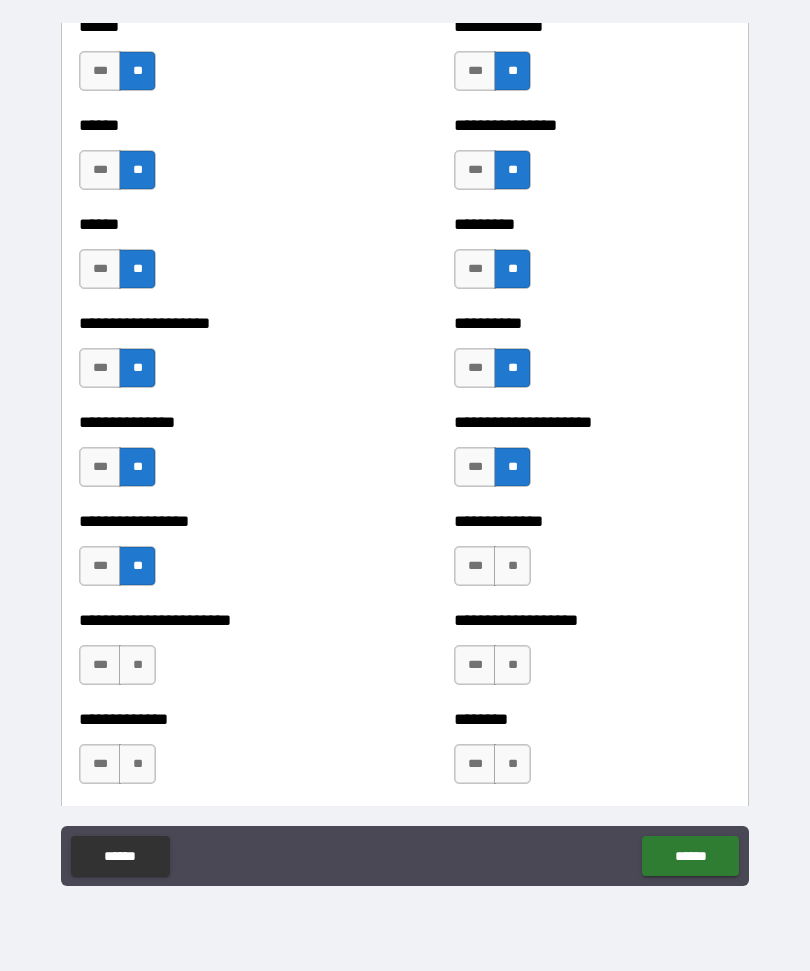 click on "**" at bounding box center (512, 566) 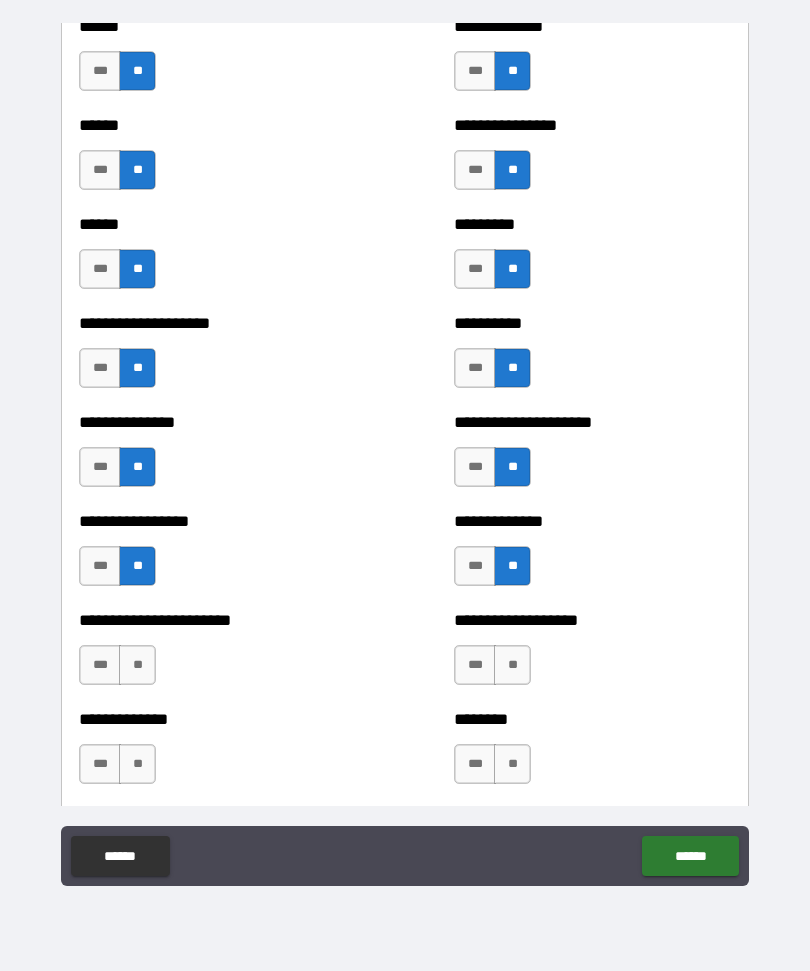 click on "**" at bounding box center (512, 665) 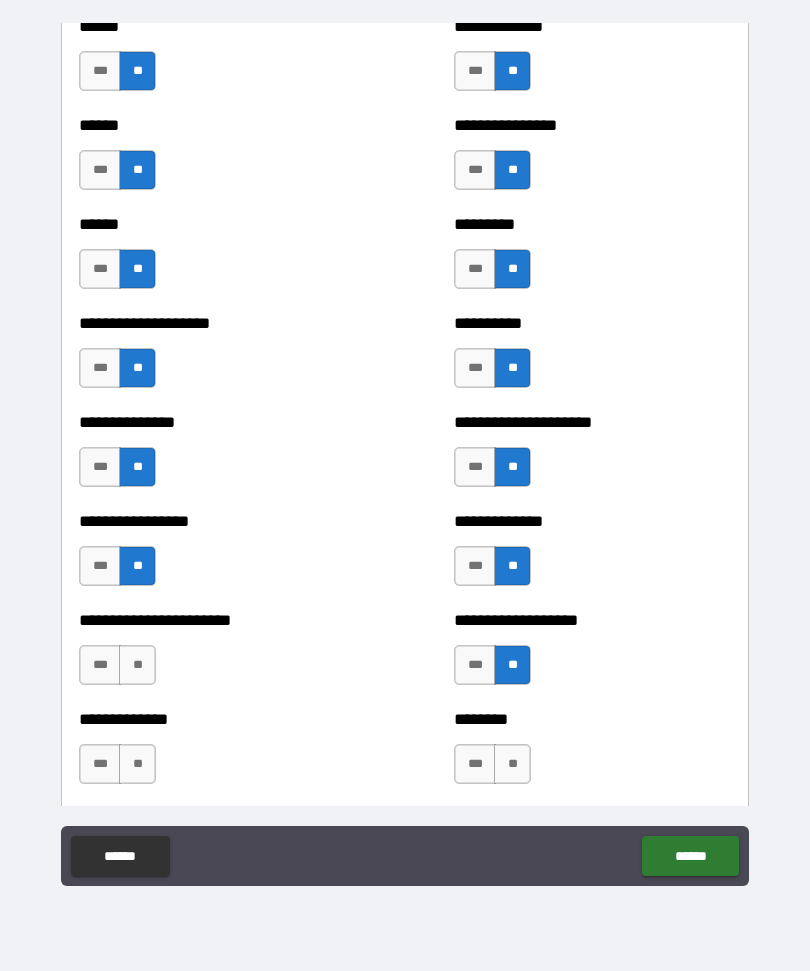 click on "**" at bounding box center [137, 665] 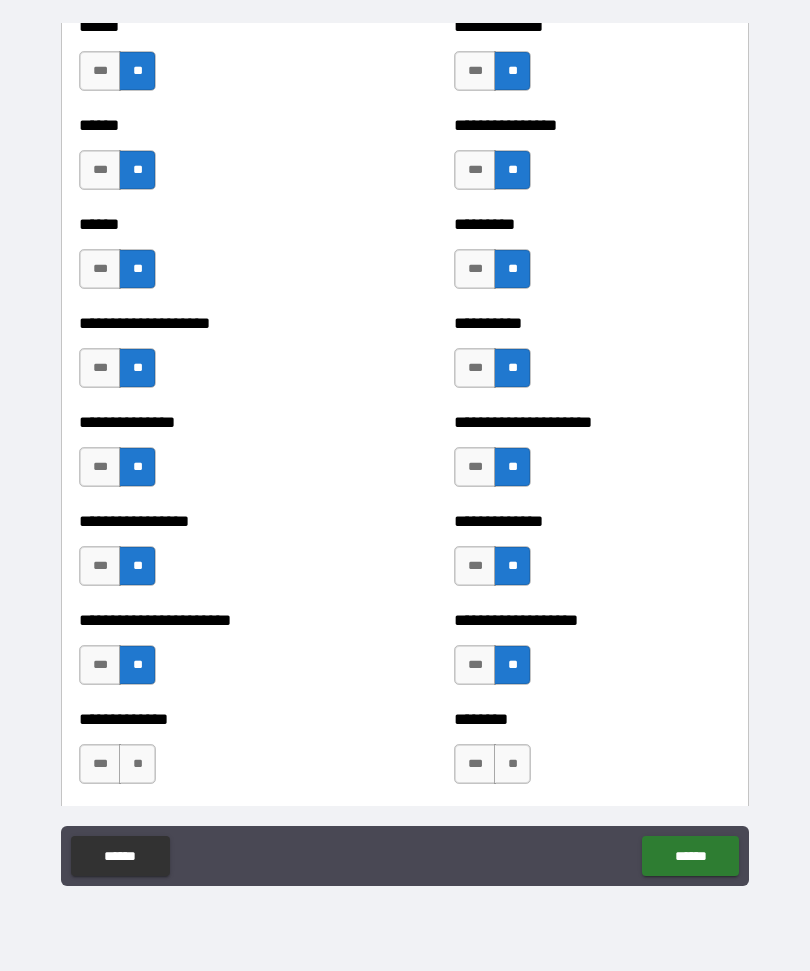 click on "**" at bounding box center (137, 764) 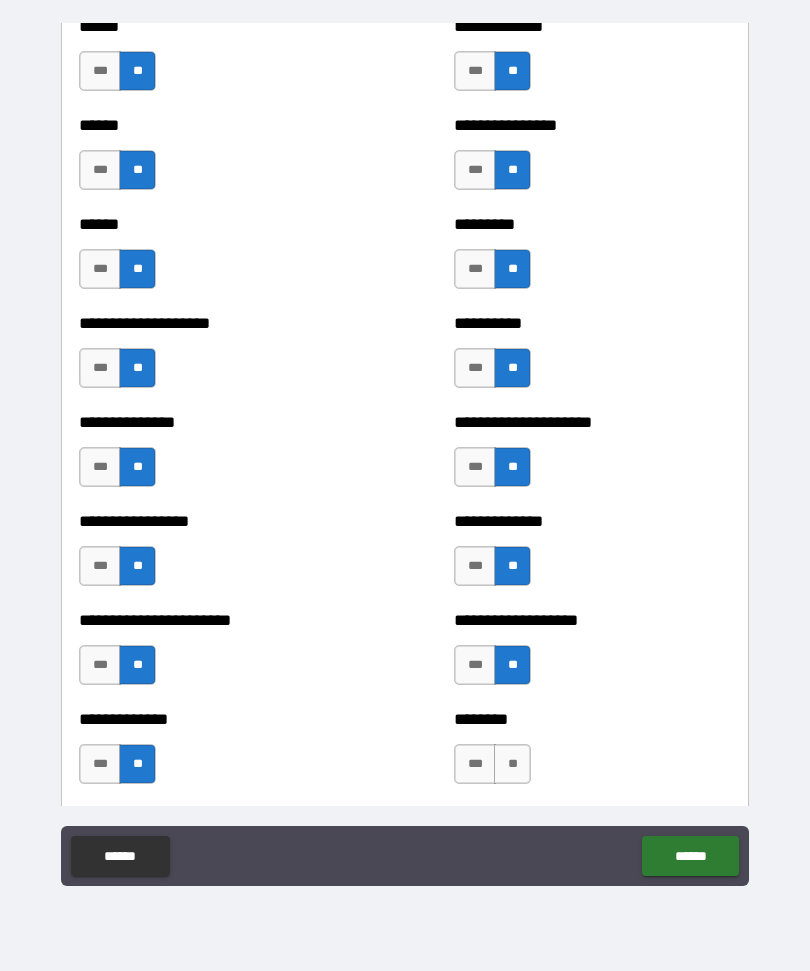 click on "**" at bounding box center (512, 764) 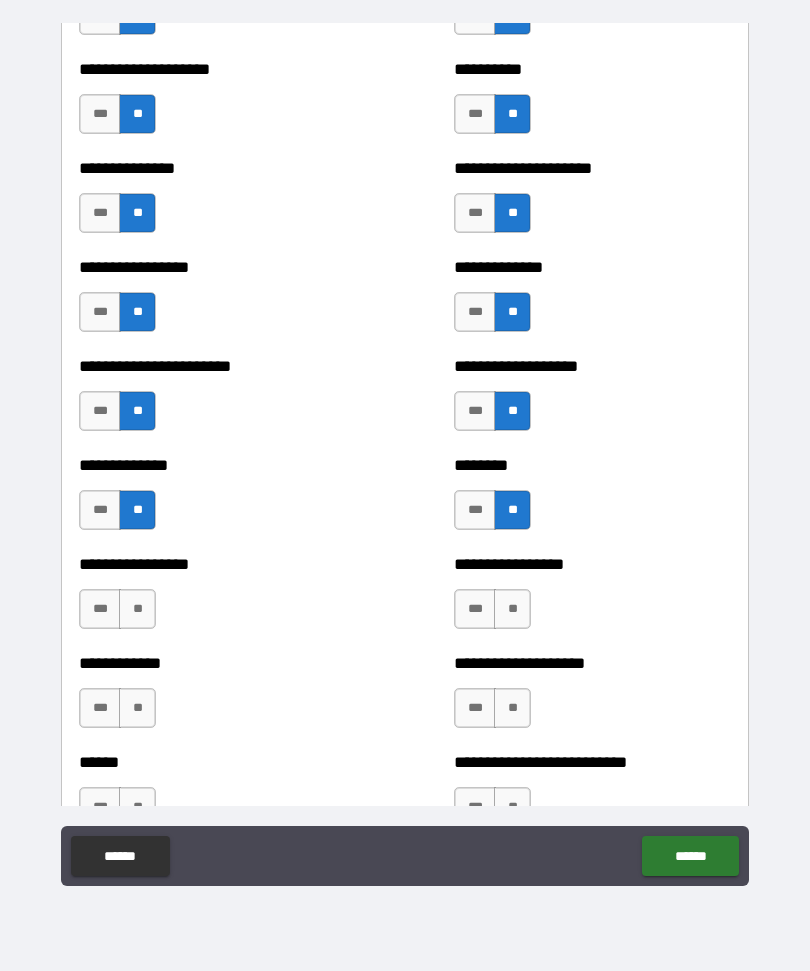 scroll, scrollTop: 3360, scrollLeft: 0, axis: vertical 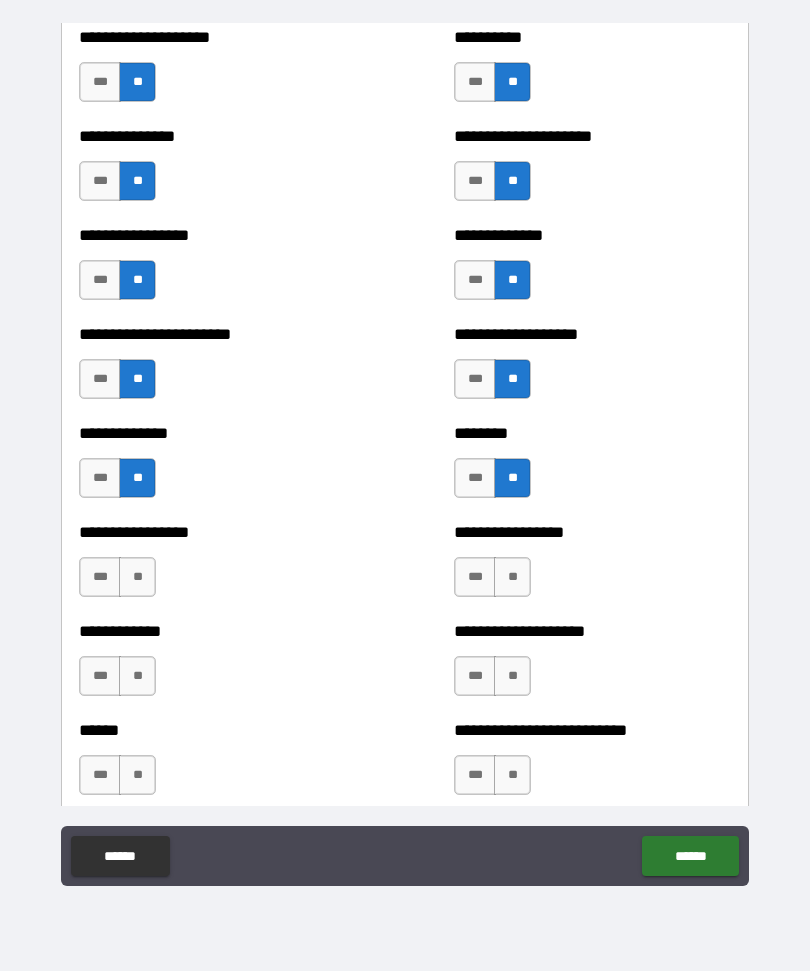 click on "**" at bounding box center (512, 577) 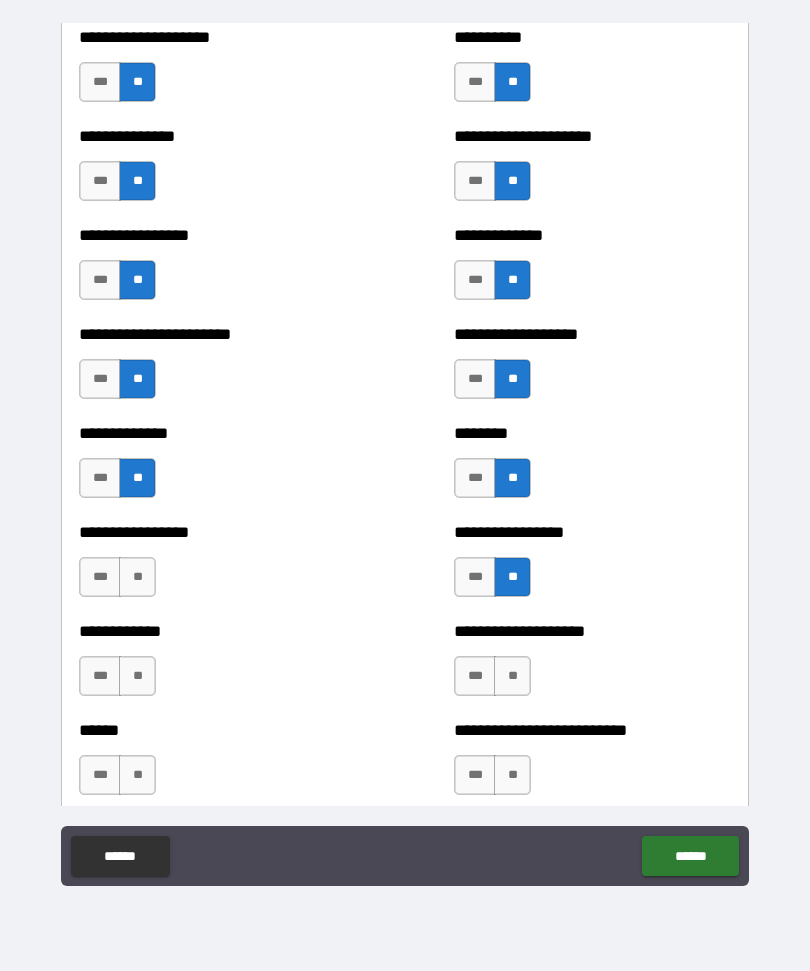 click on "**" at bounding box center [137, 577] 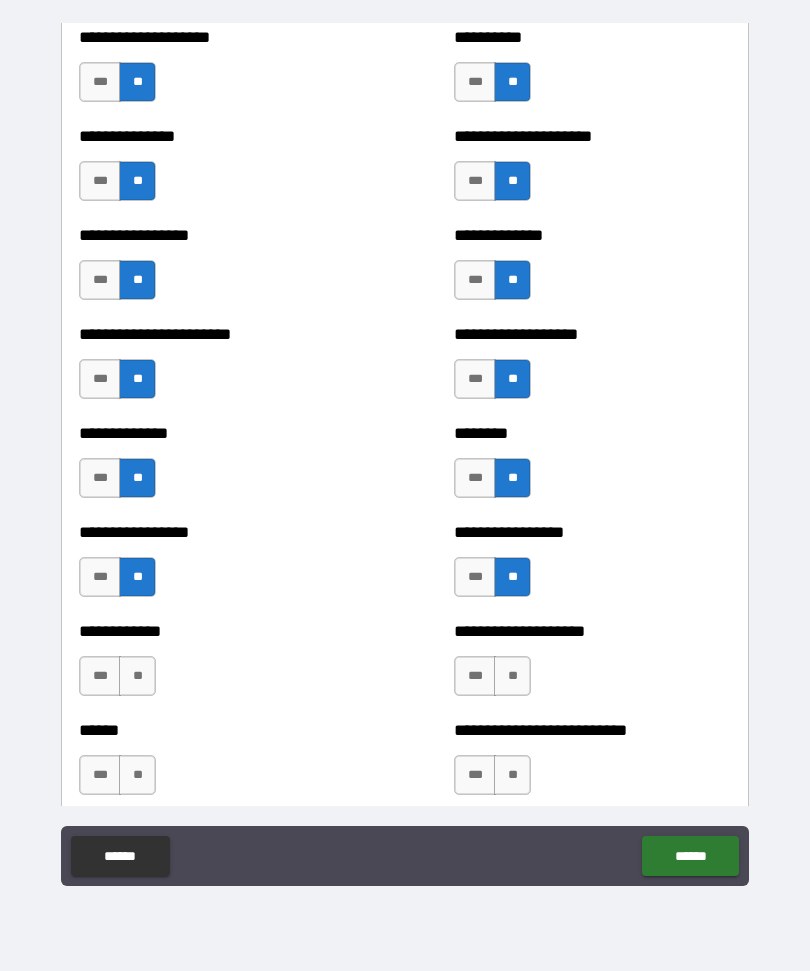 click on "**" at bounding box center [137, 676] 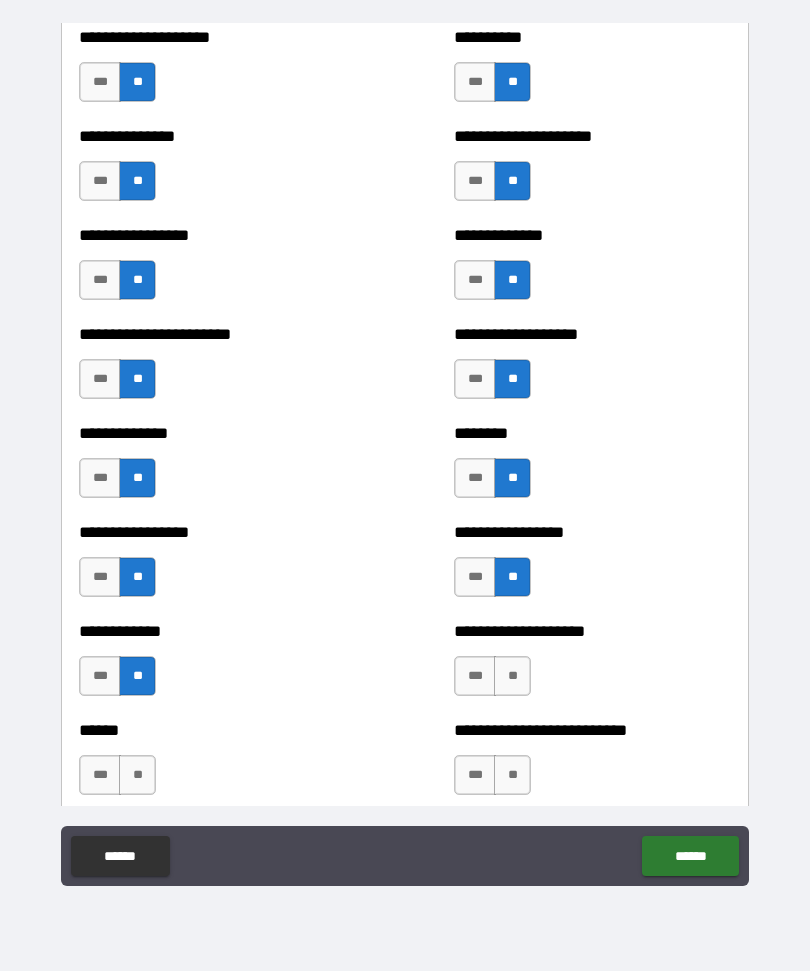 click on "**" at bounding box center (512, 676) 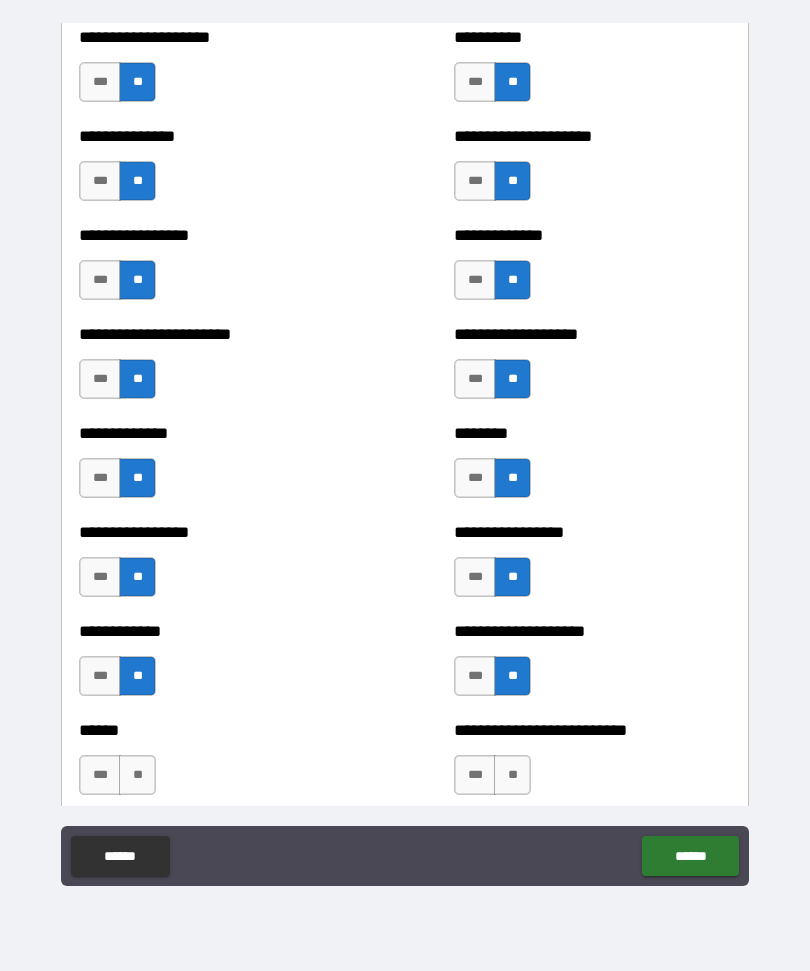 click on "**" at bounding box center [512, 775] 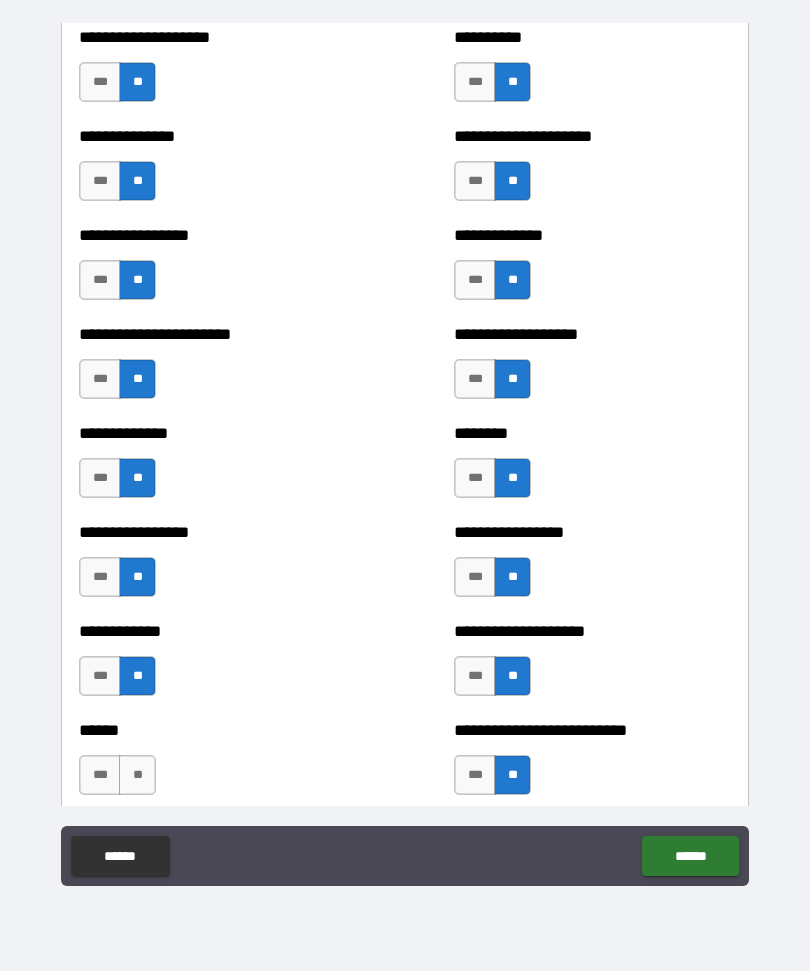 scroll, scrollTop: 3638, scrollLeft: 0, axis: vertical 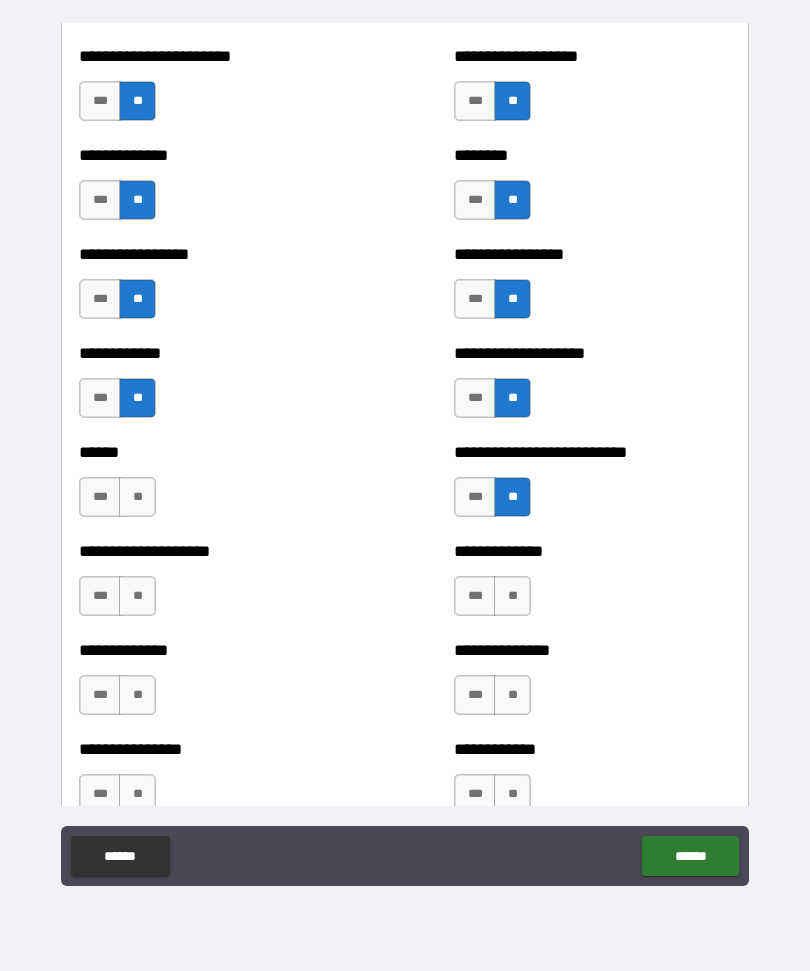 click on "**" at bounding box center [137, 497] 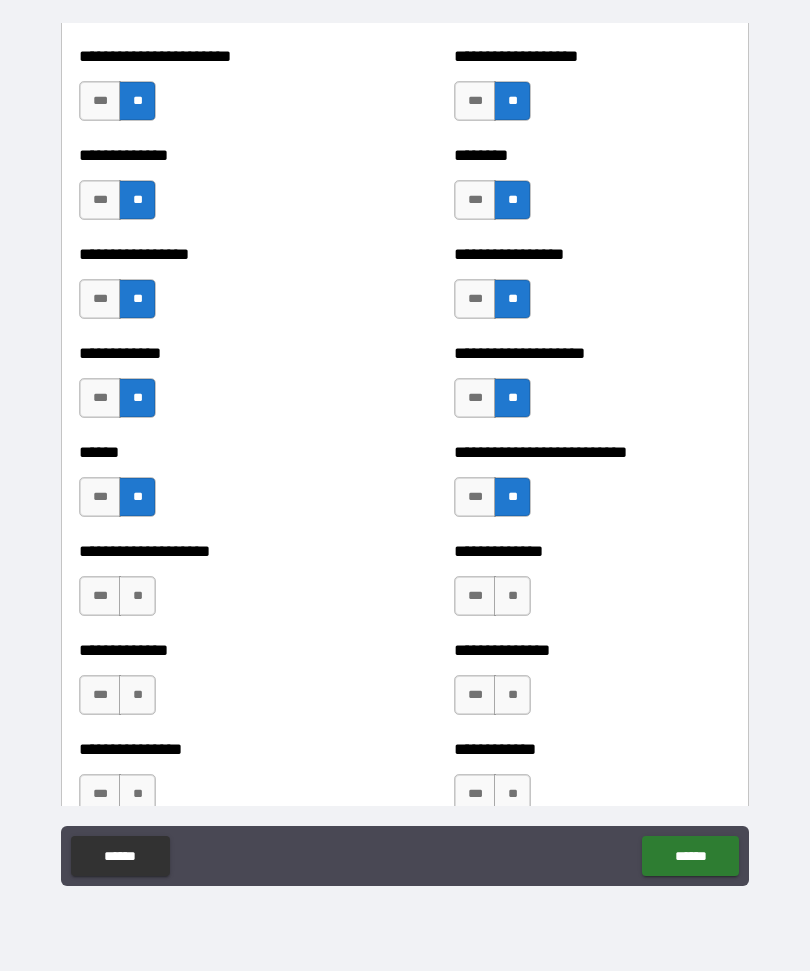 click on "**" at bounding box center (137, 596) 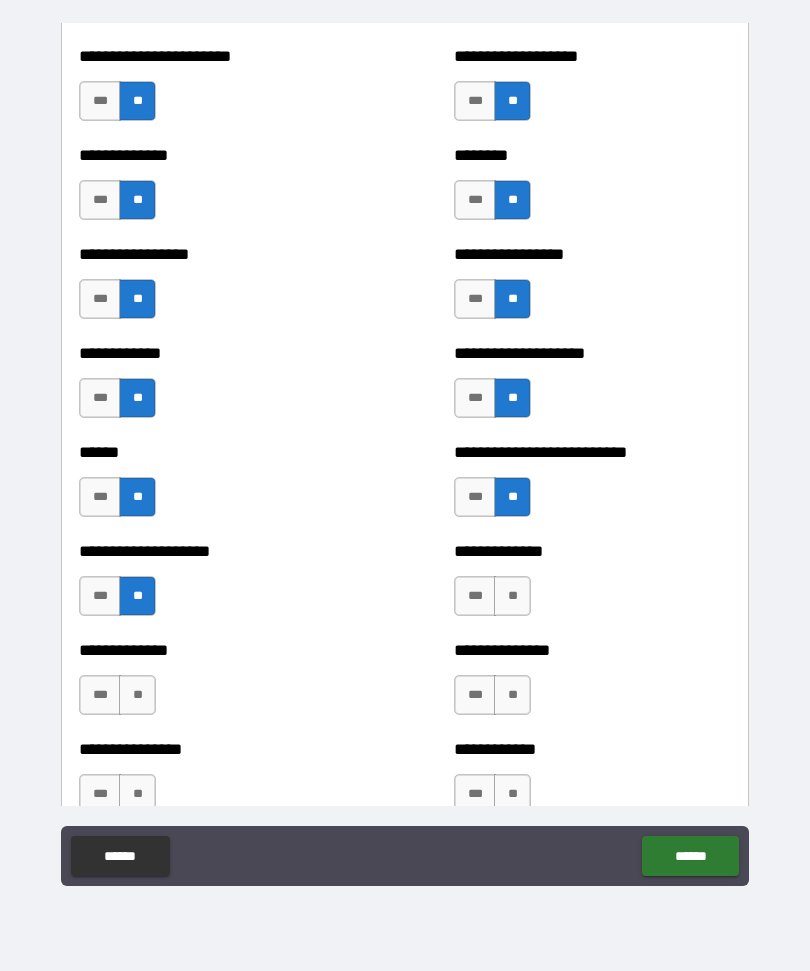 click on "**" at bounding box center [512, 596] 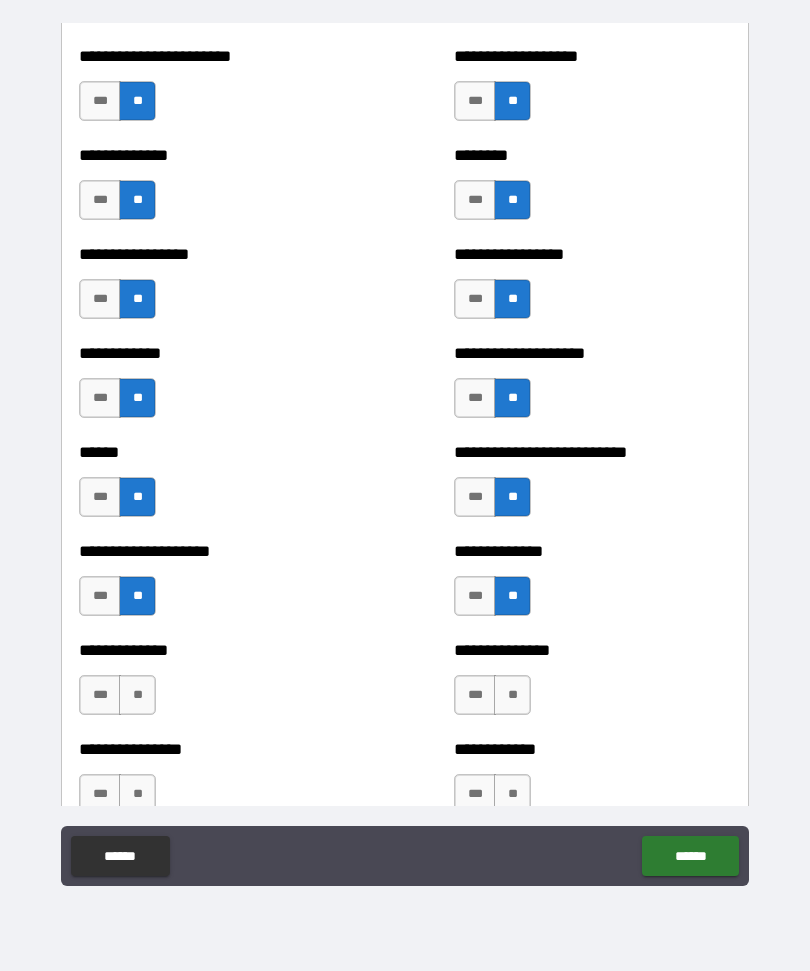 click on "**" at bounding box center (512, 695) 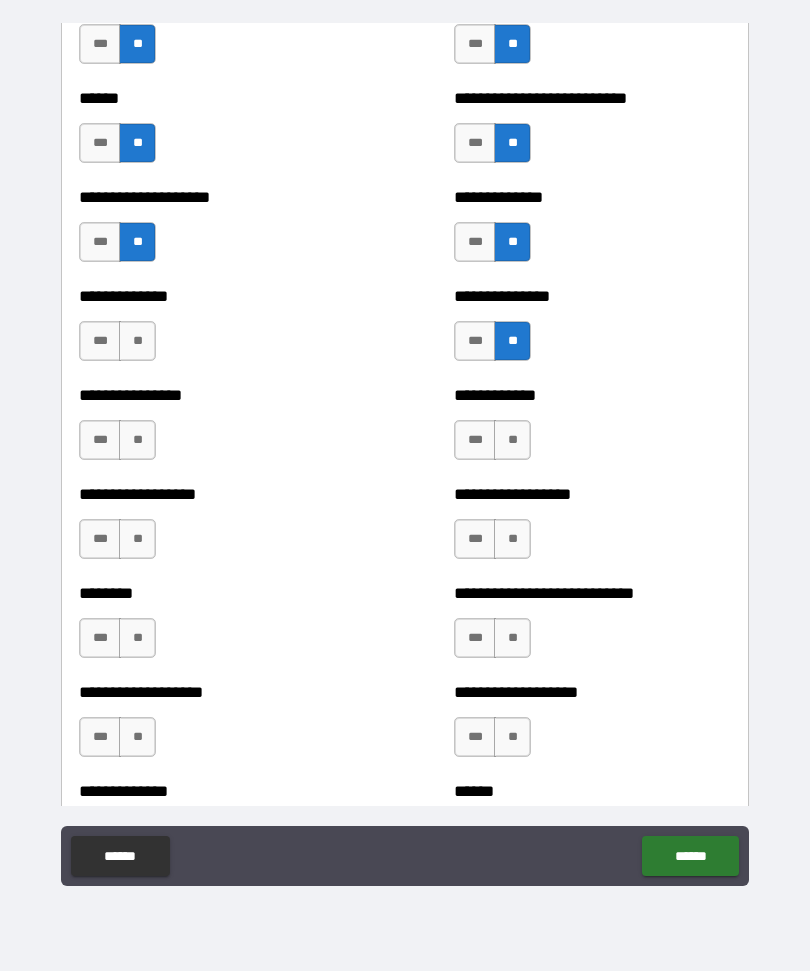 scroll, scrollTop: 4037, scrollLeft: 0, axis: vertical 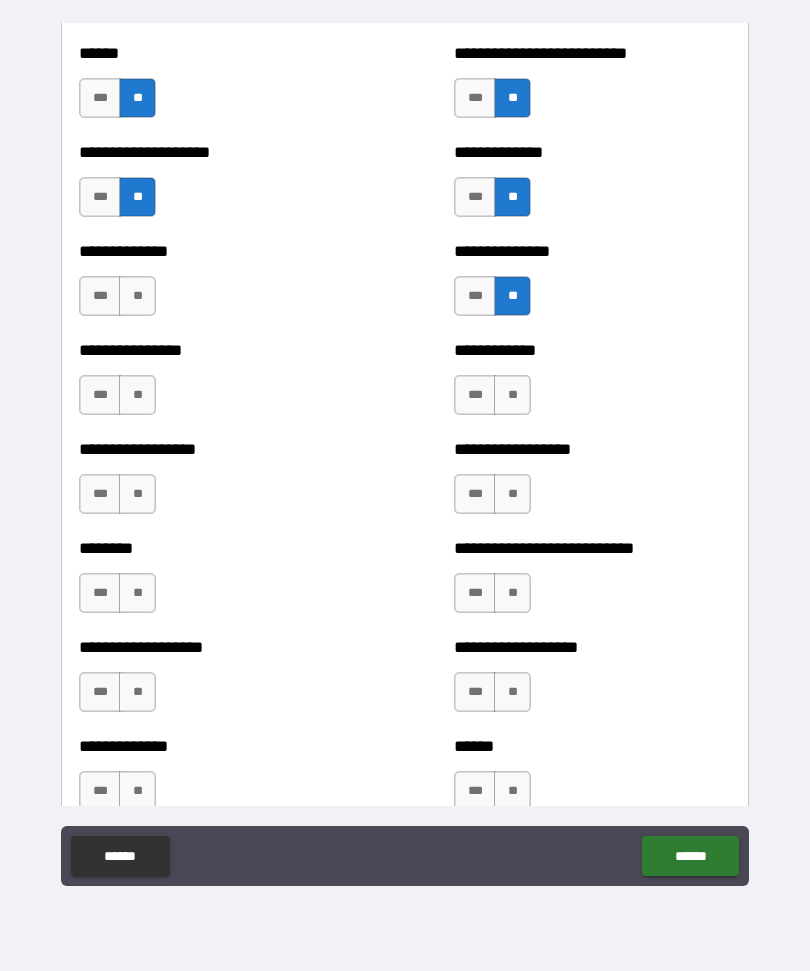 click on "**" at bounding box center [137, 395] 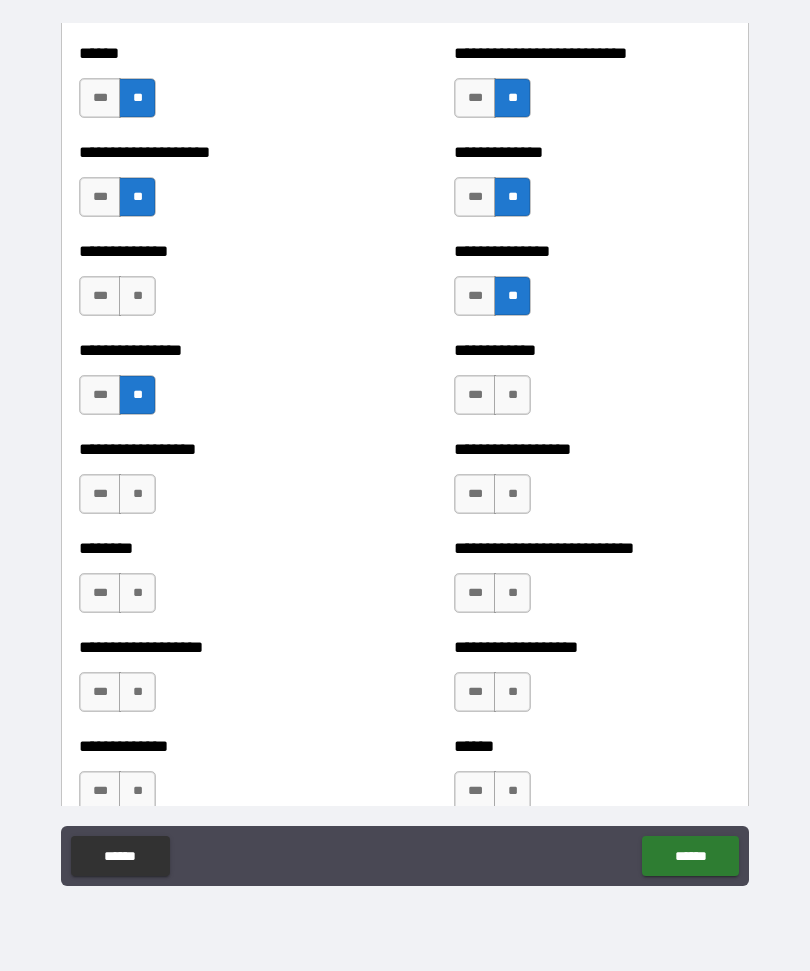 click on "**" at bounding box center [137, 494] 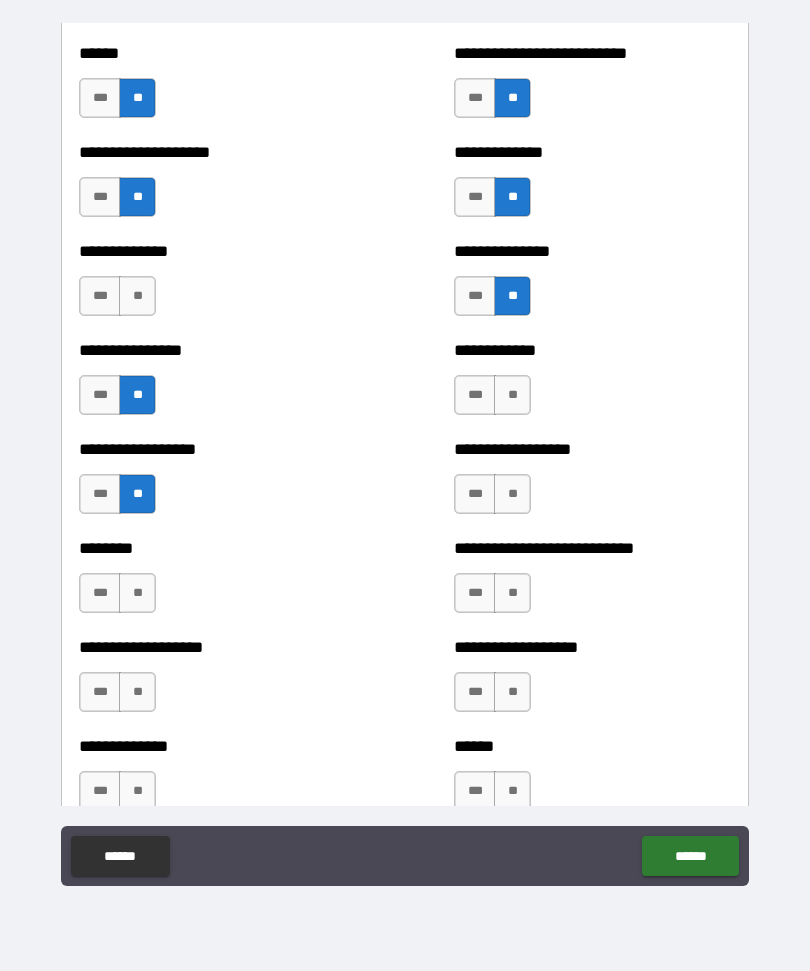 click on "**" at bounding box center [137, 296] 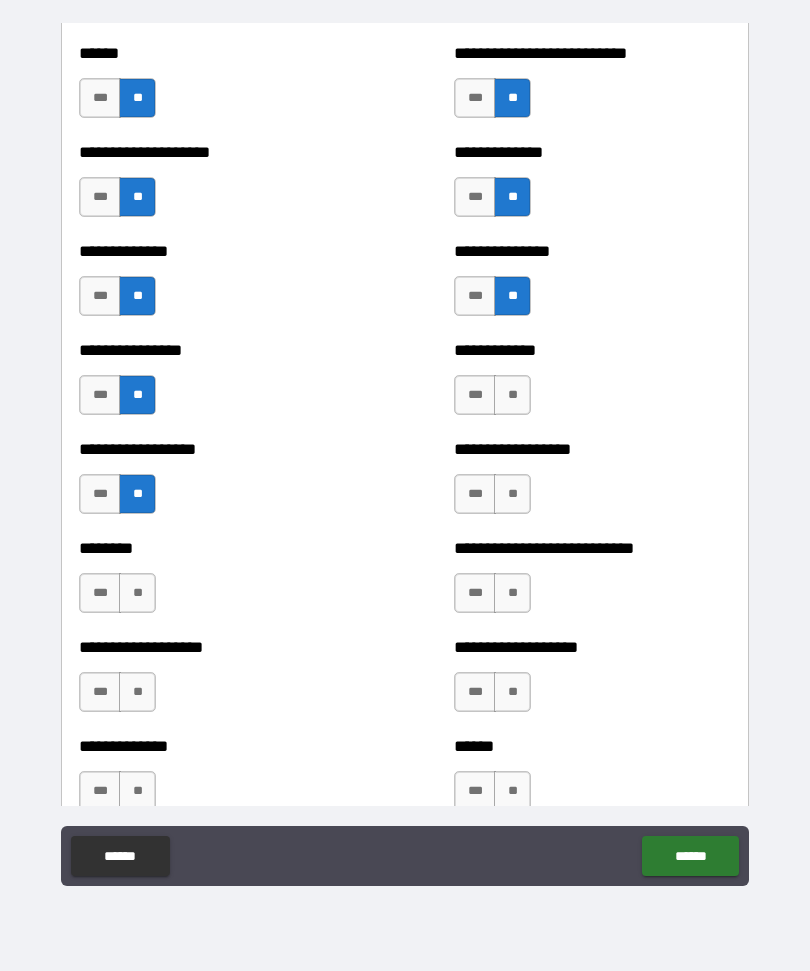 click on "**" at bounding box center [512, 395] 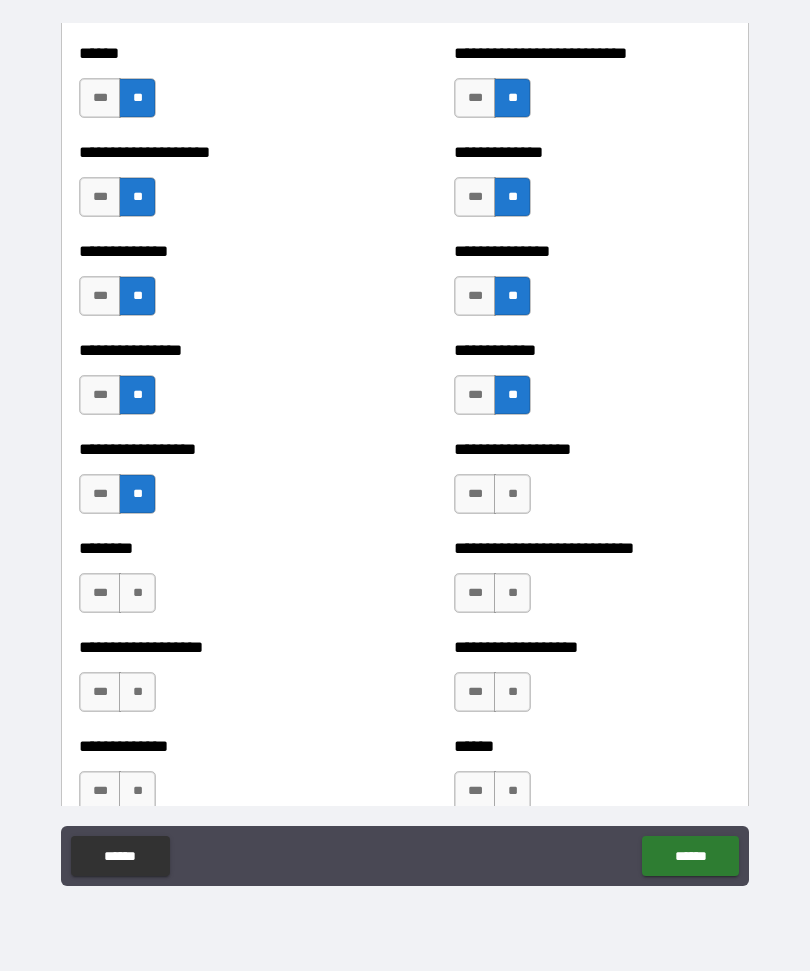 click on "**" at bounding box center (512, 494) 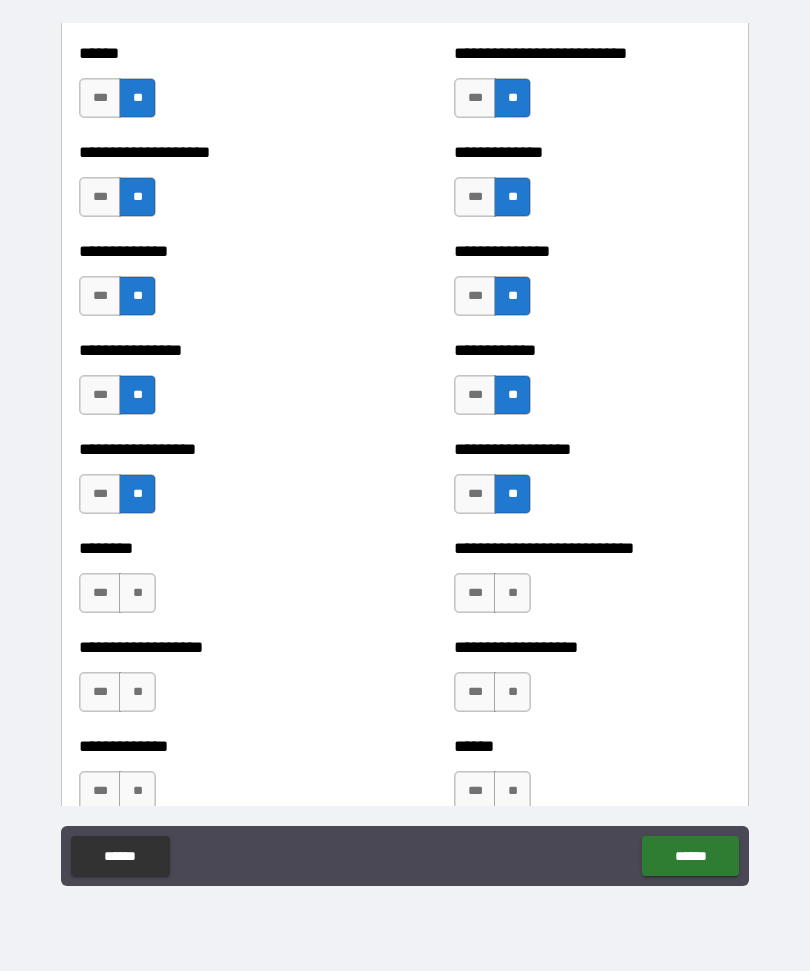 click on "**" at bounding box center (512, 593) 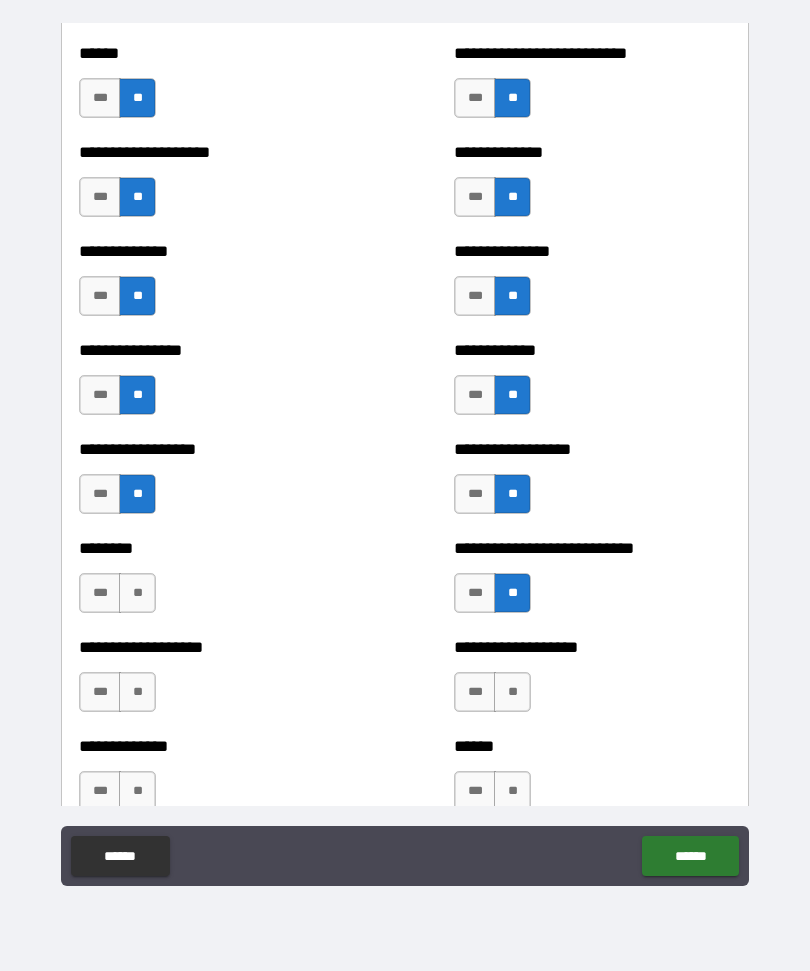 click on "**" at bounding box center [512, 692] 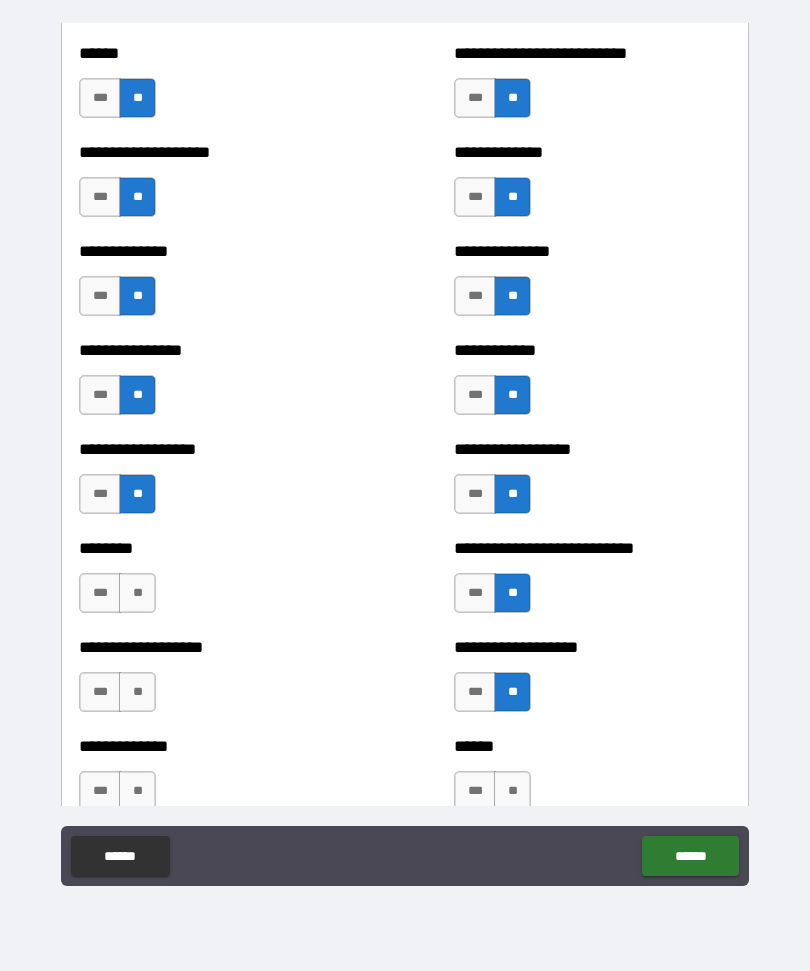 click on "**" at bounding box center [137, 593] 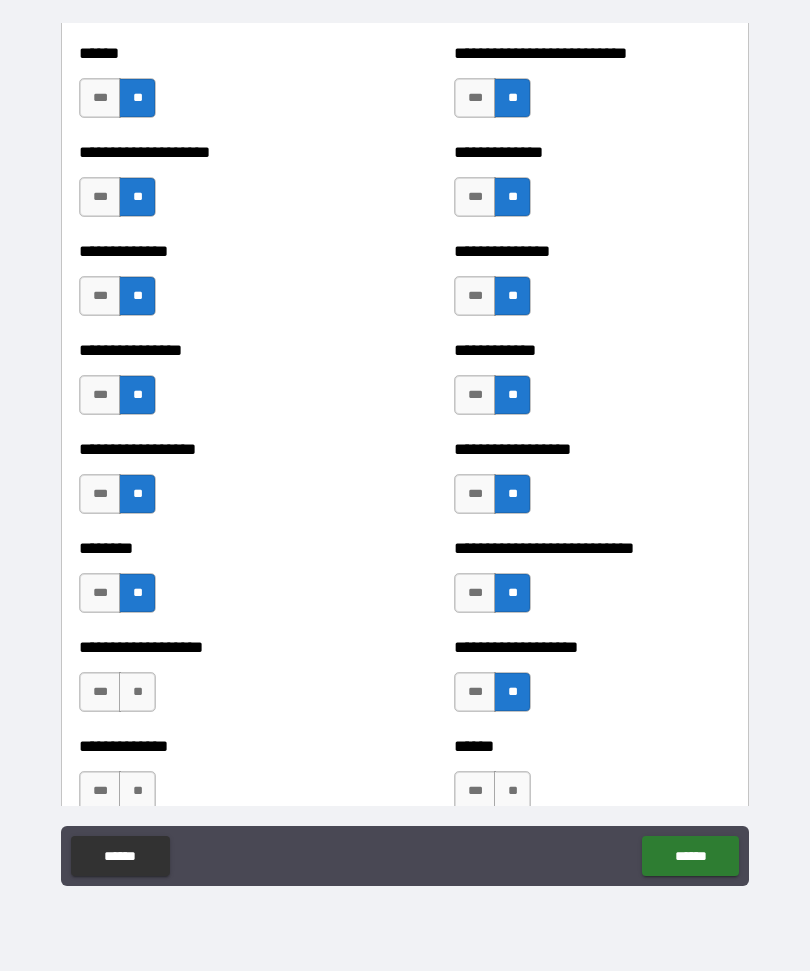 click on "**" at bounding box center [137, 692] 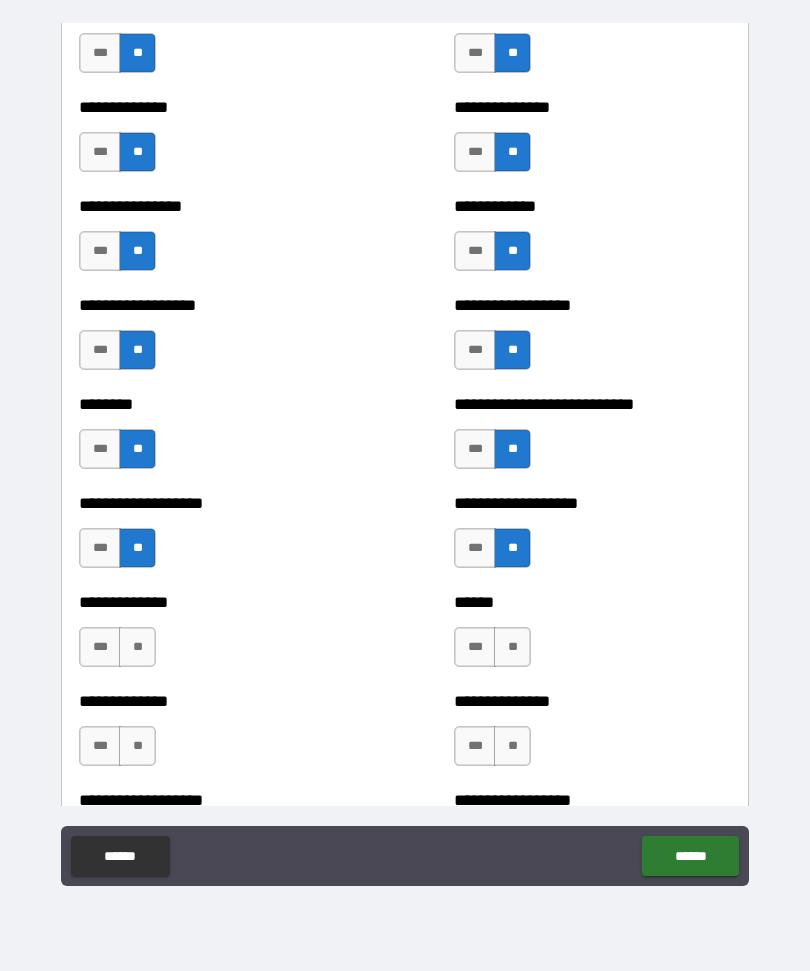 scroll, scrollTop: 4254, scrollLeft: 0, axis: vertical 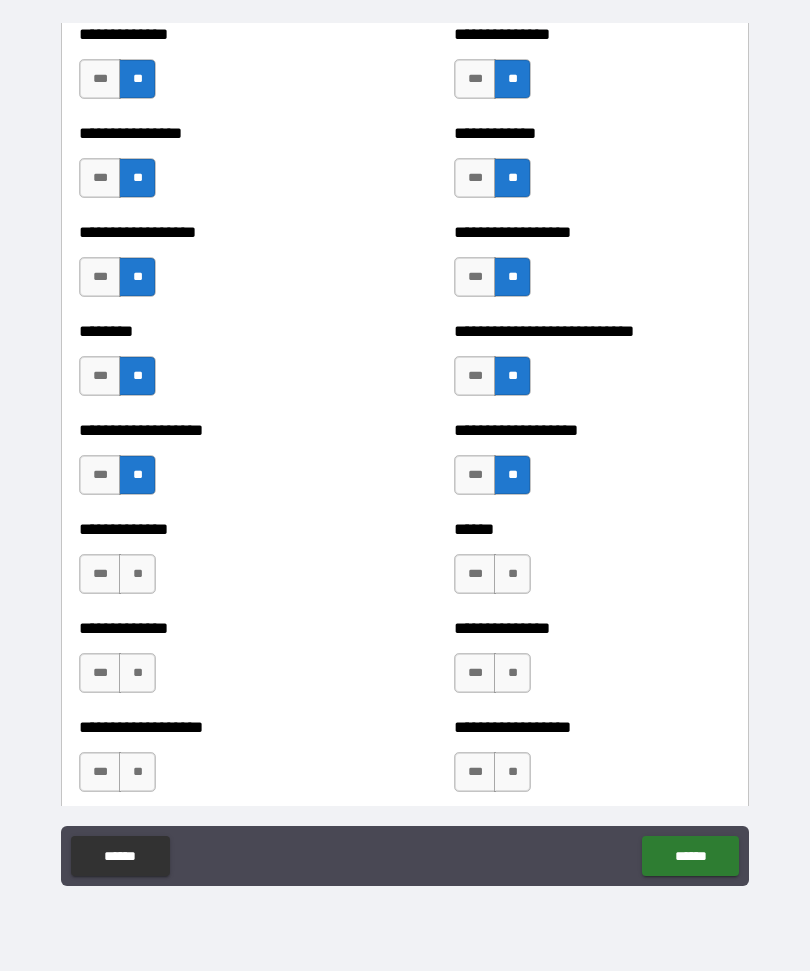 click on "**" at bounding box center [137, 574] 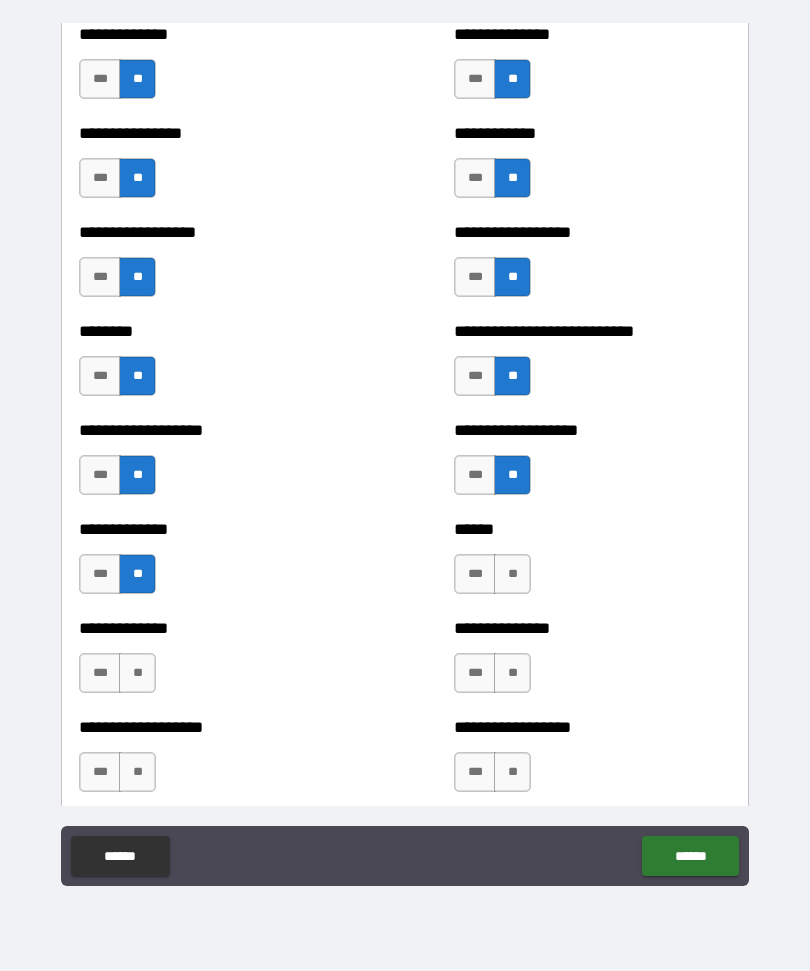 click on "**" at bounding box center (137, 673) 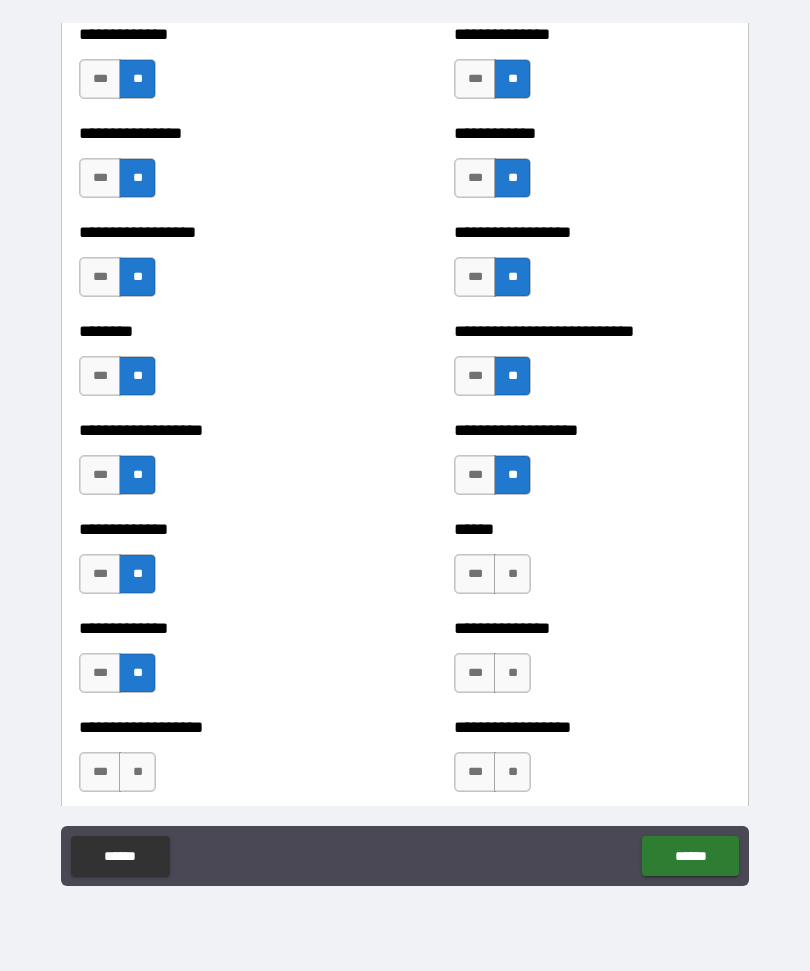click on "**" at bounding box center (137, 772) 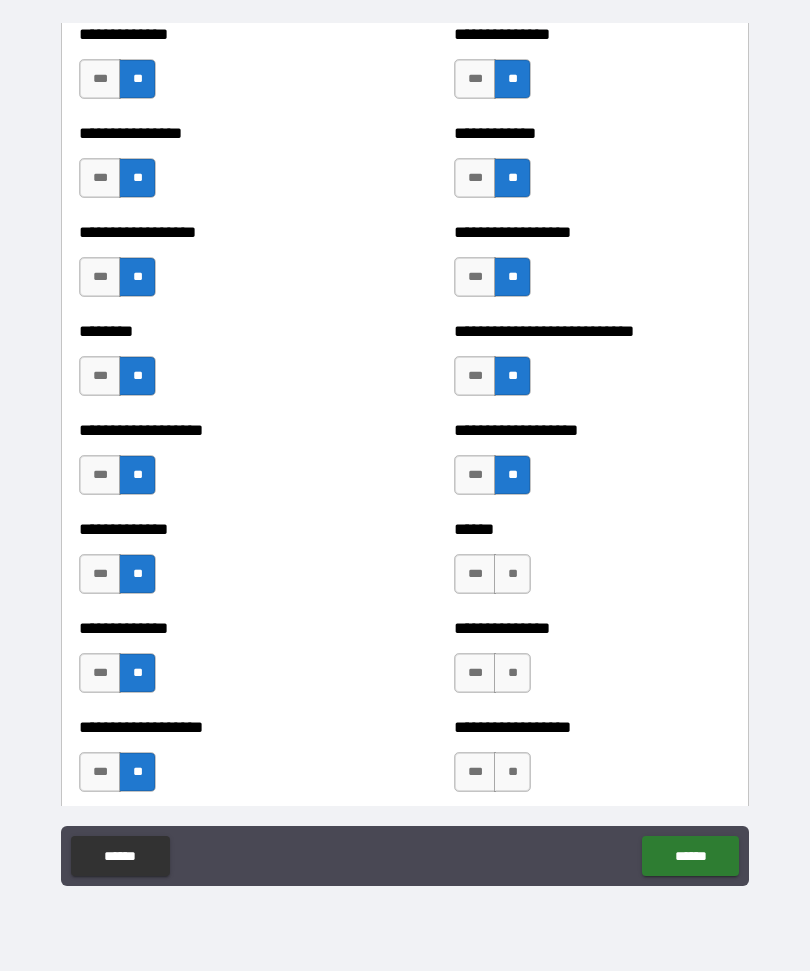 click on "**" at bounding box center [512, 574] 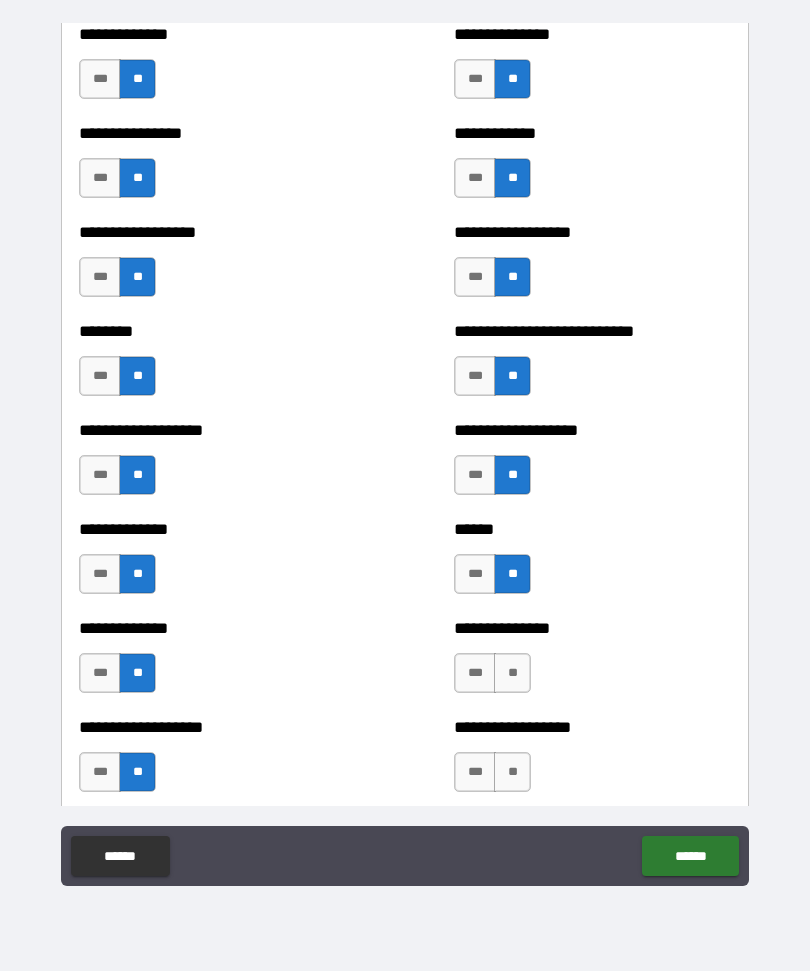 click on "**" at bounding box center [512, 673] 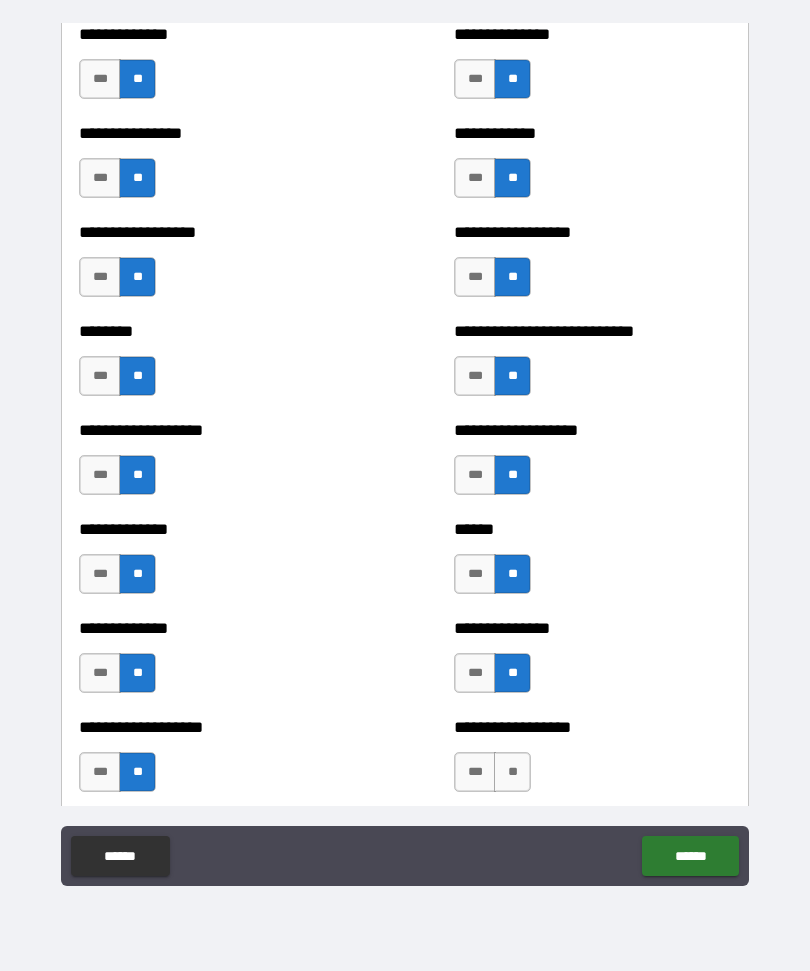 click on "**" at bounding box center (512, 772) 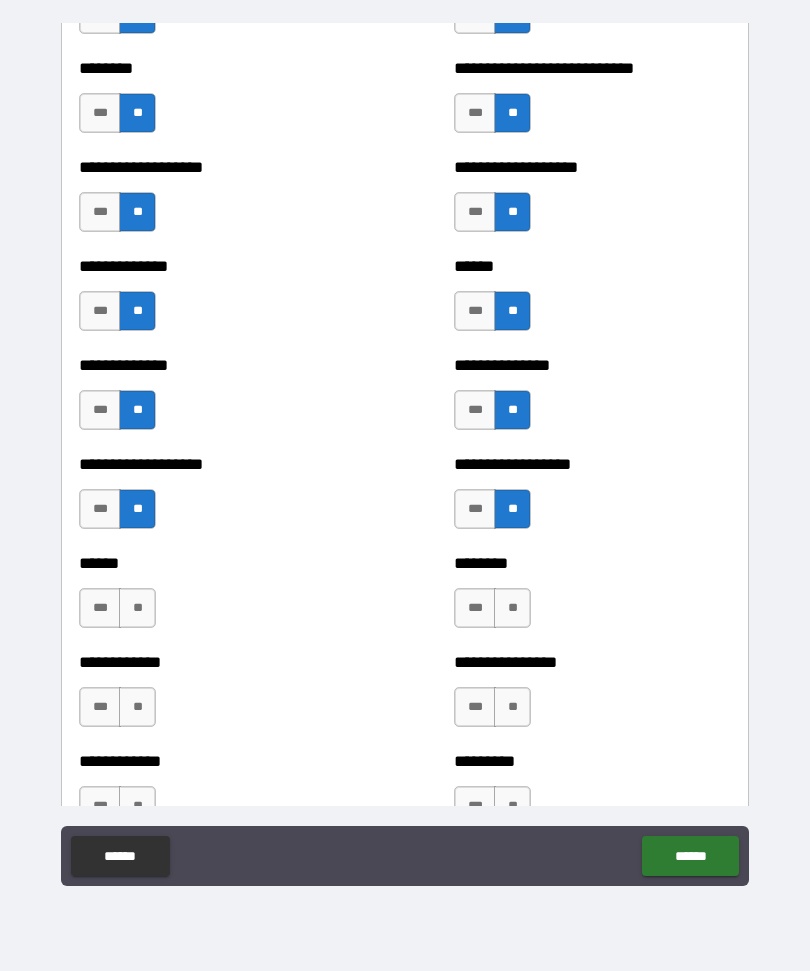 scroll, scrollTop: 4556, scrollLeft: 0, axis: vertical 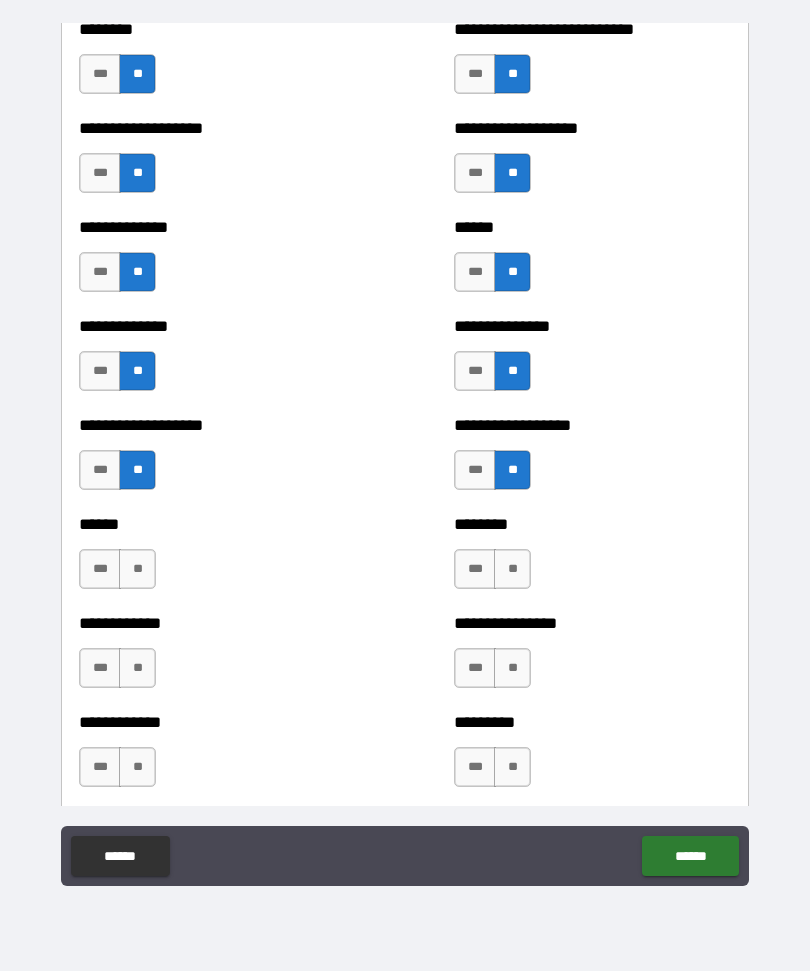 click on "**" at bounding box center (512, 569) 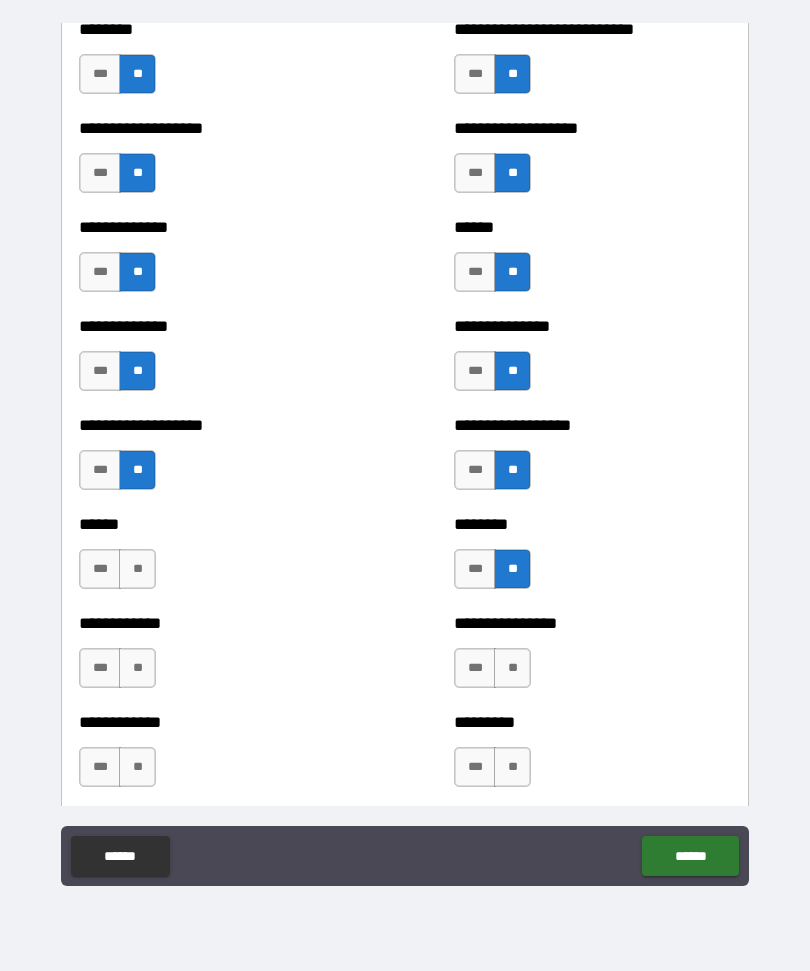 click on "**" at bounding box center (137, 569) 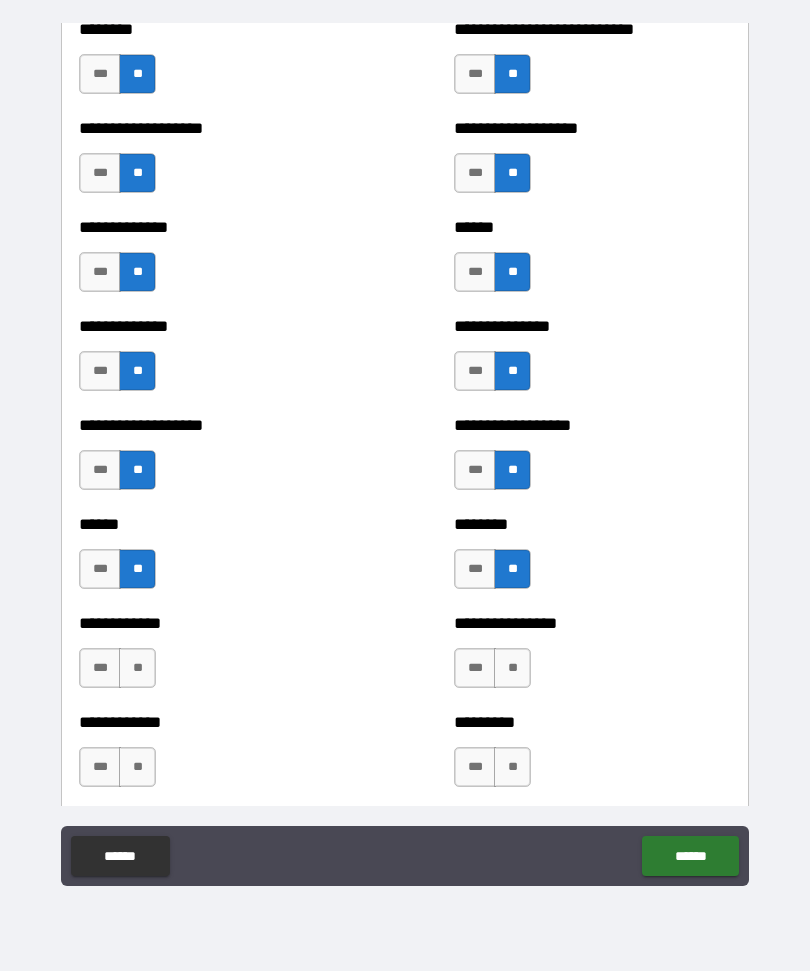click on "**" at bounding box center [137, 668] 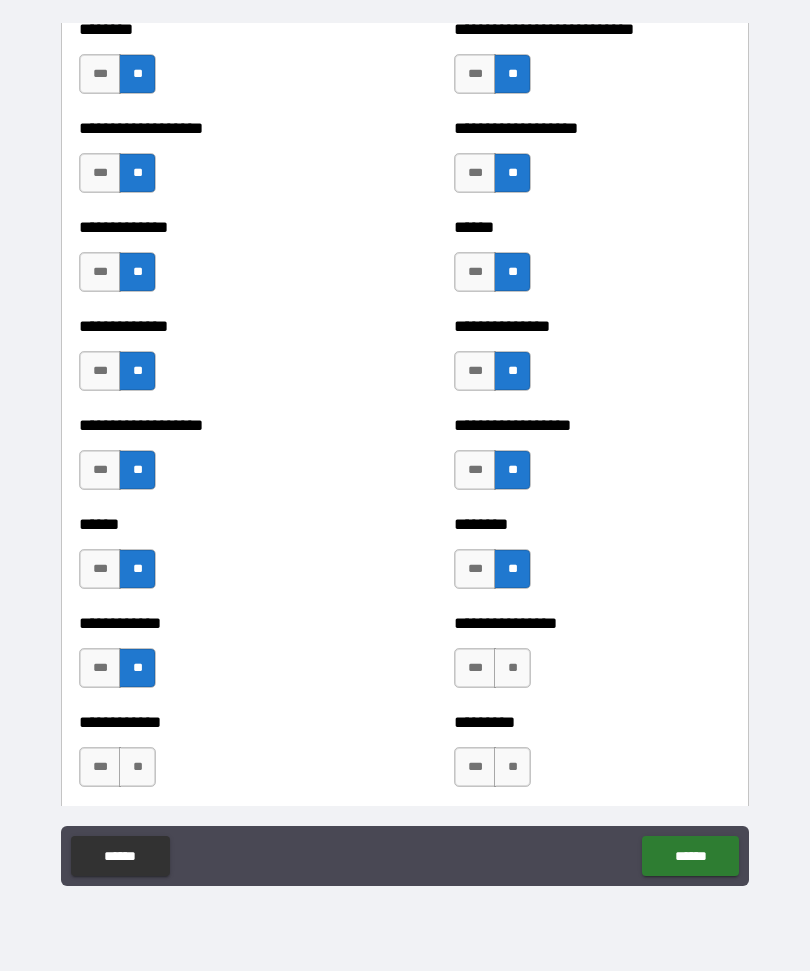 click on "**" at bounding box center (137, 767) 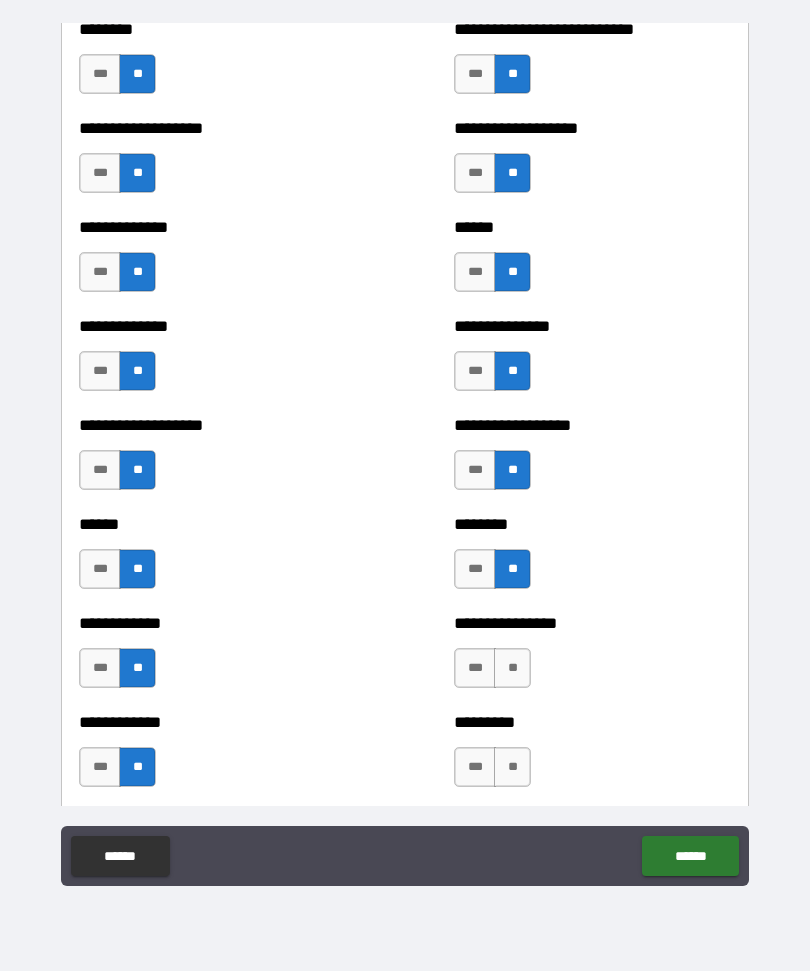 click on "**" at bounding box center [512, 668] 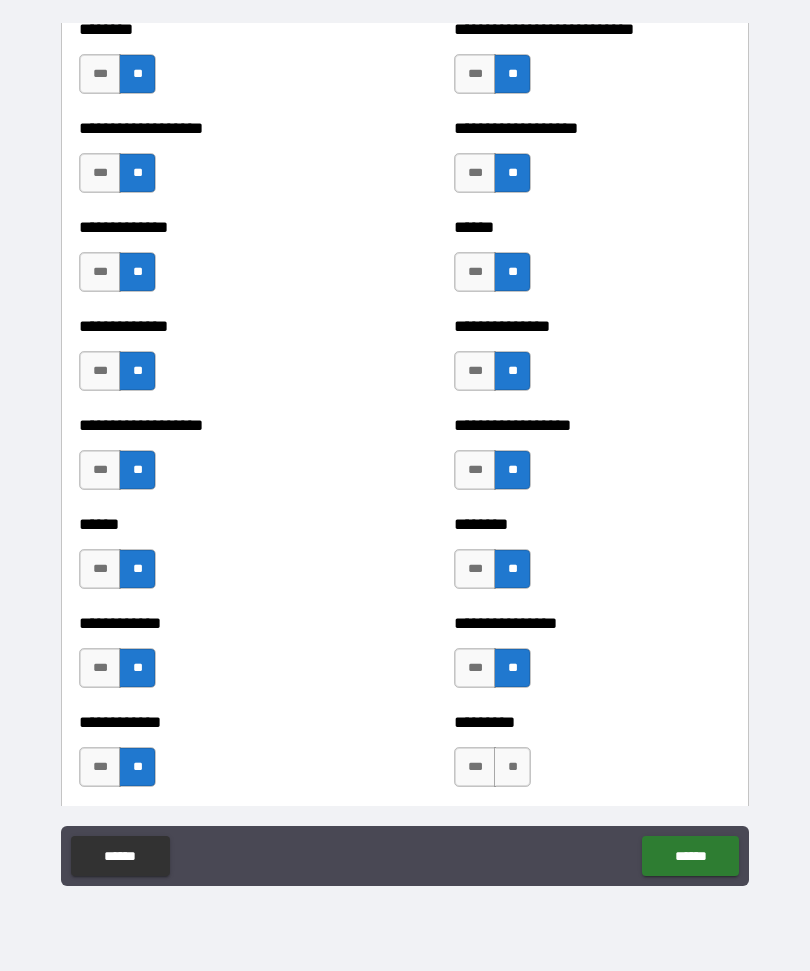 click on "**" at bounding box center (512, 767) 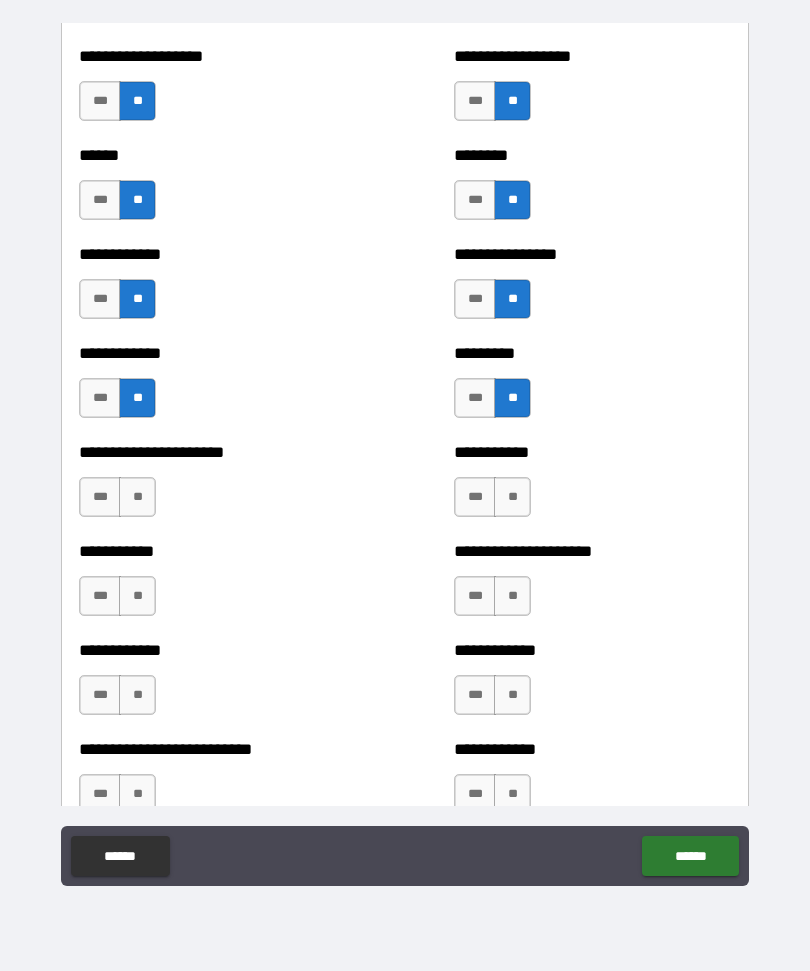 scroll, scrollTop: 4952, scrollLeft: 0, axis: vertical 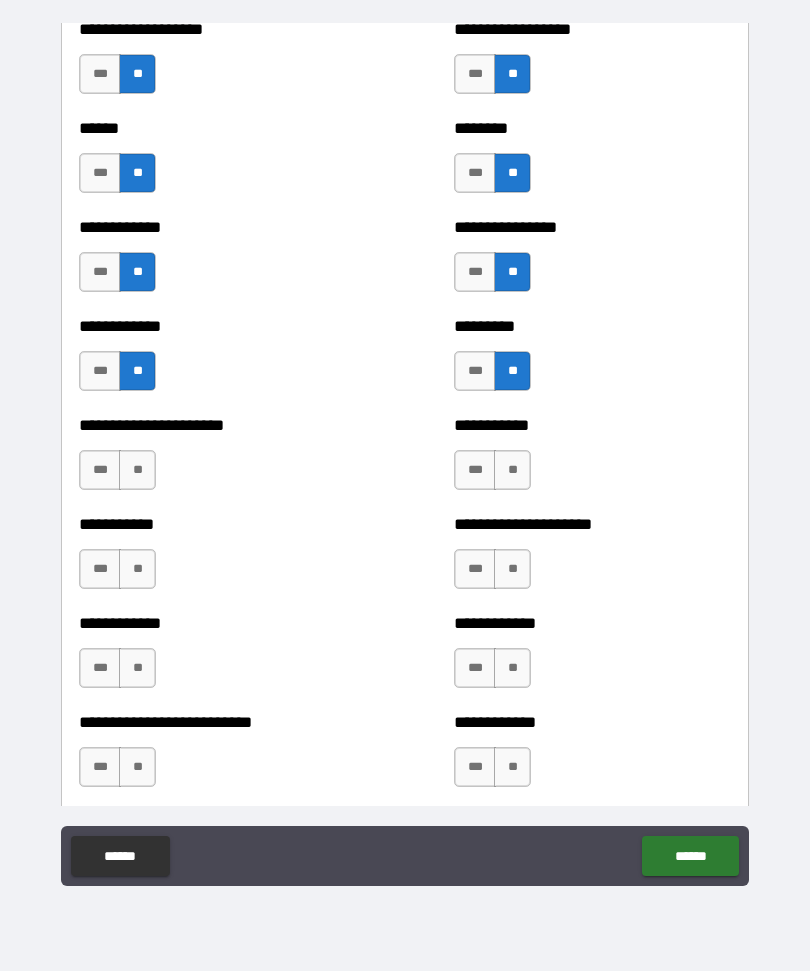 click on "**" at bounding box center (512, 470) 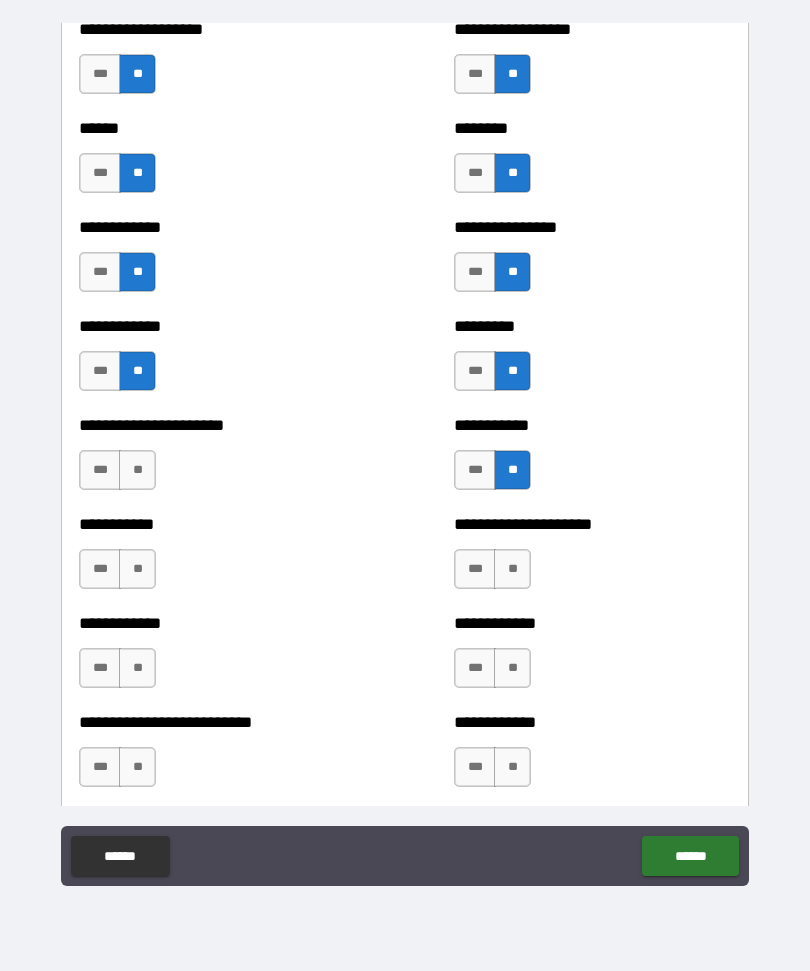 click on "**" at bounding box center [512, 569] 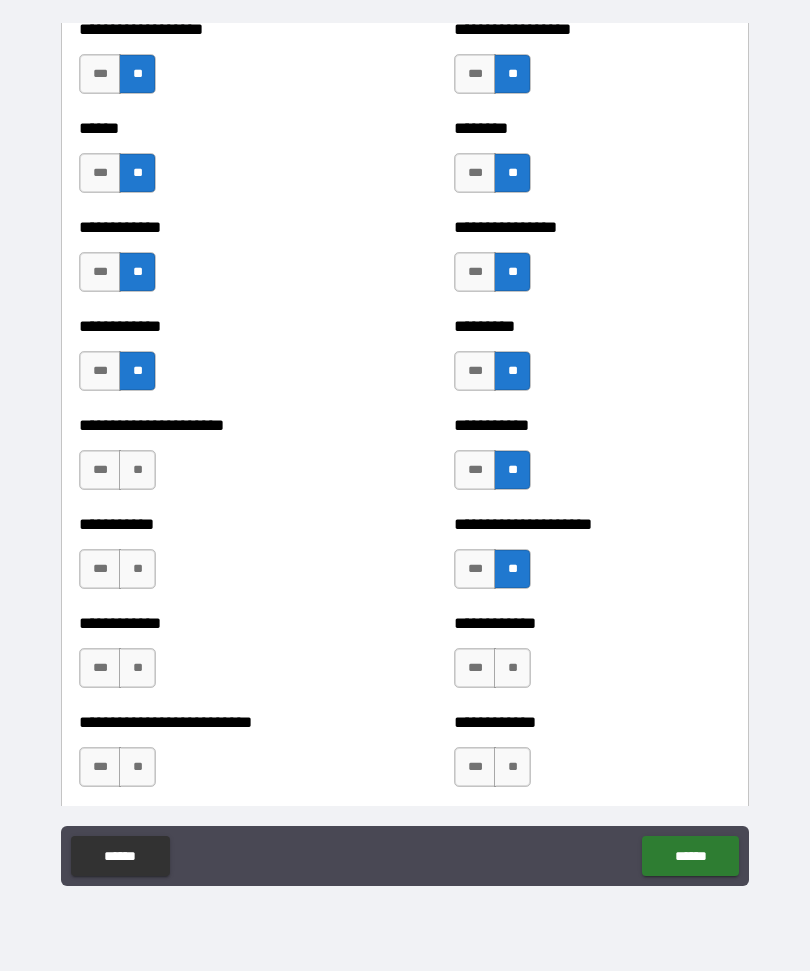 click on "**" at bounding box center (512, 668) 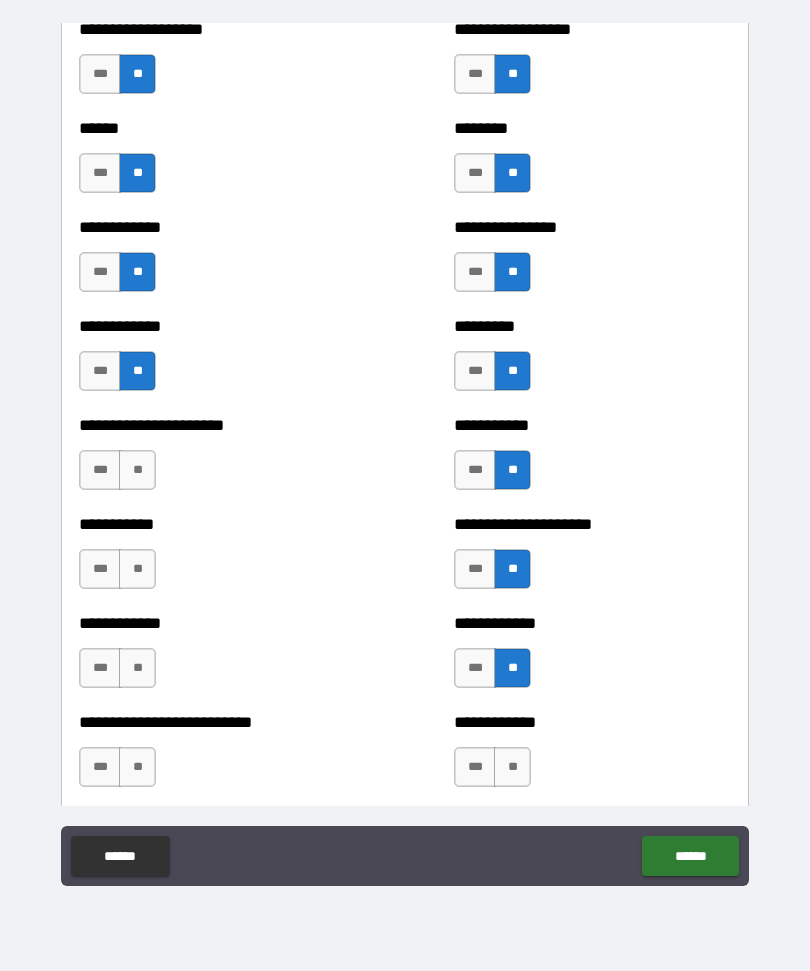 click on "**" at bounding box center (137, 470) 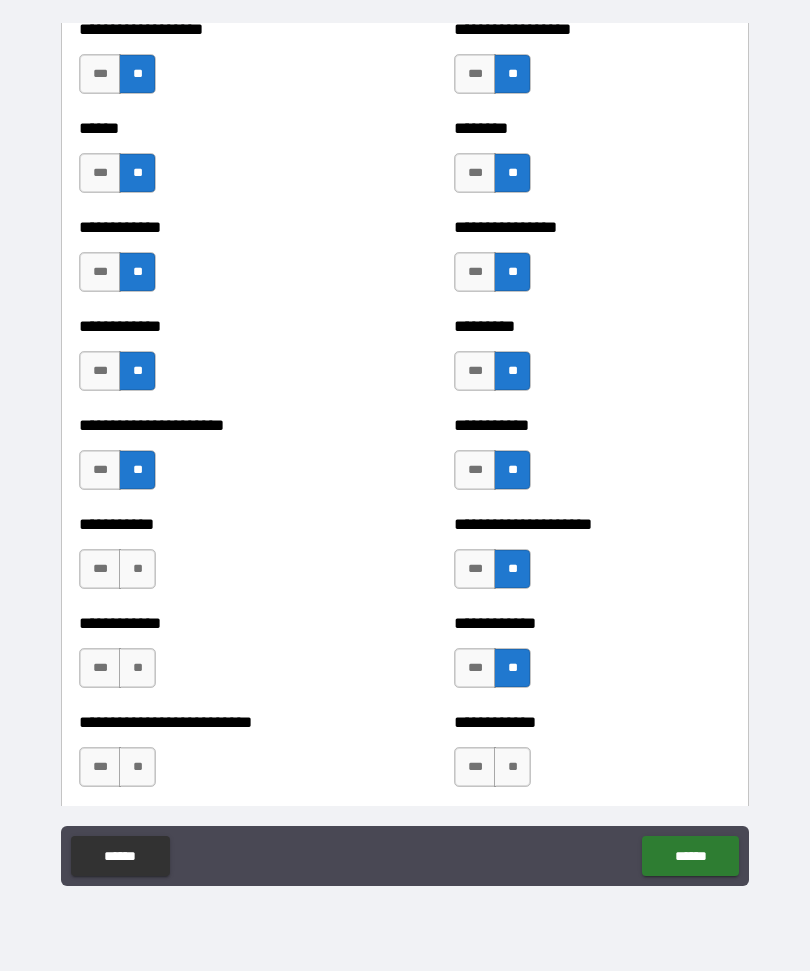 click on "**" at bounding box center [137, 569] 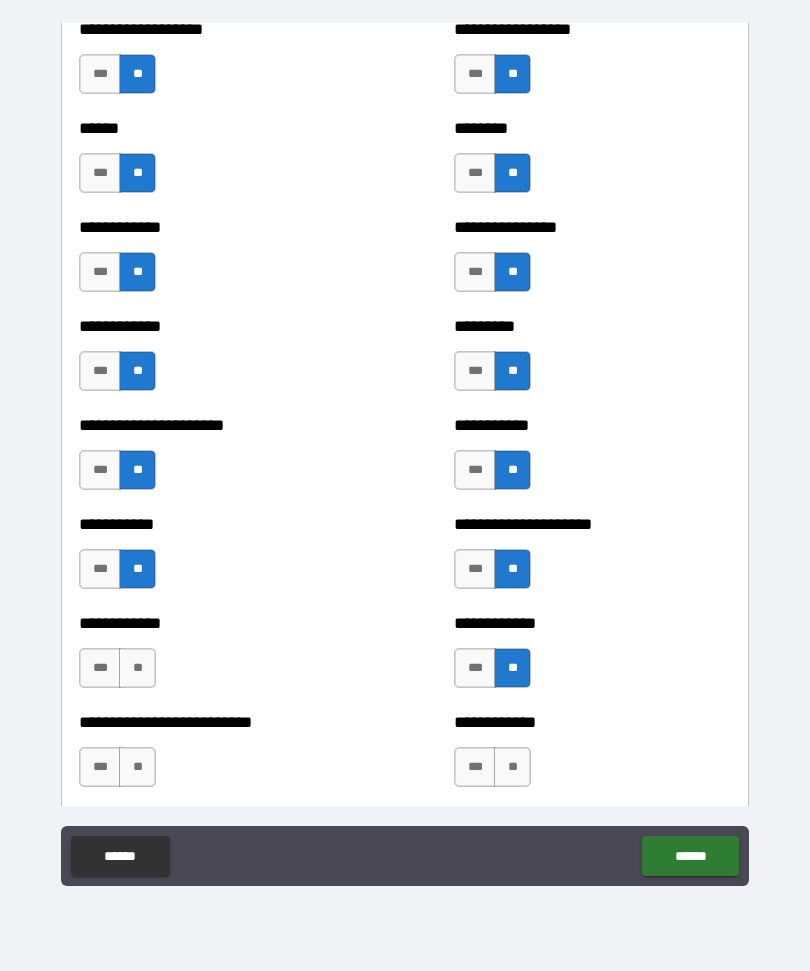 click on "**" at bounding box center (137, 668) 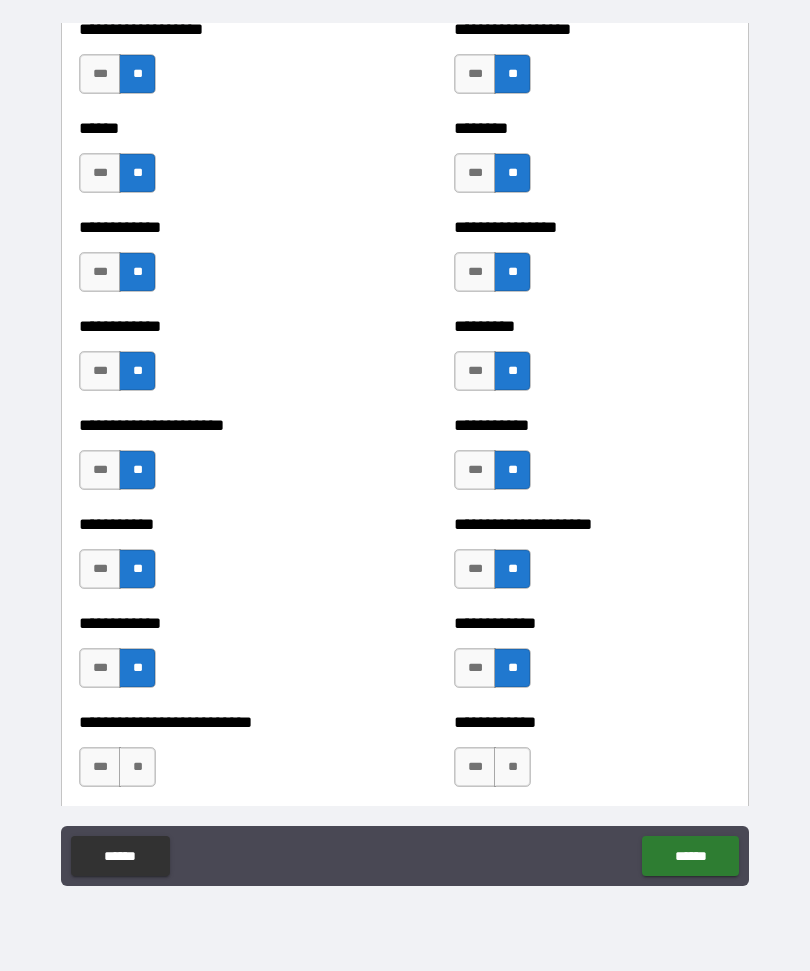 click on "**" at bounding box center (137, 767) 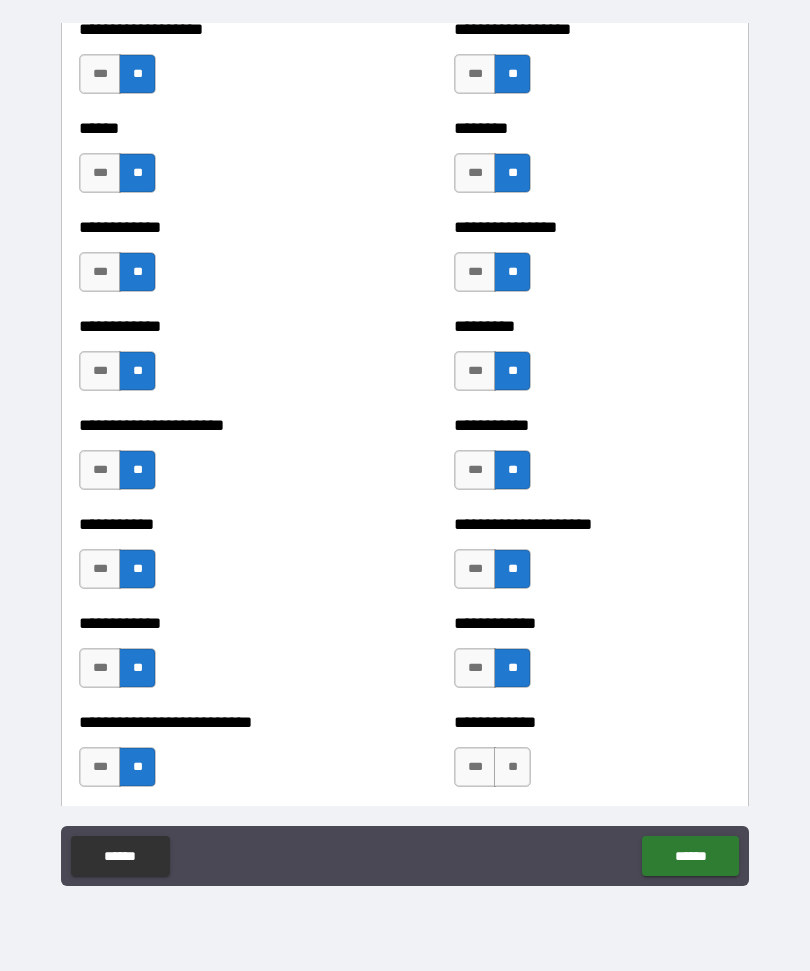 click on "**" at bounding box center (512, 767) 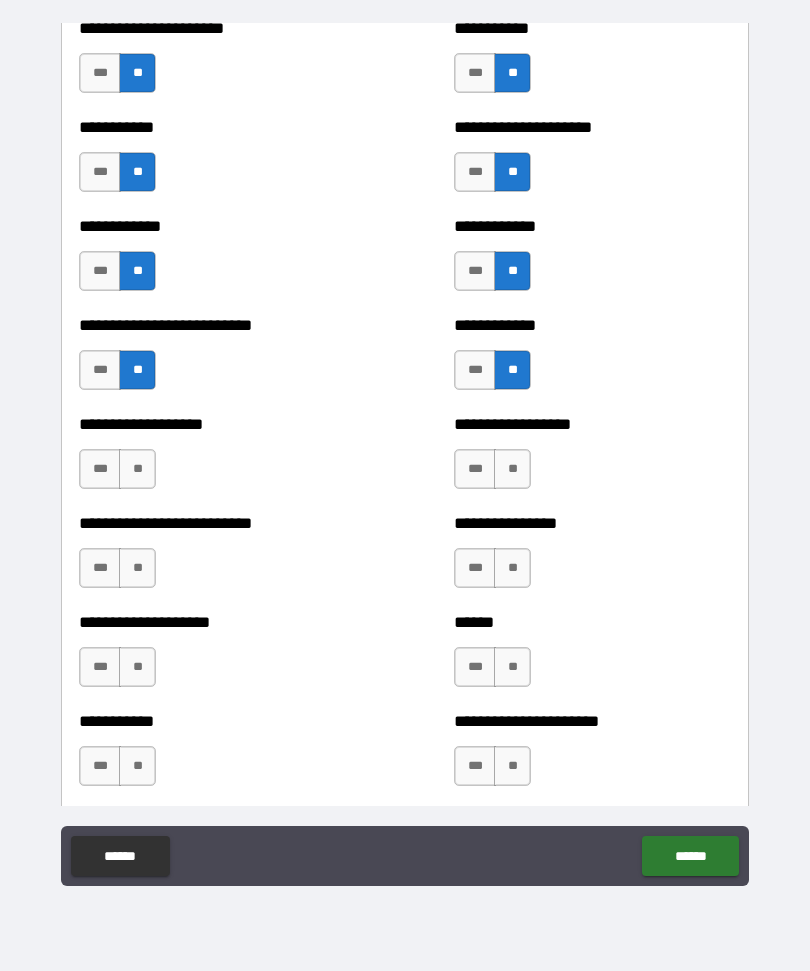 scroll, scrollTop: 5419, scrollLeft: 0, axis: vertical 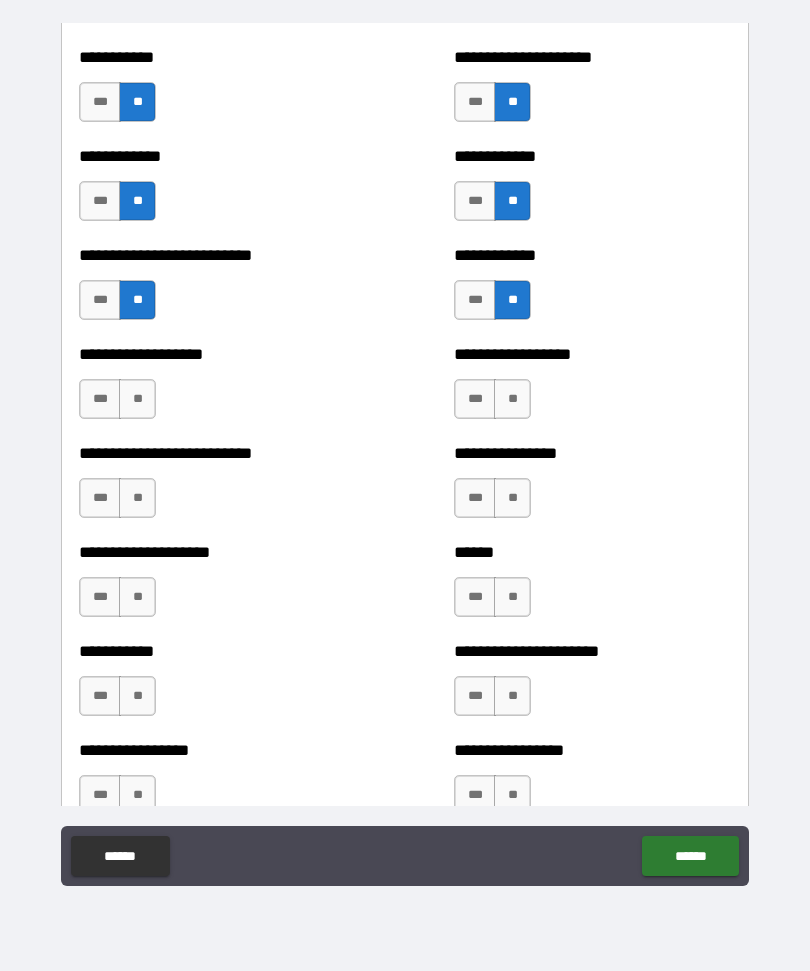 click on "**" at bounding box center (512, 399) 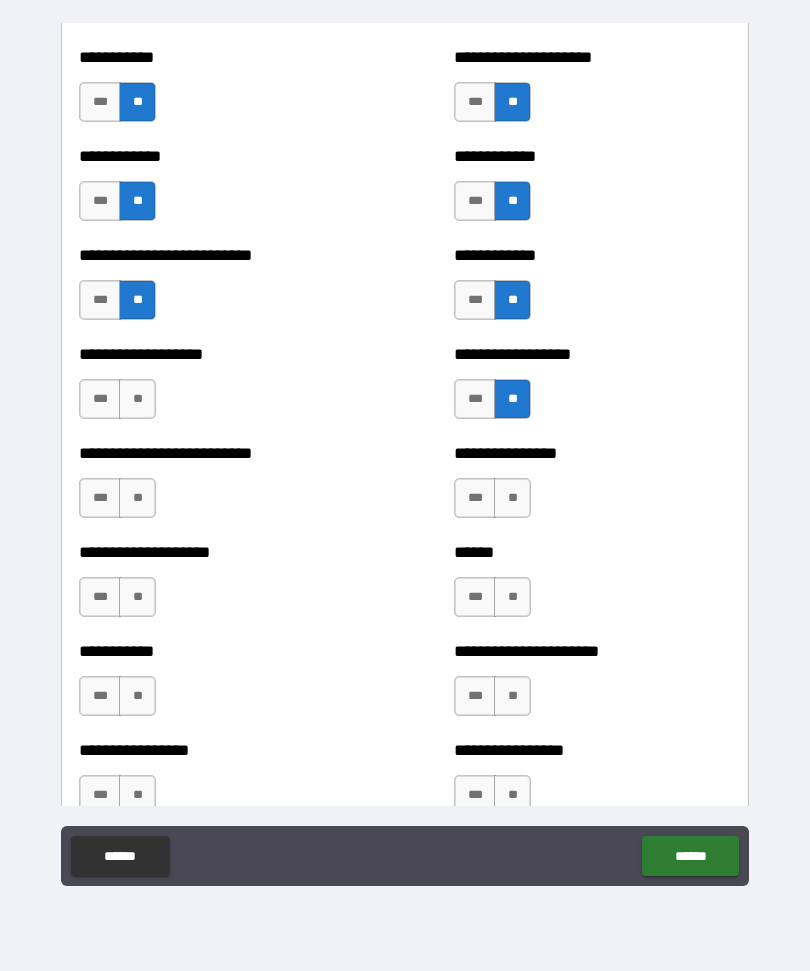 click on "**" at bounding box center [137, 399] 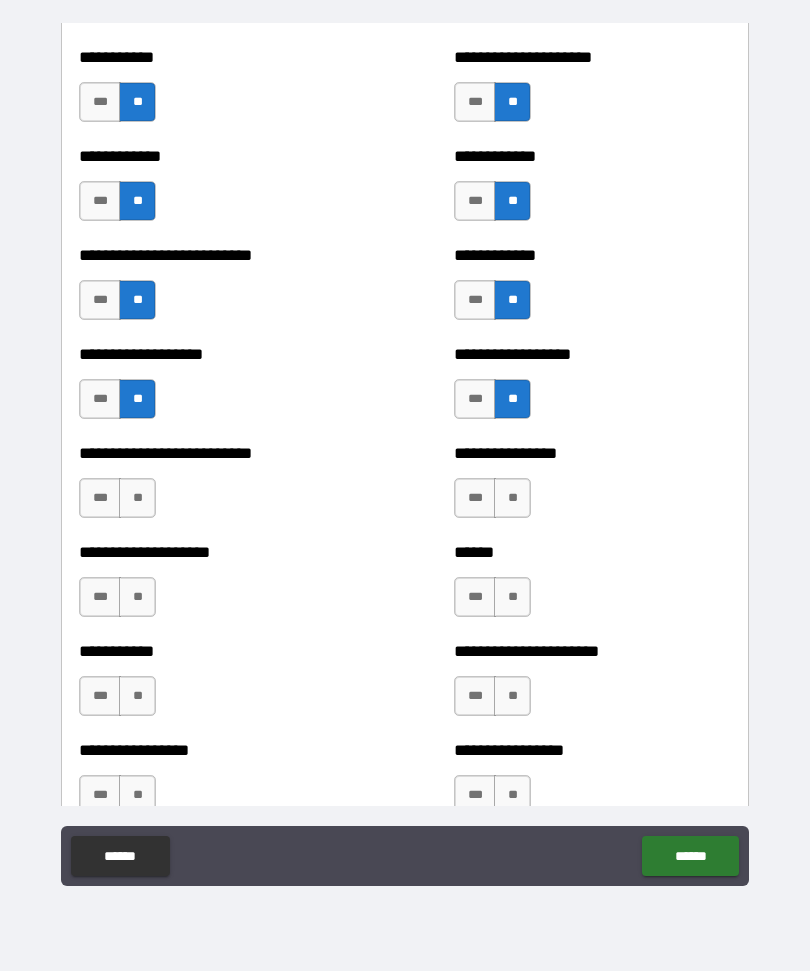 click on "**" at bounding box center [137, 498] 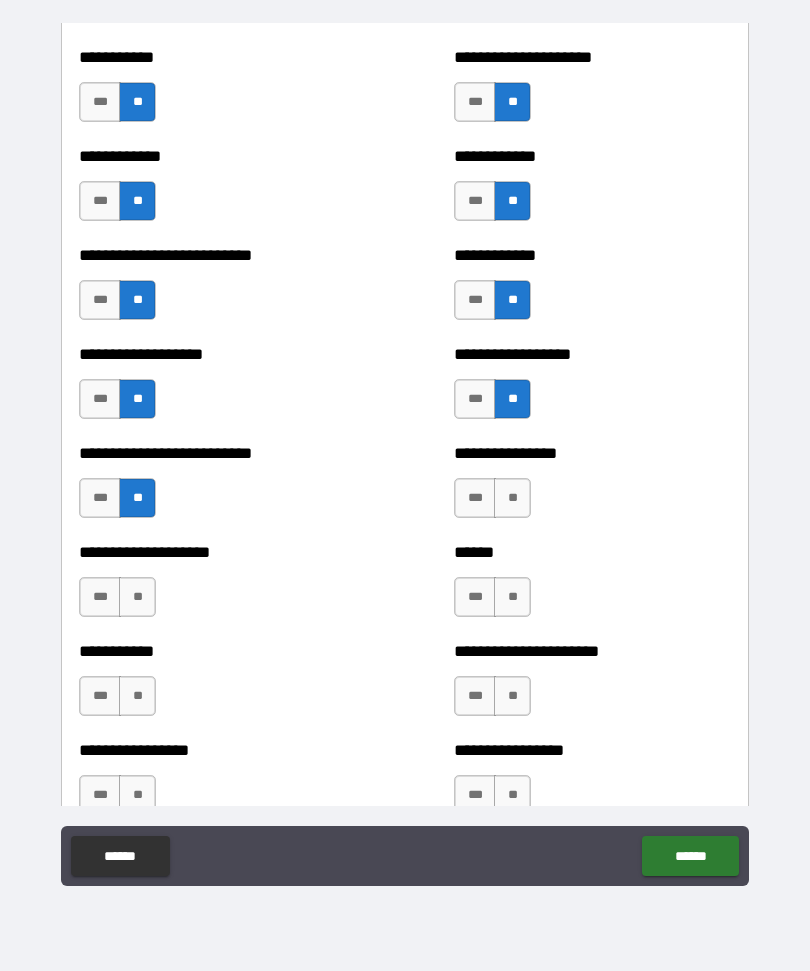 click on "**" at bounding box center (512, 498) 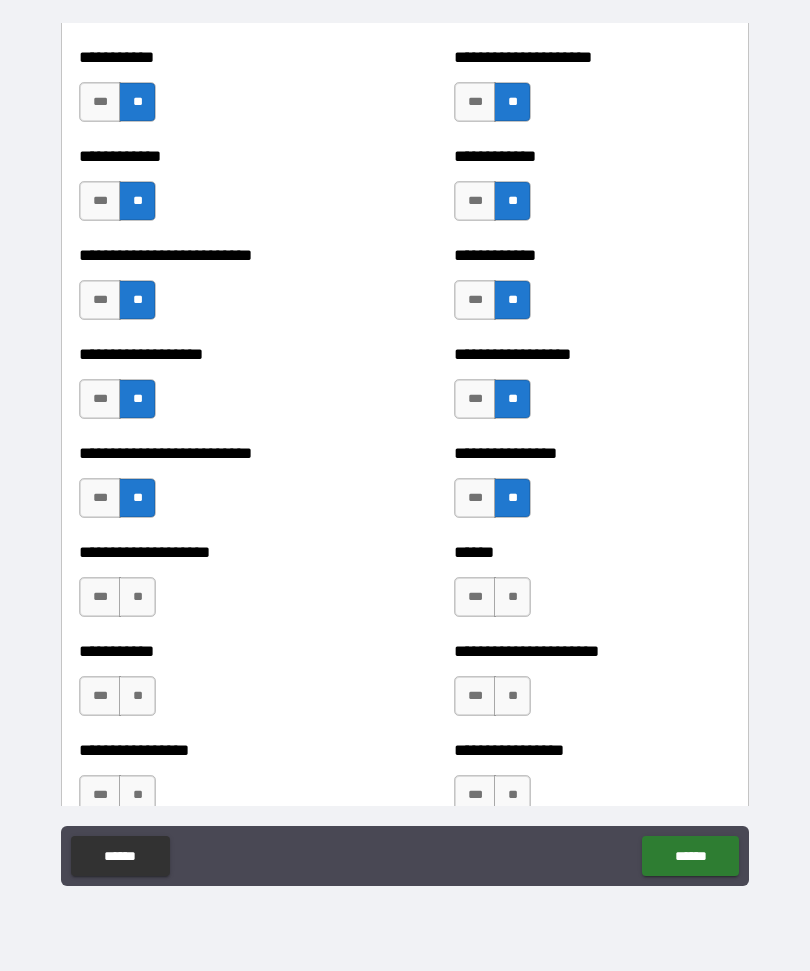 click on "**" at bounding box center [512, 597] 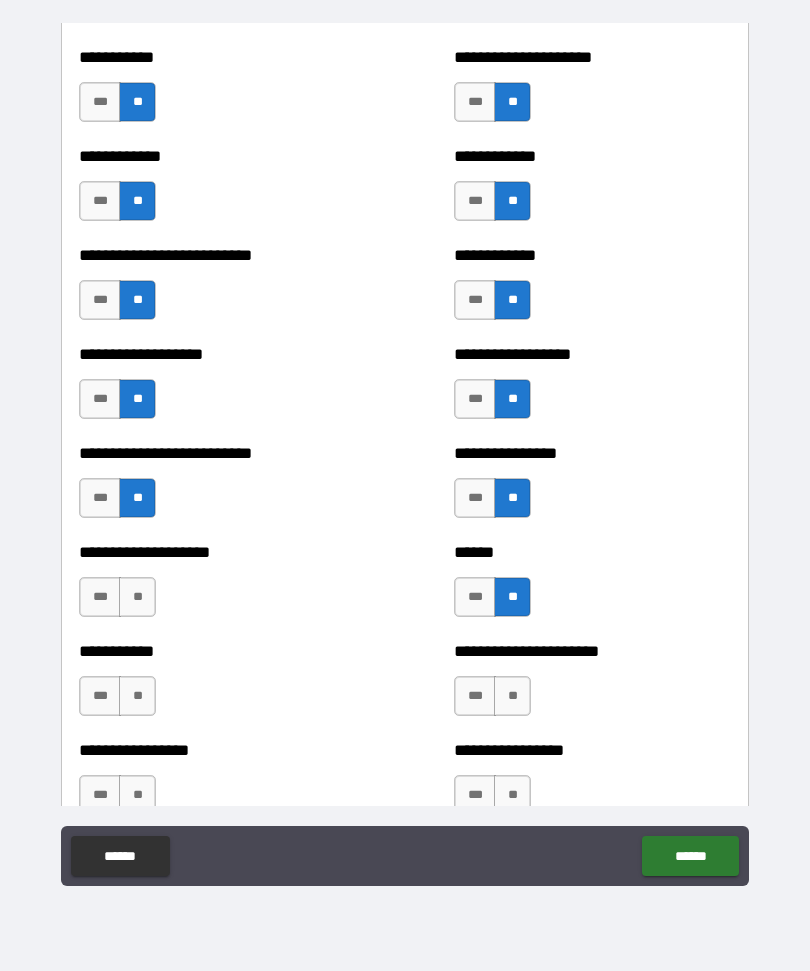 click on "**" at bounding box center [137, 597] 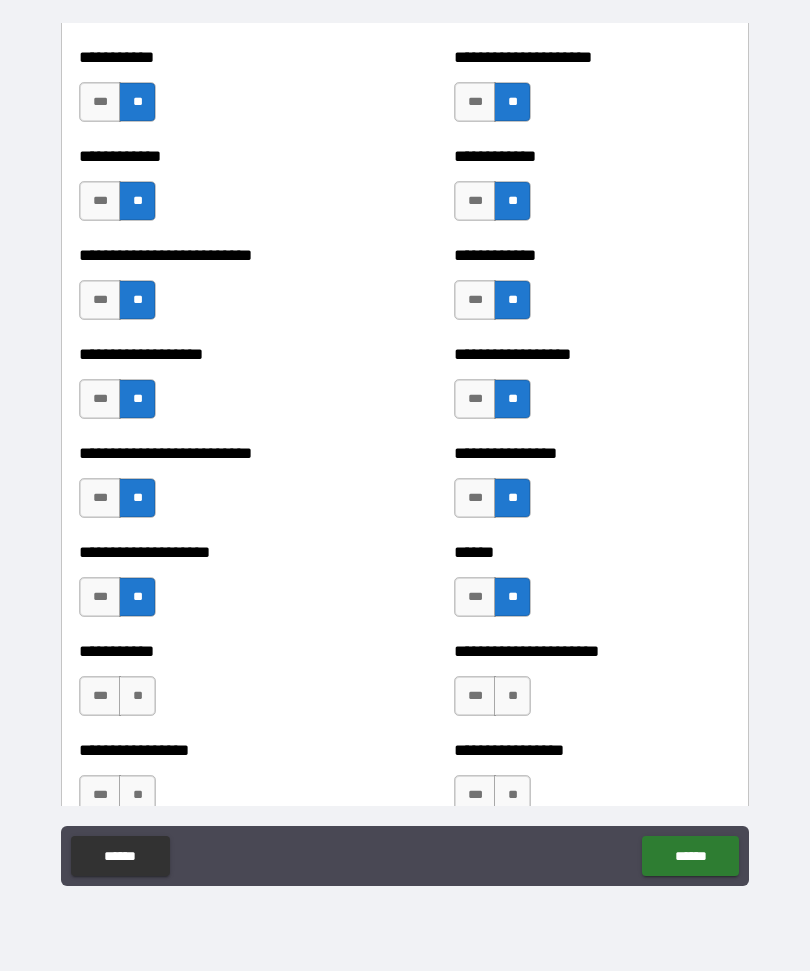 click on "**" at bounding box center (137, 696) 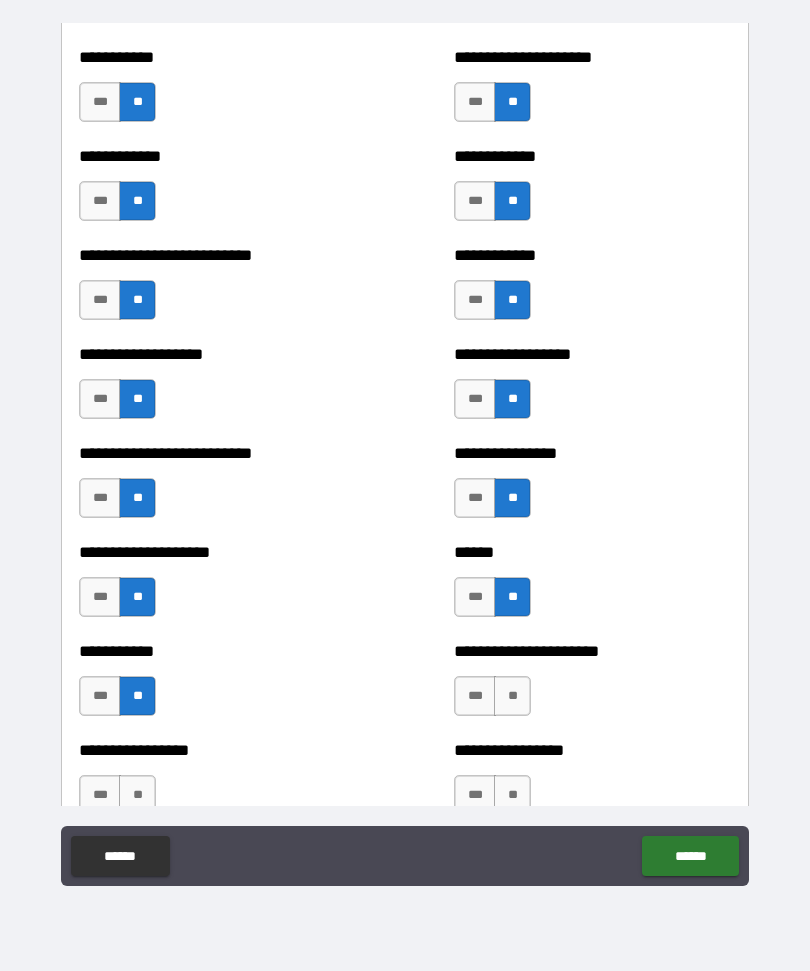 click on "**" at bounding box center [512, 696] 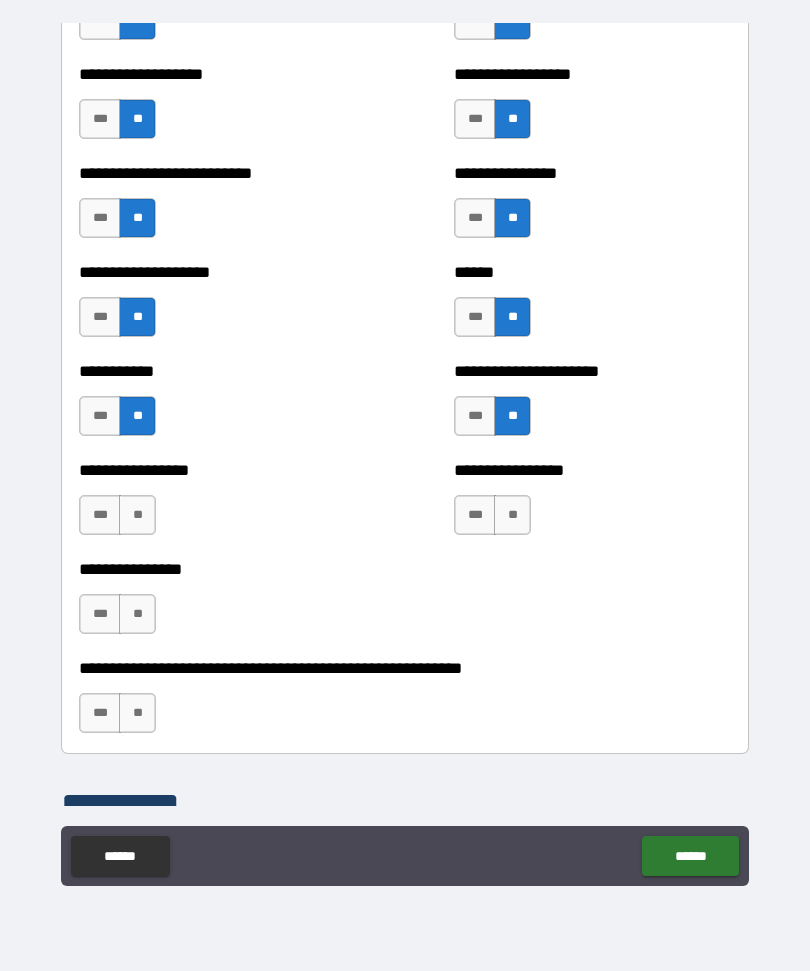 scroll, scrollTop: 5701, scrollLeft: 0, axis: vertical 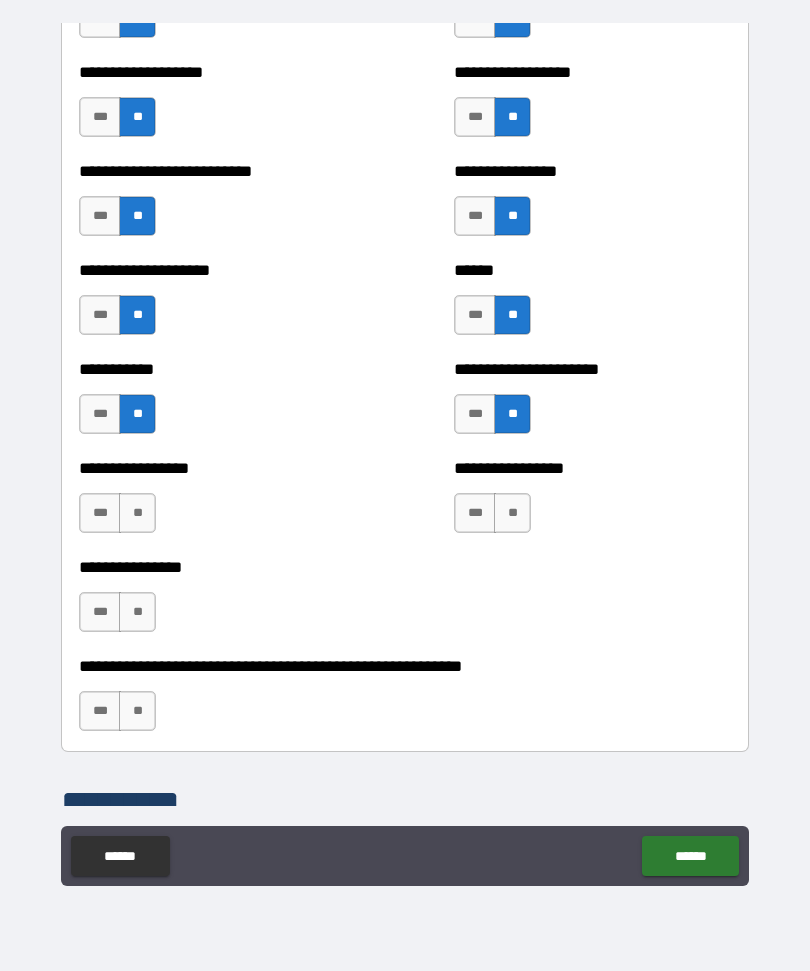 click on "**" at bounding box center (512, 513) 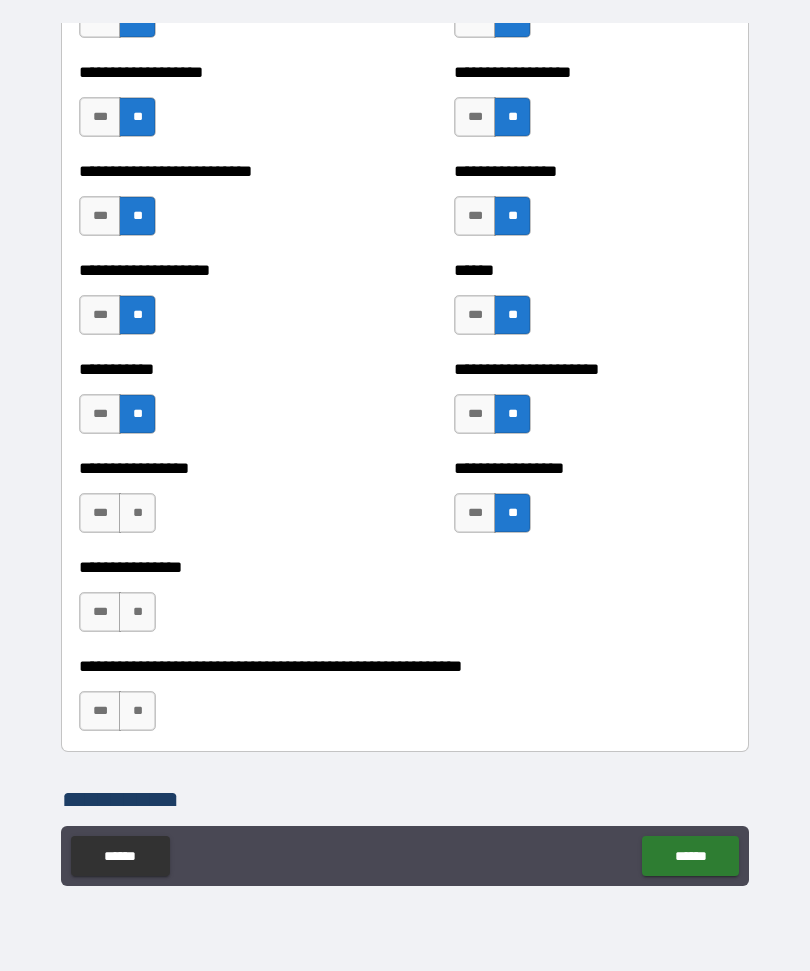 click on "**" at bounding box center (137, 513) 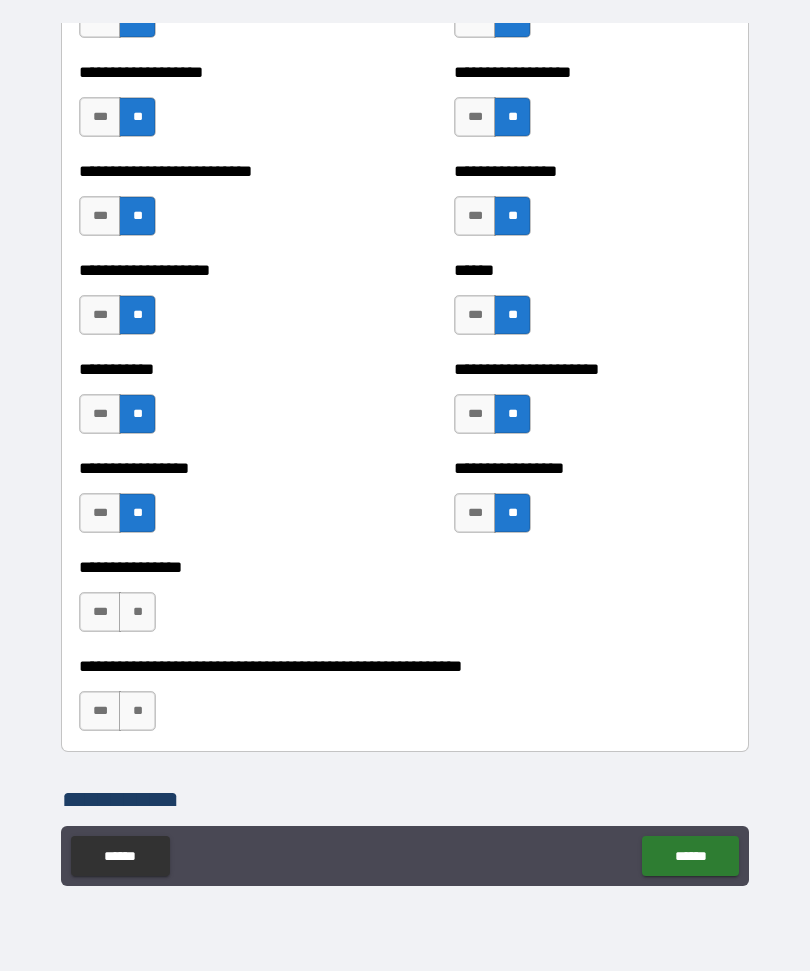 click on "**" at bounding box center [137, 612] 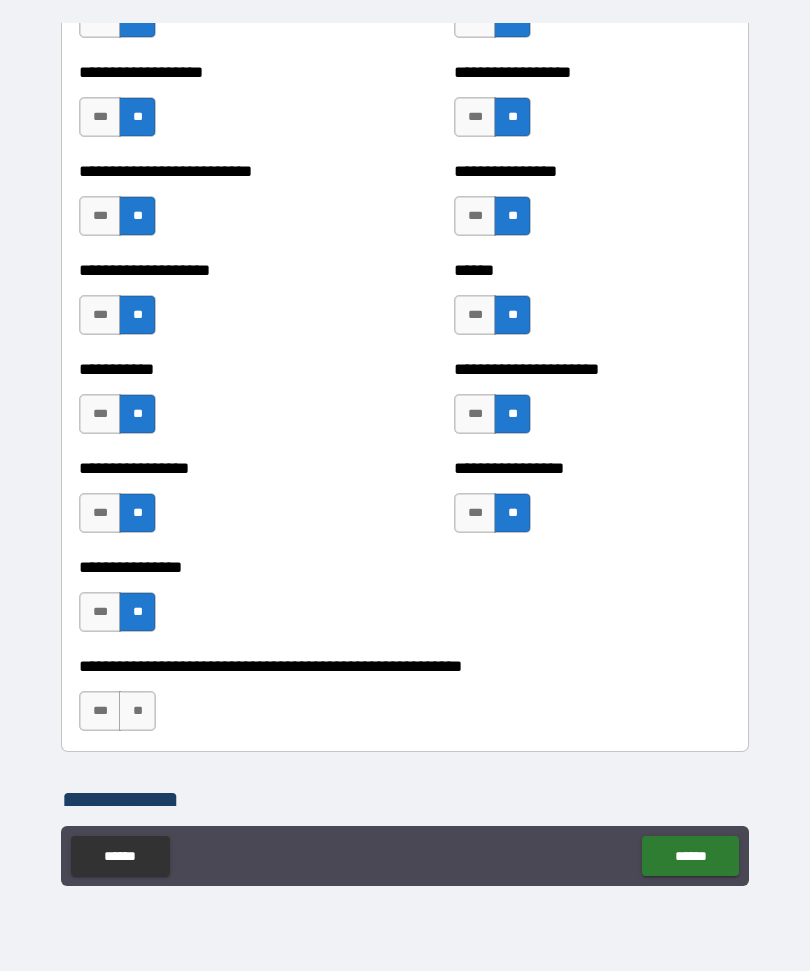 click on "**" at bounding box center [137, 711] 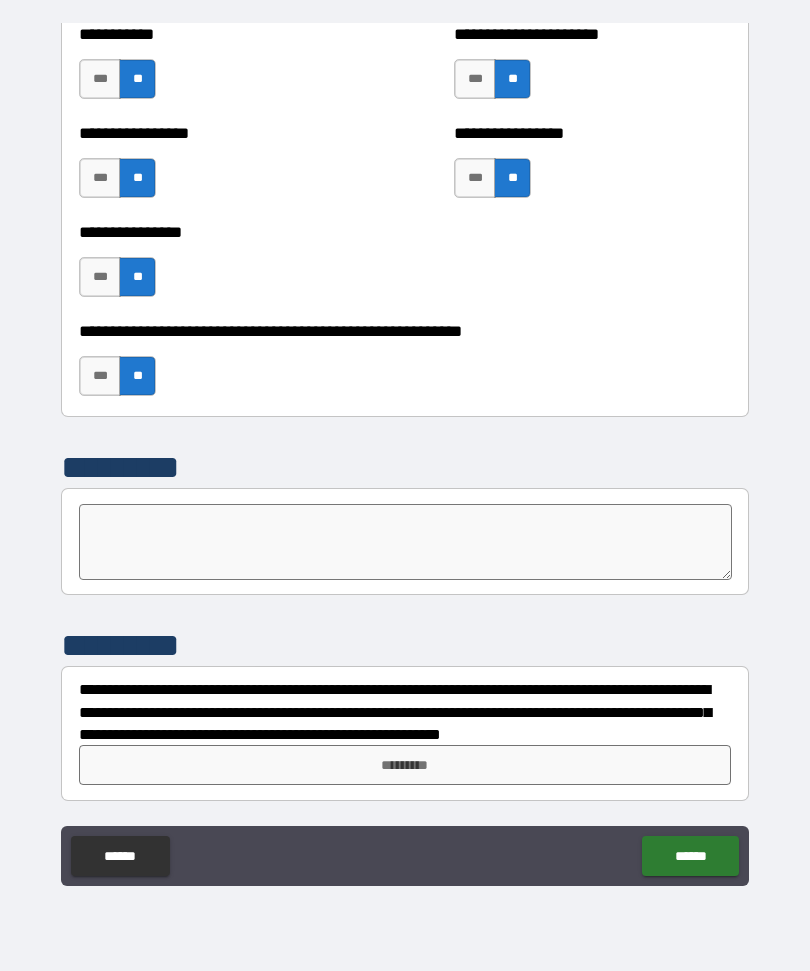 scroll, scrollTop: 6036, scrollLeft: 0, axis: vertical 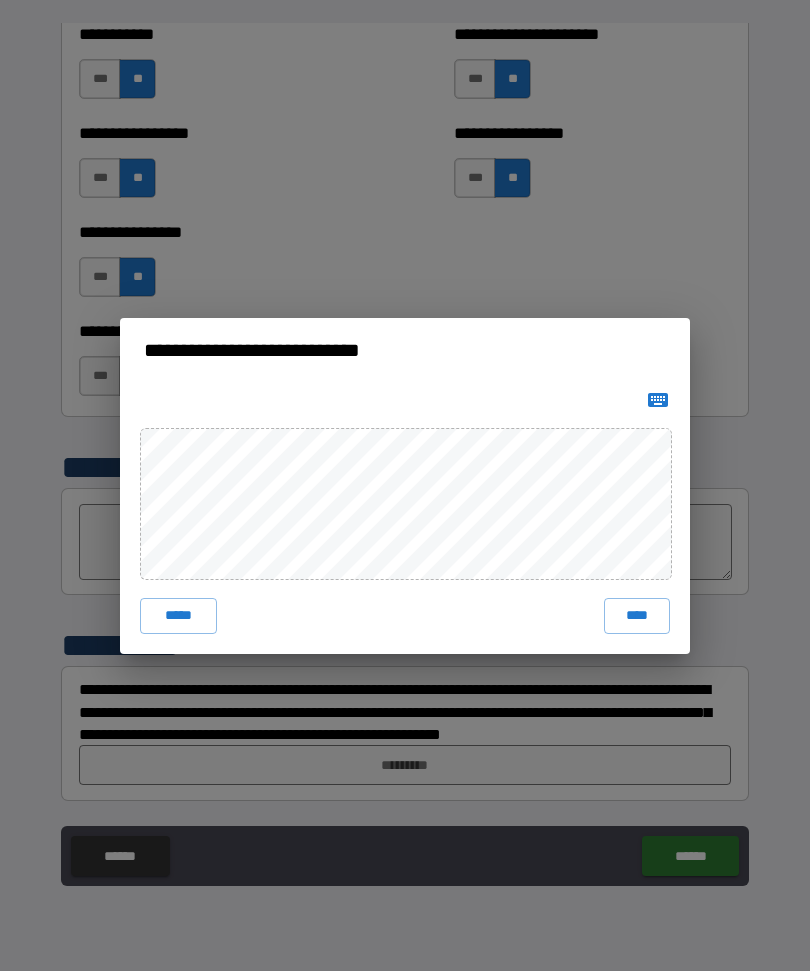 click on "****" at bounding box center [637, 616] 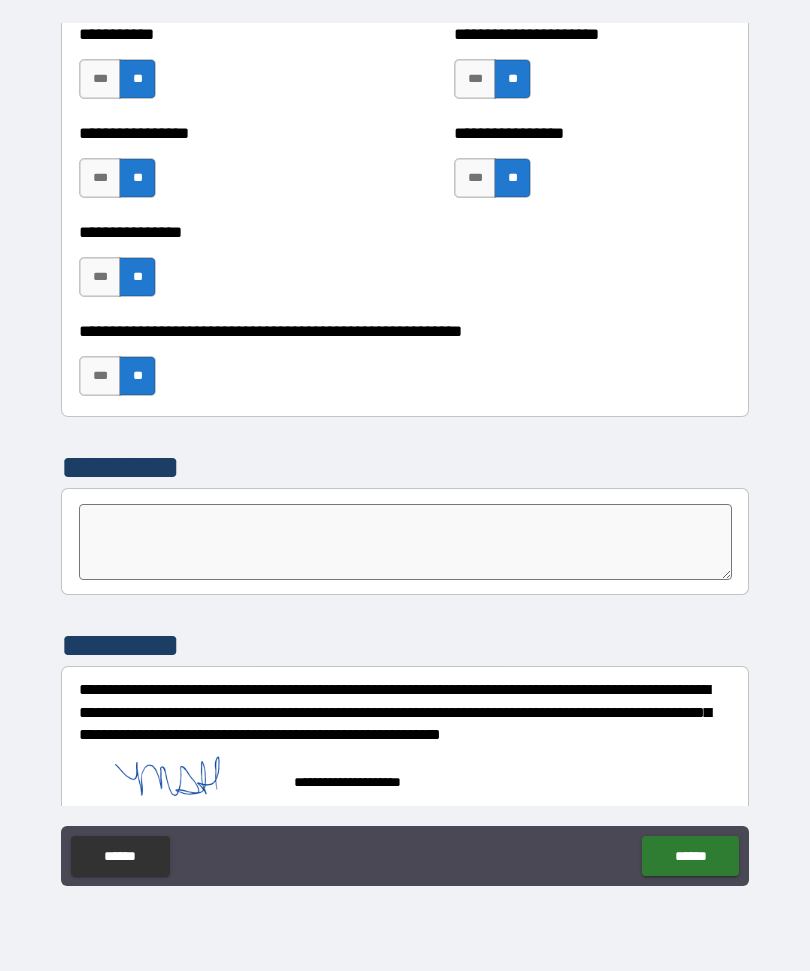 click on "******" at bounding box center (690, 856) 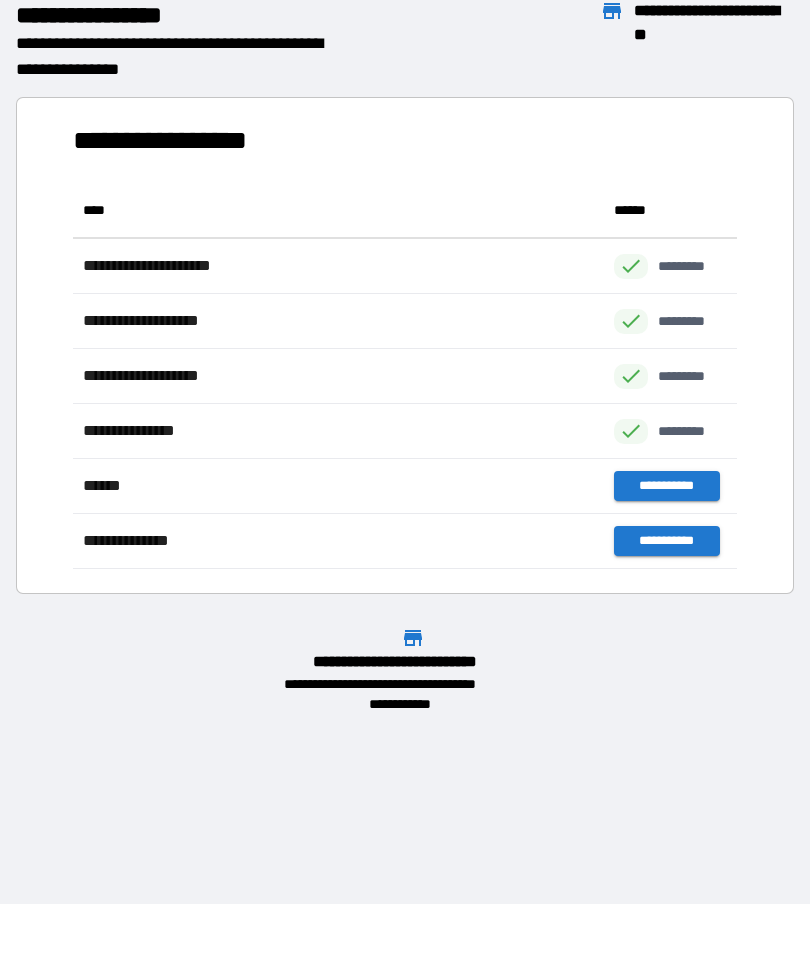 scroll, scrollTop: 386, scrollLeft: 664, axis: both 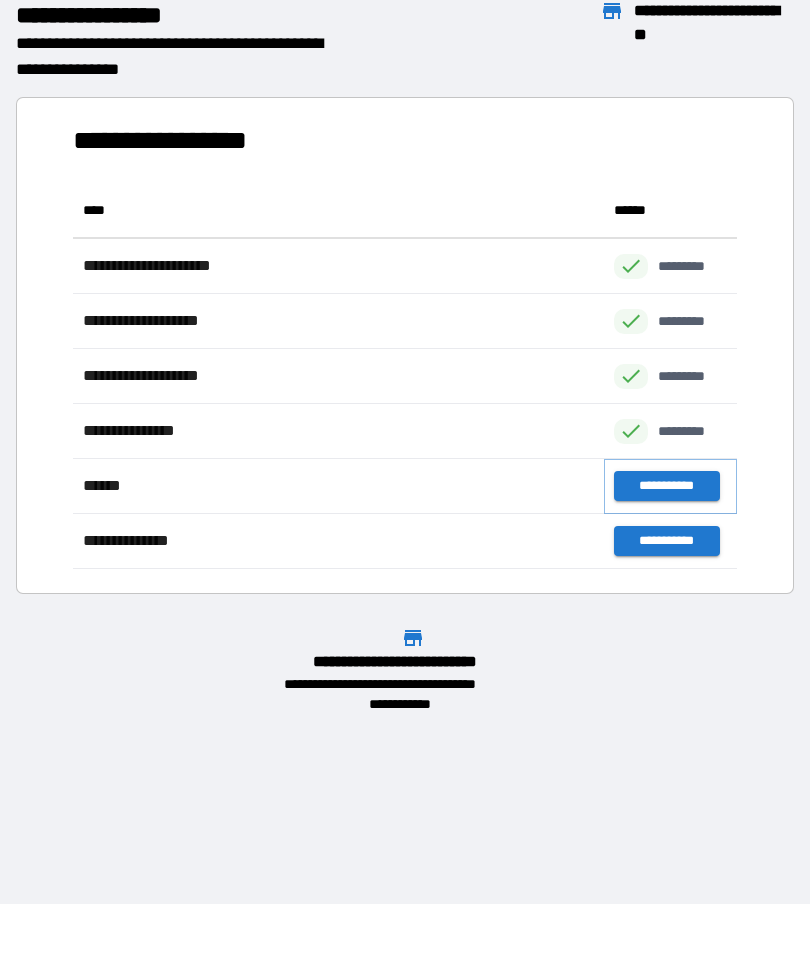 click on "**********" at bounding box center [666, 486] 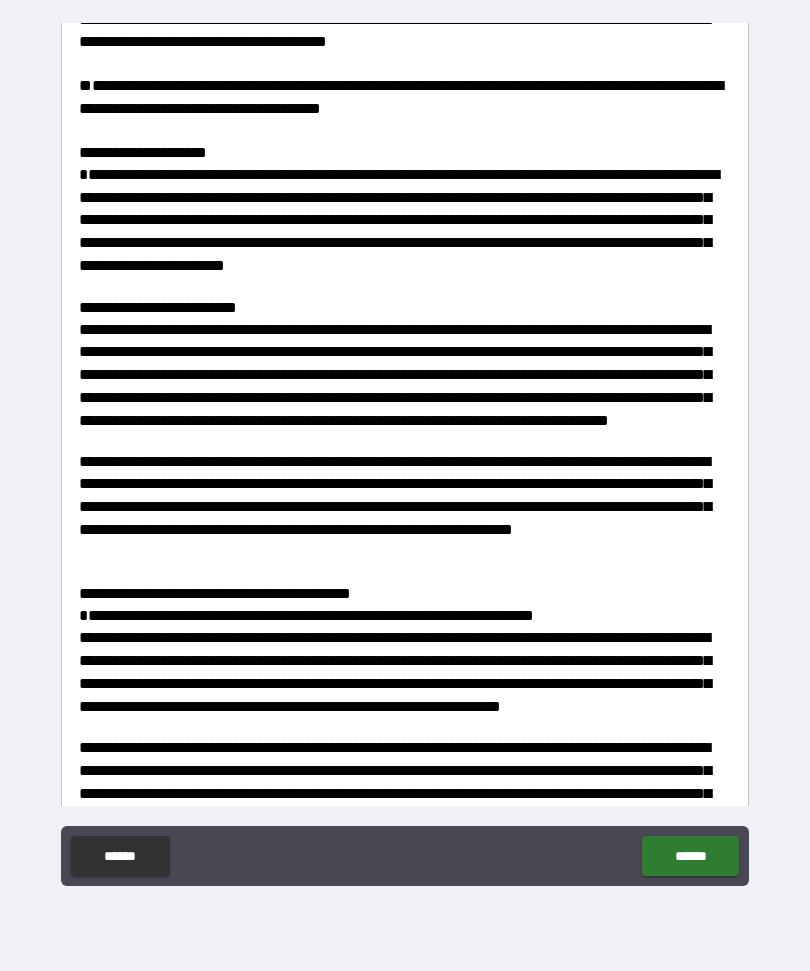 scroll, scrollTop: 1590, scrollLeft: 0, axis: vertical 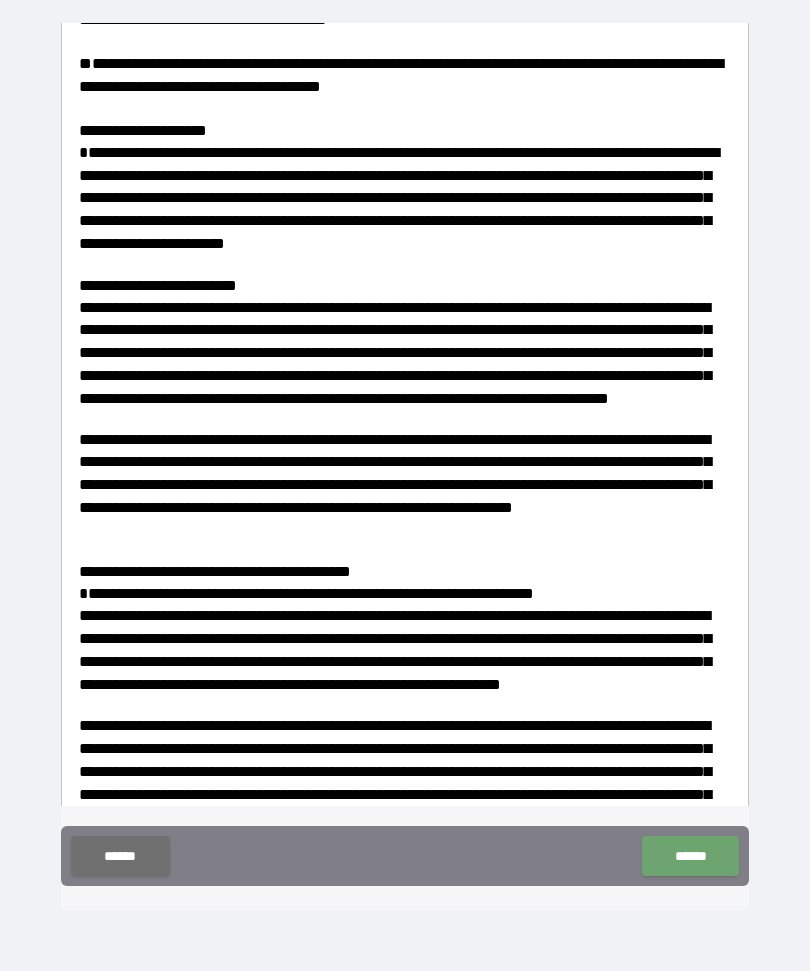 click on "******" at bounding box center [690, 856] 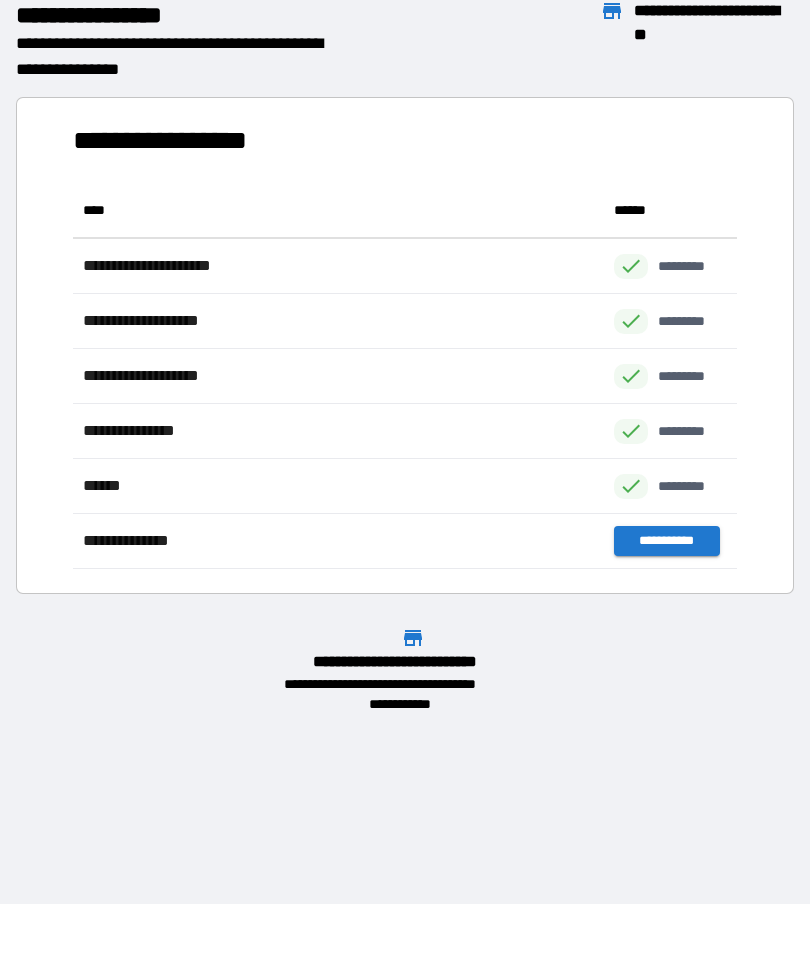 scroll, scrollTop: 386, scrollLeft: 664, axis: both 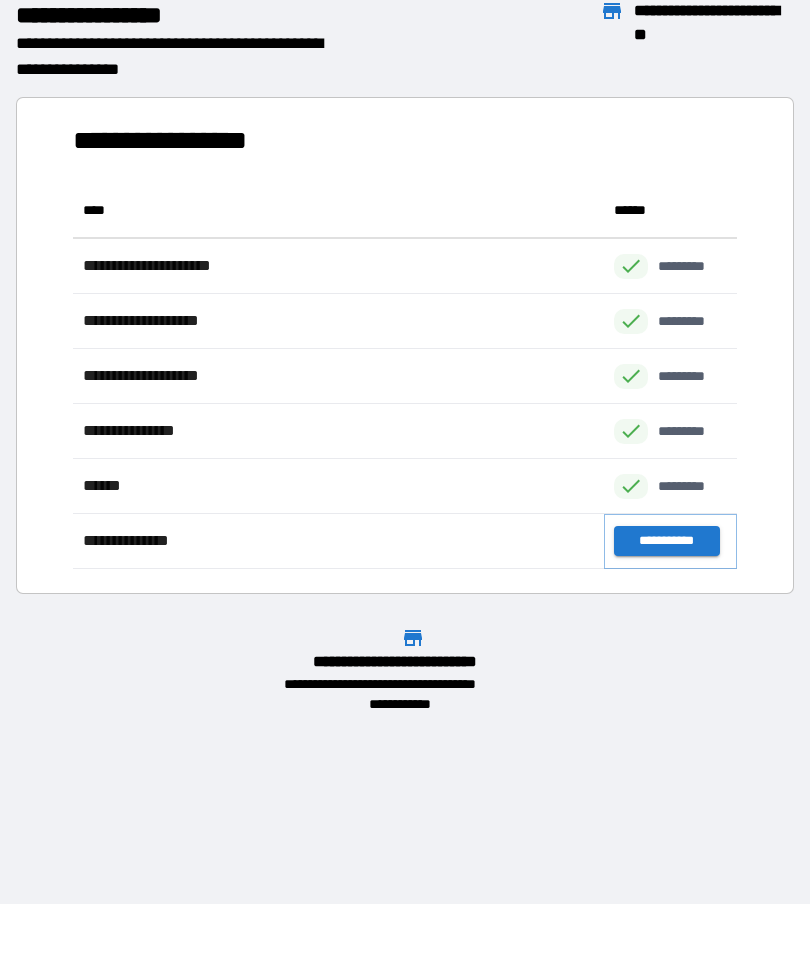click on "**********" at bounding box center [666, 541] 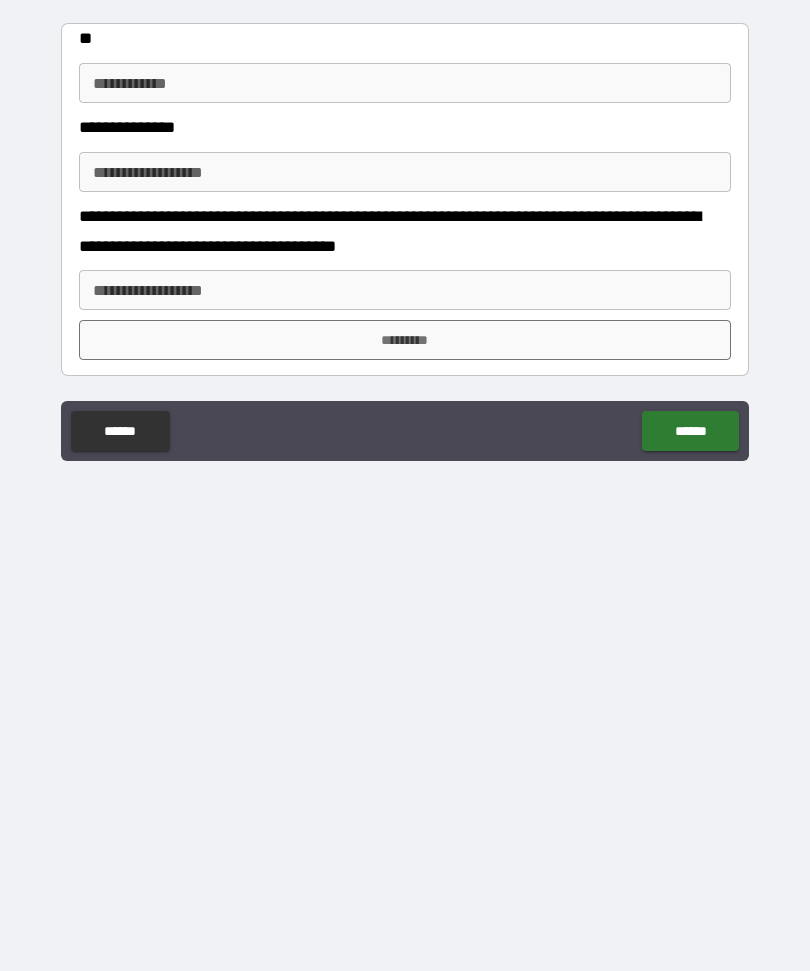 click on "**********" at bounding box center [405, 83] 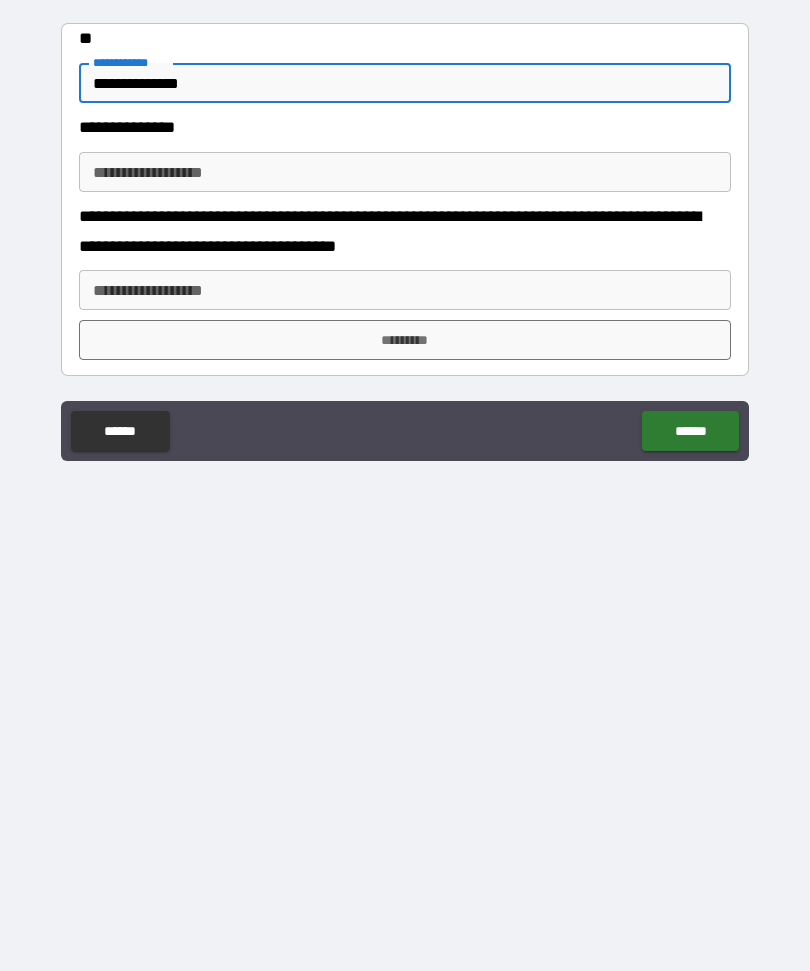 type on "**********" 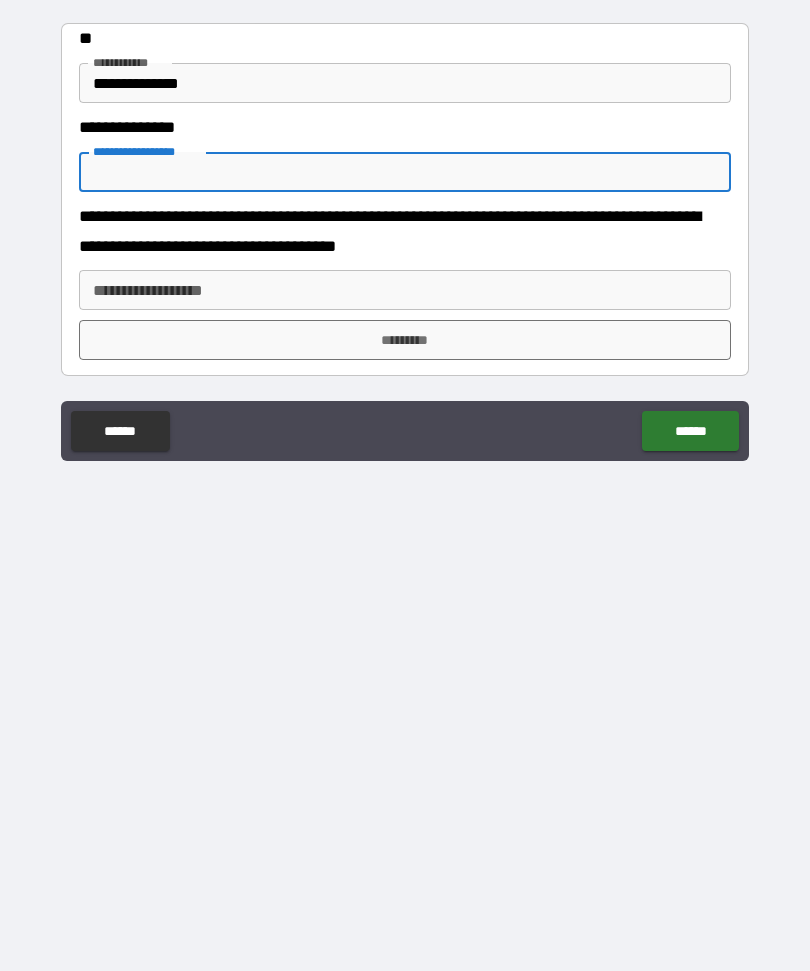 type on "*" 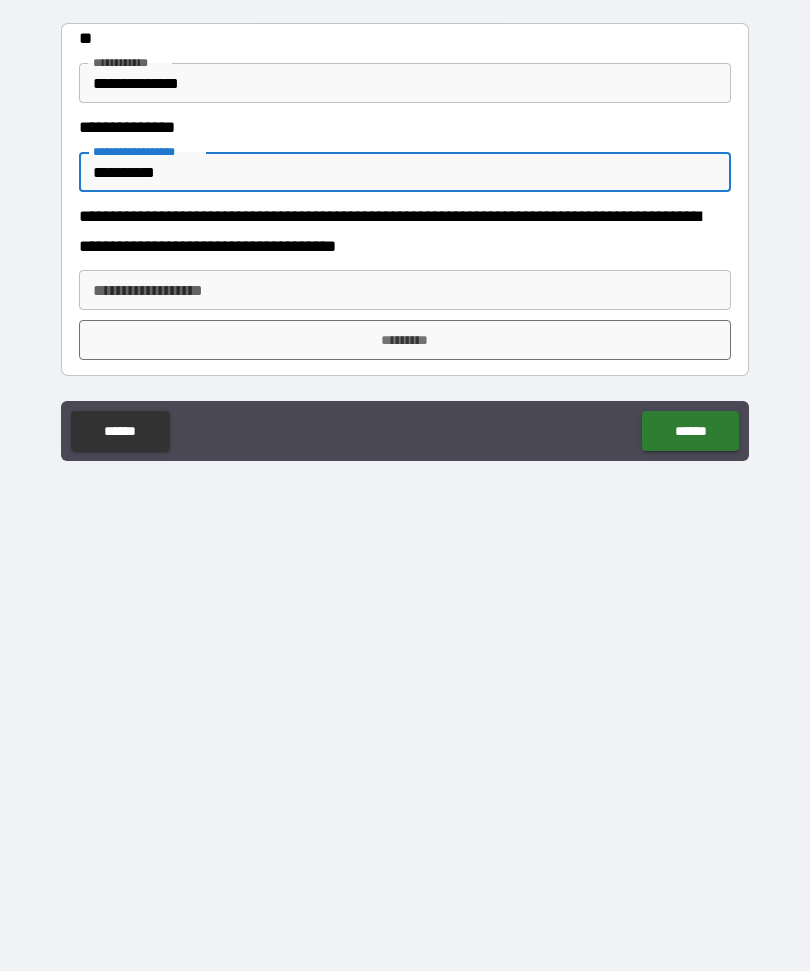 type on "**********" 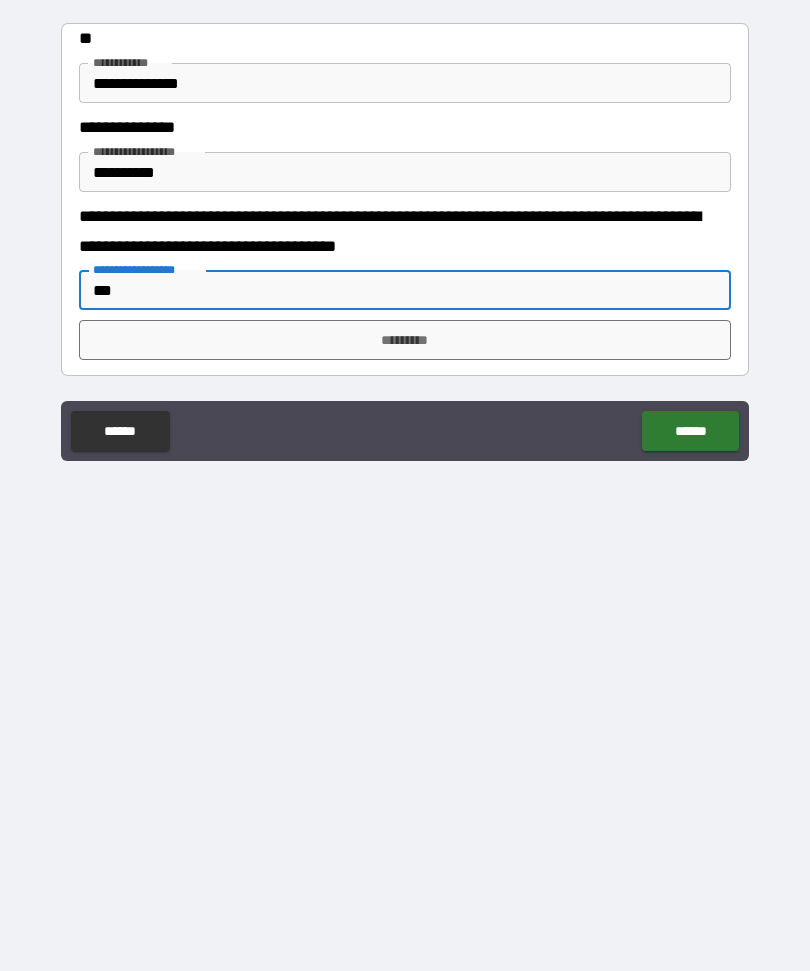 type on "***" 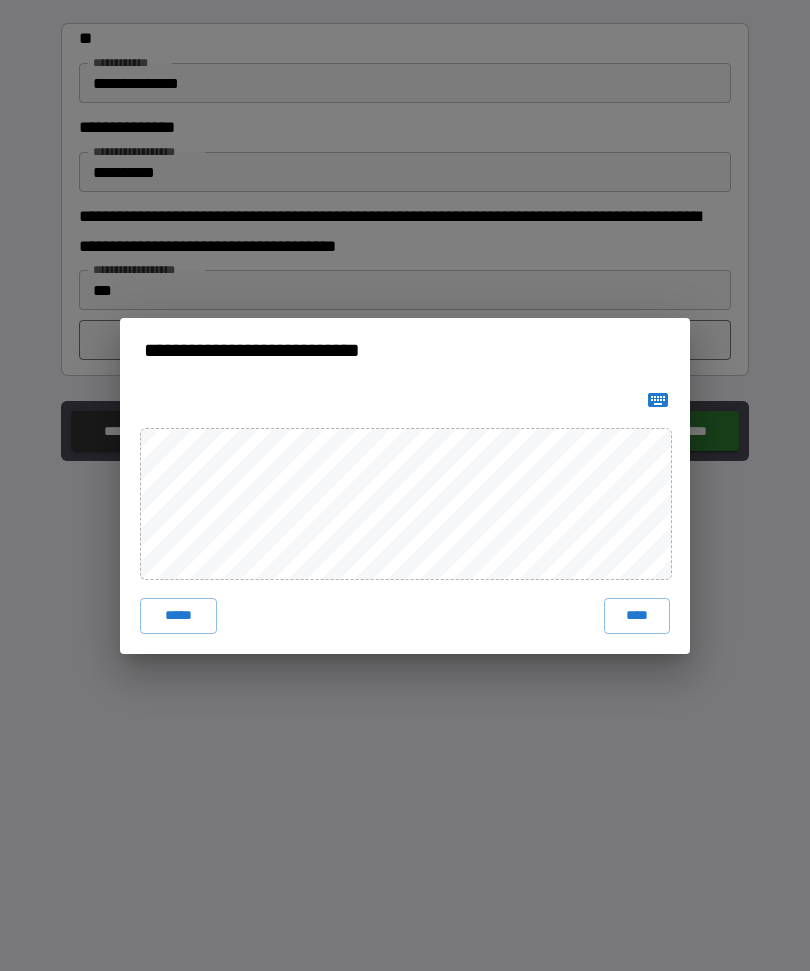 click on "****" at bounding box center (637, 616) 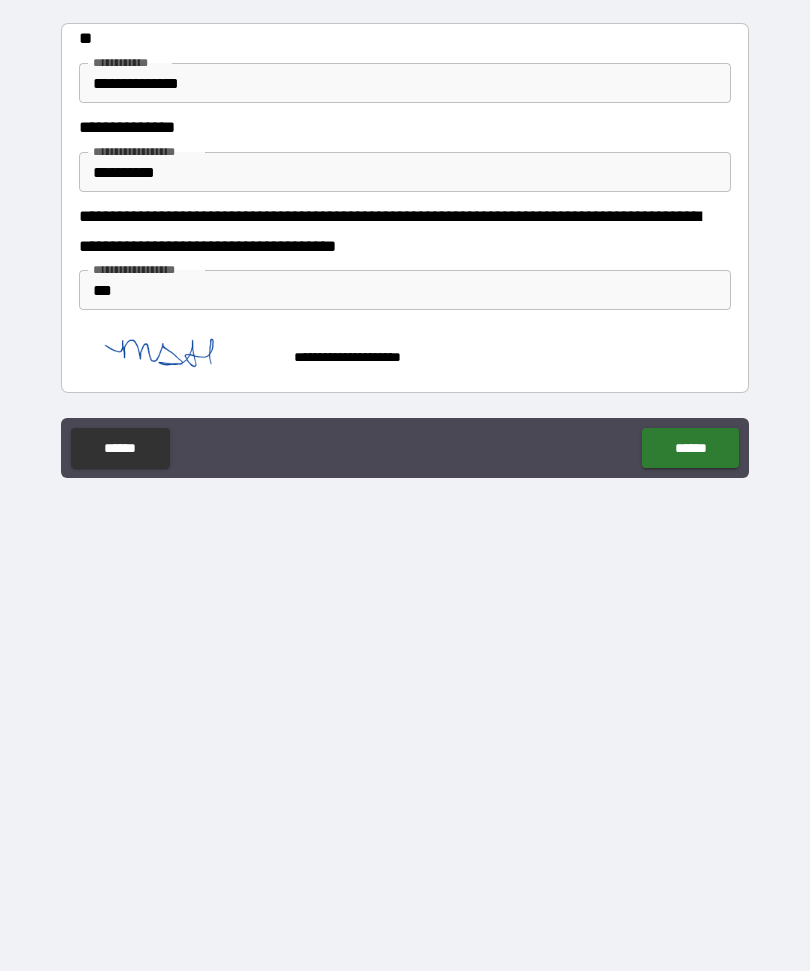 click on "******" at bounding box center (690, 448) 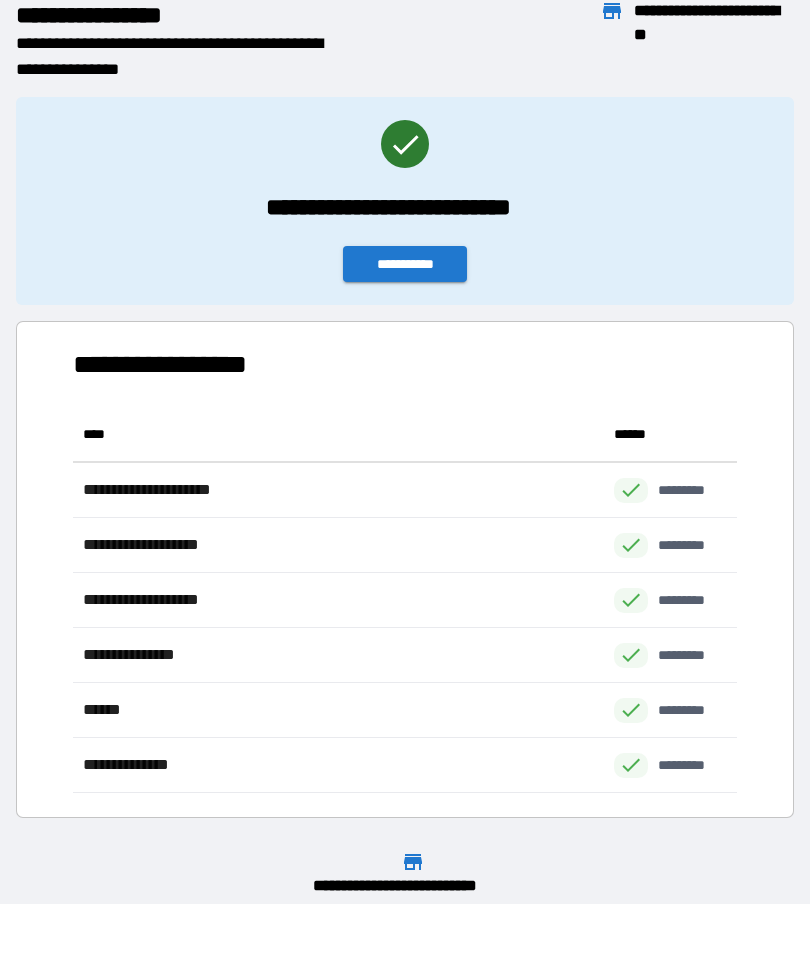 scroll, scrollTop: 386, scrollLeft: 664, axis: both 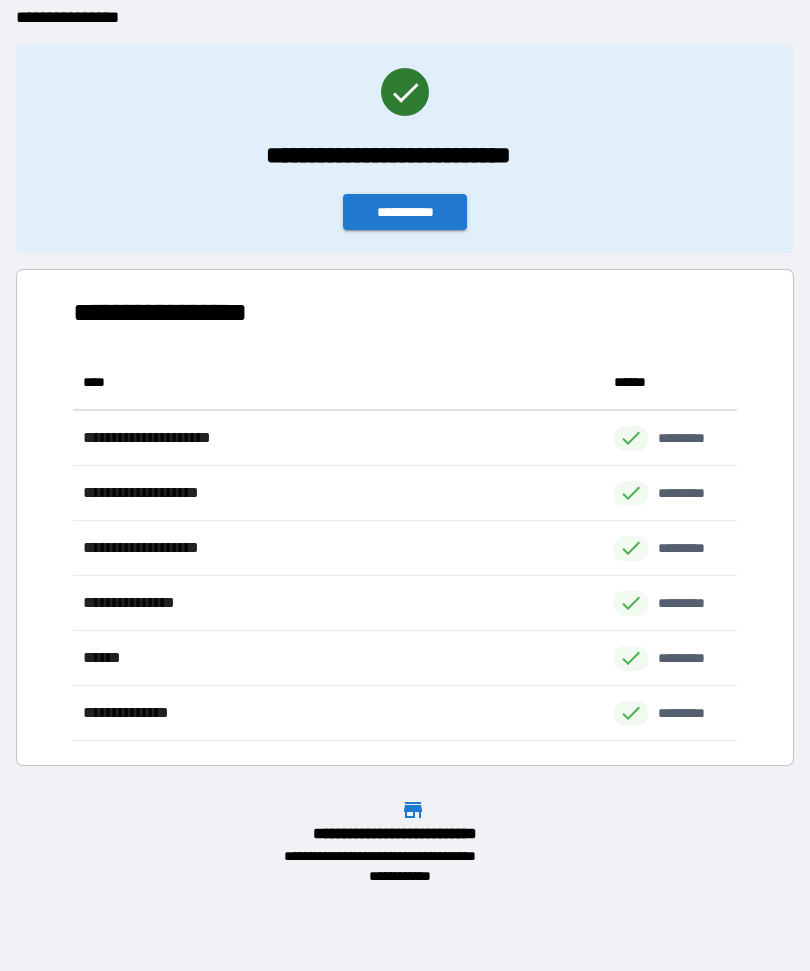 click on "**********" at bounding box center (405, 212) 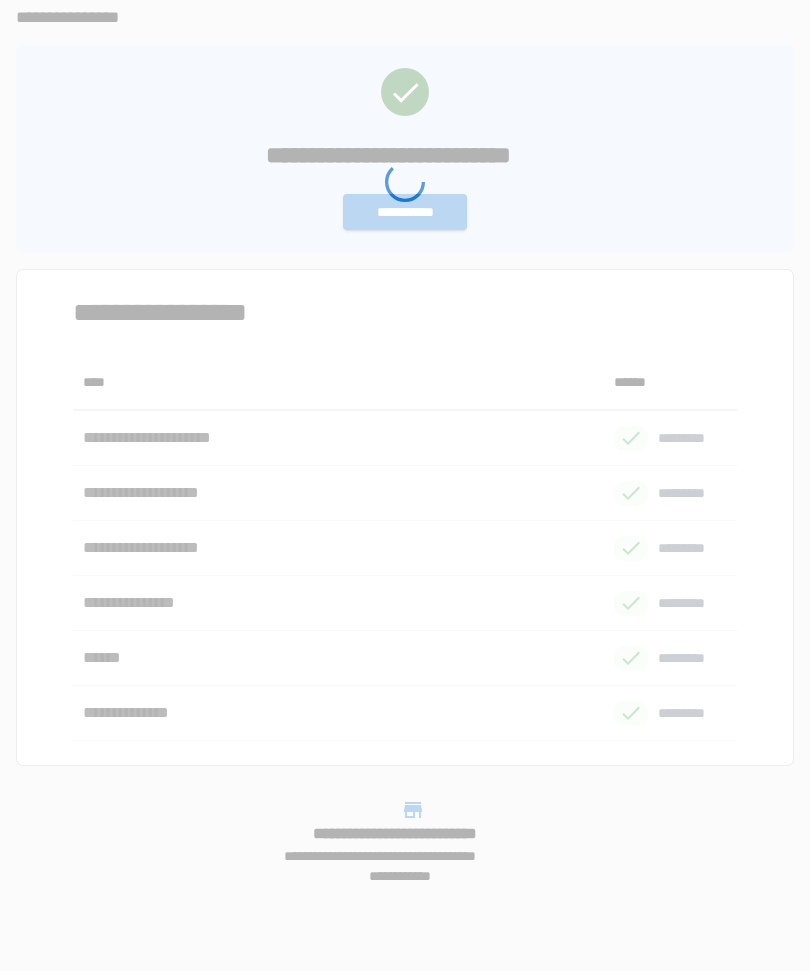 scroll, scrollTop: 0, scrollLeft: 0, axis: both 